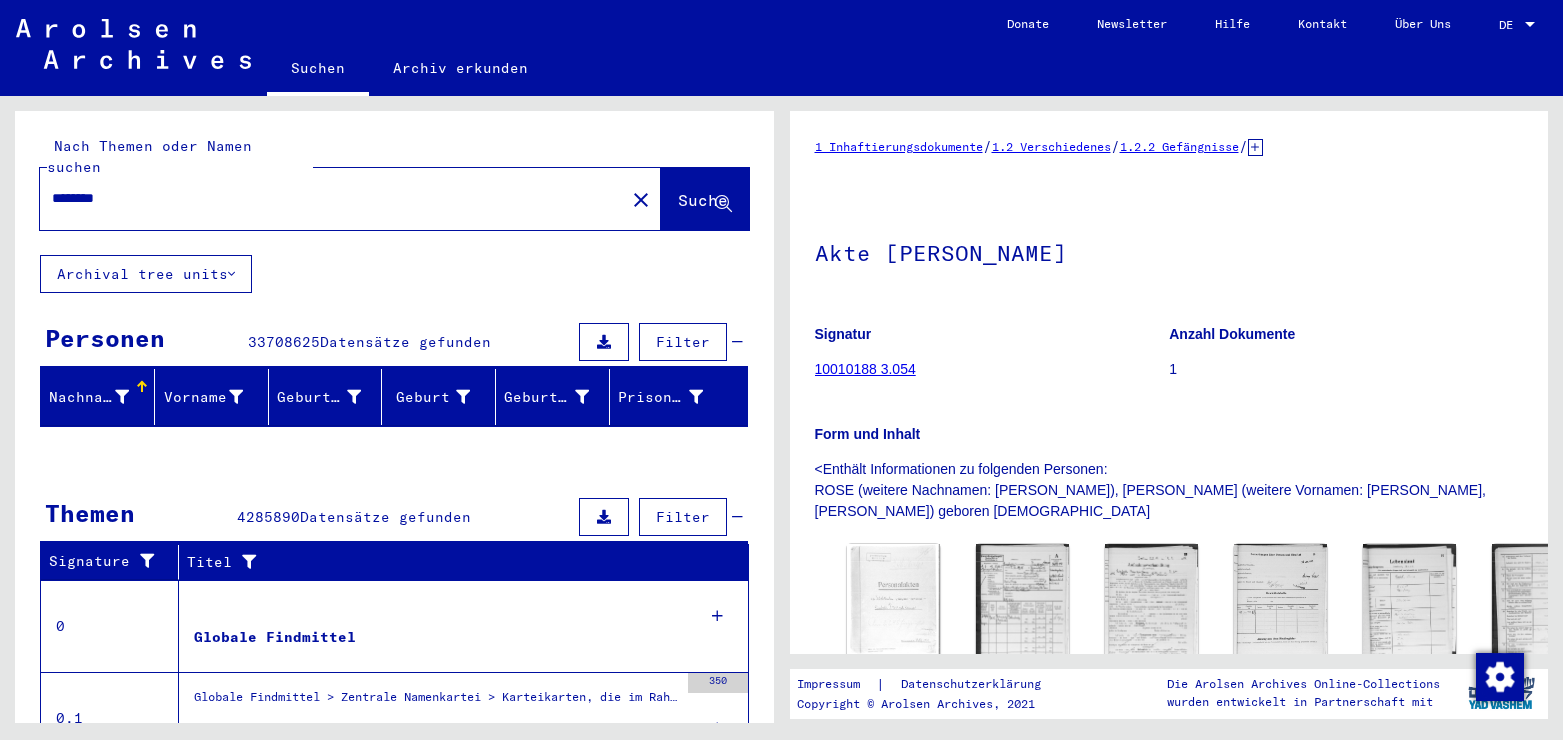 scroll, scrollTop: 0, scrollLeft: 0, axis: both 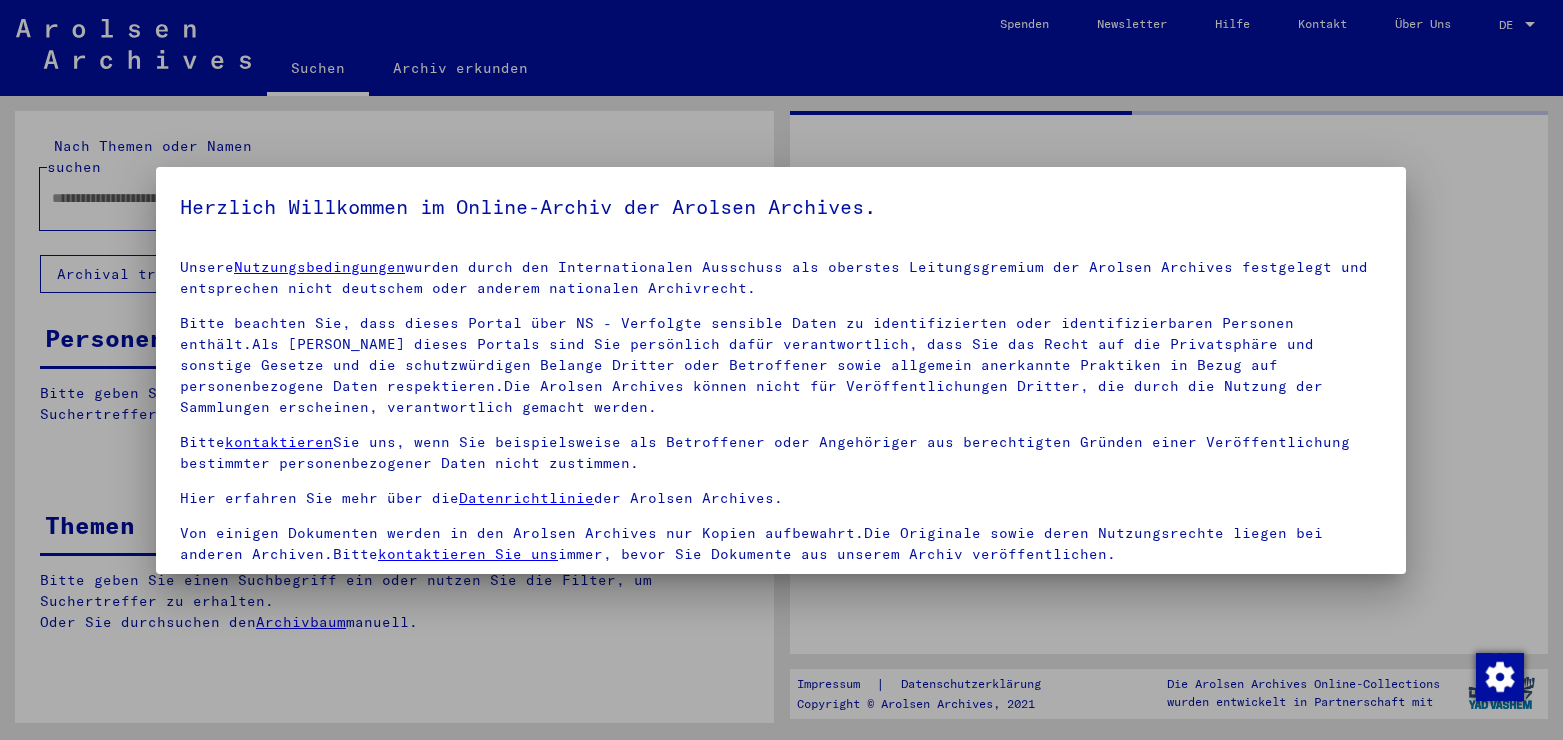 type on "********" 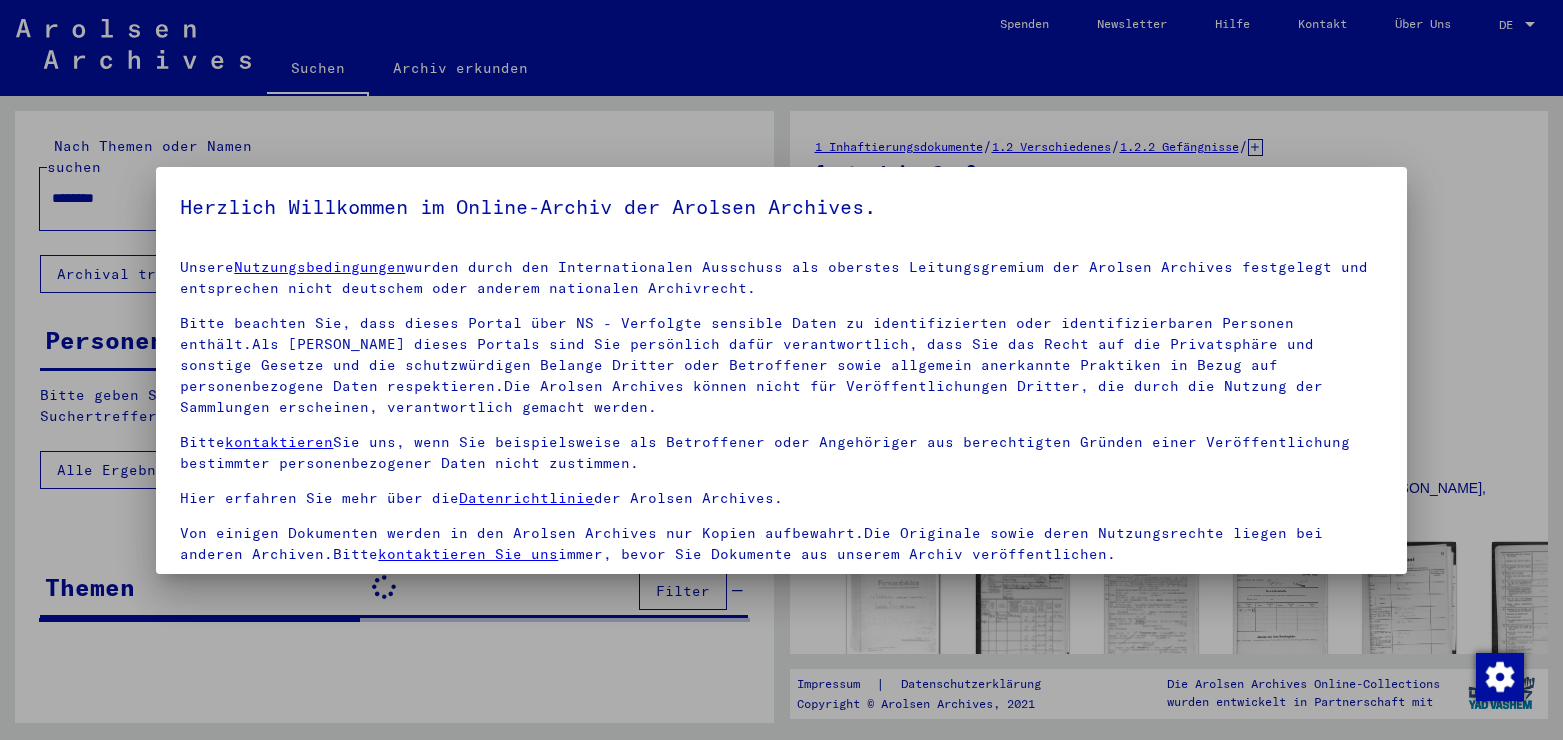 scroll, scrollTop: 173, scrollLeft: 0, axis: vertical 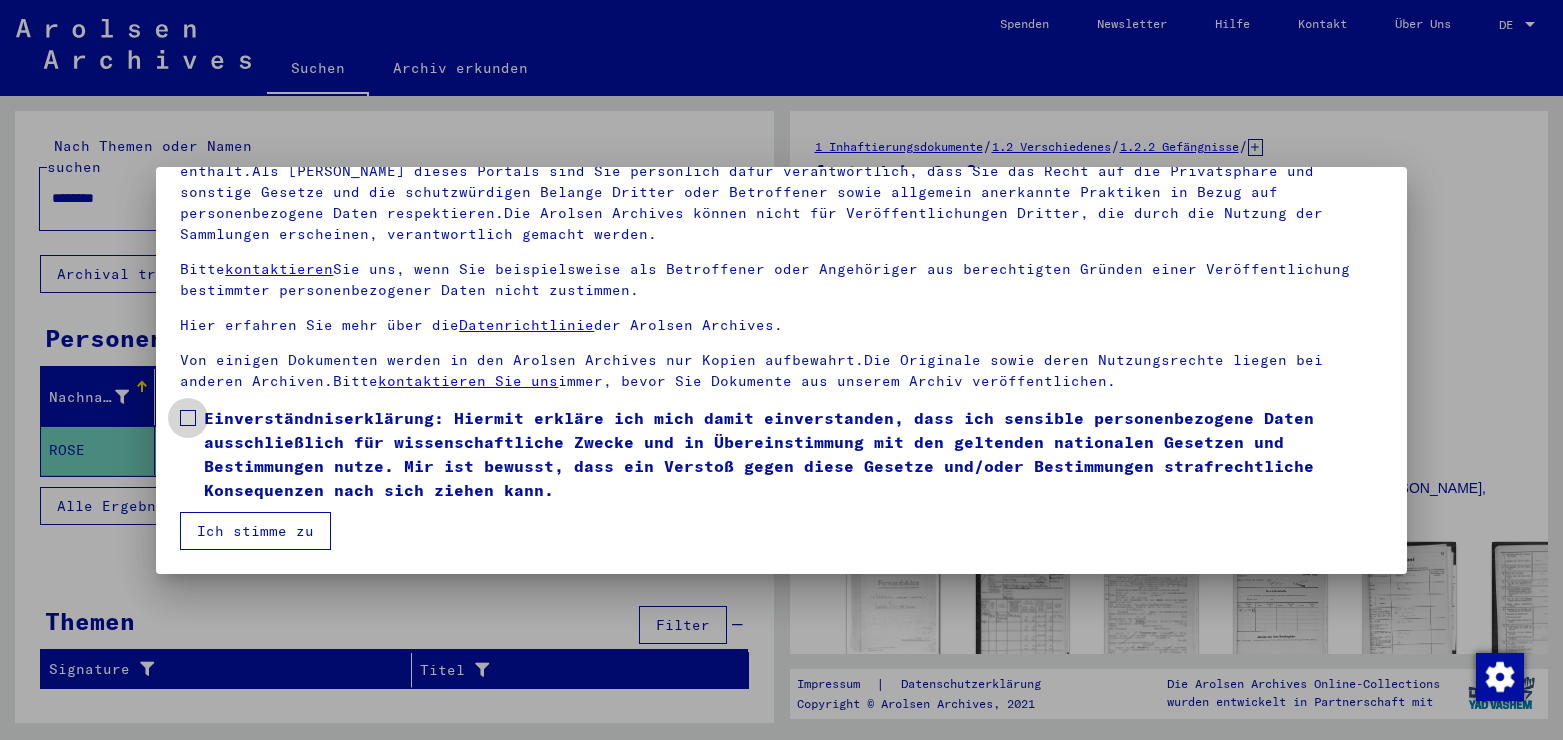 click at bounding box center (188, 418) 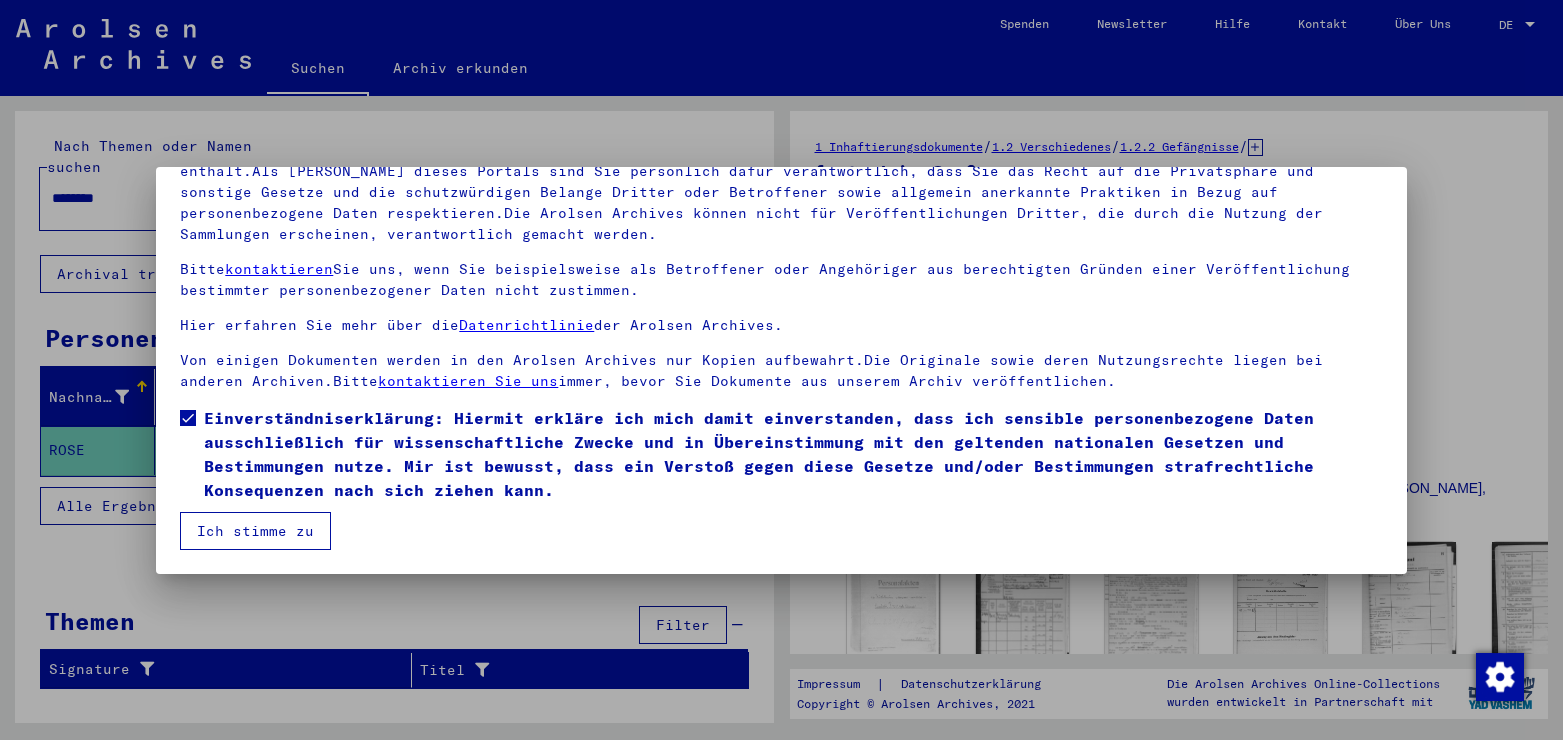 click on "Ich stimme zu" at bounding box center [255, 531] 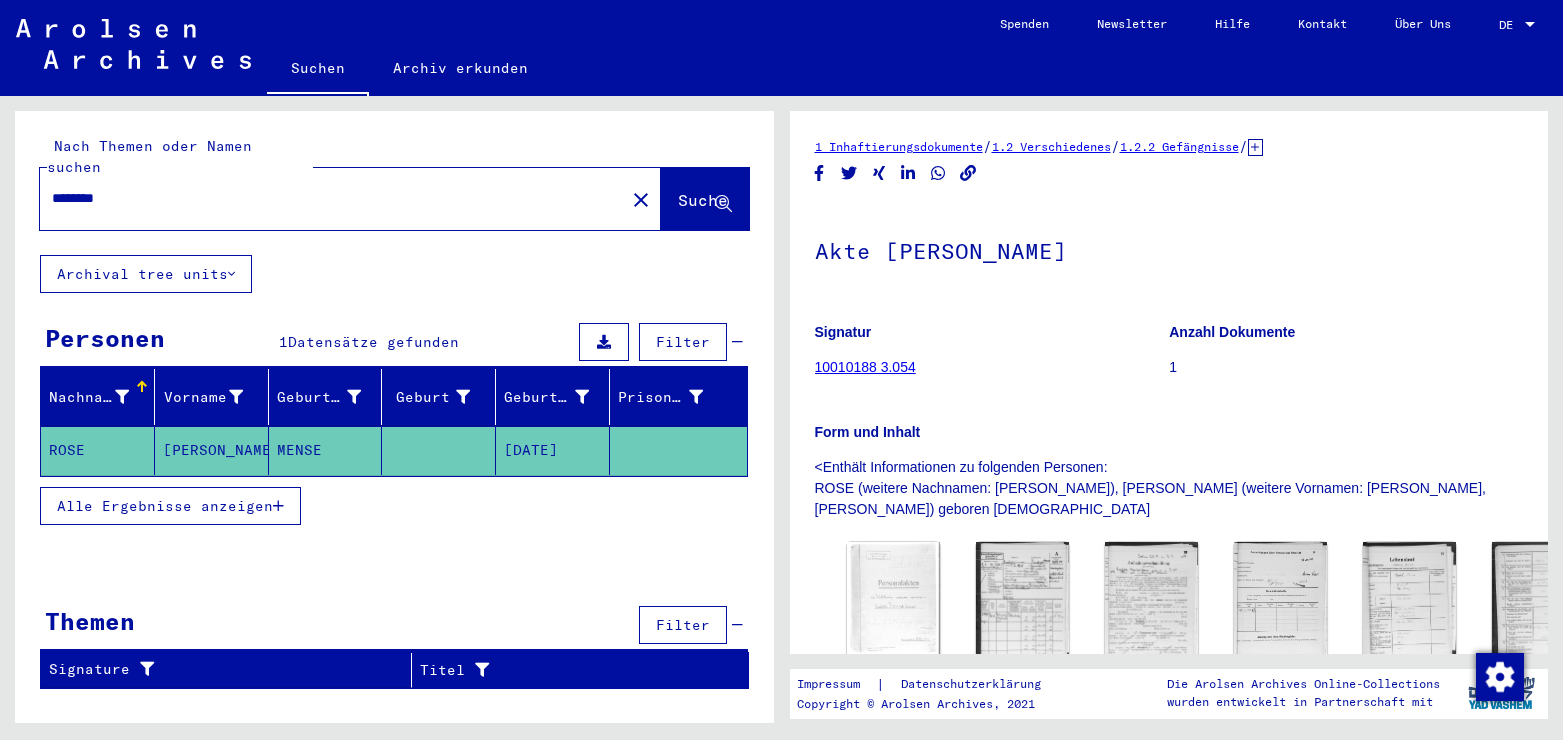 click on "Alle Ergebnisse anzeigen" at bounding box center [165, 506] 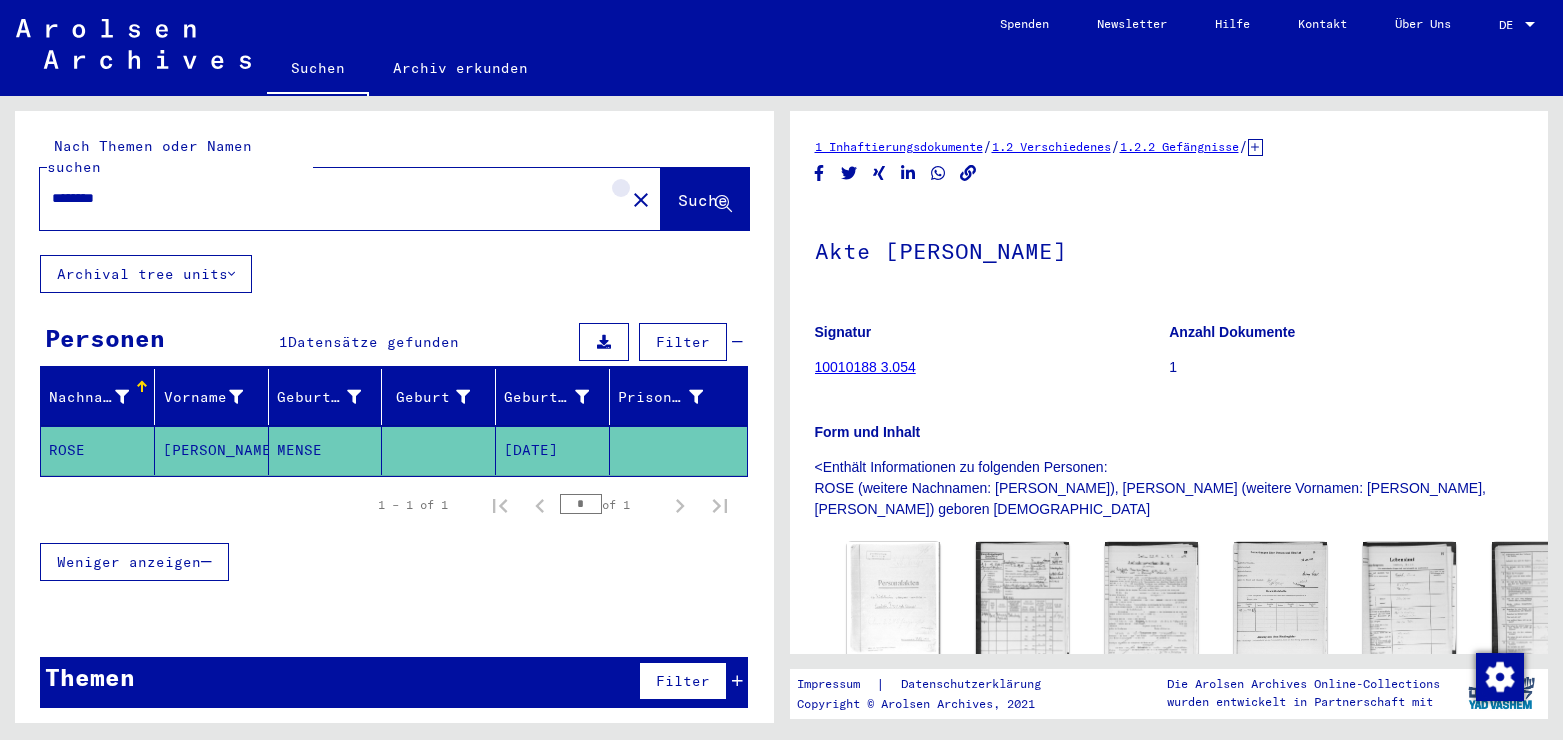click on "close" 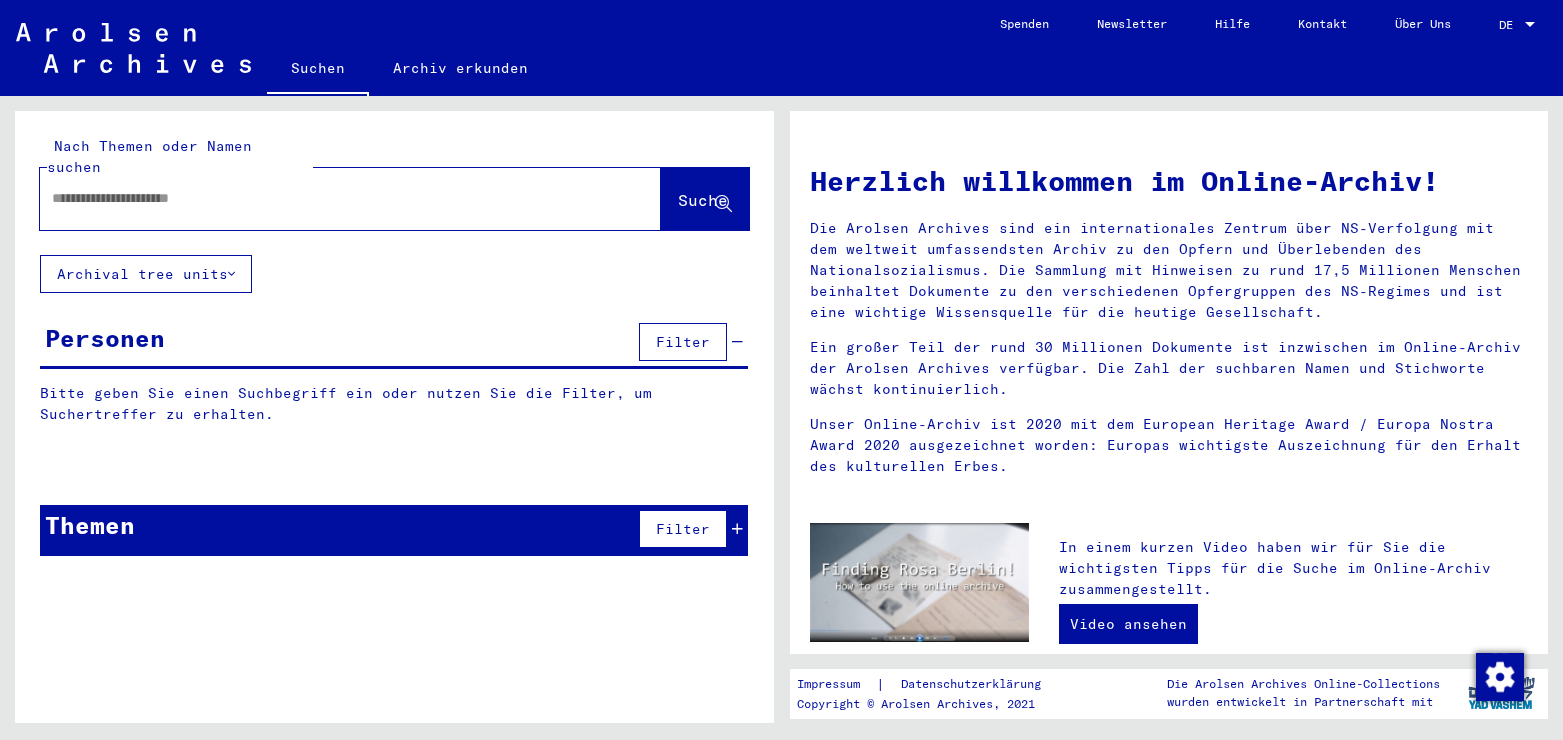 click at bounding box center (326, 198) 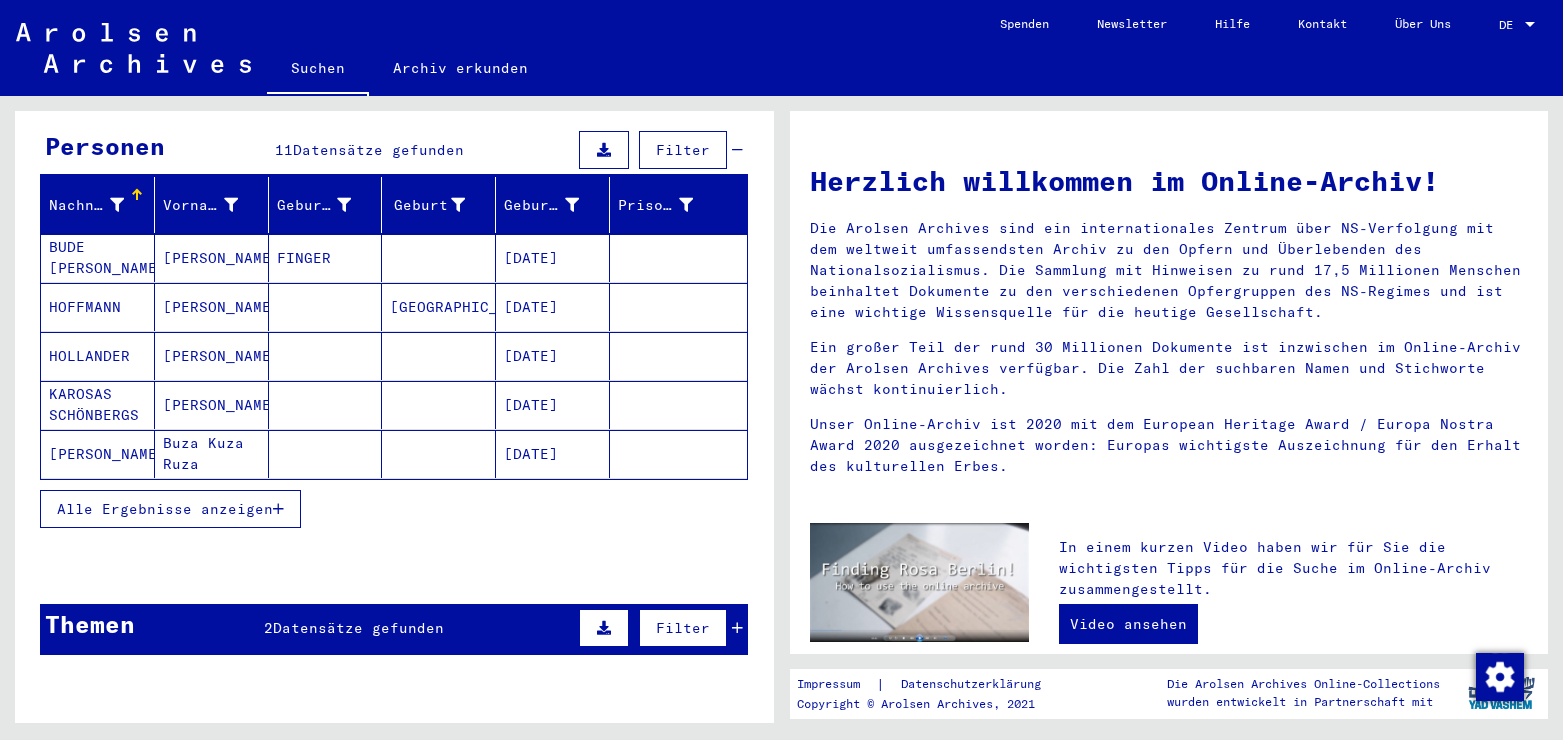 scroll, scrollTop: 108, scrollLeft: 0, axis: vertical 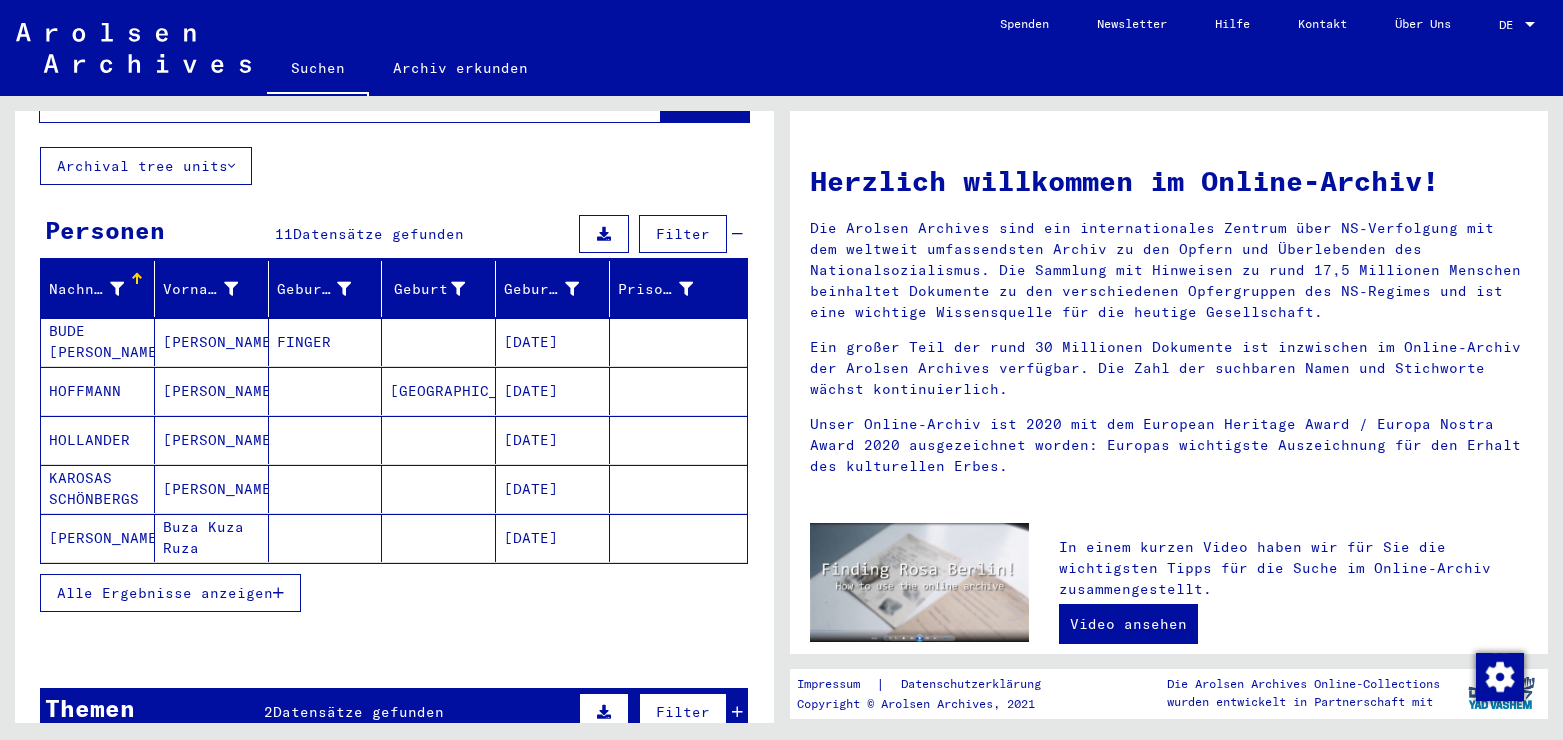 click on "Alle Ergebnisse anzeigen" at bounding box center [165, 593] 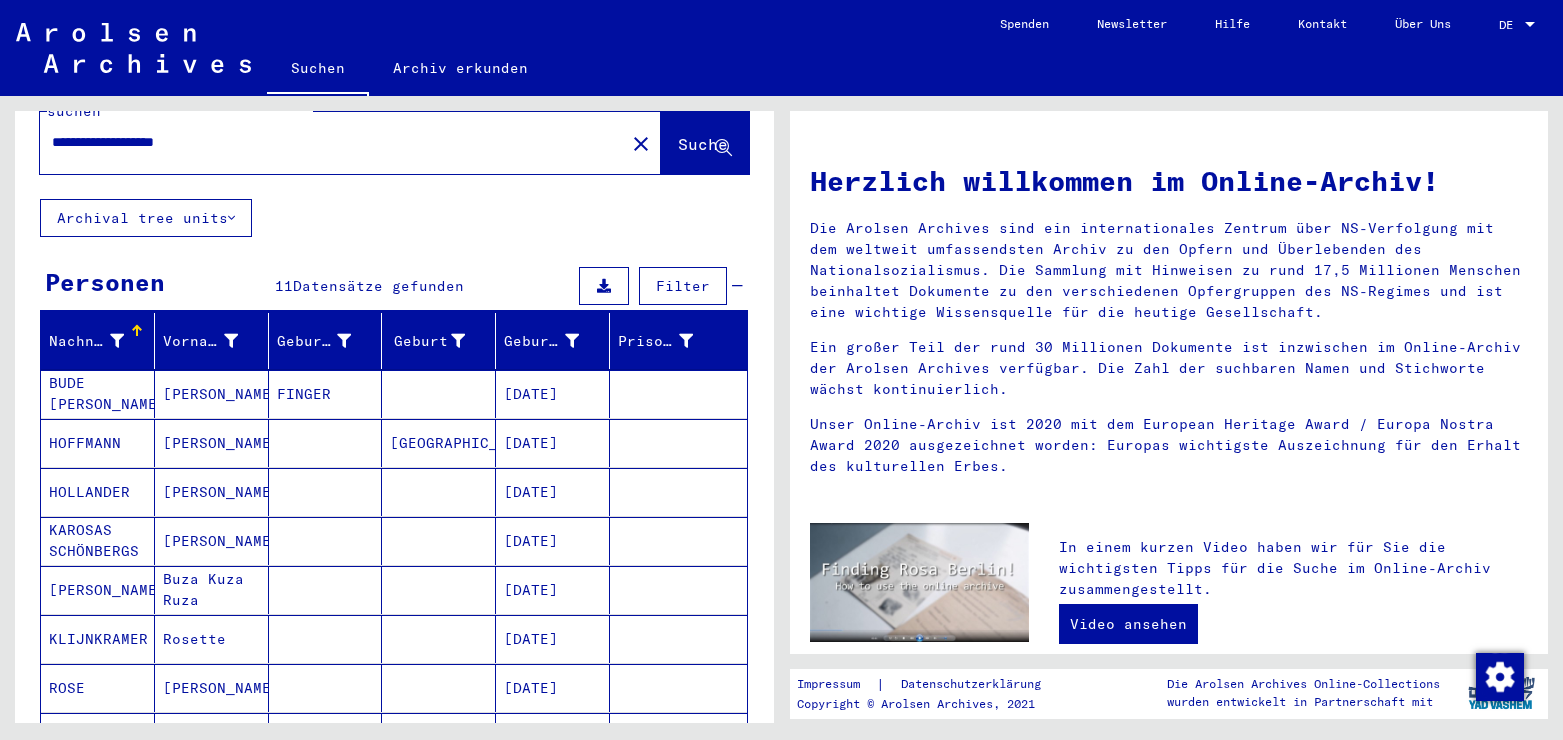 scroll, scrollTop: 0, scrollLeft: 0, axis: both 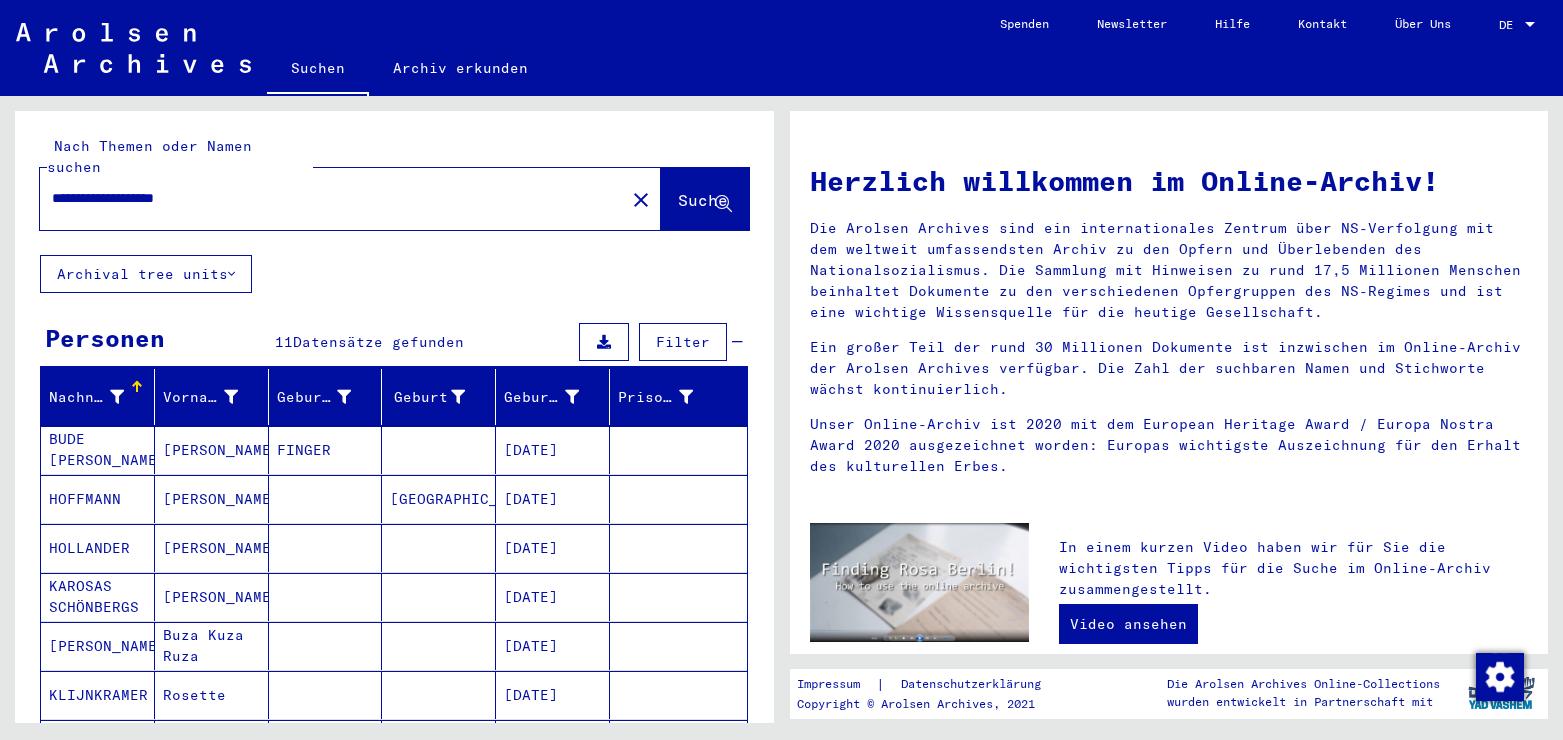click on "**********" at bounding box center [326, 198] 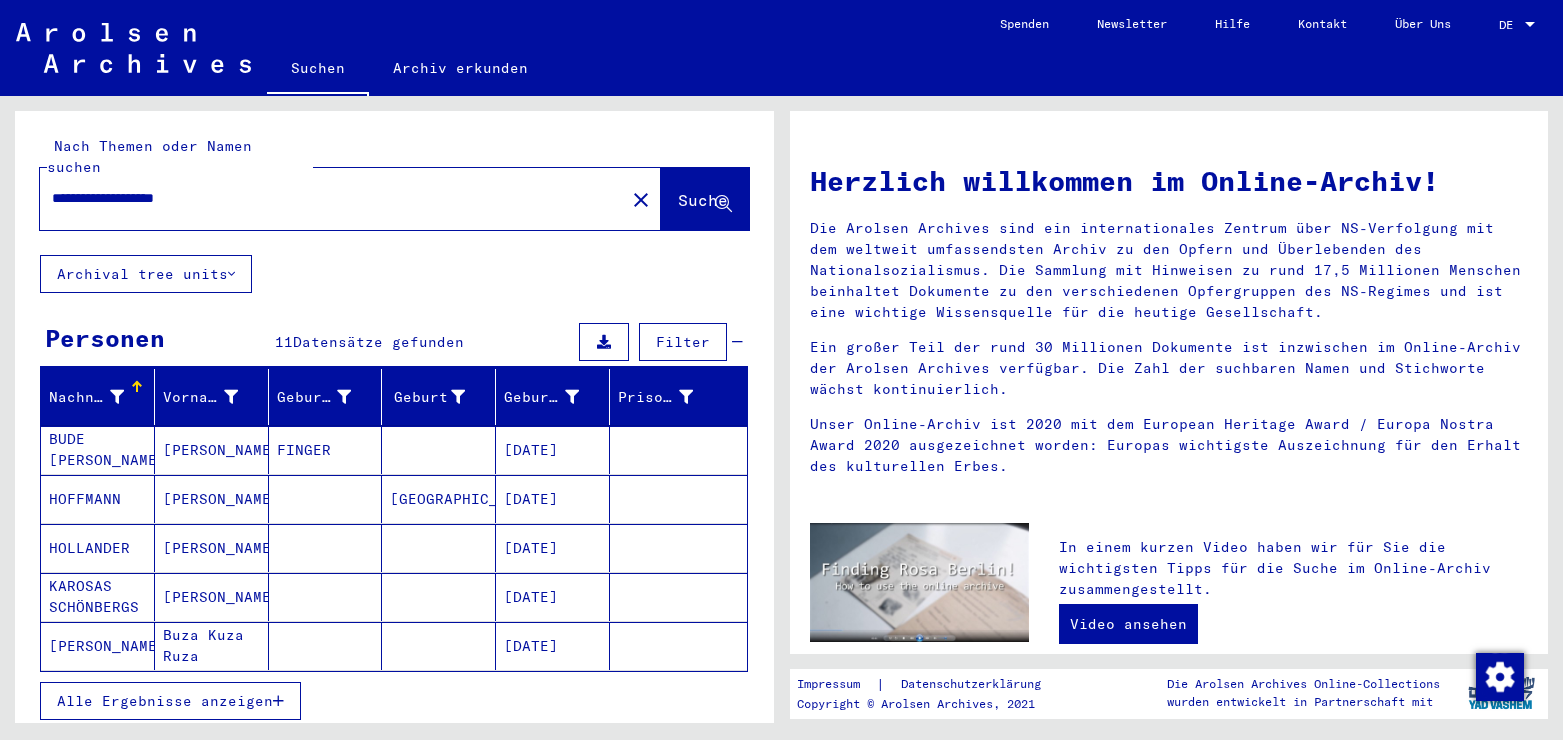 scroll, scrollTop: 108, scrollLeft: 0, axis: vertical 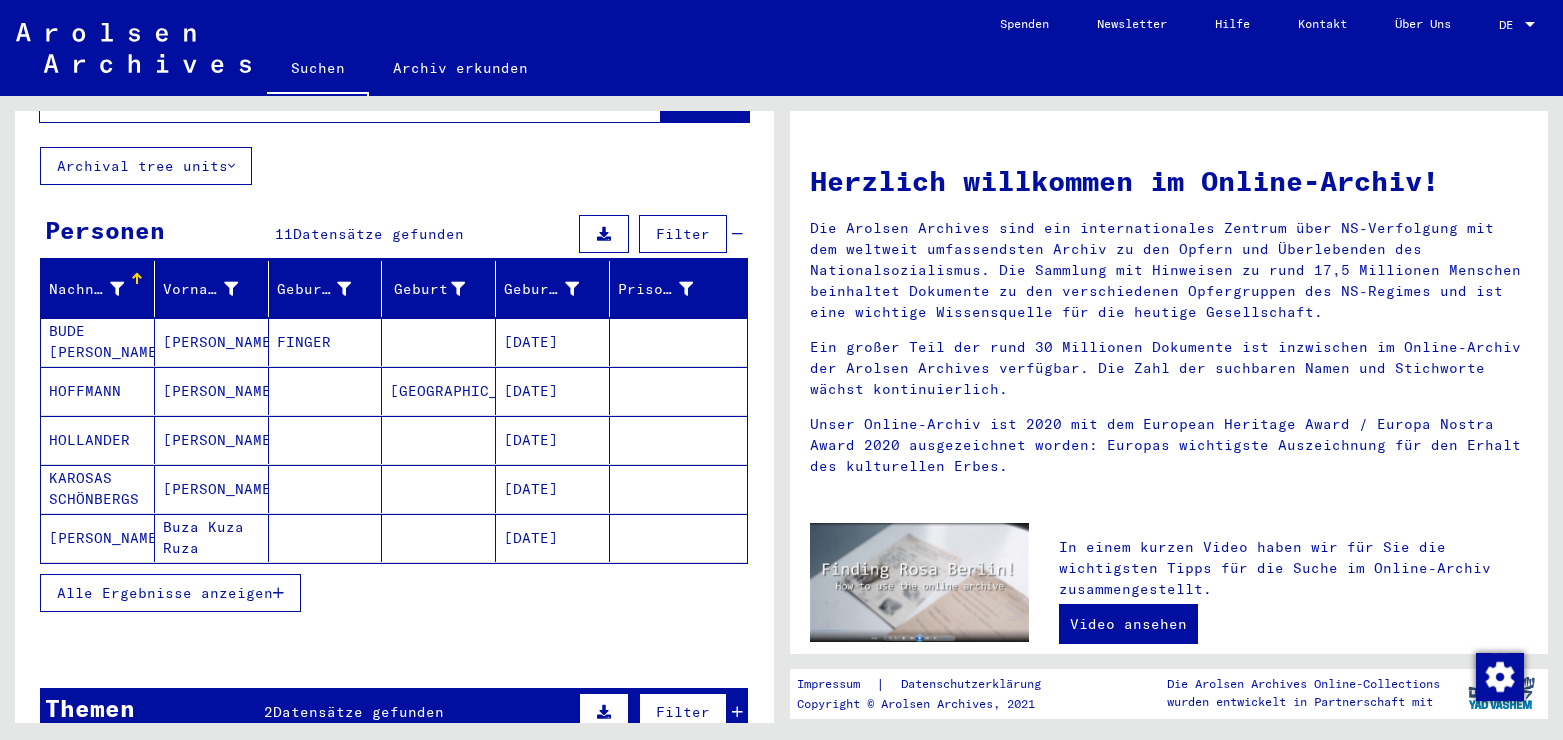 click on "Alle Ergebnisse anzeigen" at bounding box center (165, 593) 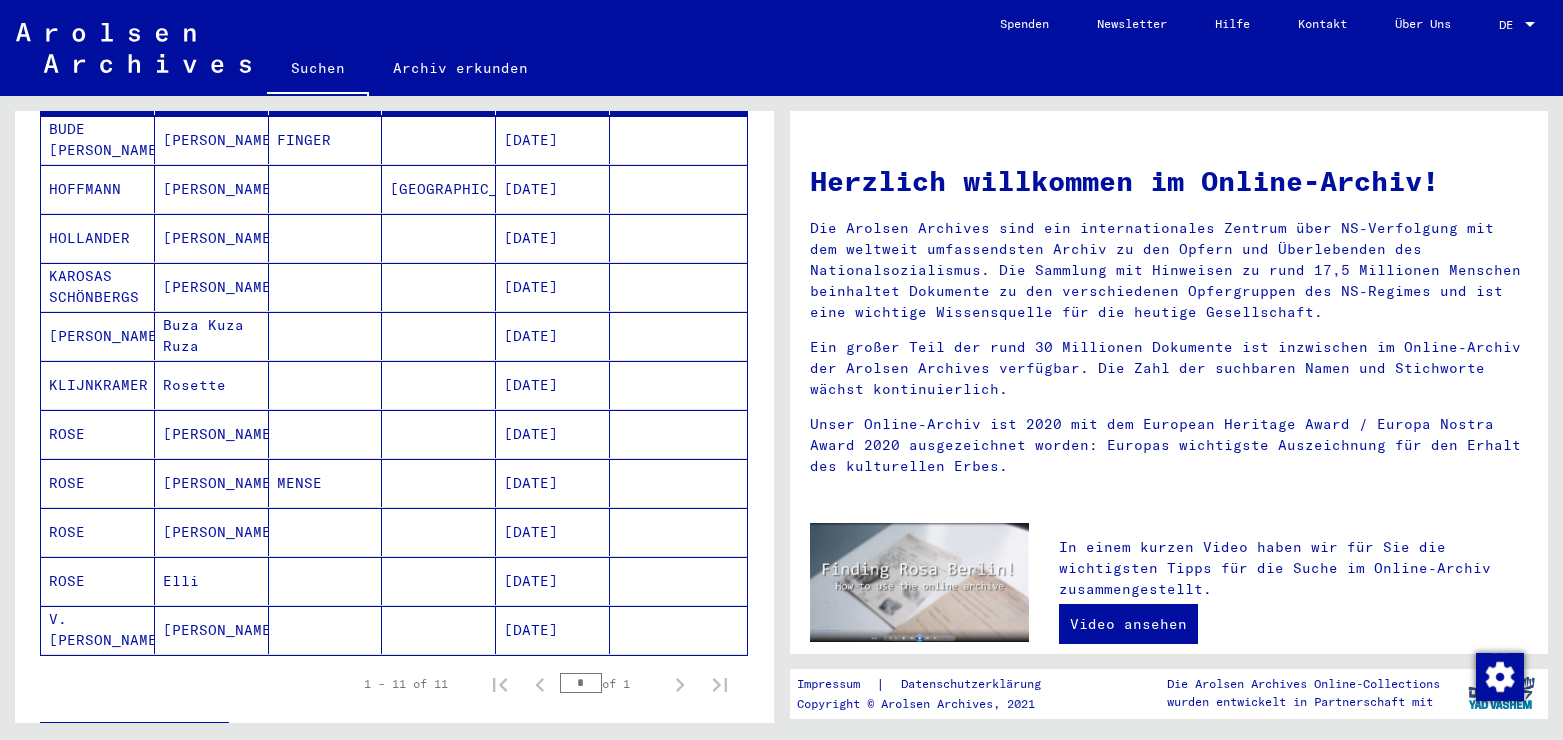 scroll, scrollTop: 432, scrollLeft: 0, axis: vertical 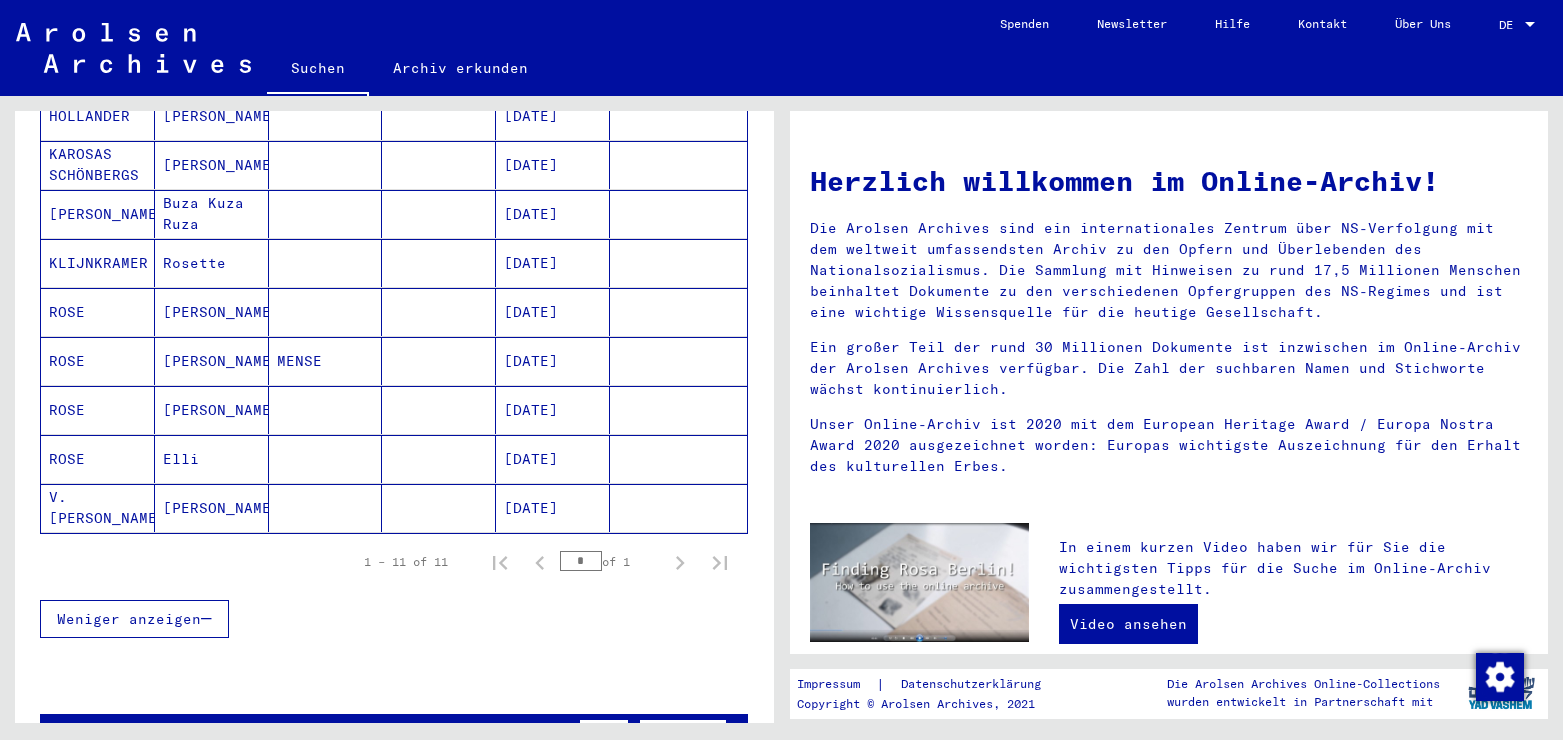 click on "[DATE]" at bounding box center (553, 361) 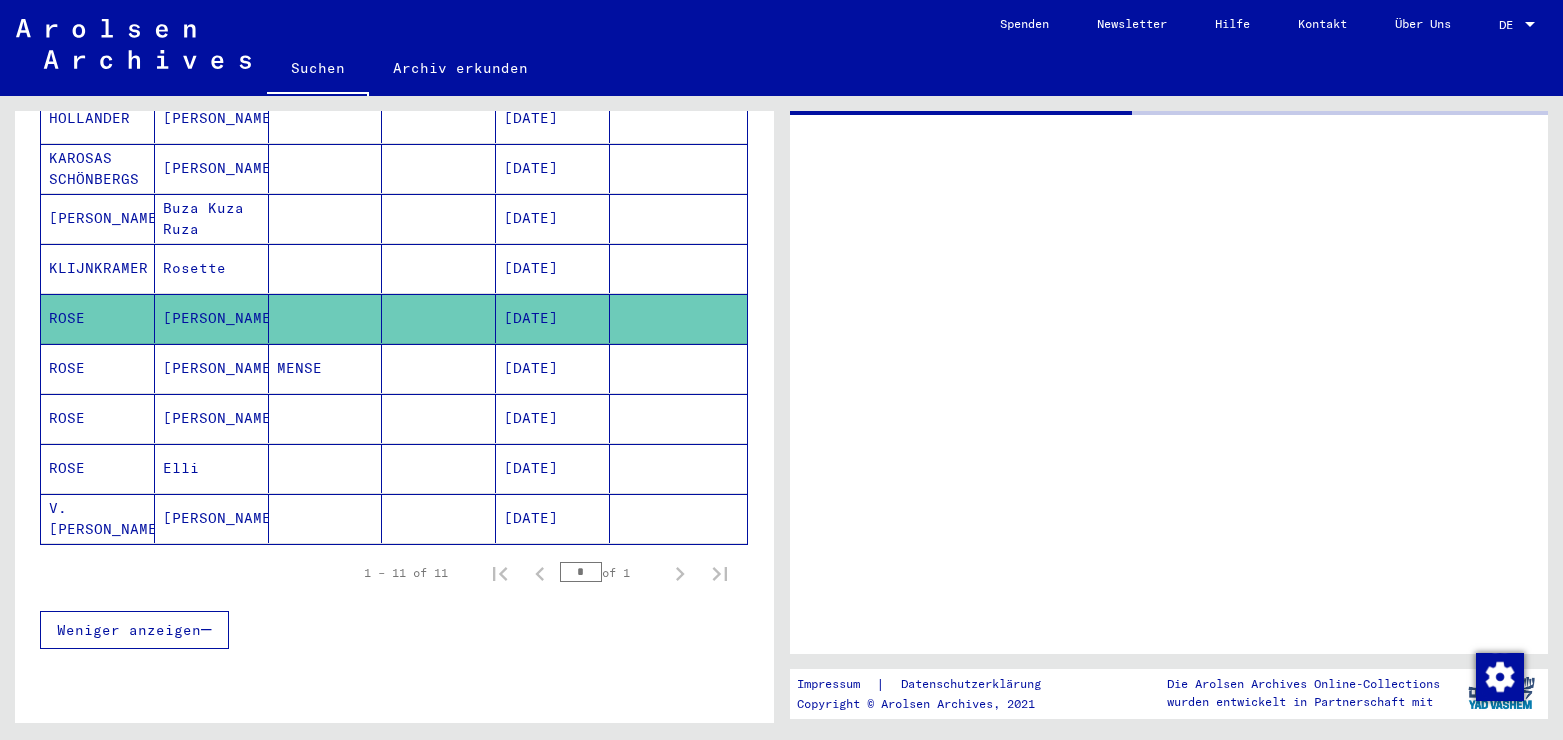 scroll, scrollTop: 434, scrollLeft: 0, axis: vertical 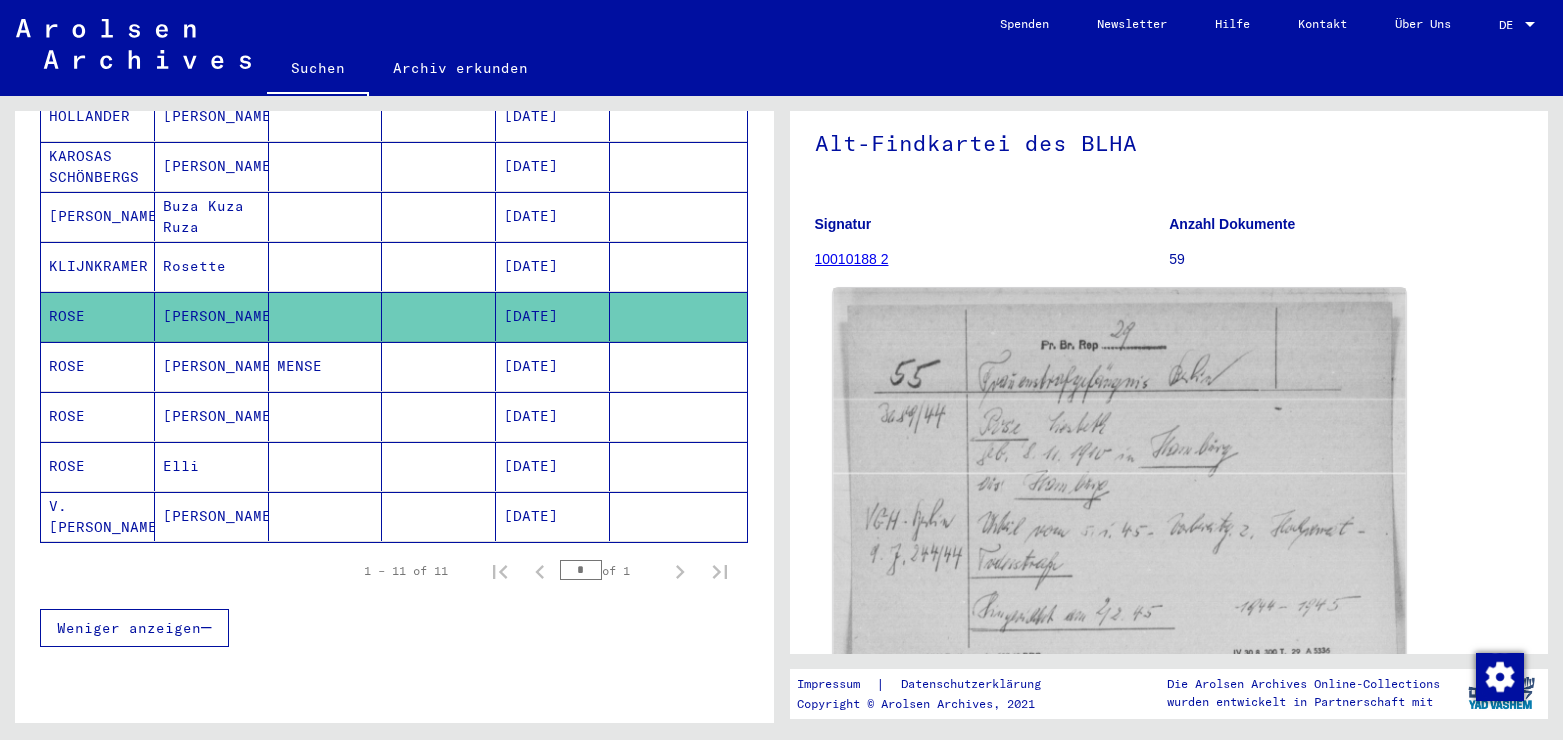 click 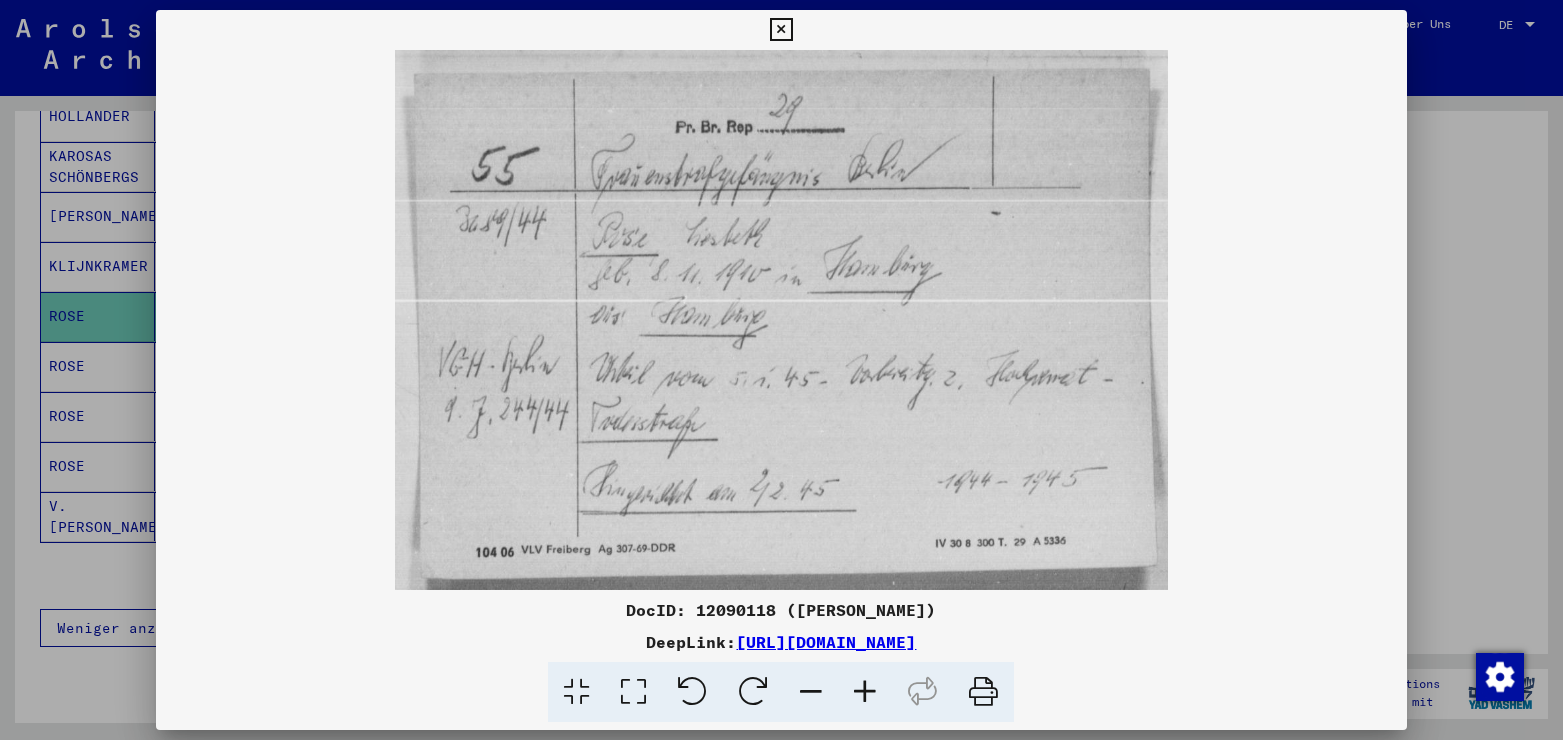 click at bounding box center [633, 692] 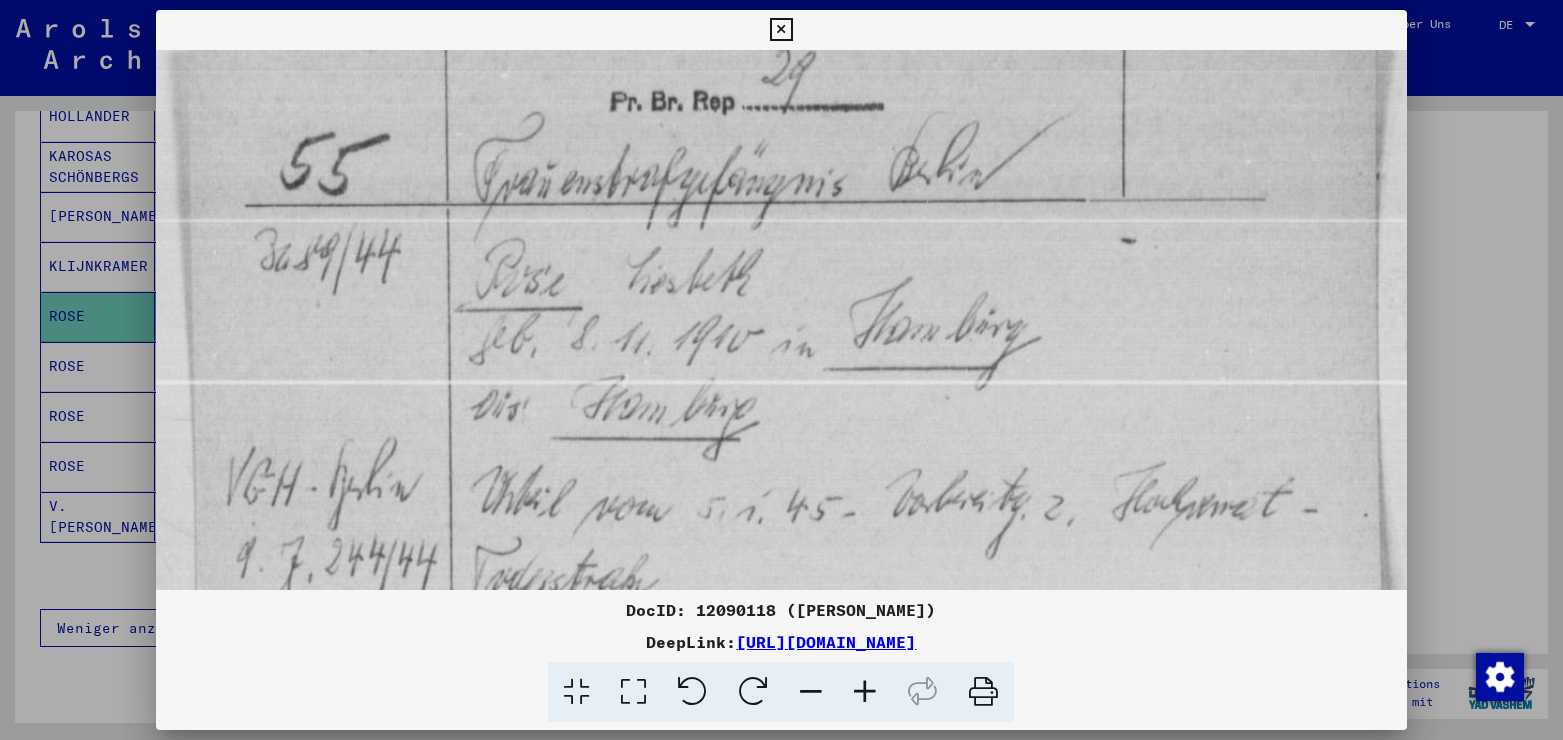 scroll, scrollTop: 110, scrollLeft: 0, axis: vertical 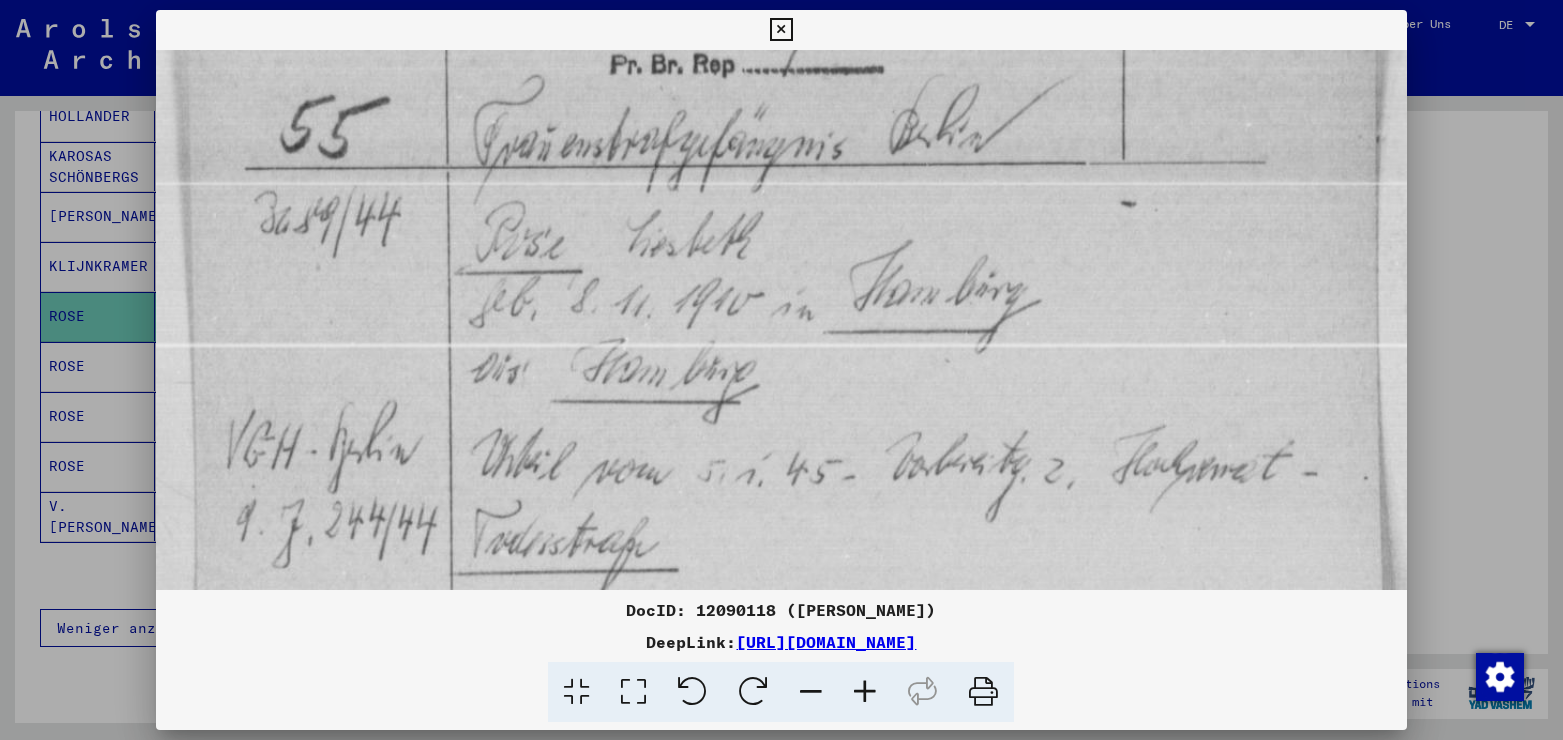 drag, startPoint x: 696, startPoint y: 363, endPoint x: 676, endPoint y: 253, distance: 111.8034 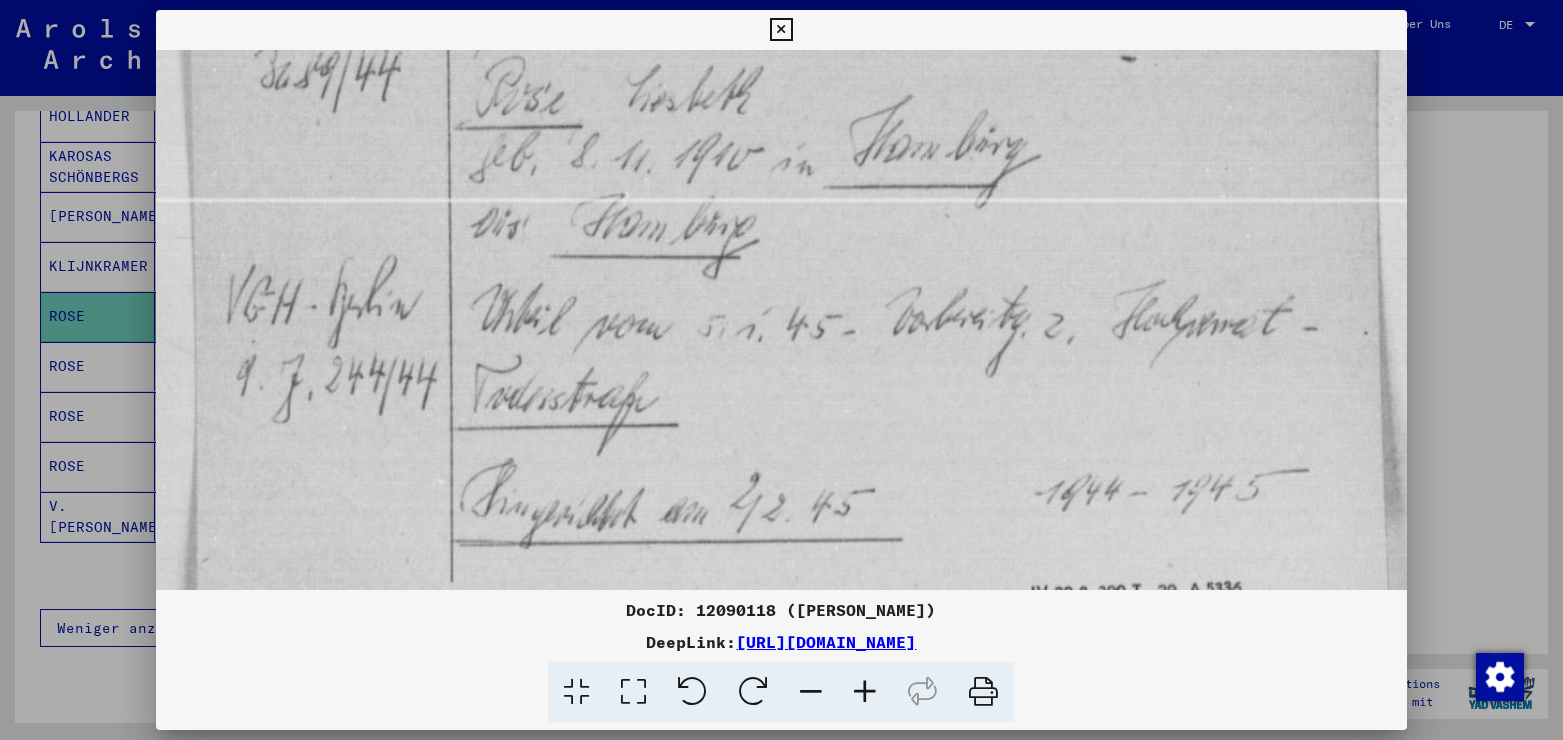 scroll, scrollTop: 300, scrollLeft: 0, axis: vertical 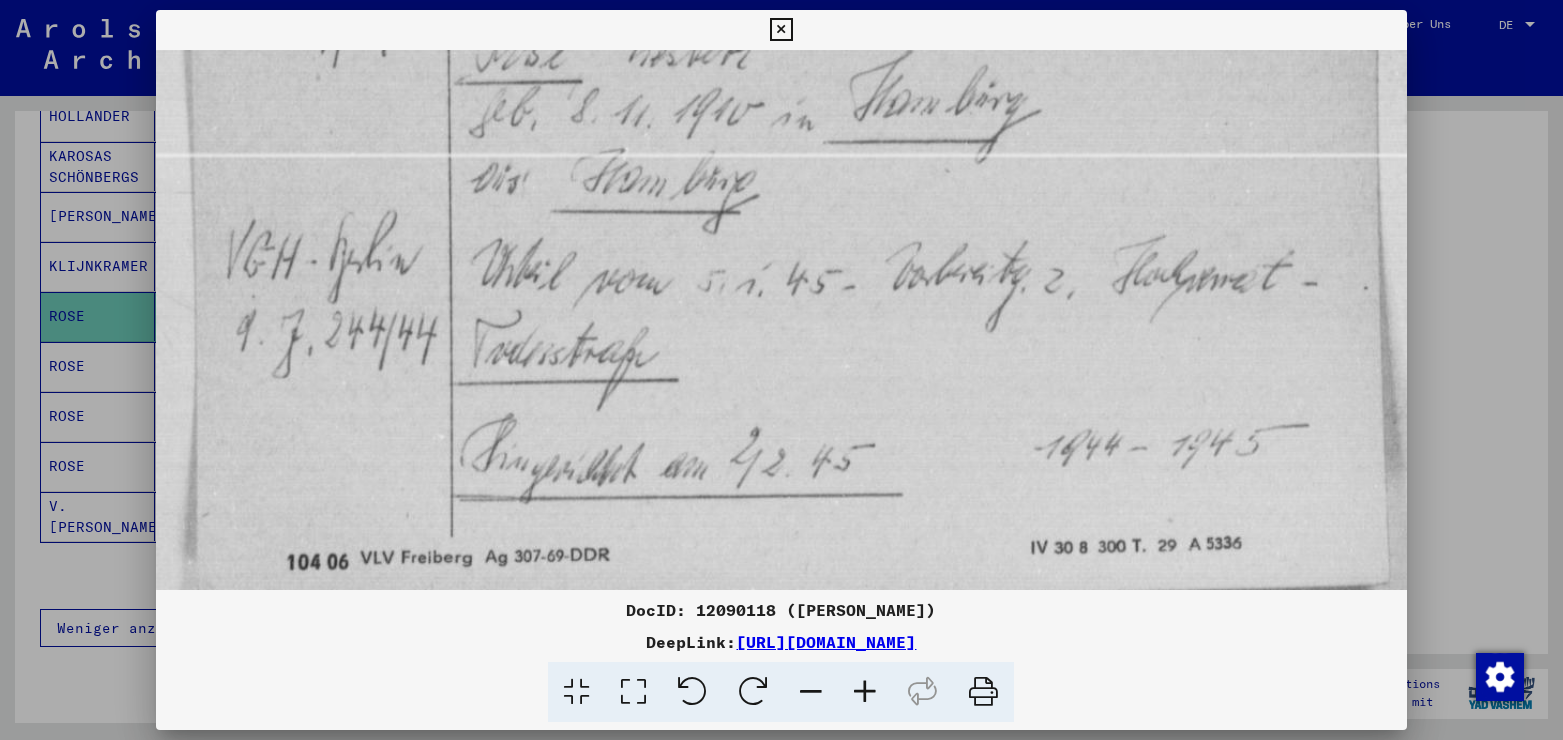 drag, startPoint x: 791, startPoint y: 425, endPoint x: 778, endPoint y: 235, distance: 190.44421 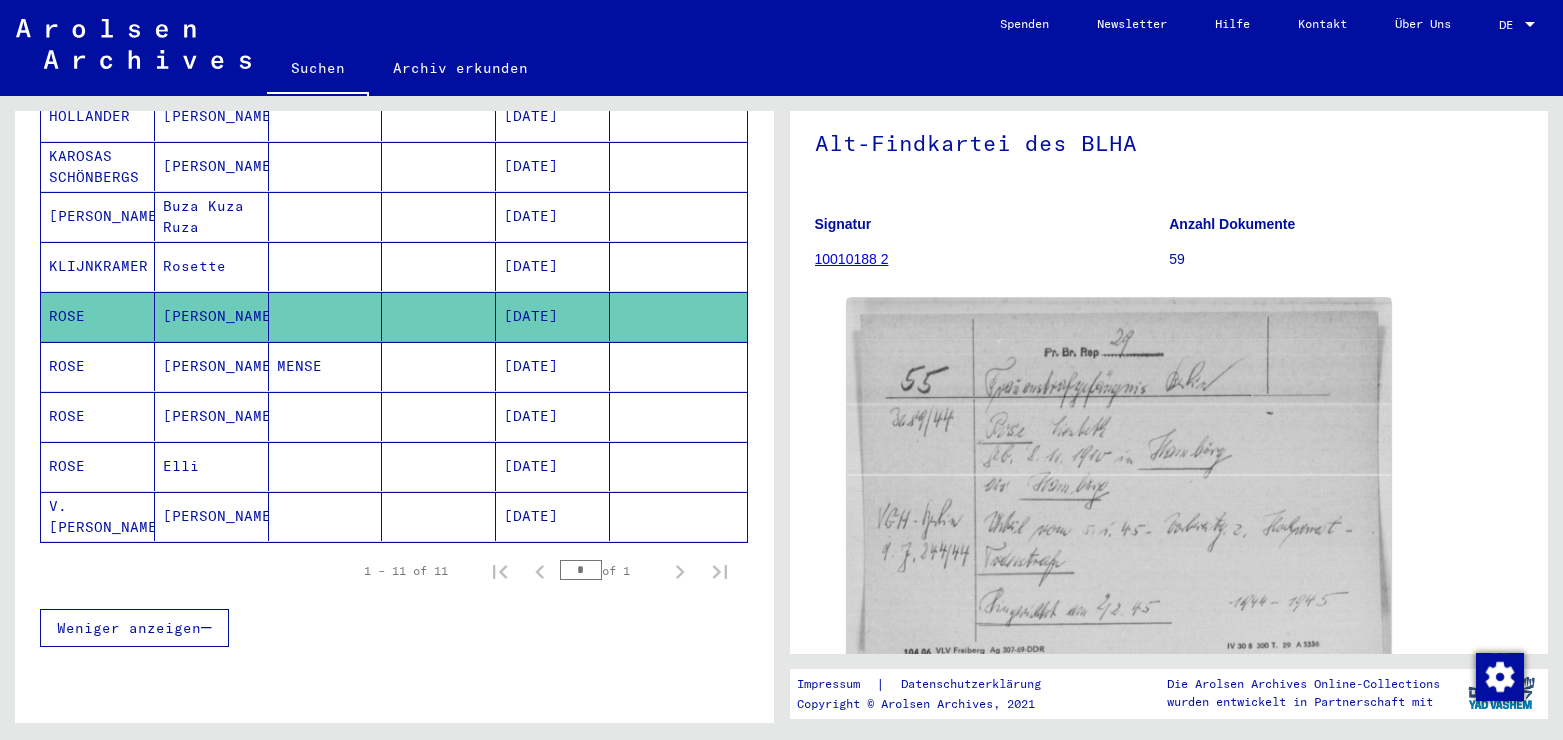 click on "[PERSON_NAME]" at bounding box center (212, 416) 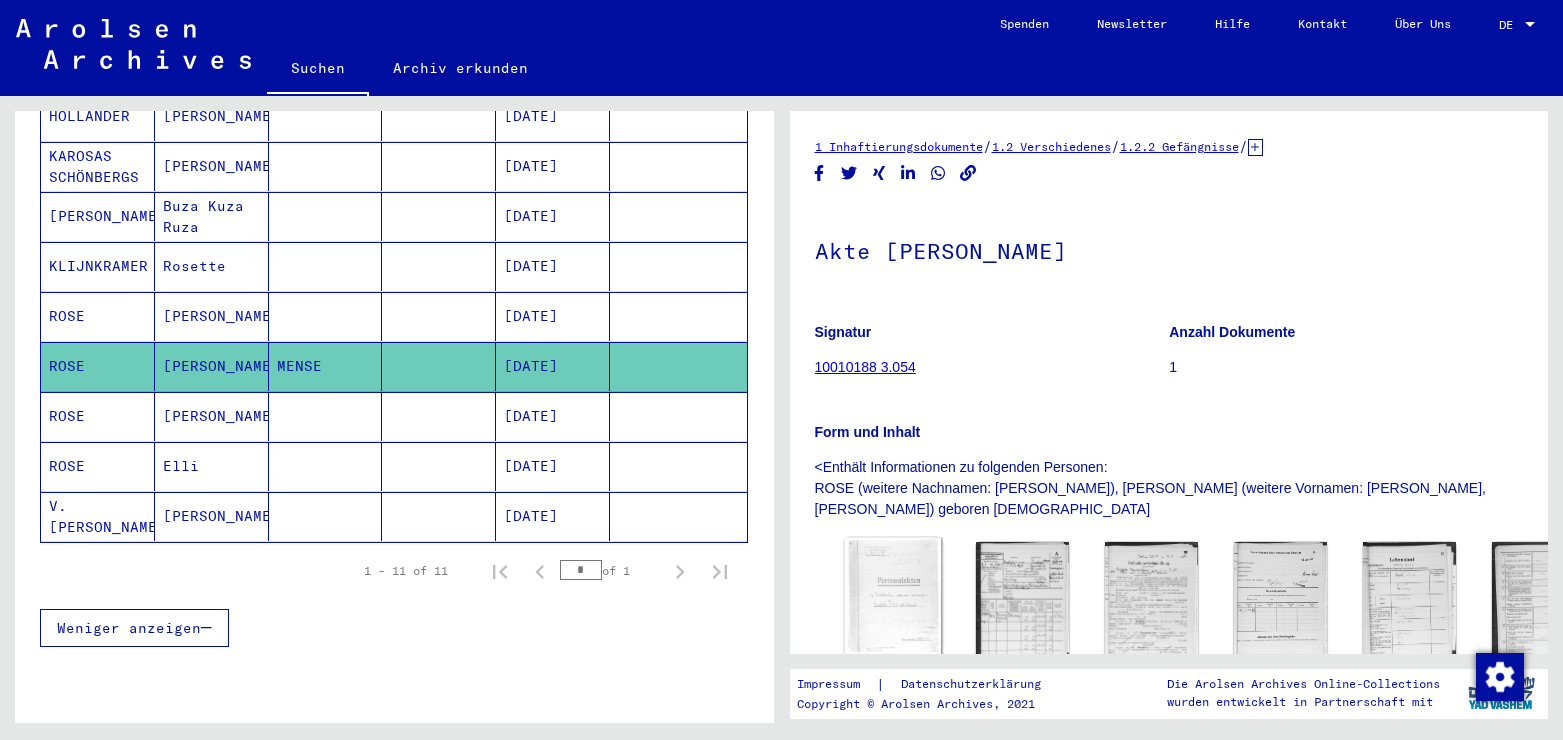 click 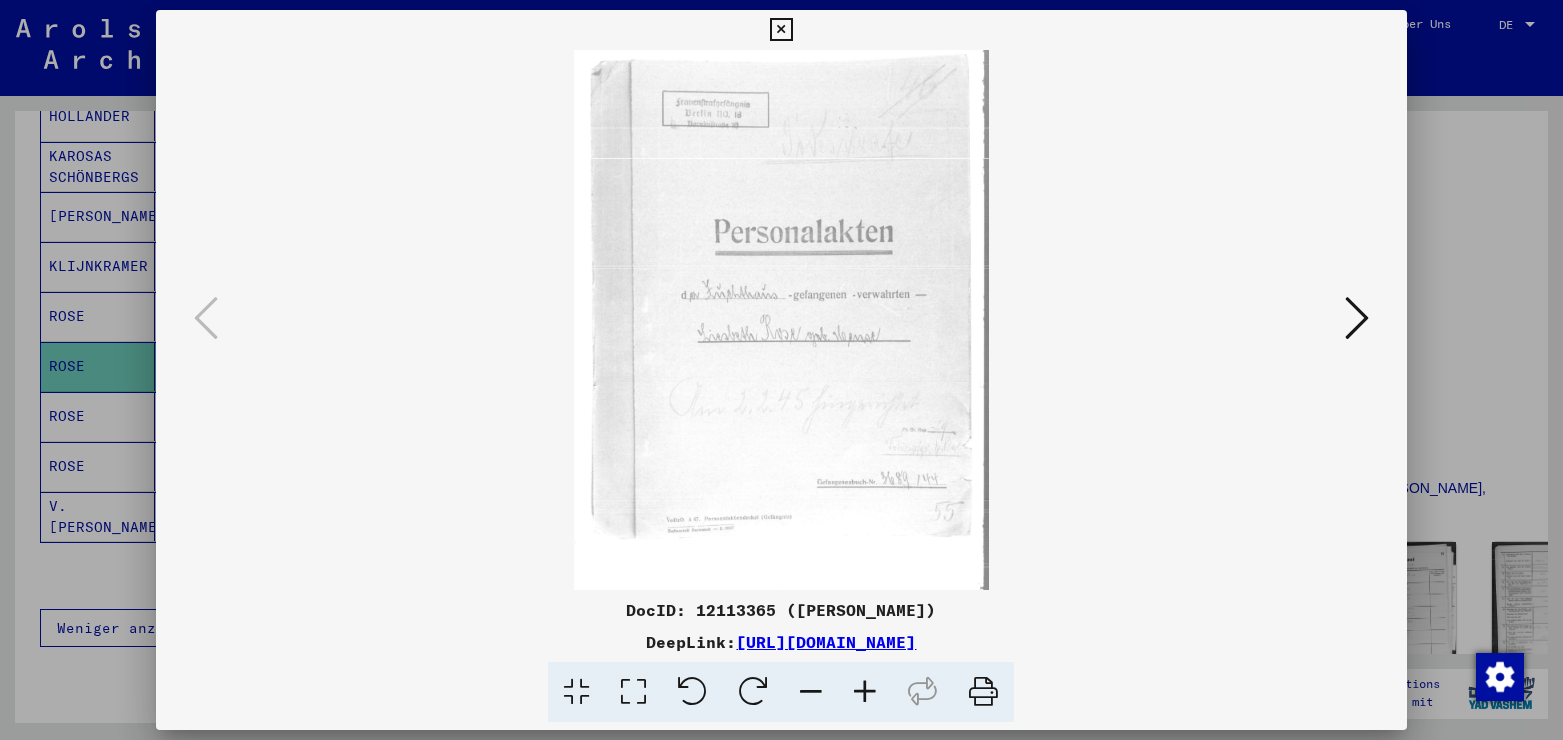 click at bounding box center [633, 692] 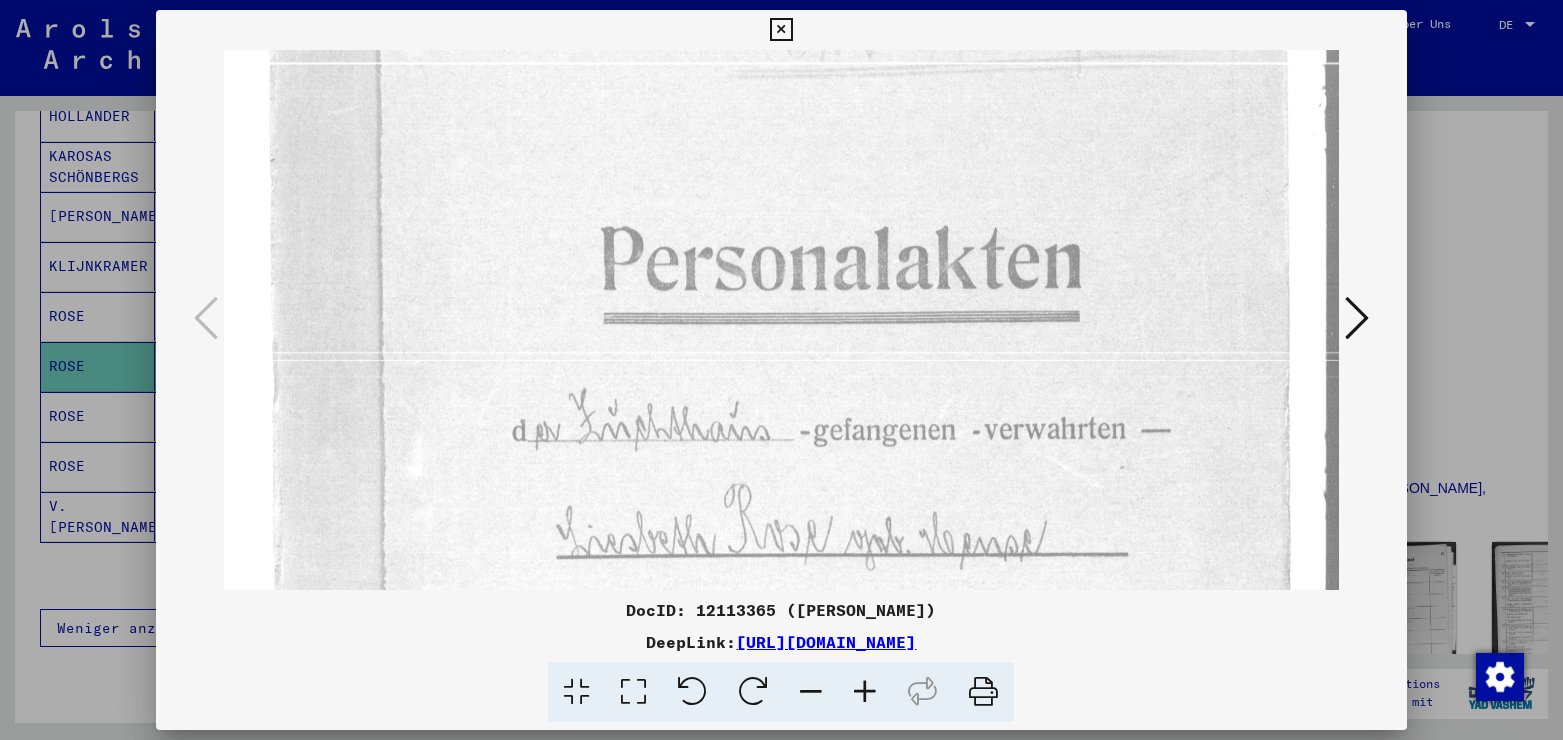 scroll, scrollTop: 370, scrollLeft: 0, axis: vertical 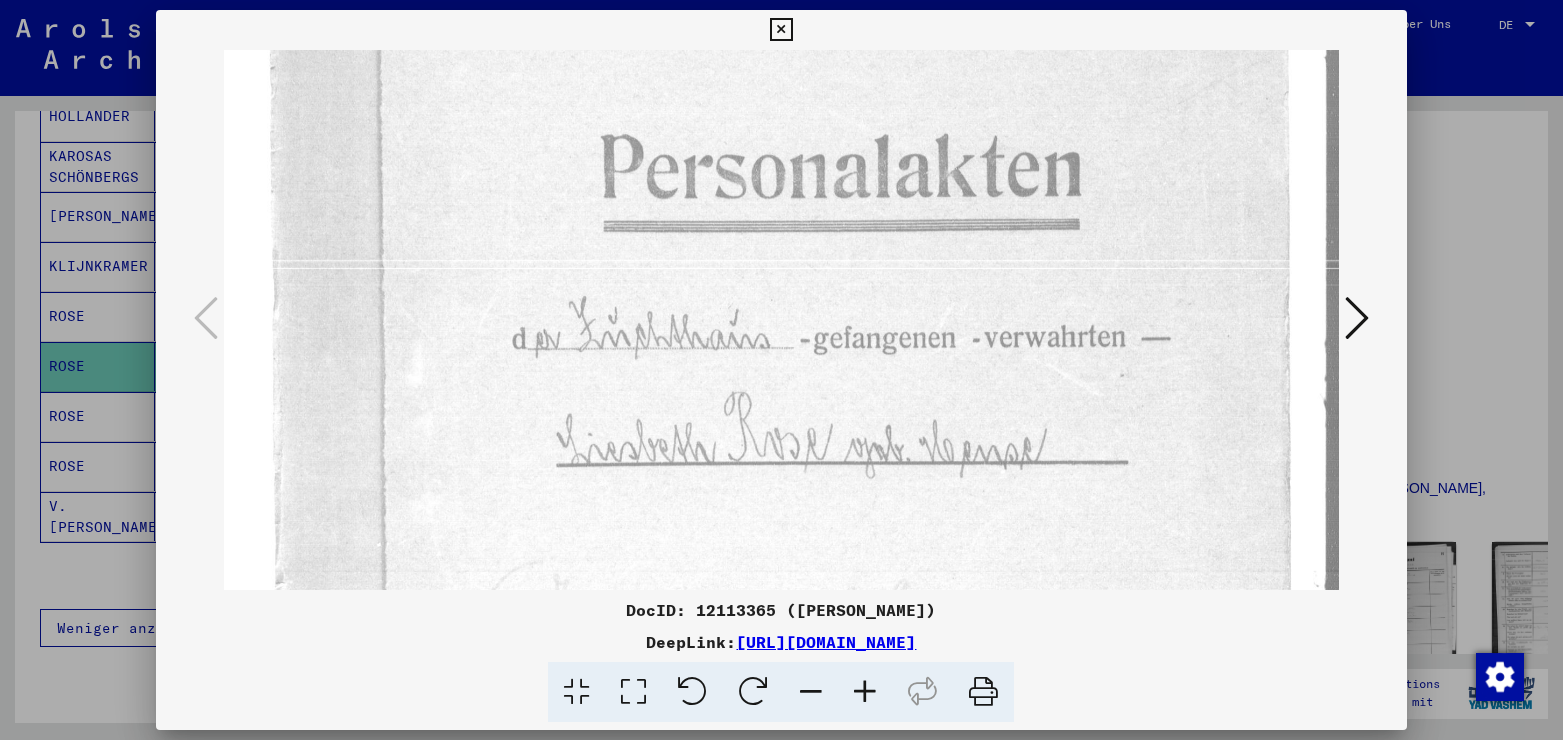 drag, startPoint x: 824, startPoint y: 428, endPoint x: 776, endPoint y: 58, distance: 373.10052 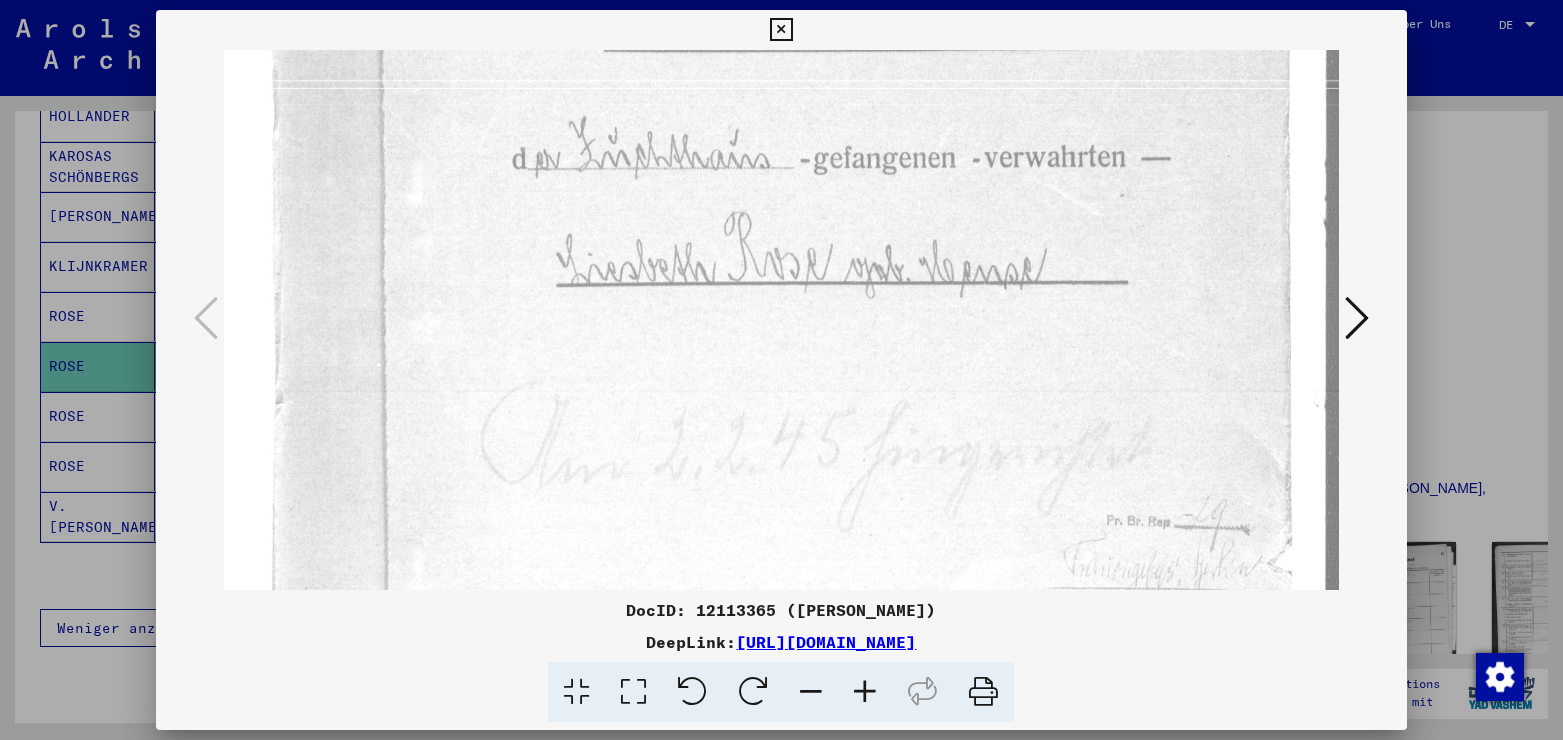 scroll, scrollTop: 552, scrollLeft: 0, axis: vertical 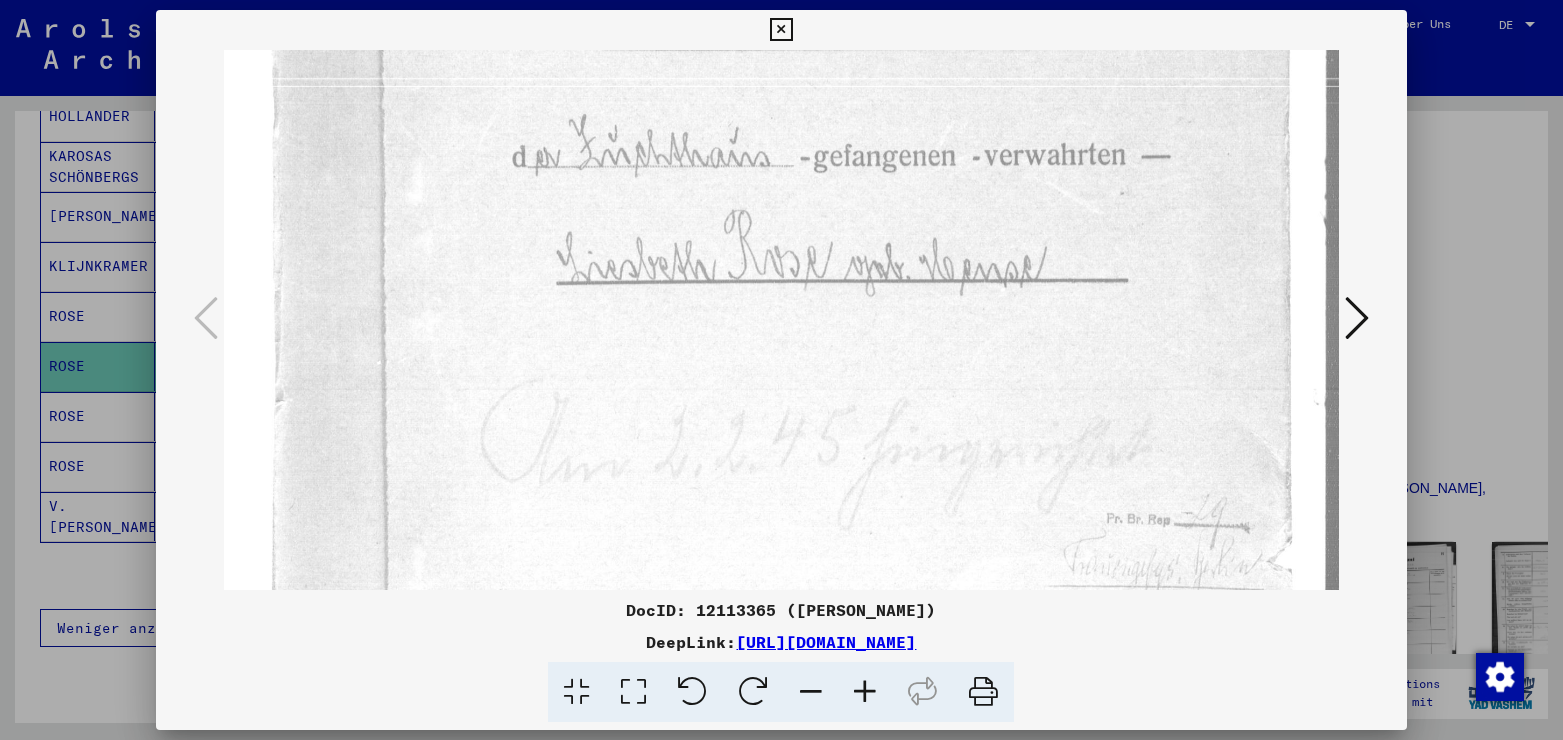 drag, startPoint x: 798, startPoint y: 442, endPoint x: 798, endPoint y: 260, distance: 182 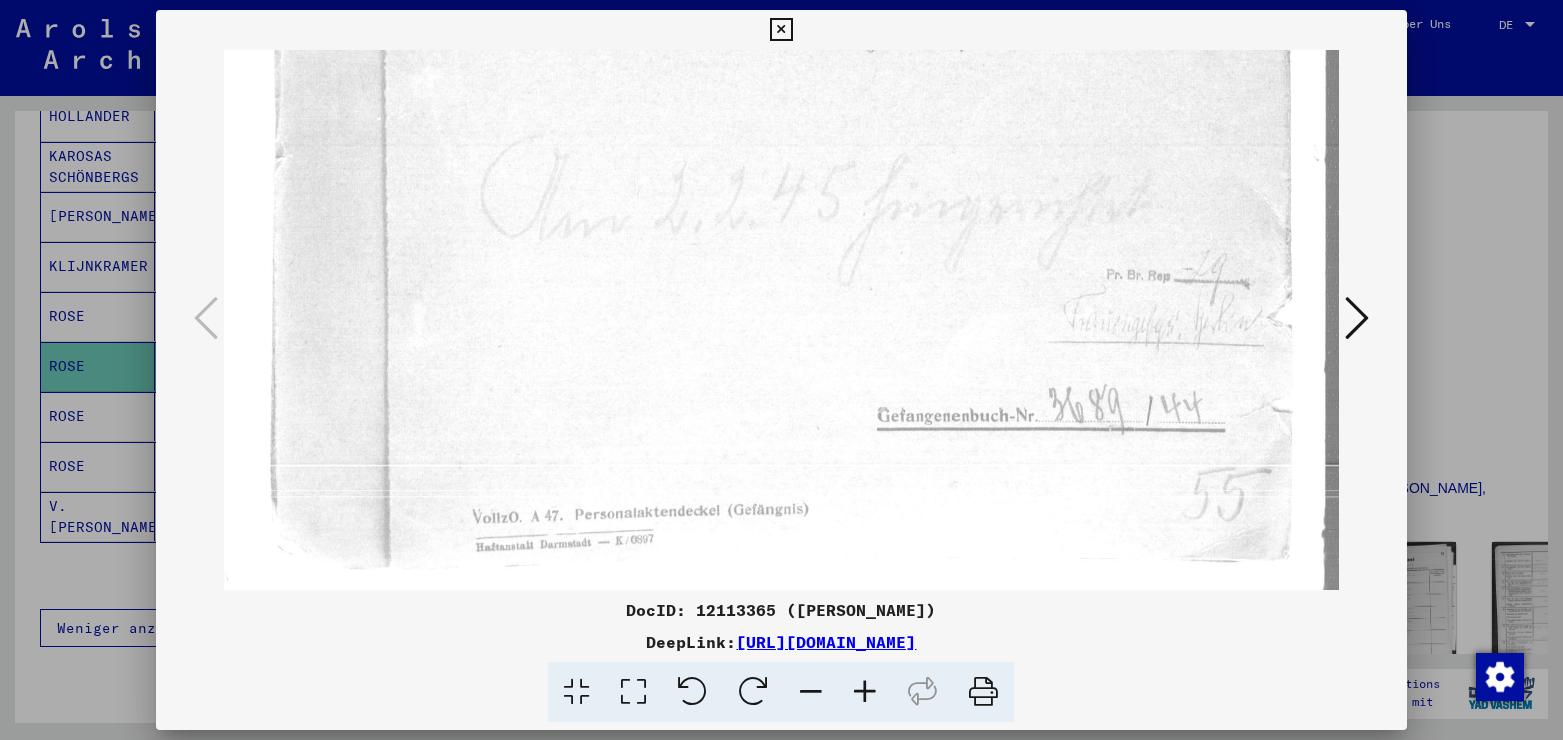 scroll, scrollTop: 805, scrollLeft: 0, axis: vertical 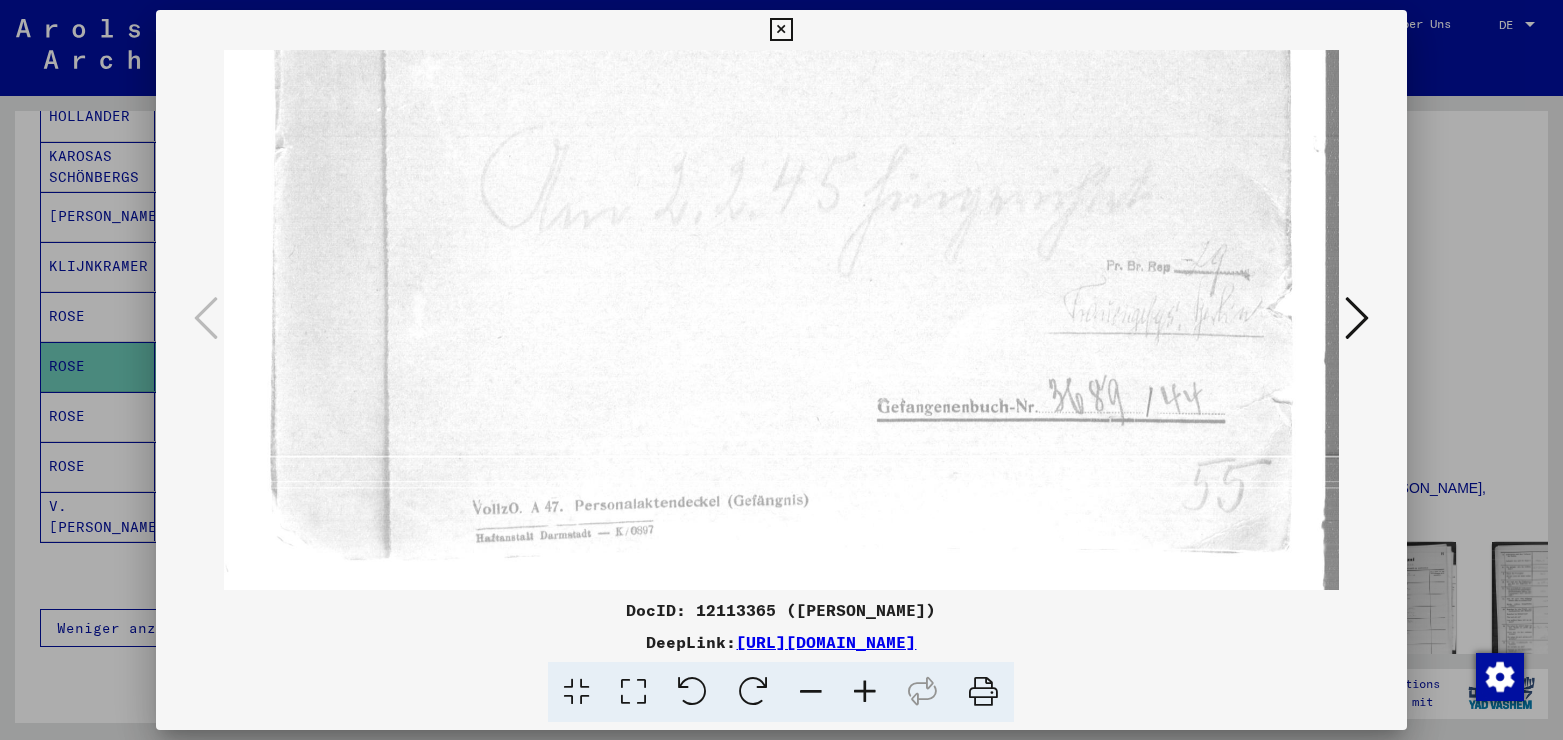 drag, startPoint x: 845, startPoint y: 411, endPoint x: 824, endPoint y: 158, distance: 253.87004 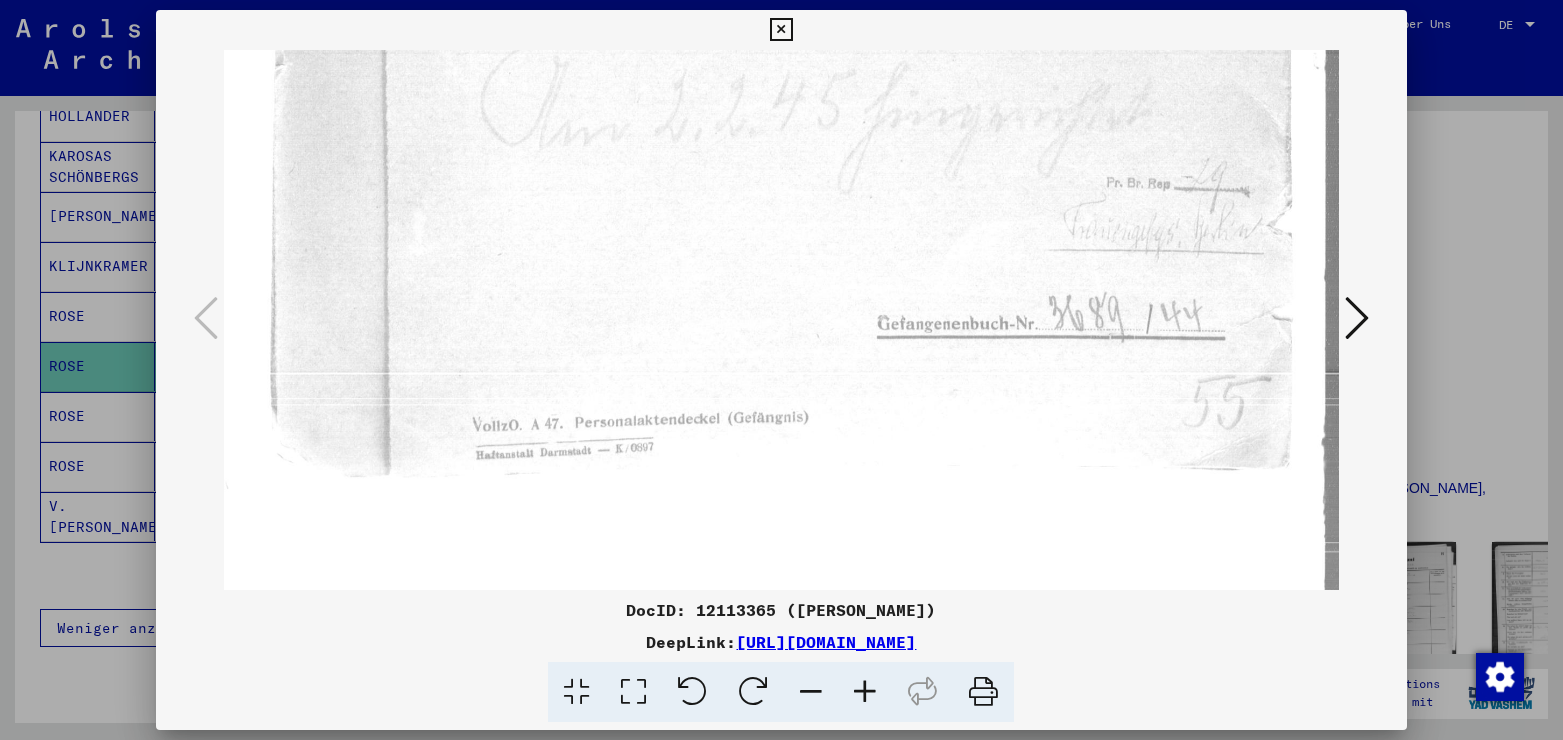 scroll, scrollTop: 922, scrollLeft: 0, axis: vertical 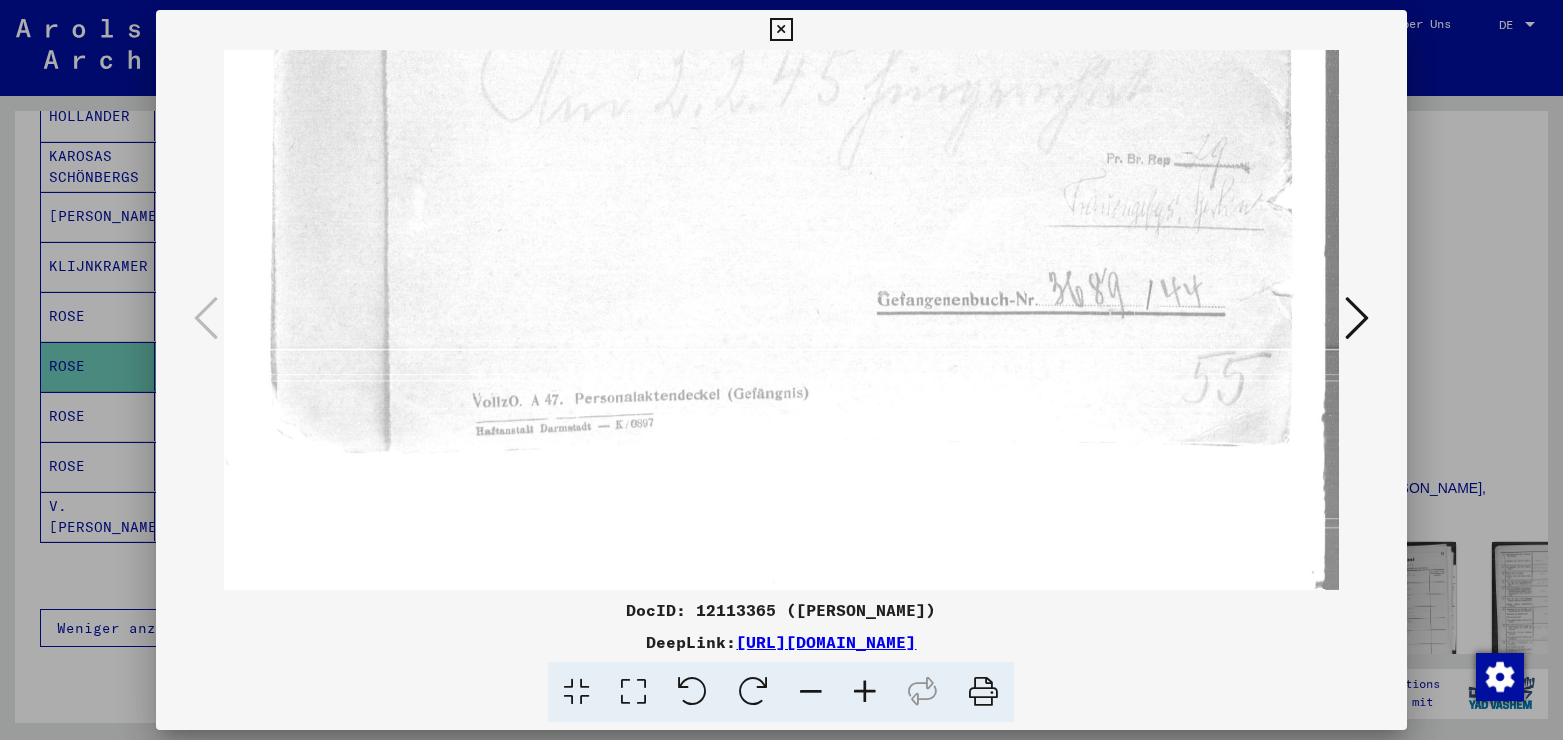 drag, startPoint x: 865, startPoint y: 379, endPoint x: 831, endPoint y: 228, distance: 154.78049 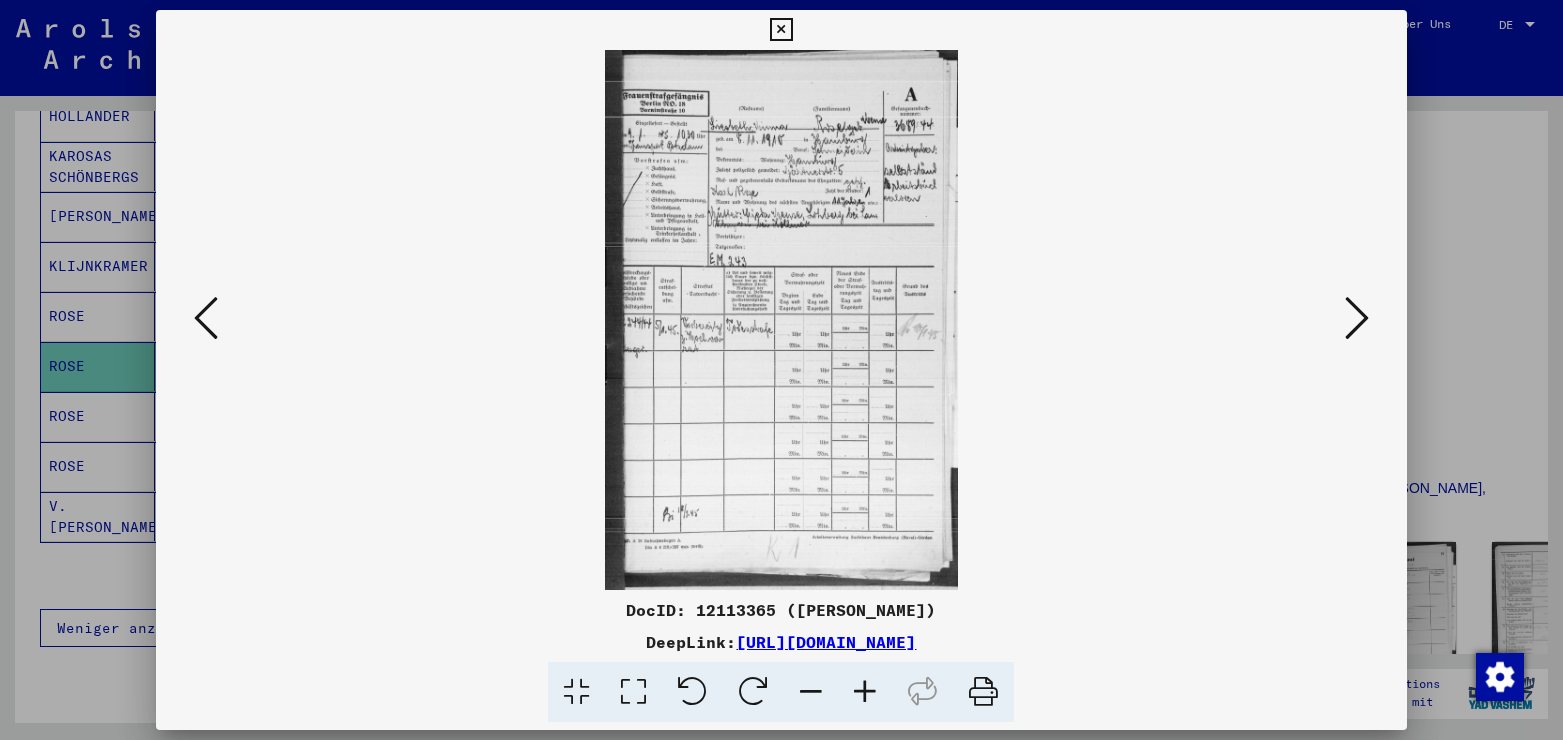 scroll, scrollTop: 0, scrollLeft: 0, axis: both 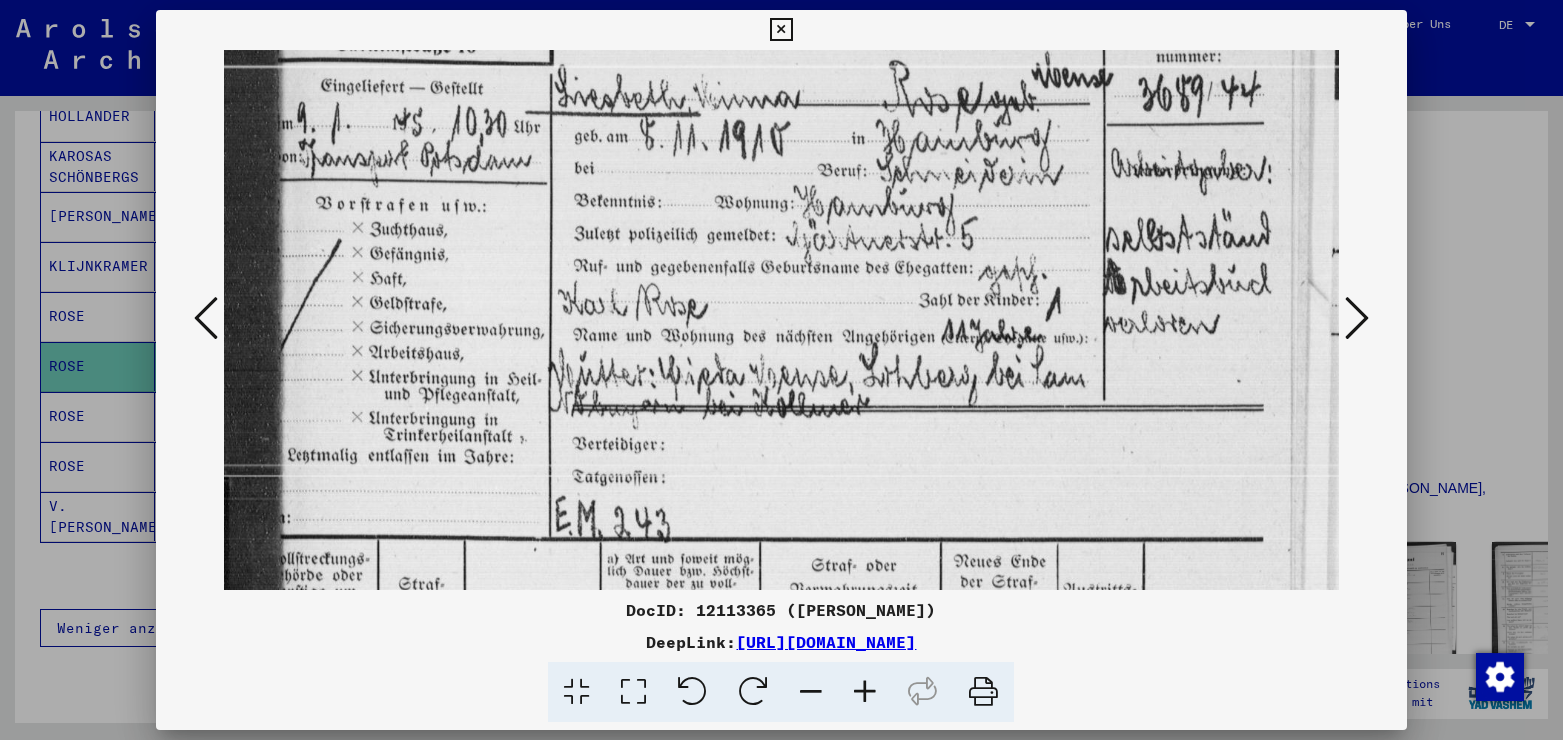 drag, startPoint x: 637, startPoint y: 395, endPoint x: 571, endPoint y: 200, distance: 205.86646 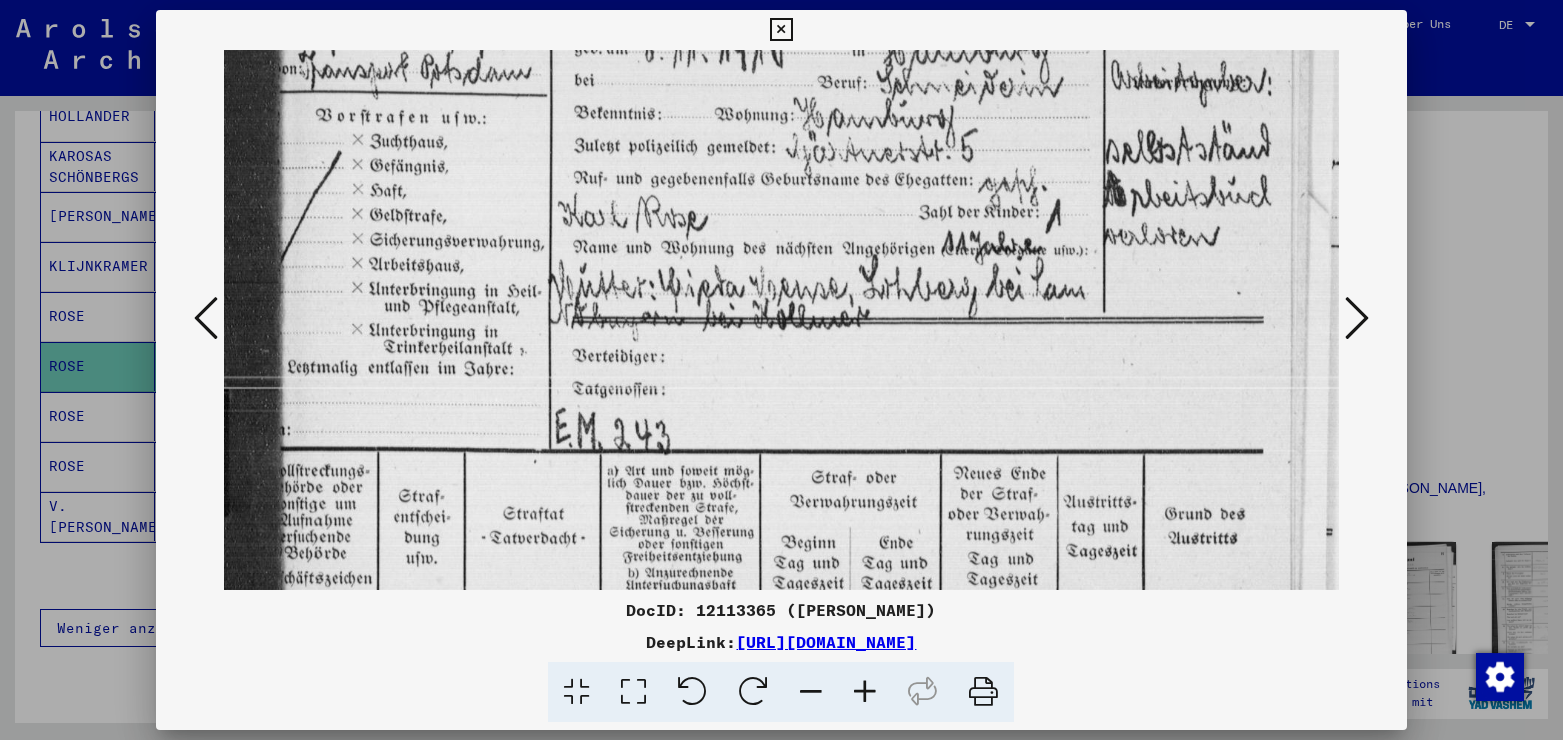 scroll, scrollTop: 295, scrollLeft: 0, axis: vertical 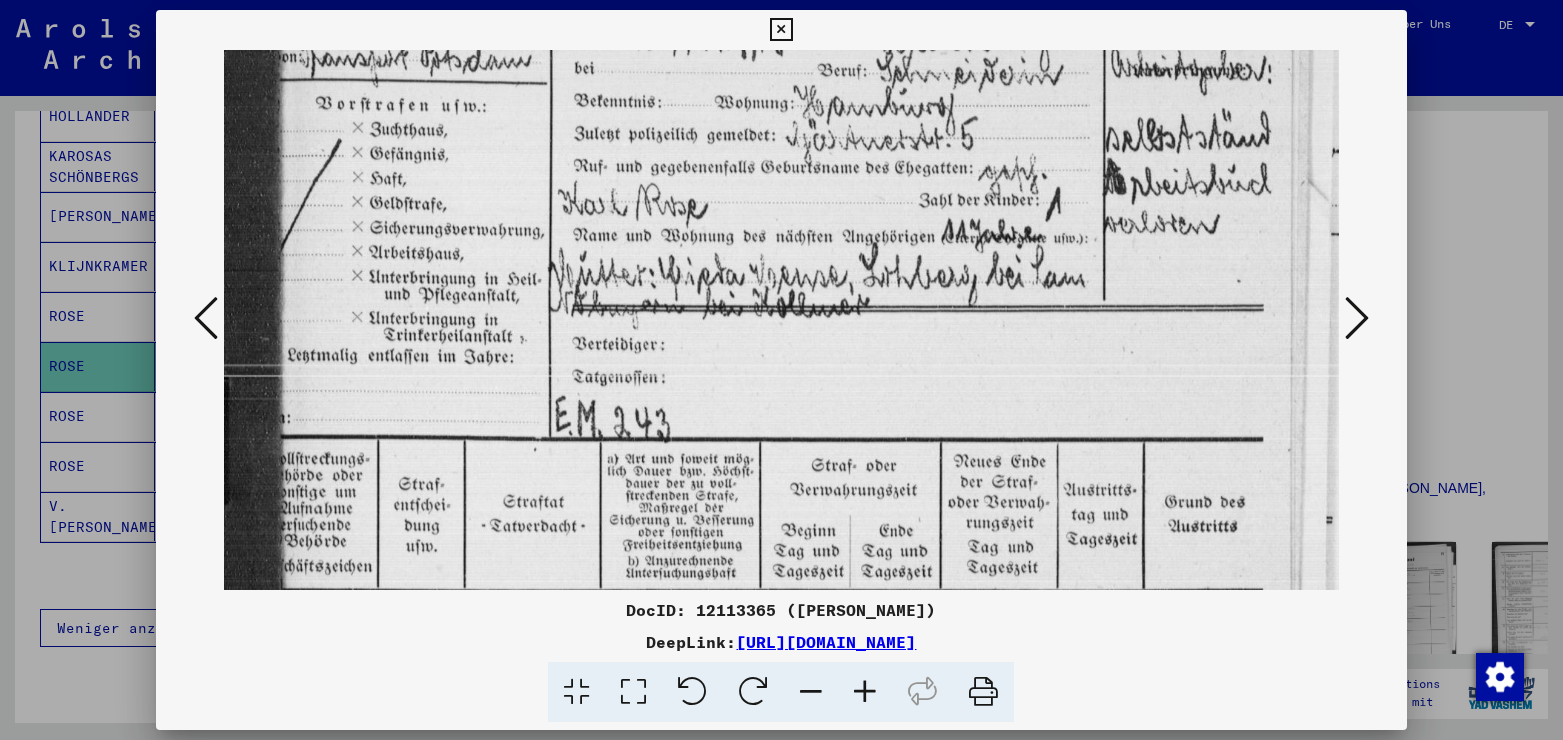 drag, startPoint x: 491, startPoint y: 368, endPoint x: 498, endPoint y: 268, distance: 100.2447 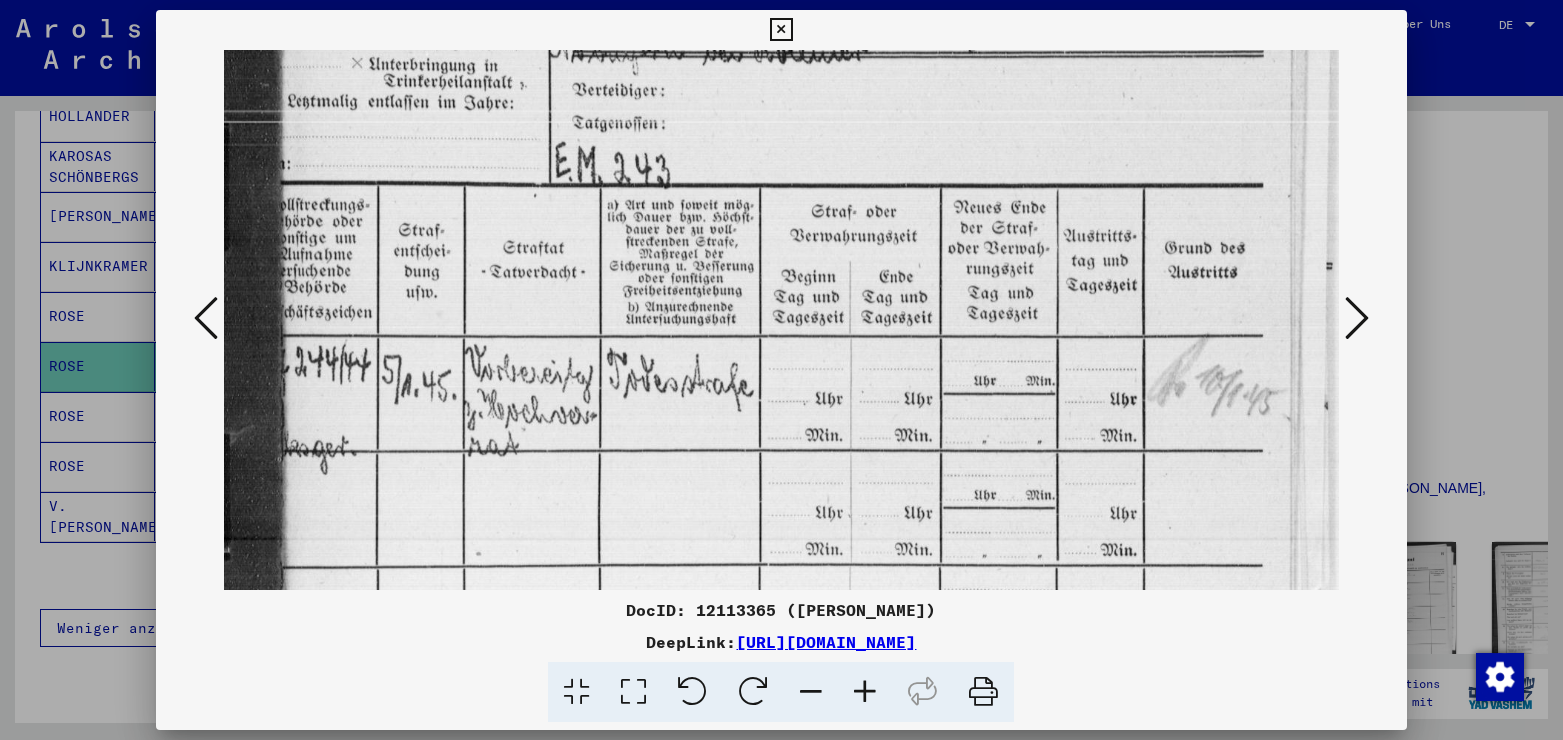 scroll, scrollTop: 551, scrollLeft: 0, axis: vertical 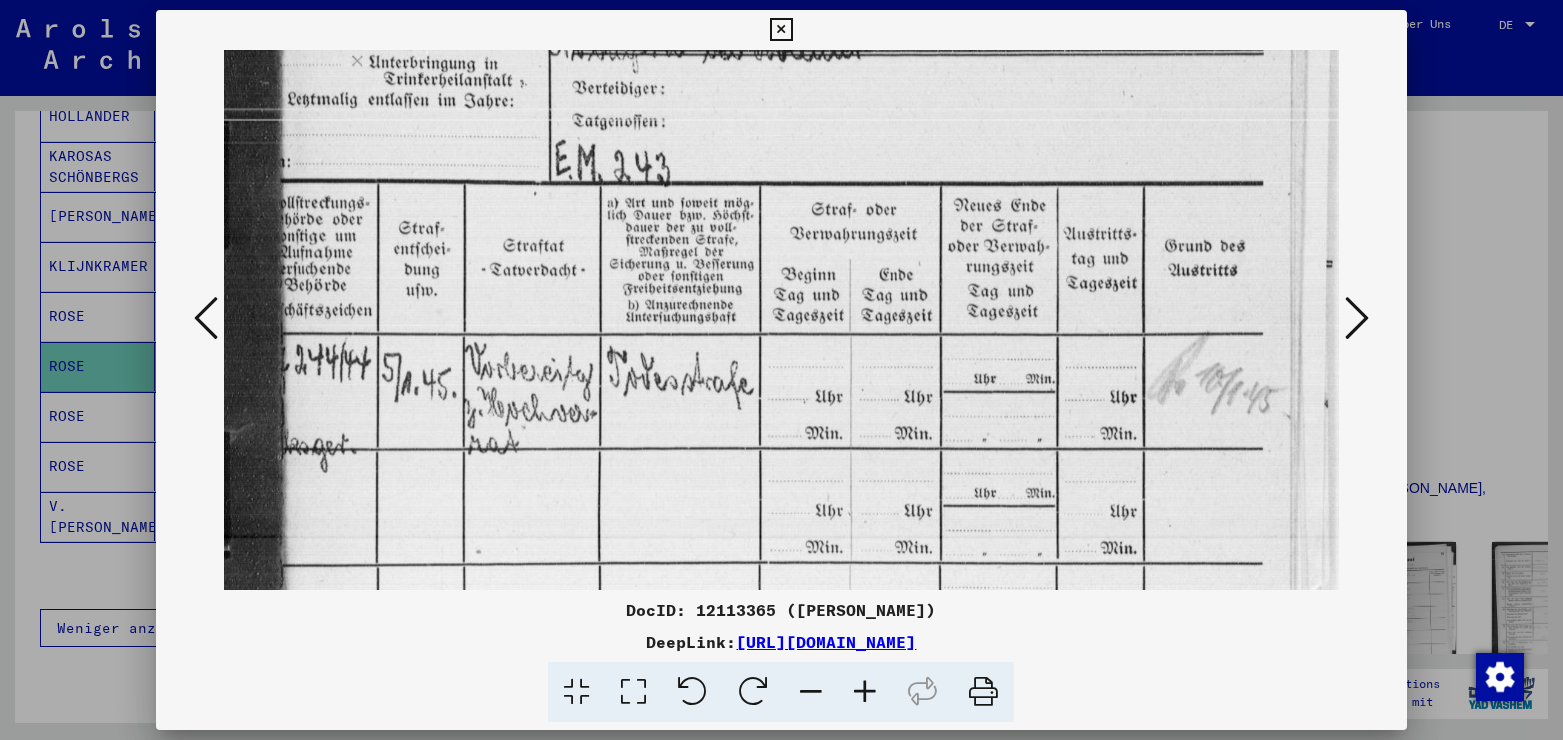 drag, startPoint x: 496, startPoint y: 479, endPoint x: 468, endPoint y: 223, distance: 257.5267 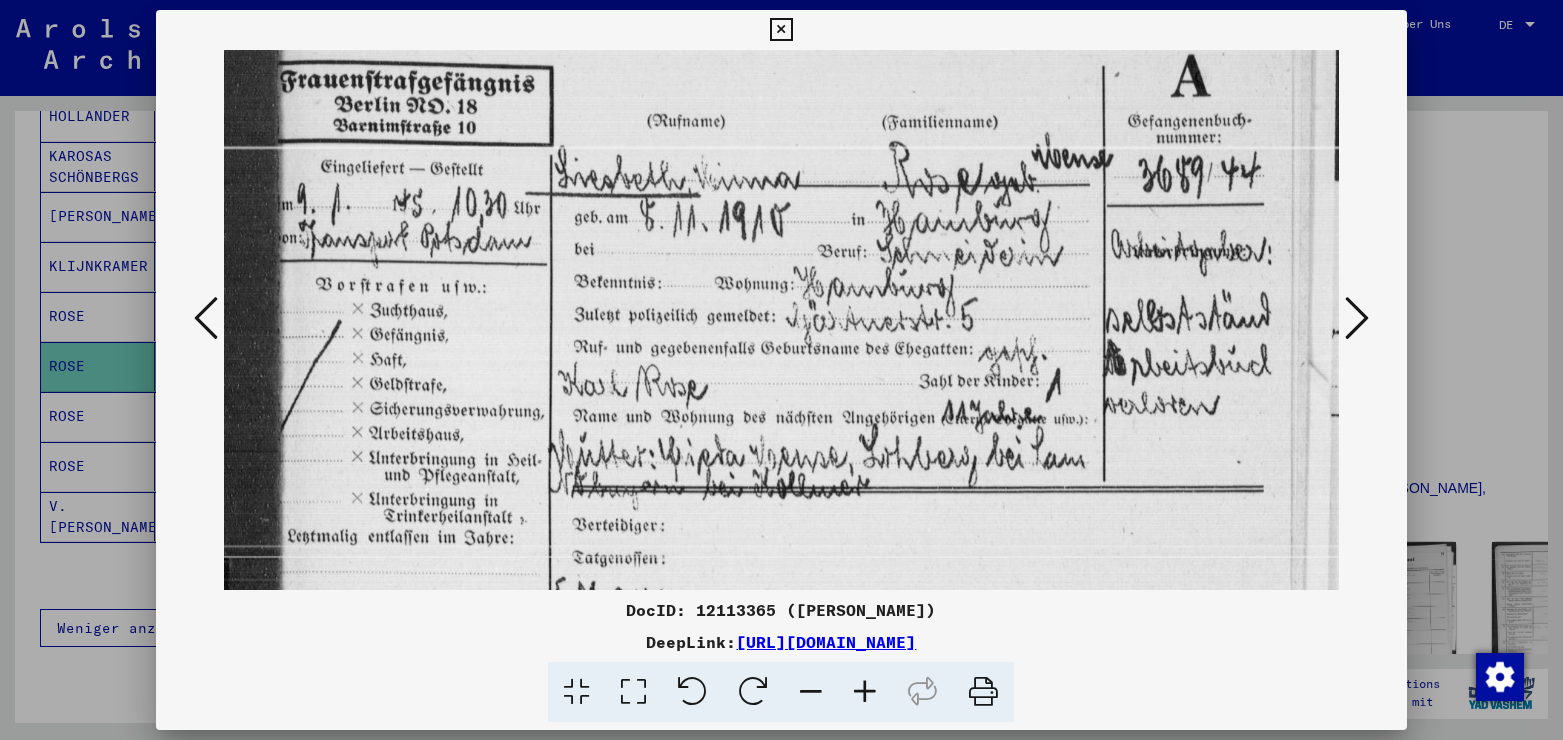 scroll, scrollTop: 110, scrollLeft: 0, axis: vertical 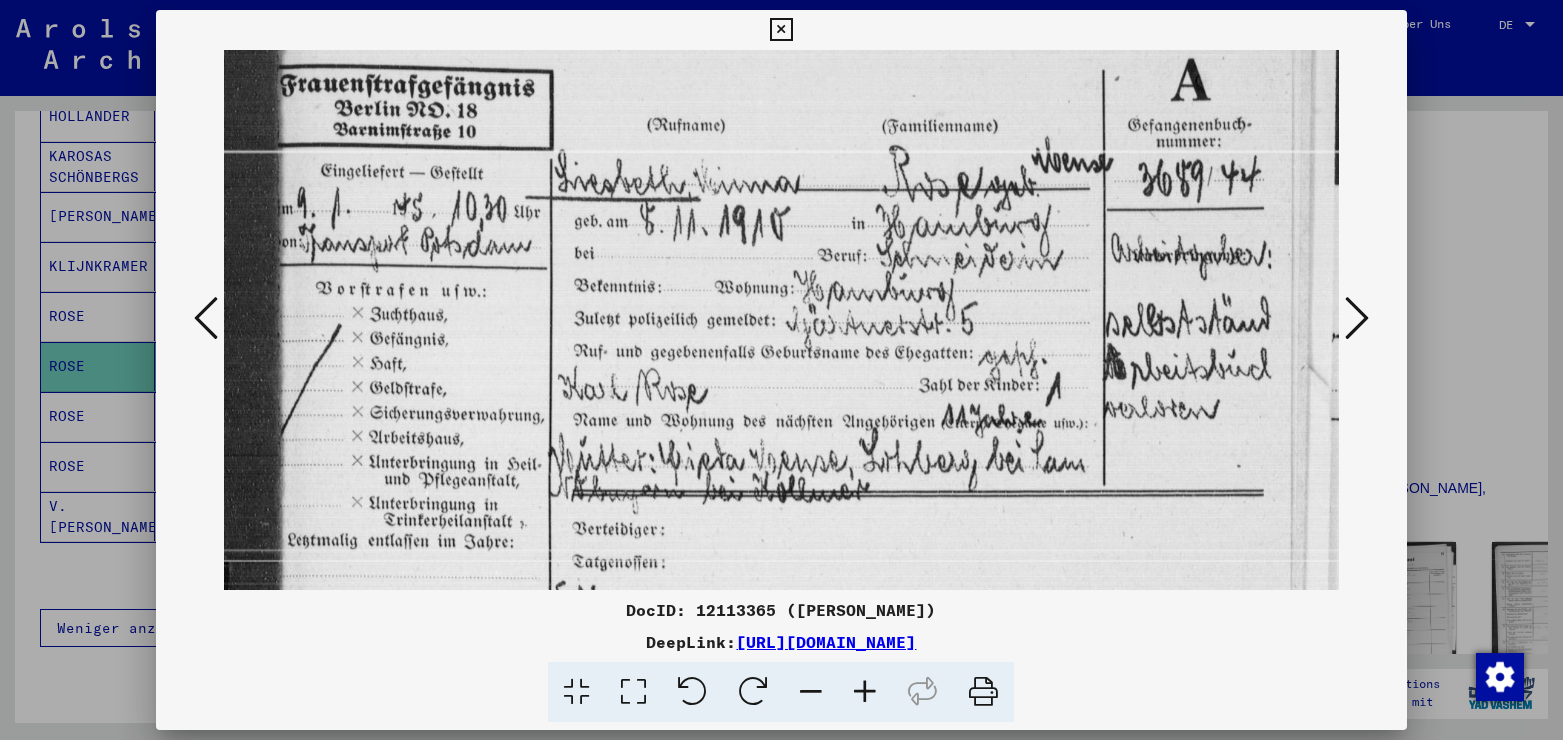 drag, startPoint x: 607, startPoint y: 339, endPoint x: 582, endPoint y: 655, distance: 316.9874 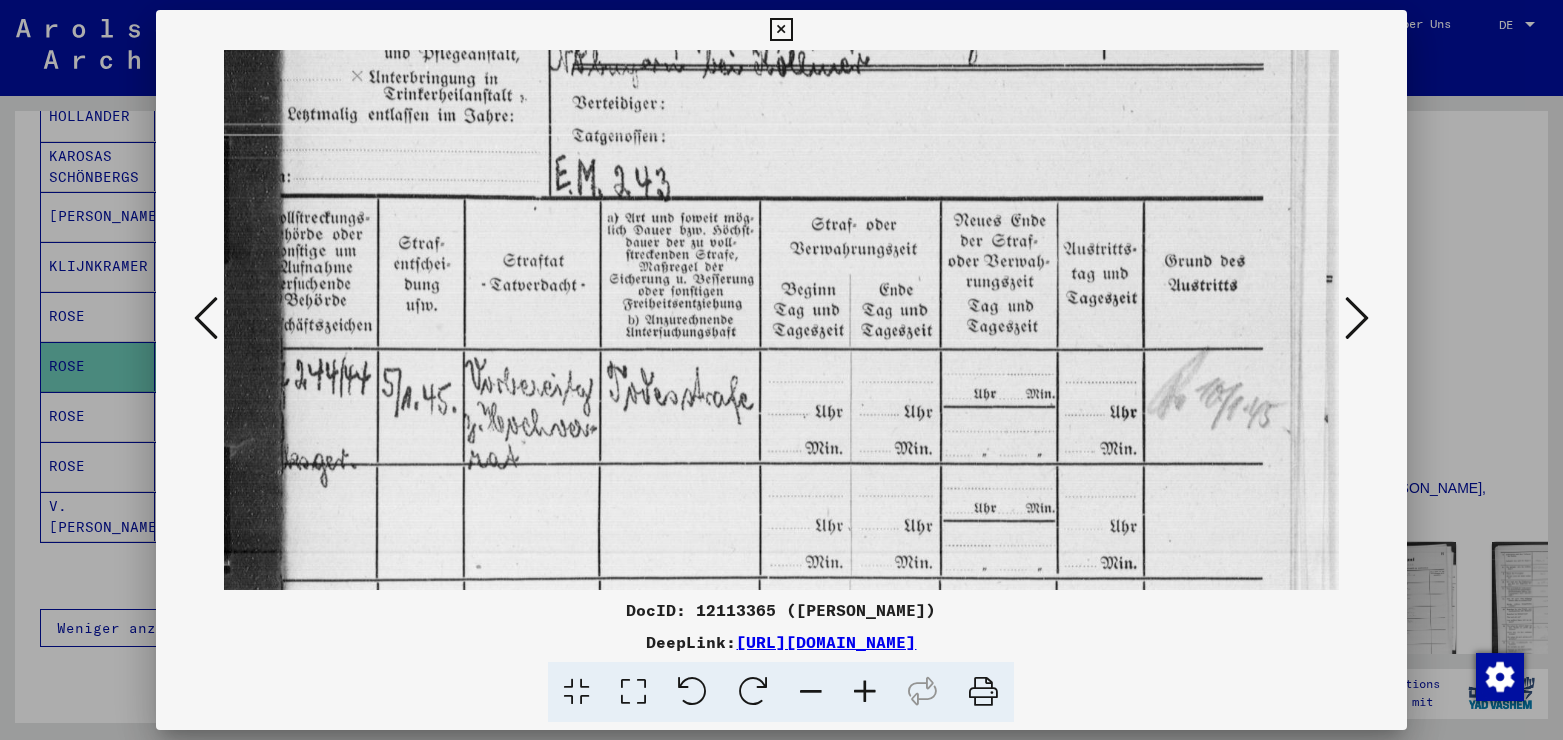 scroll, scrollTop: 572, scrollLeft: 0, axis: vertical 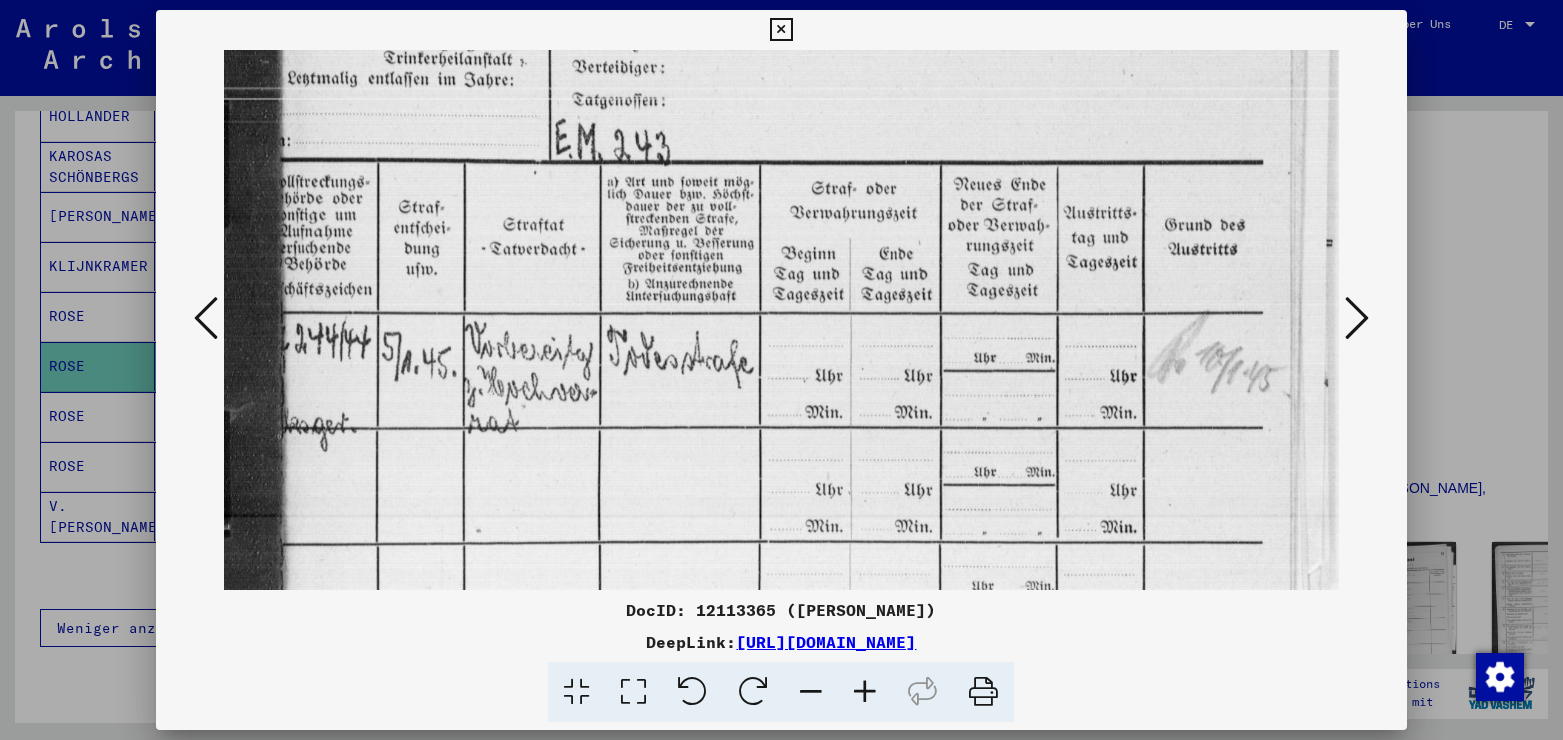 drag, startPoint x: 953, startPoint y: 524, endPoint x: 916, endPoint y: 62, distance: 463.47925 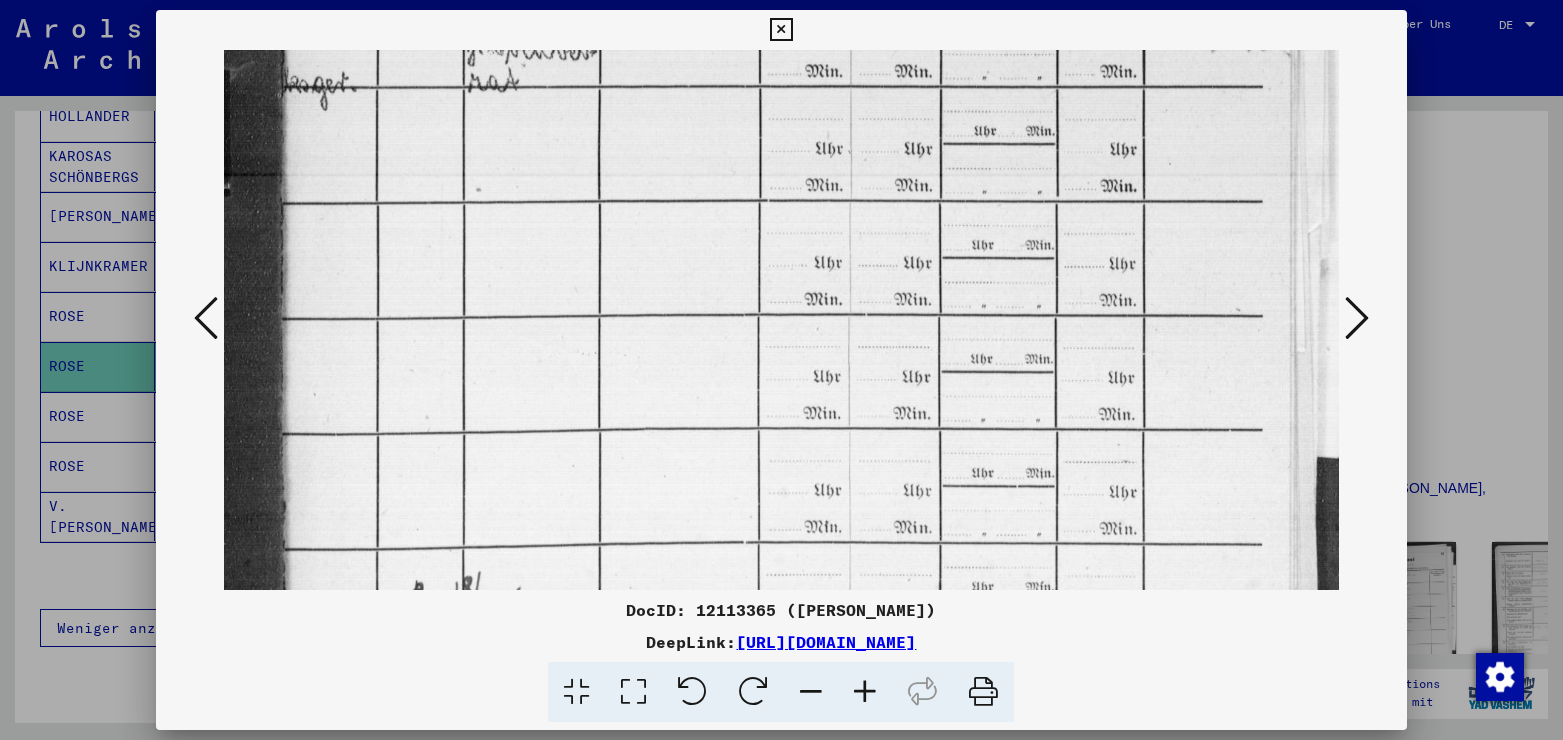 drag, startPoint x: 880, startPoint y: 438, endPoint x: 807, endPoint y: 106, distance: 339.93088 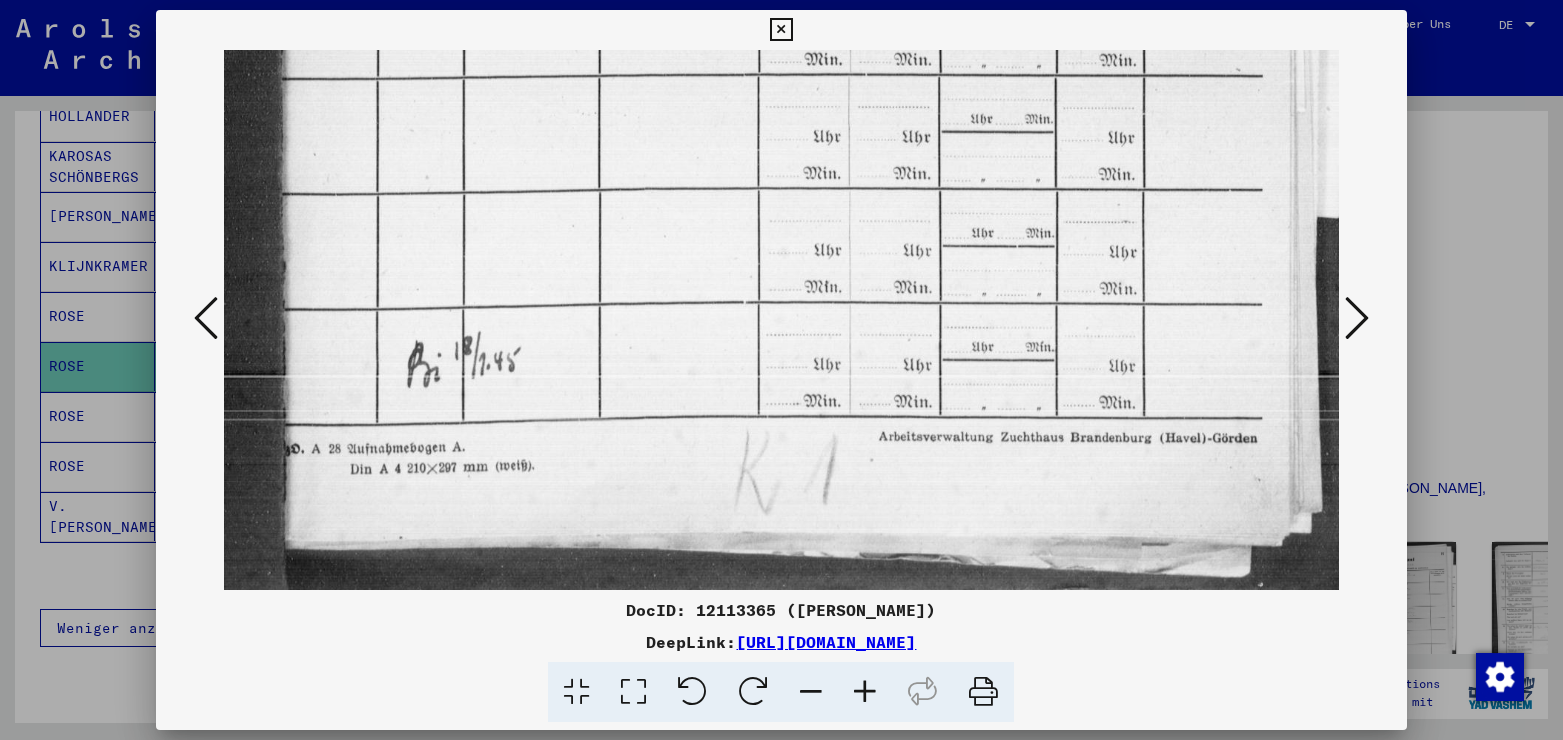 scroll, scrollTop: 1179, scrollLeft: 0, axis: vertical 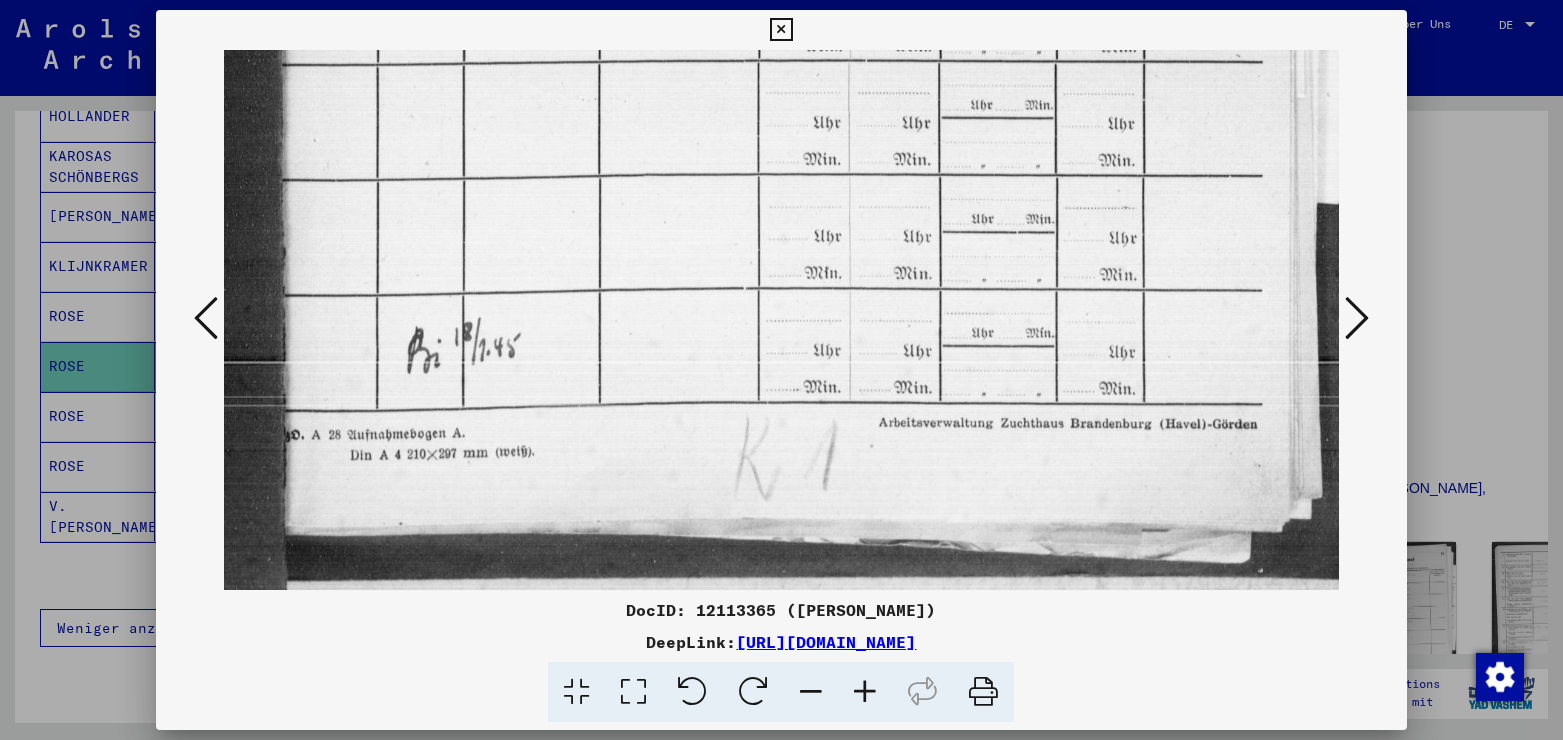 drag, startPoint x: 823, startPoint y: 391, endPoint x: 799, endPoint y: 130, distance: 262.10114 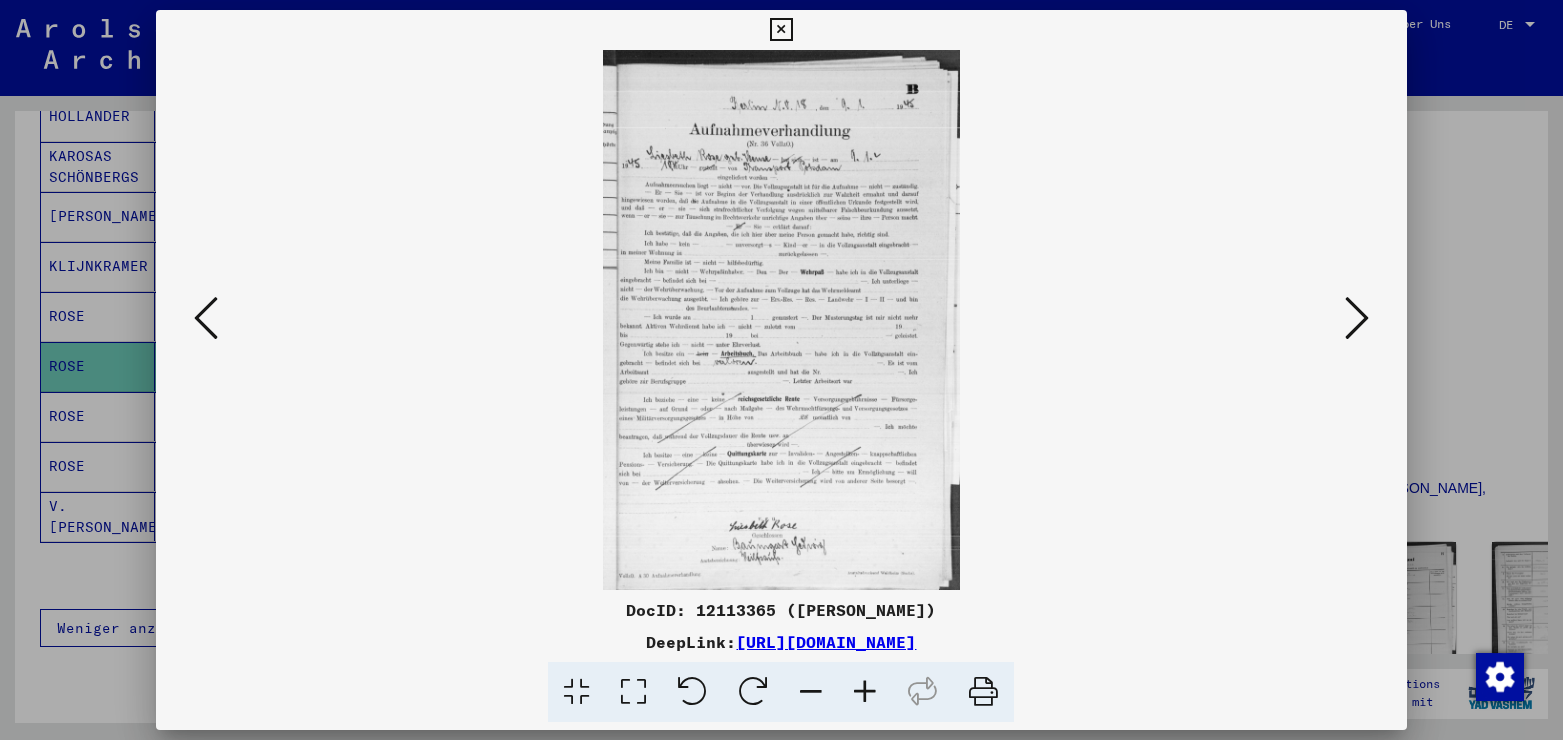 click at bounding box center (633, 692) 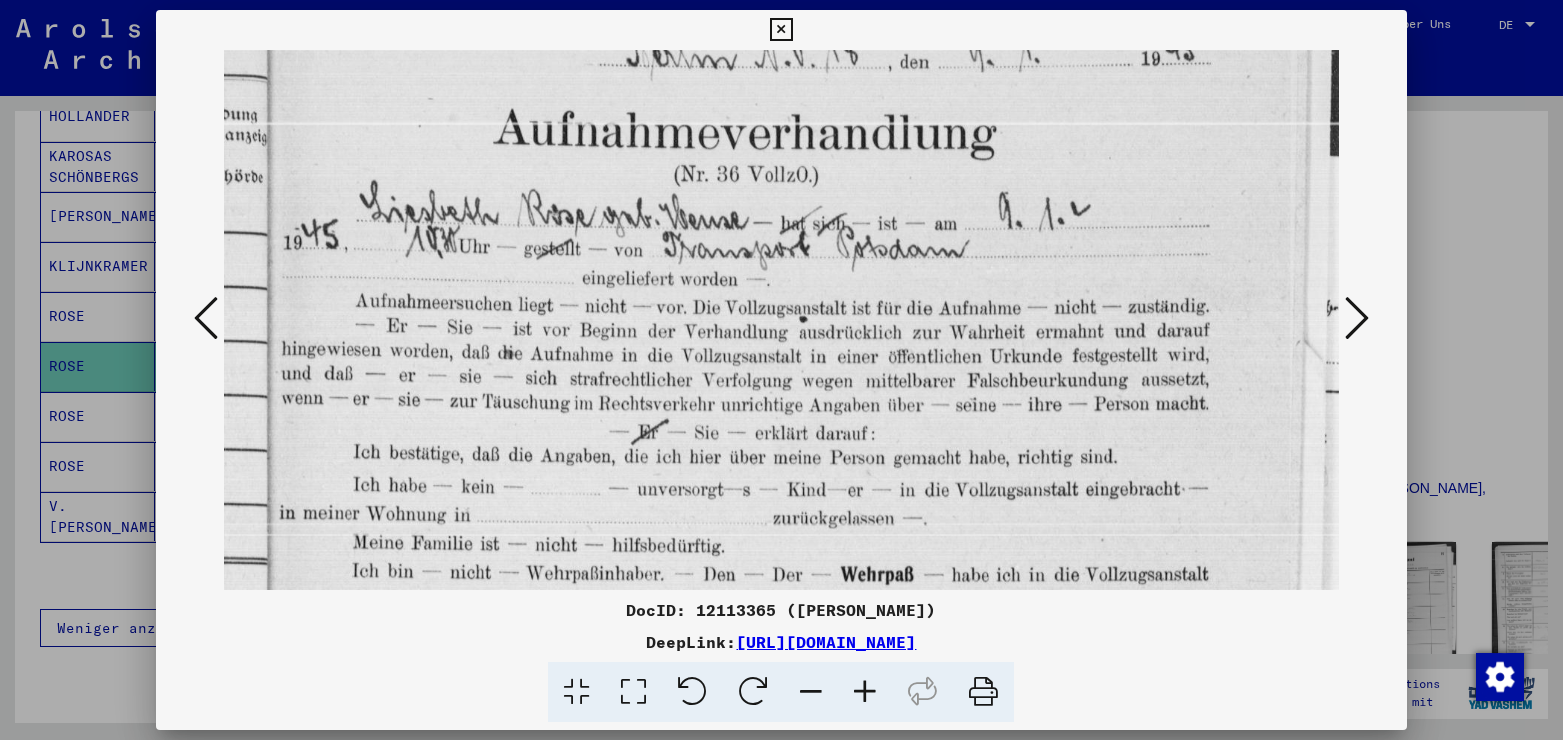 scroll, scrollTop: 180, scrollLeft: 0, axis: vertical 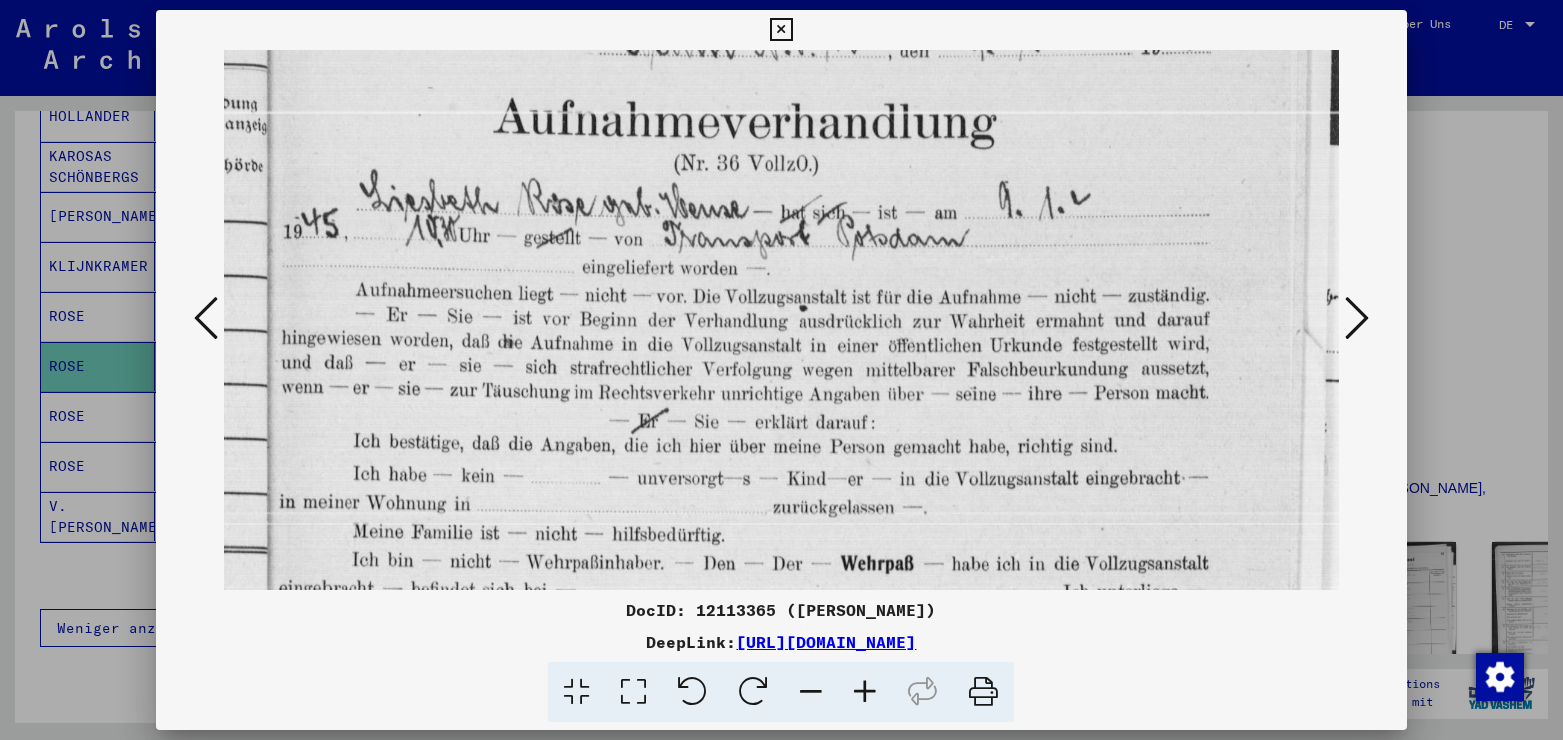 drag, startPoint x: 729, startPoint y: 487, endPoint x: 739, endPoint y: 307, distance: 180.27756 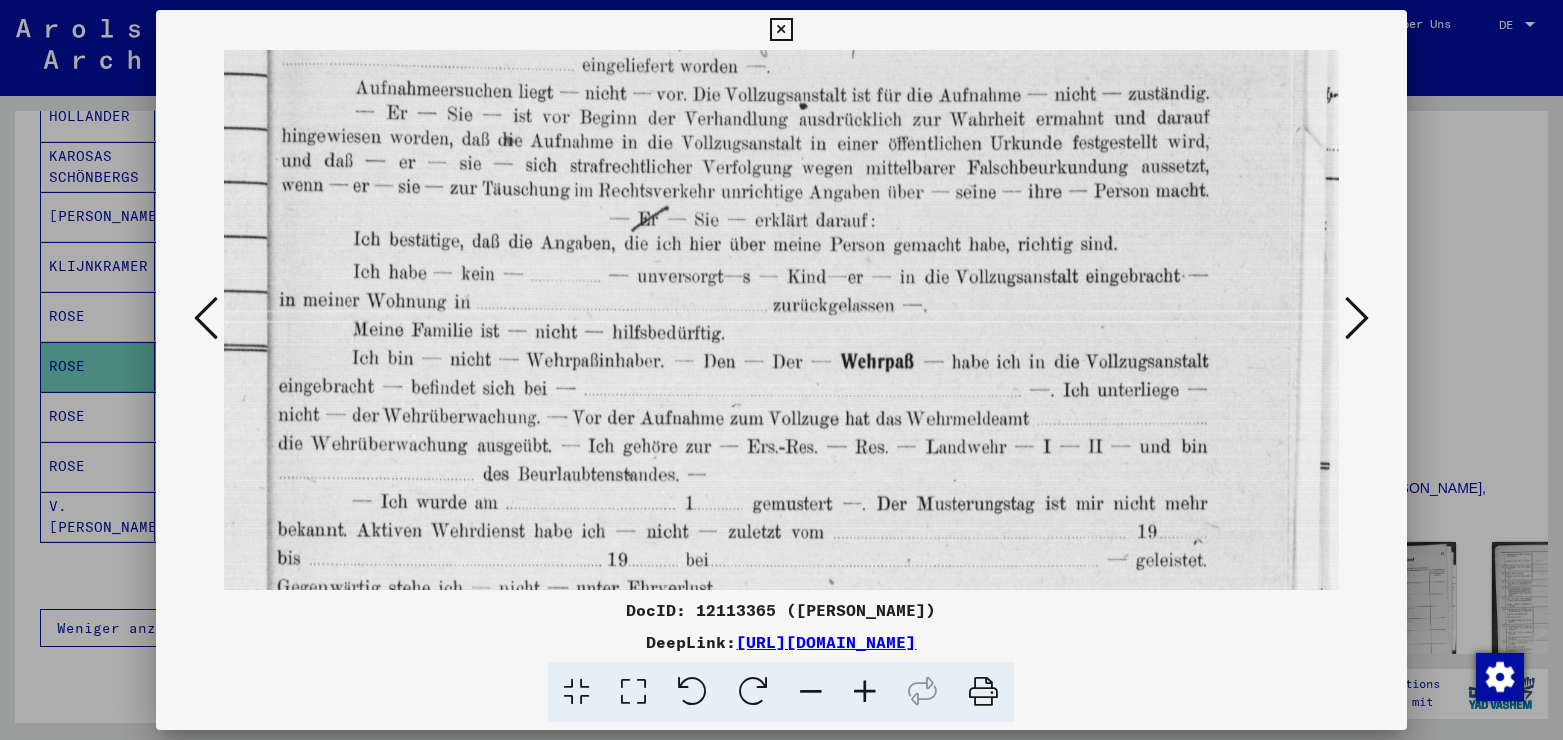 scroll, scrollTop: 402, scrollLeft: 0, axis: vertical 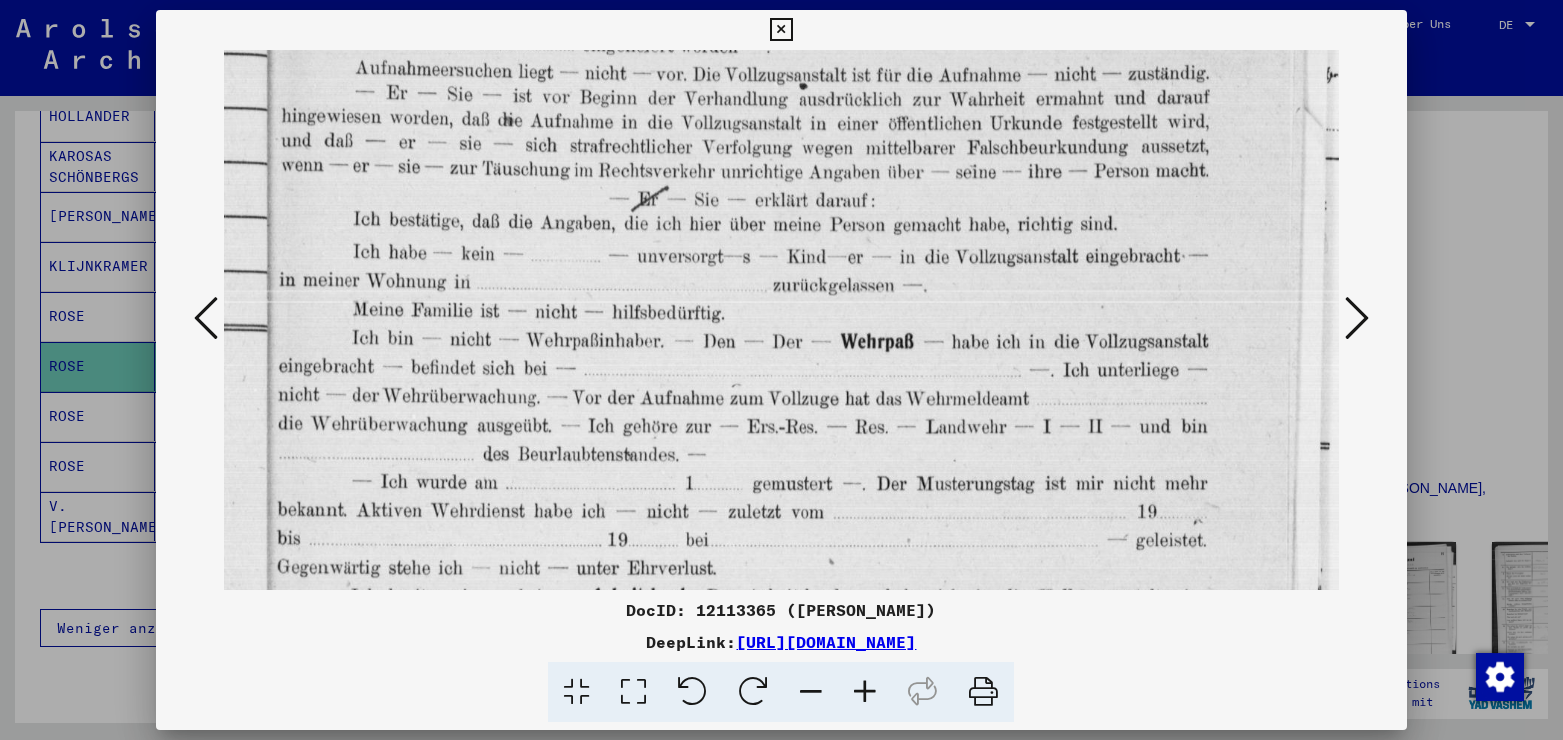drag, startPoint x: 876, startPoint y: 454, endPoint x: 884, endPoint y: 247, distance: 207.15453 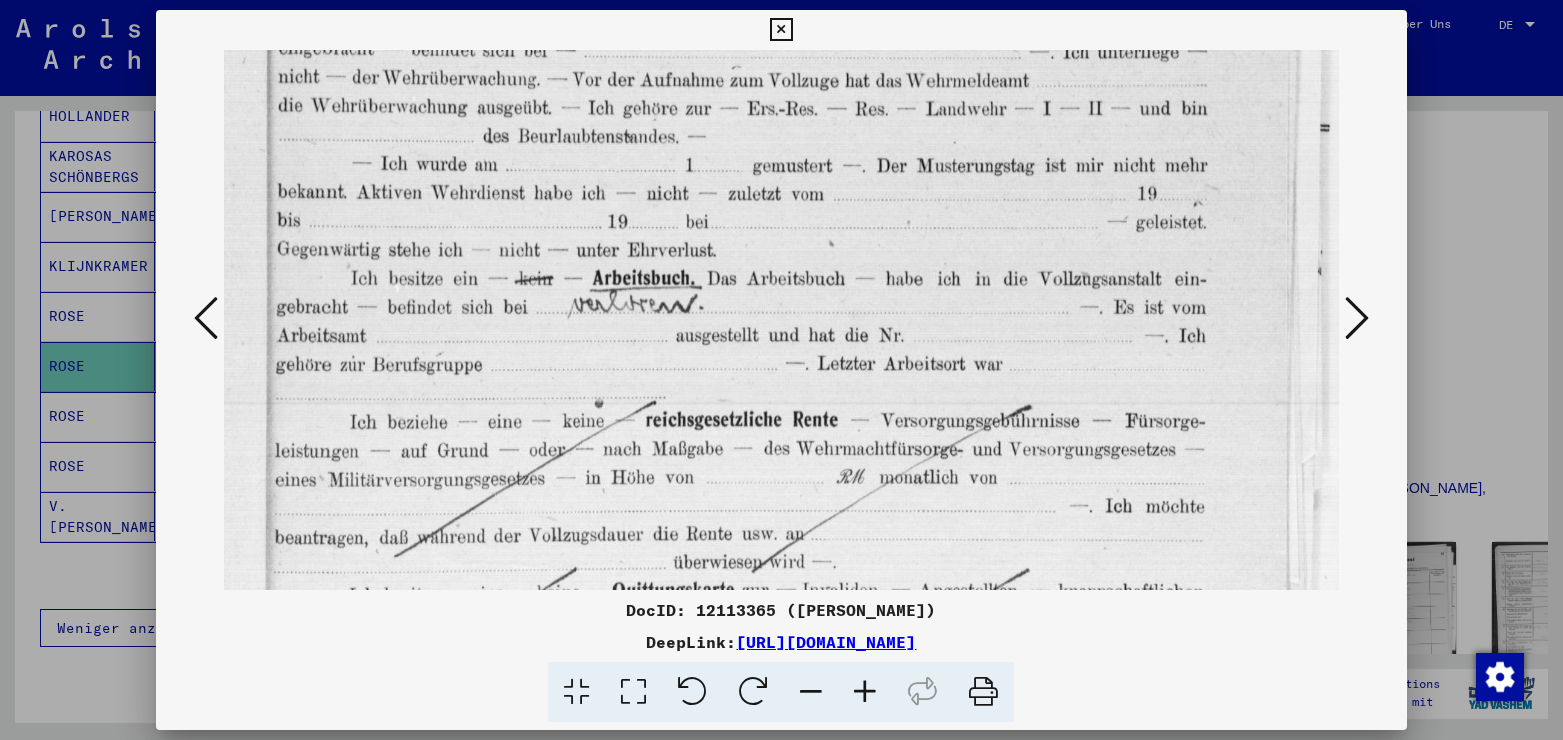 scroll, scrollTop: 751, scrollLeft: 0, axis: vertical 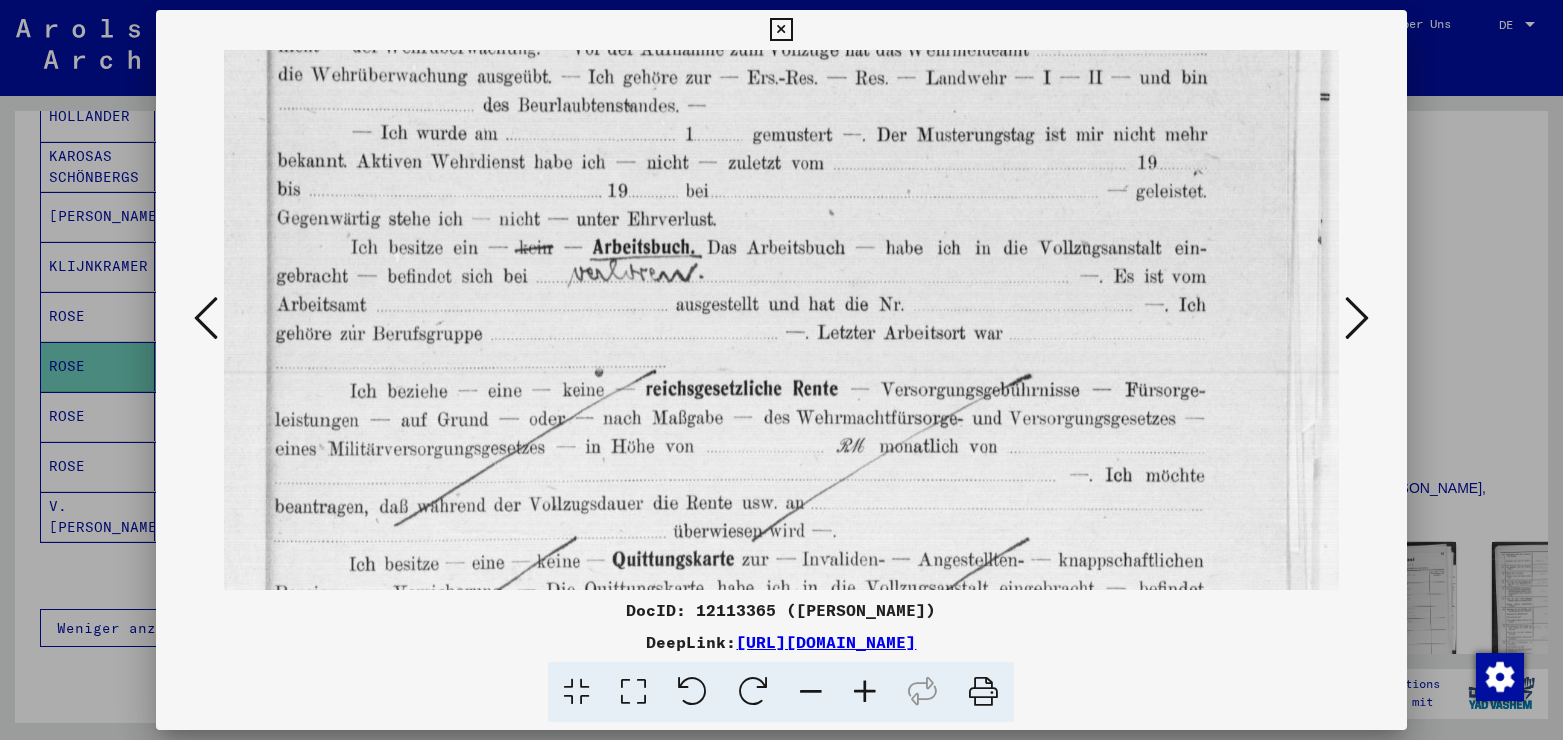 drag, startPoint x: 968, startPoint y: 522, endPoint x: 973, endPoint y: 174, distance: 348.03592 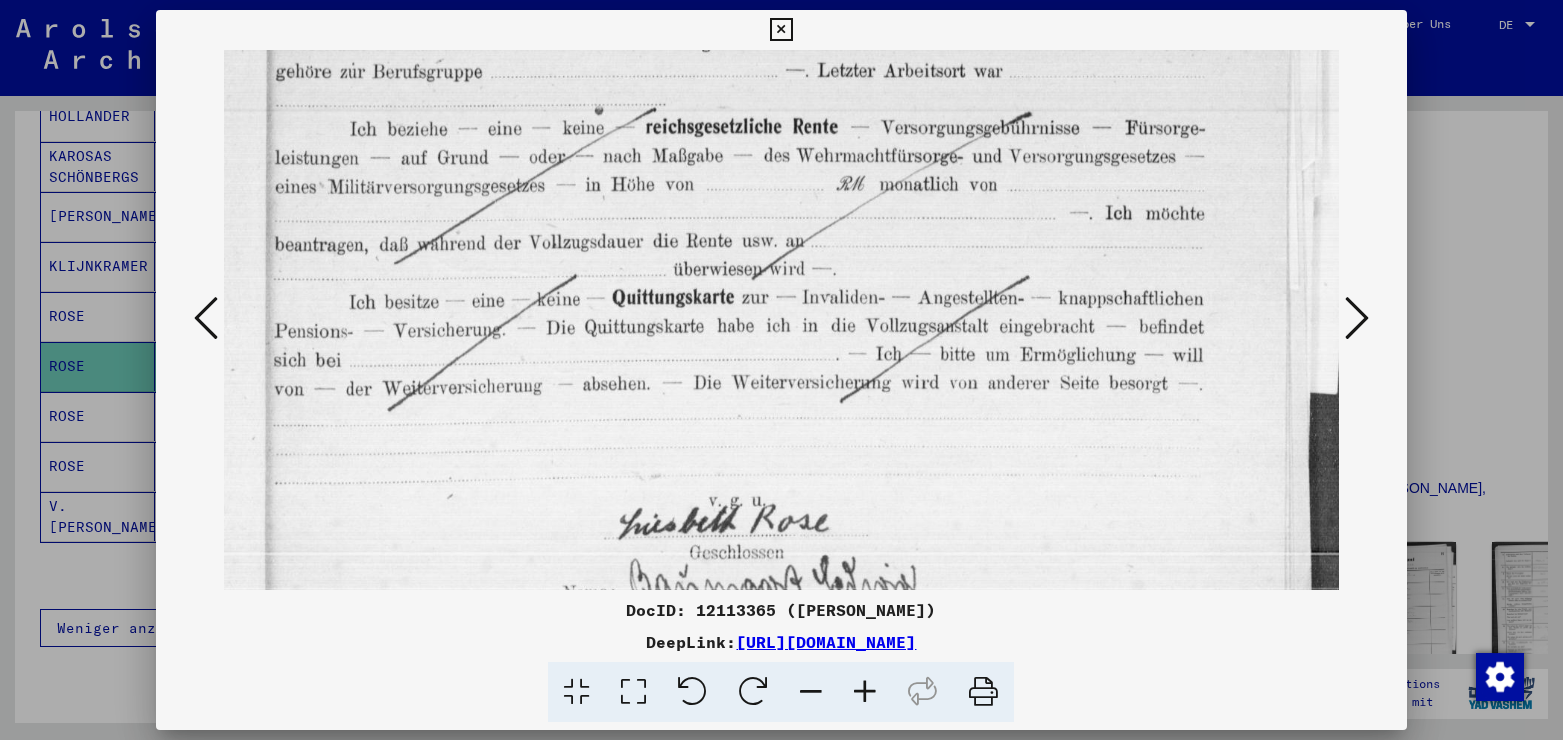 scroll, scrollTop: 1075, scrollLeft: 0, axis: vertical 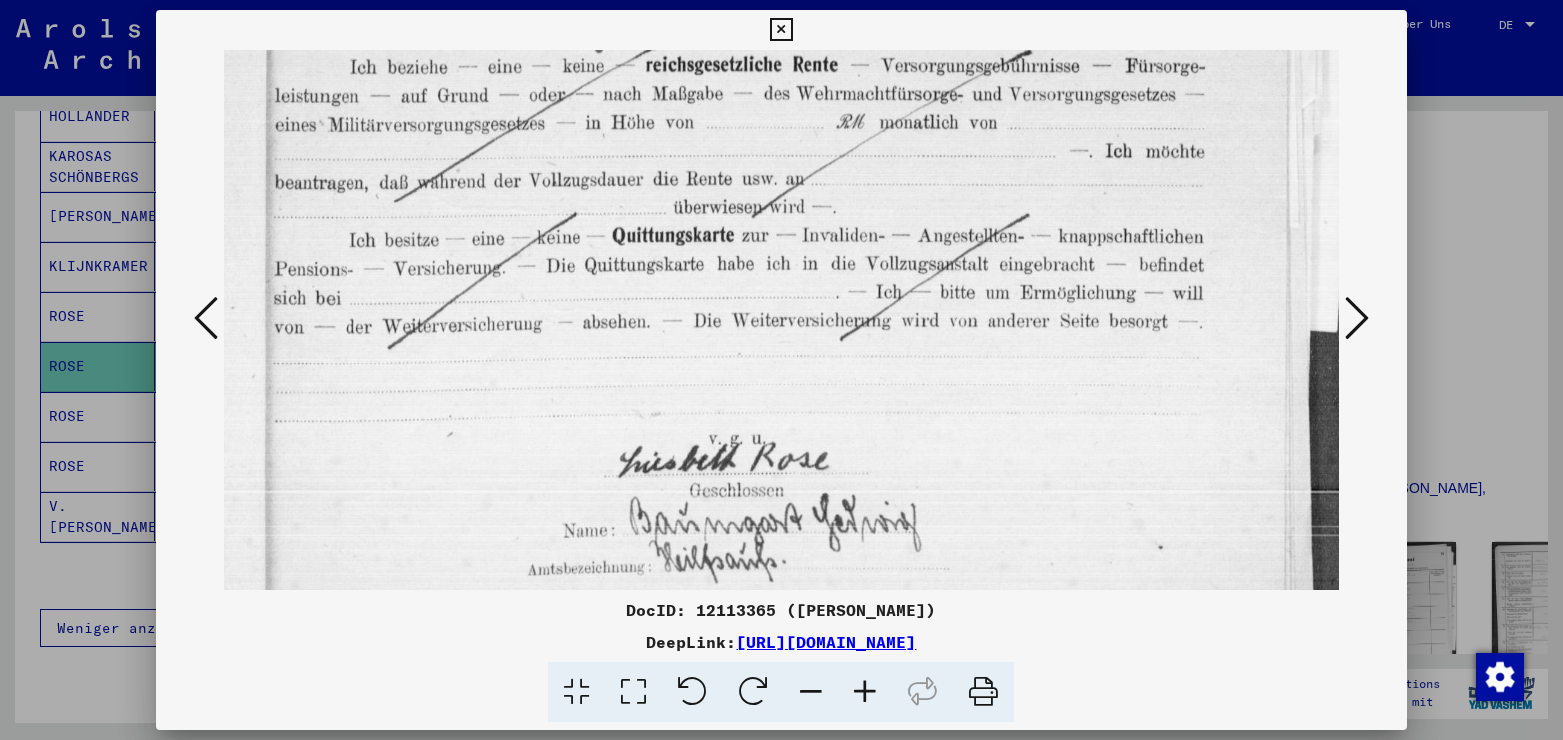 drag, startPoint x: 899, startPoint y: 453, endPoint x: 884, endPoint y: 169, distance: 284.39584 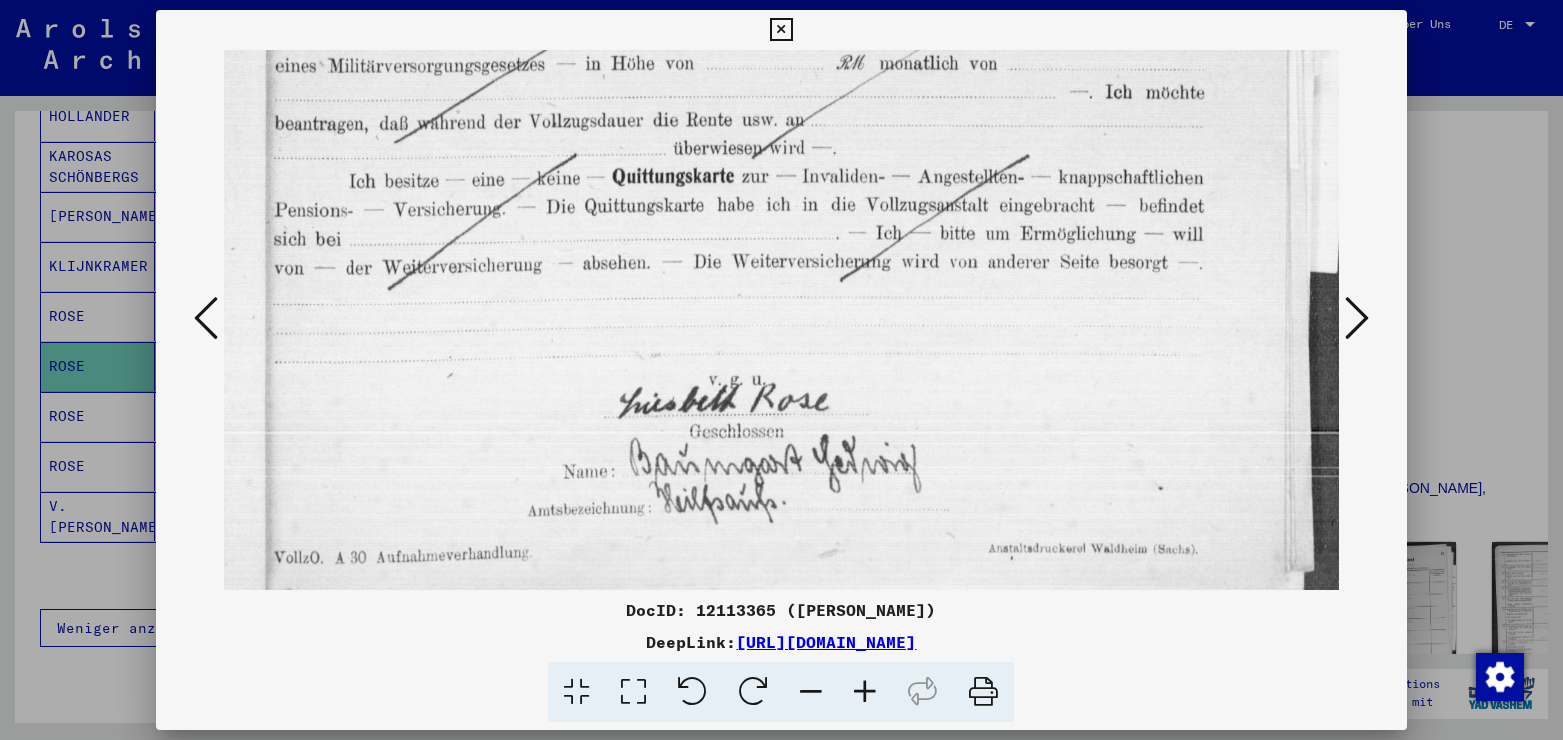scroll, scrollTop: 1158, scrollLeft: 0, axis: vertical 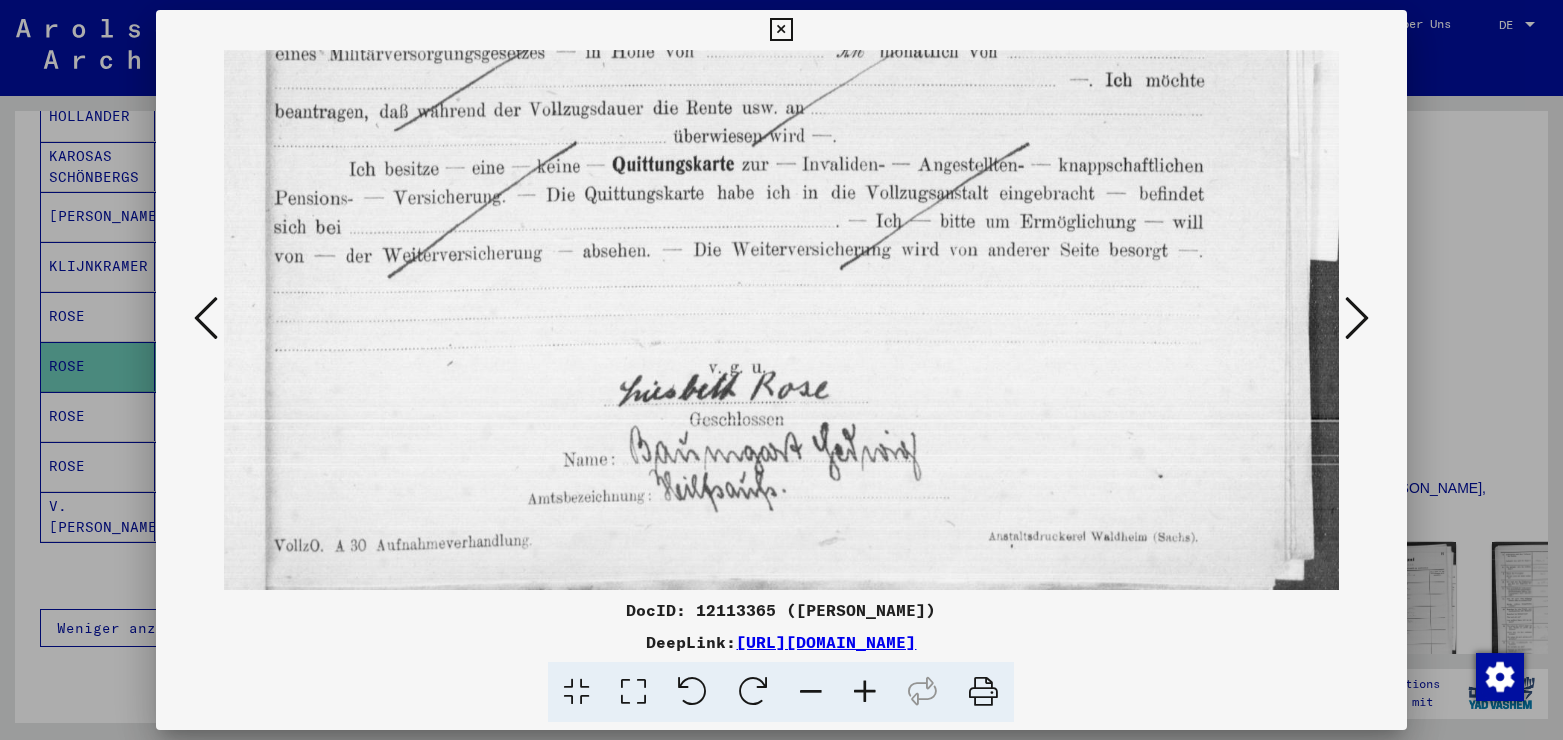 drag, startPoint x: 1005, startPoint y: 457, endPoint x: 972, endPoint y: 229, distance: 230.37578 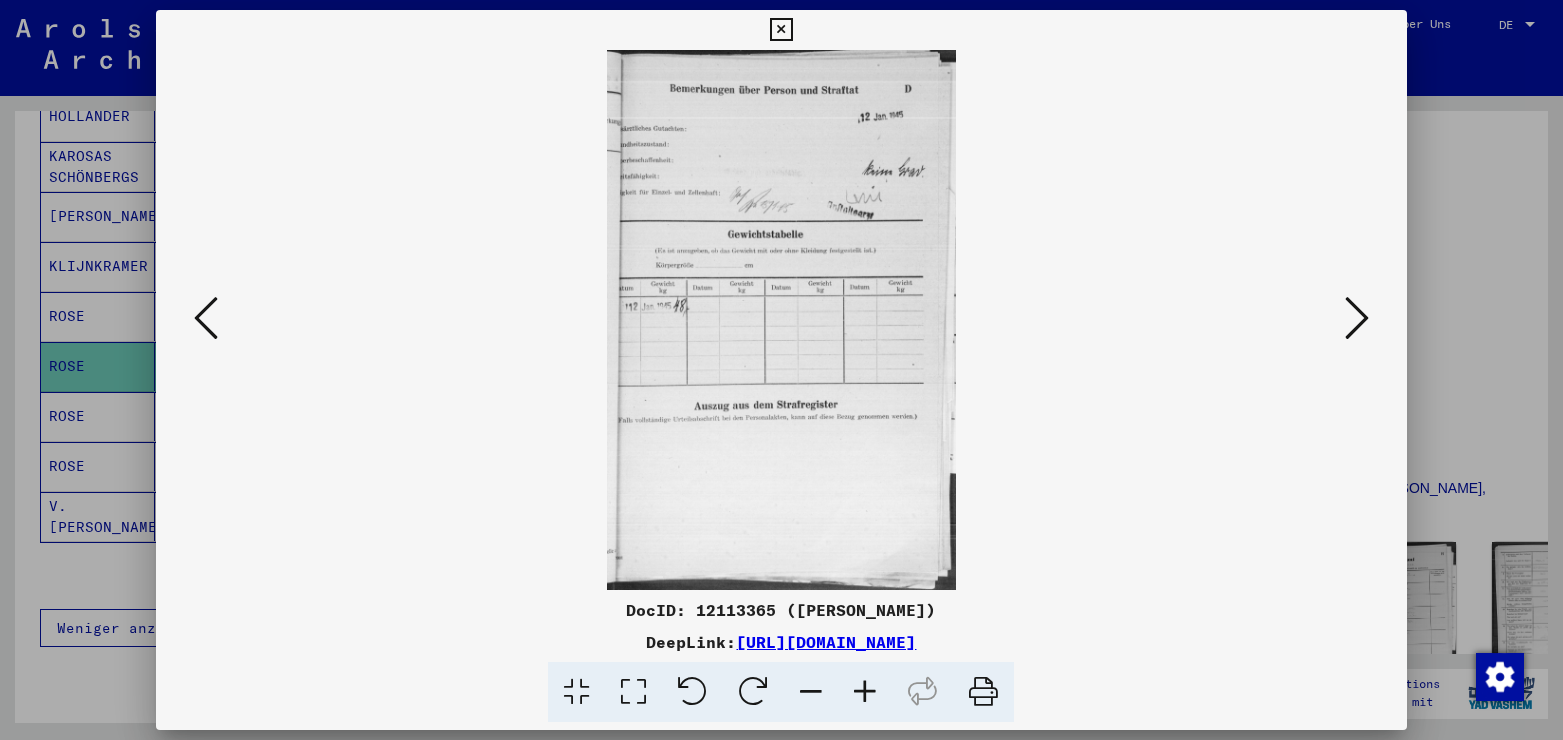 scroll, scrollTop: 0, scrollLeft: 0, axis: both 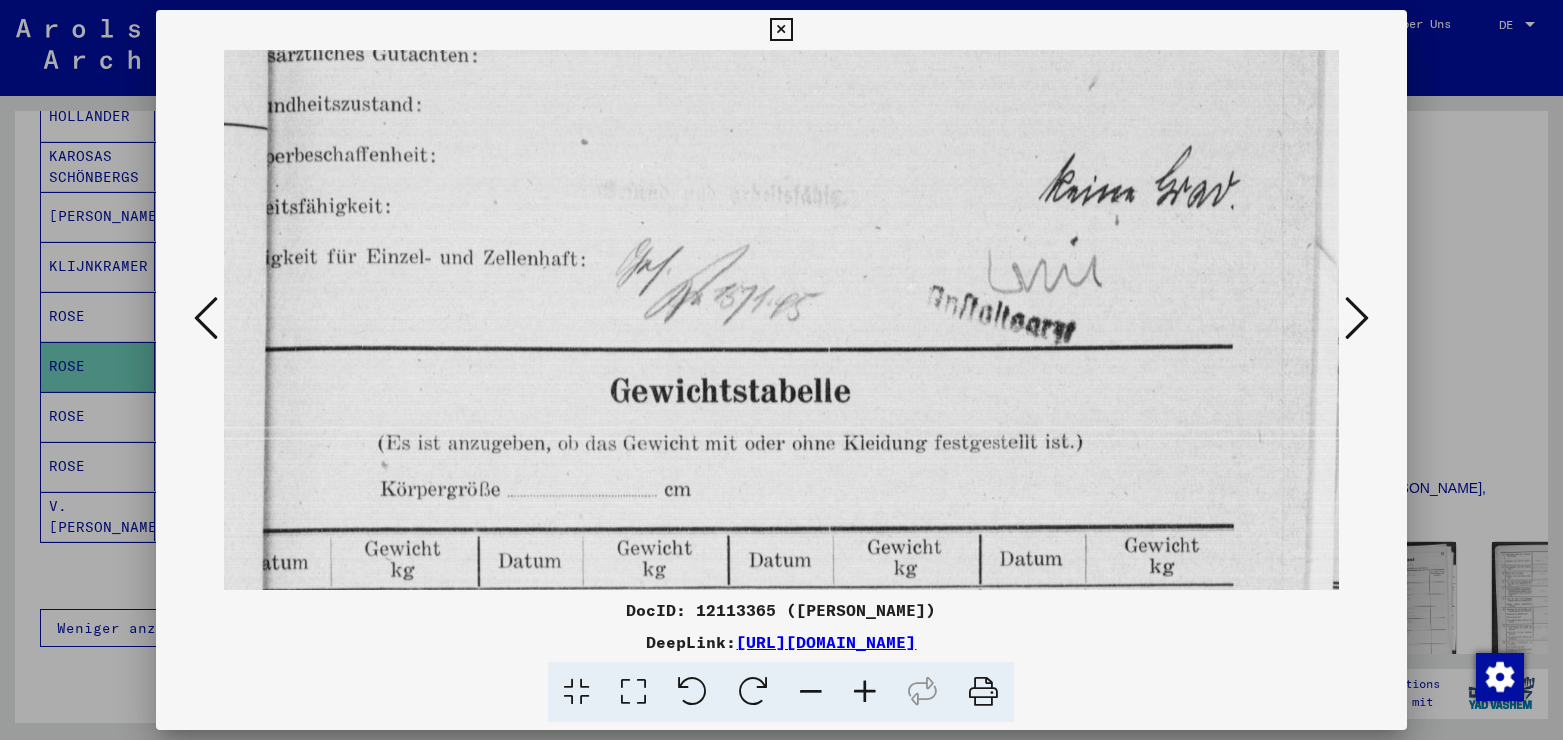 drag, startPoint x: 755, startPoint y: 443, endPoint x: 794, endPoint y: 197, distance: 249.07228 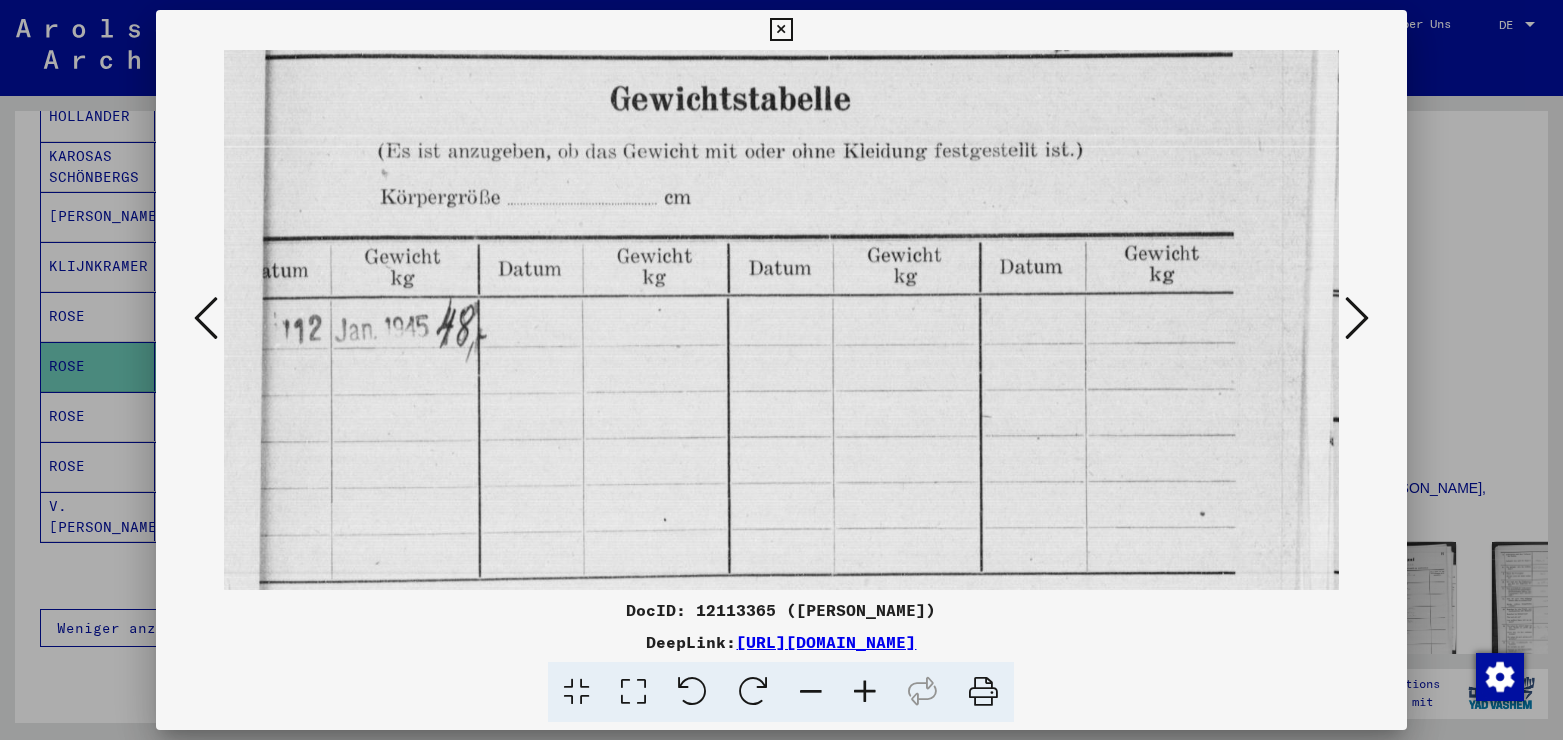 scroll, scrollTop: 555, scrollLeft: 0, axis: vertical 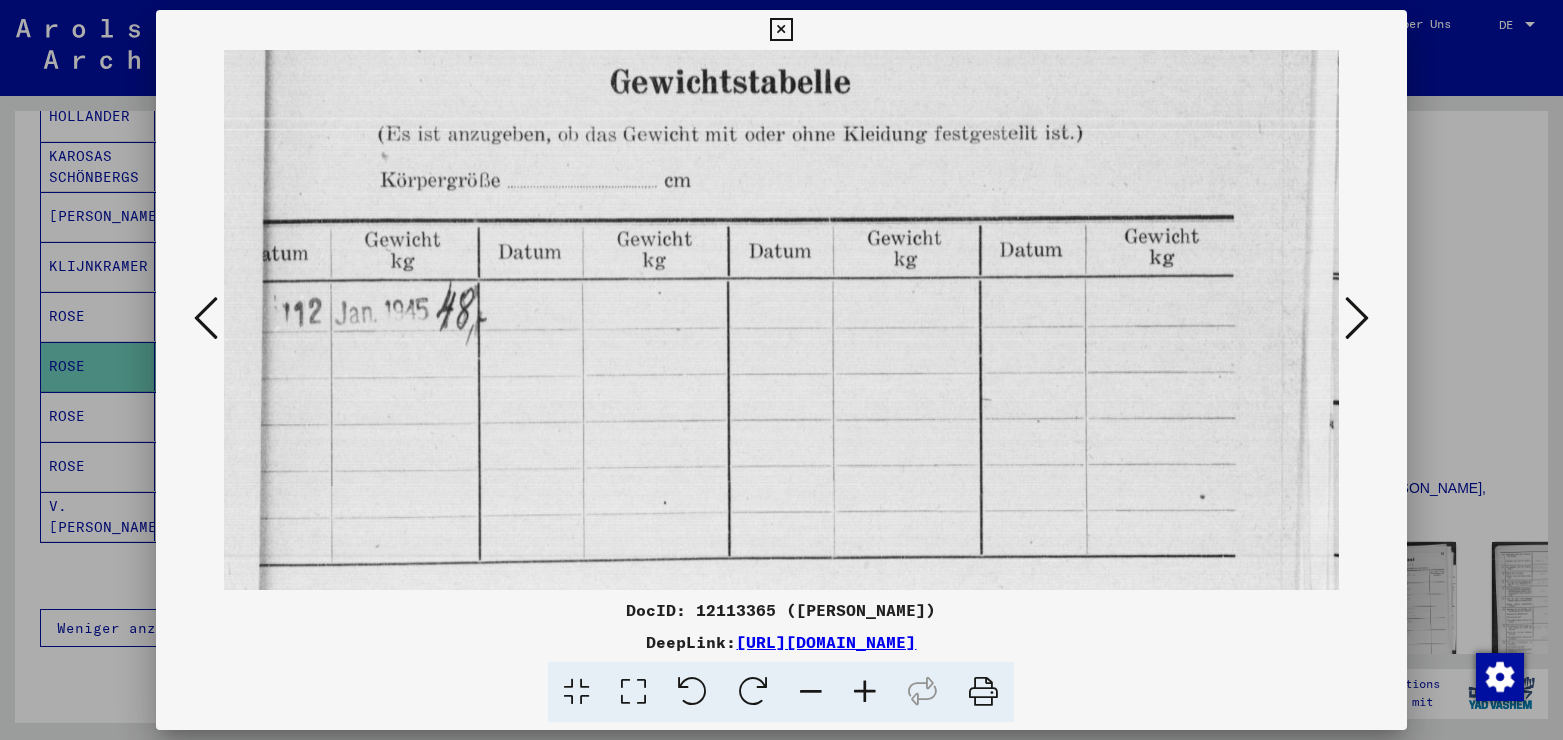 drag, startPoint x: 806, startPoint y: 418, endPoint x: 833, endPoint y: 109, distance: 310.17737 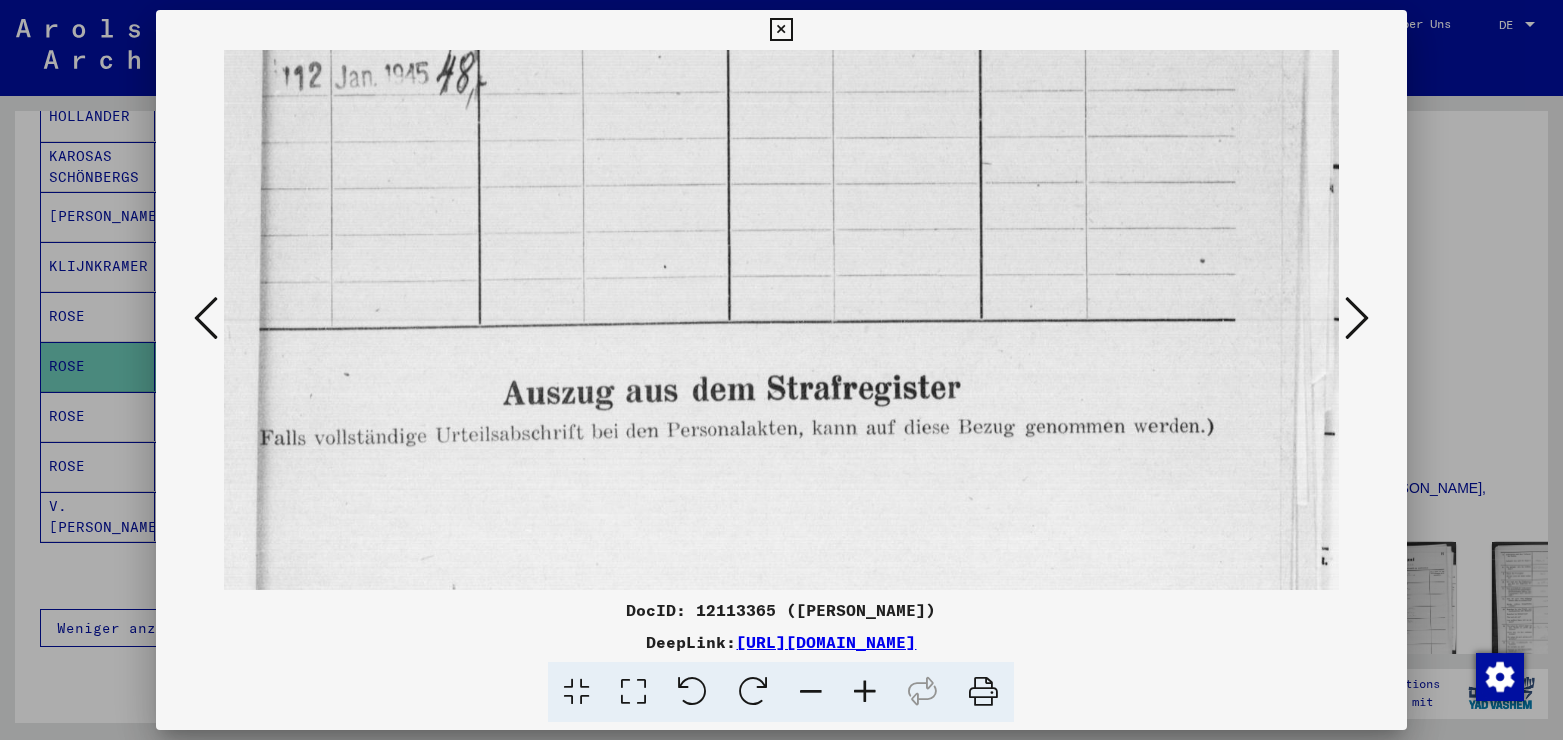 scroll, scrollTop: 848, scrollLeft: 0, axis: vertical 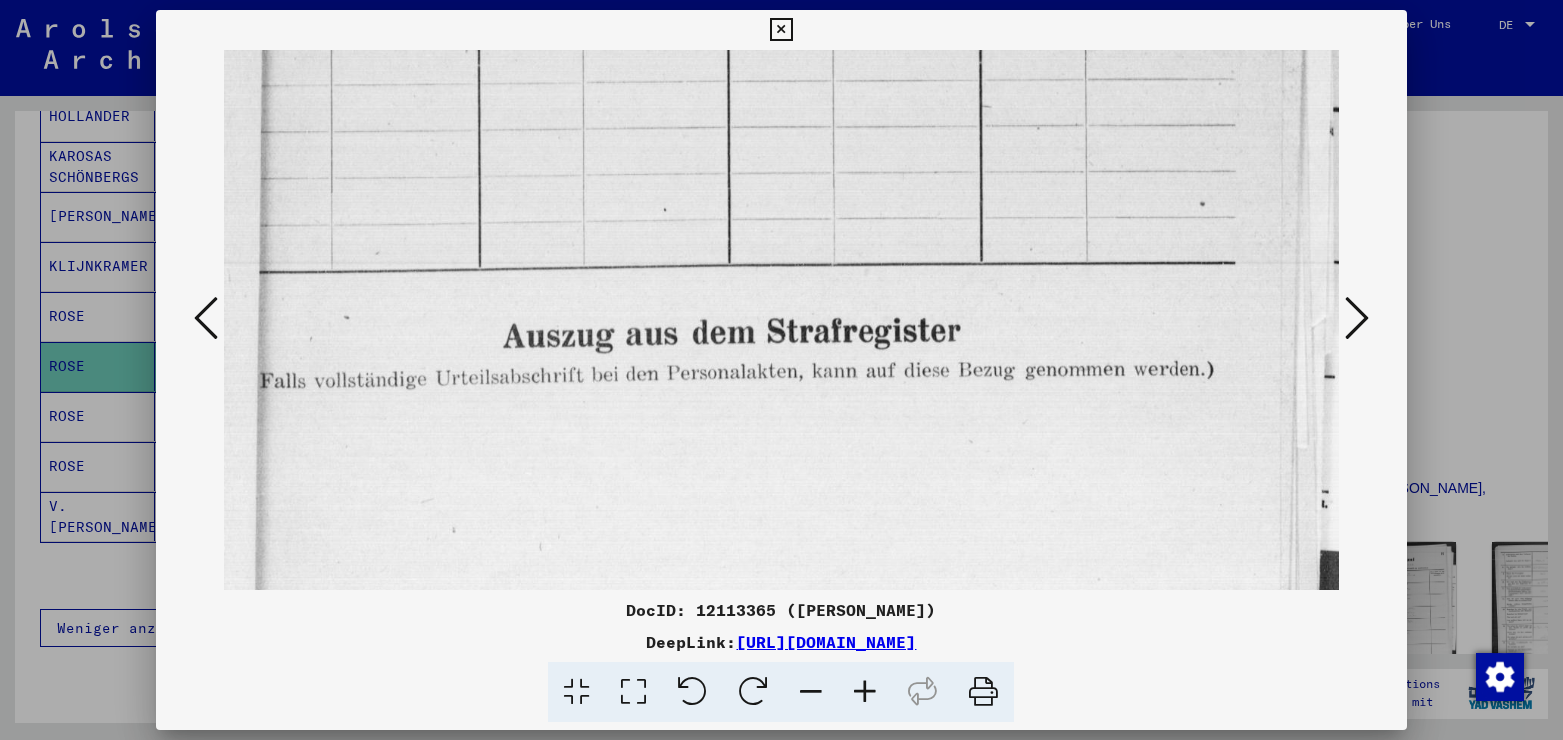 drag, startPoint x: 740, startPoint y: 450, endPoint x: 766, endPoint y: 157, distance: 294.15134 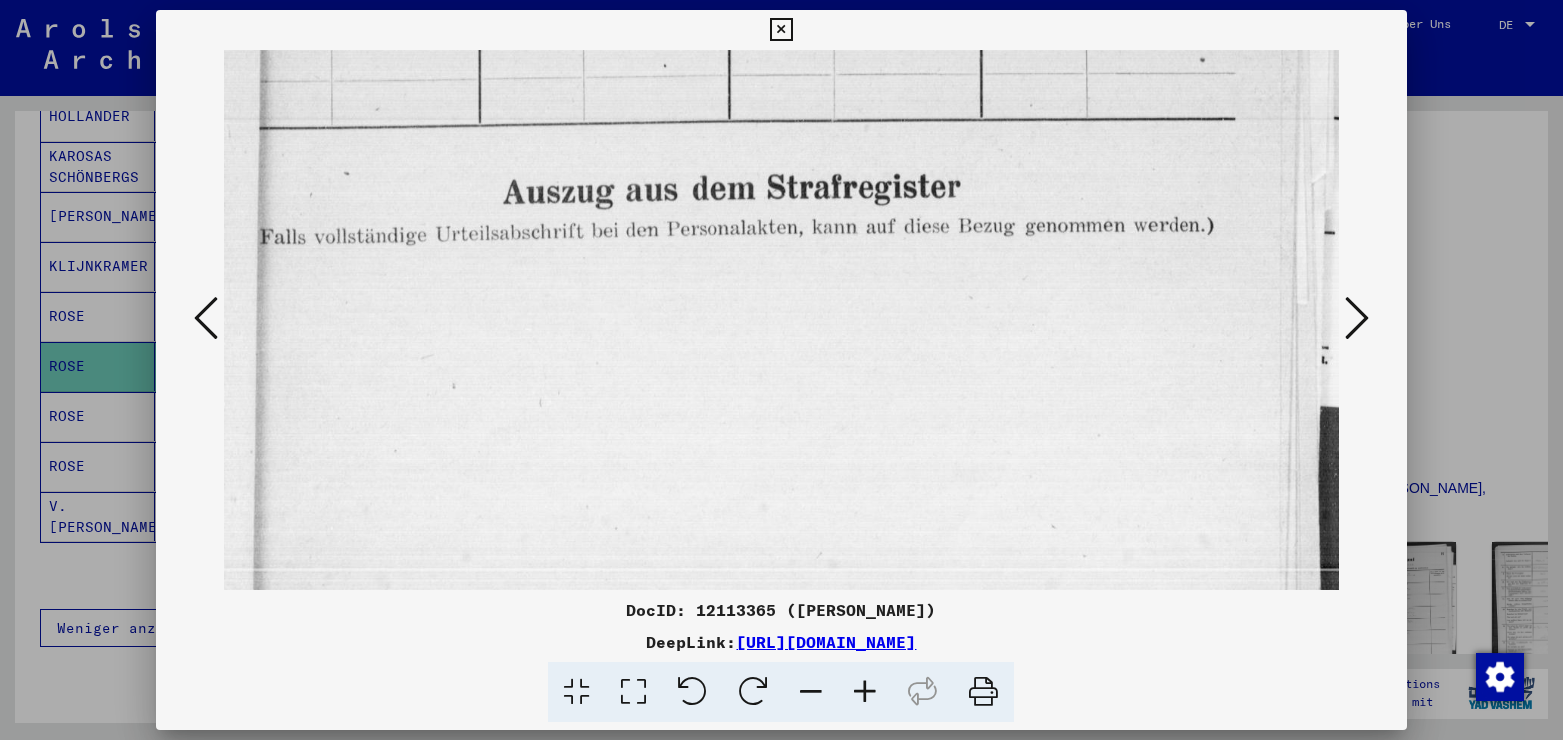 scroll, scrollTop: 1192, scrollLeft: 0, axis: vertical 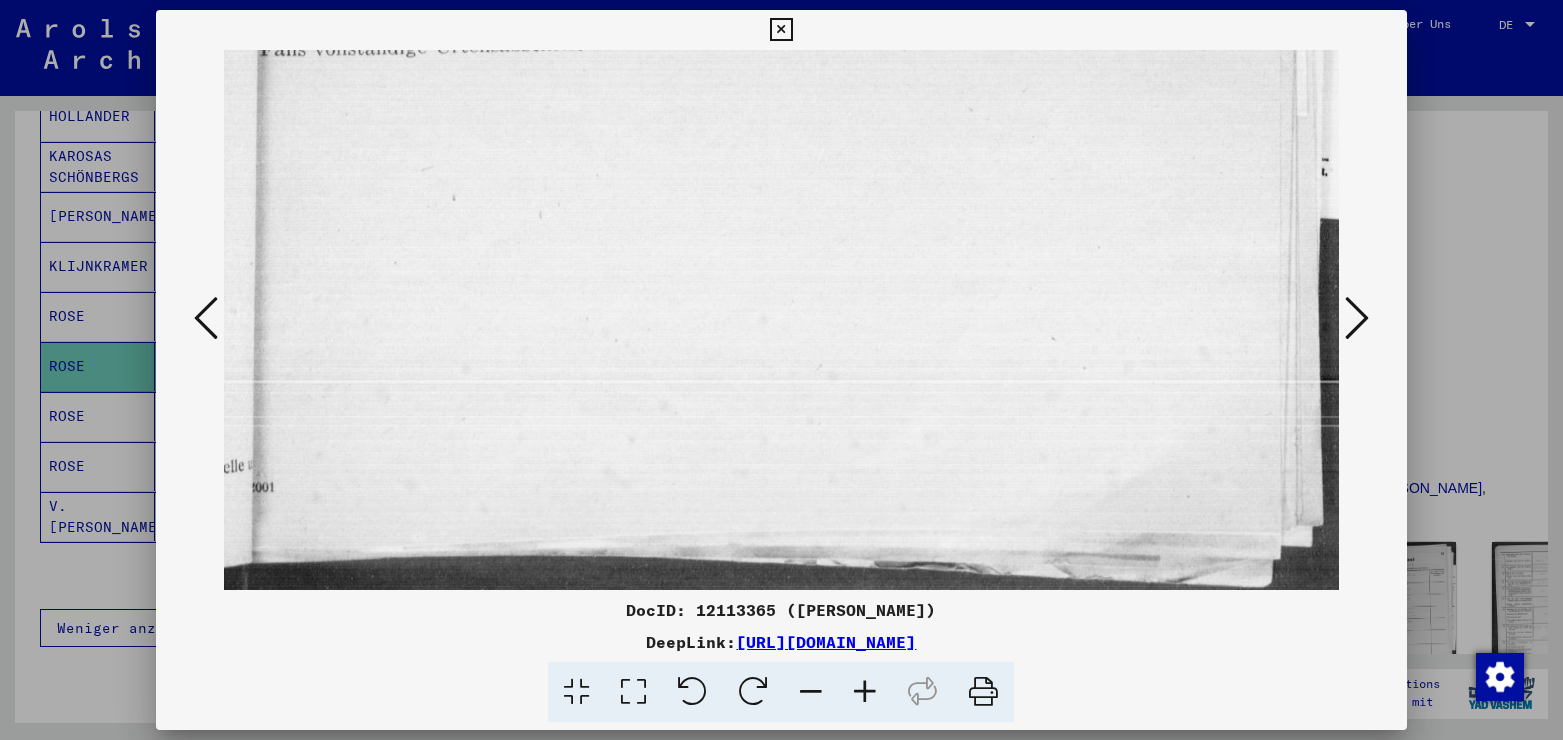 drag, startPoint x: 797, startPoint y: 470, endPoint x: 809, endPoint y: 137, distance: 333.21616 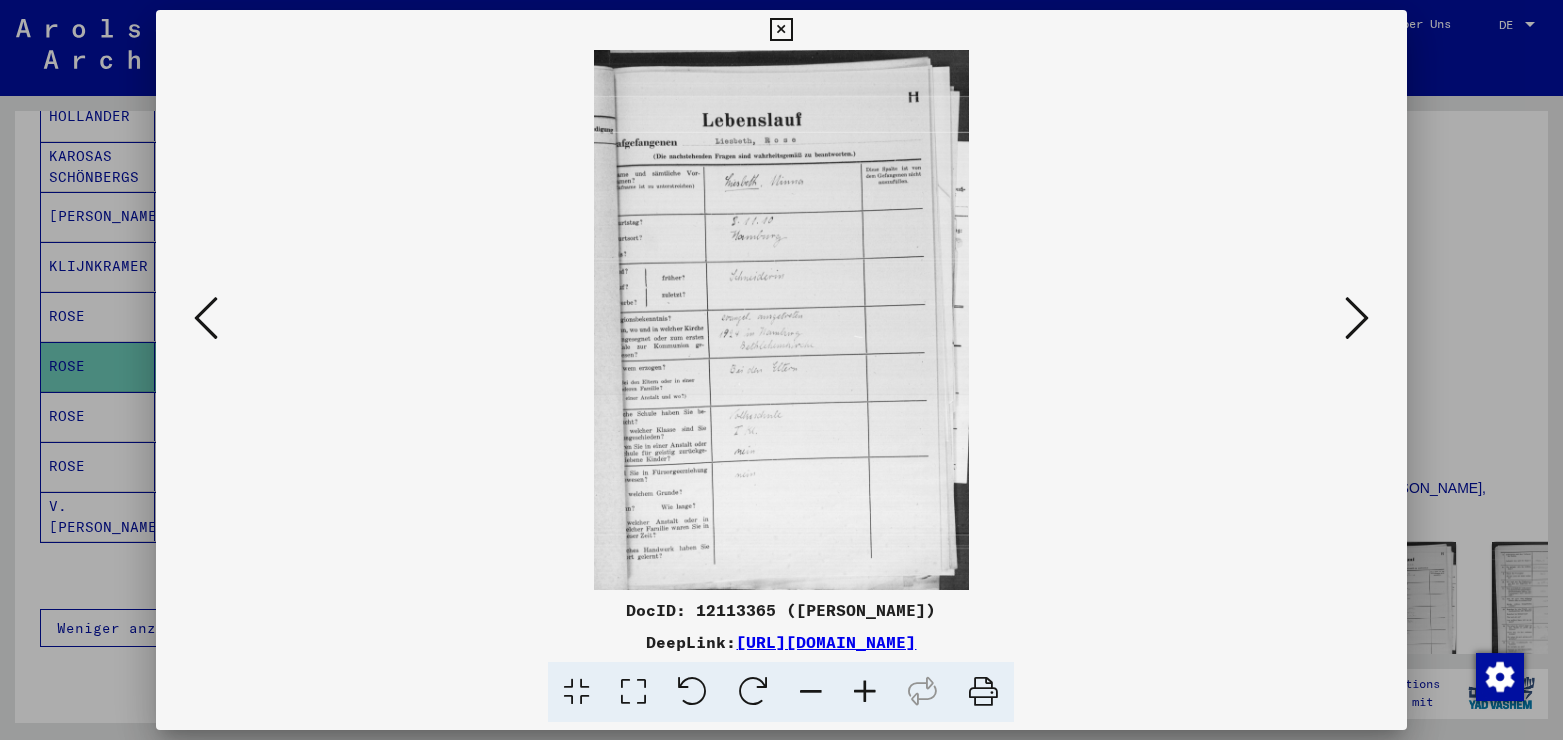 scroll, scrollTop: 0, scrollLeft: 0, axis: both 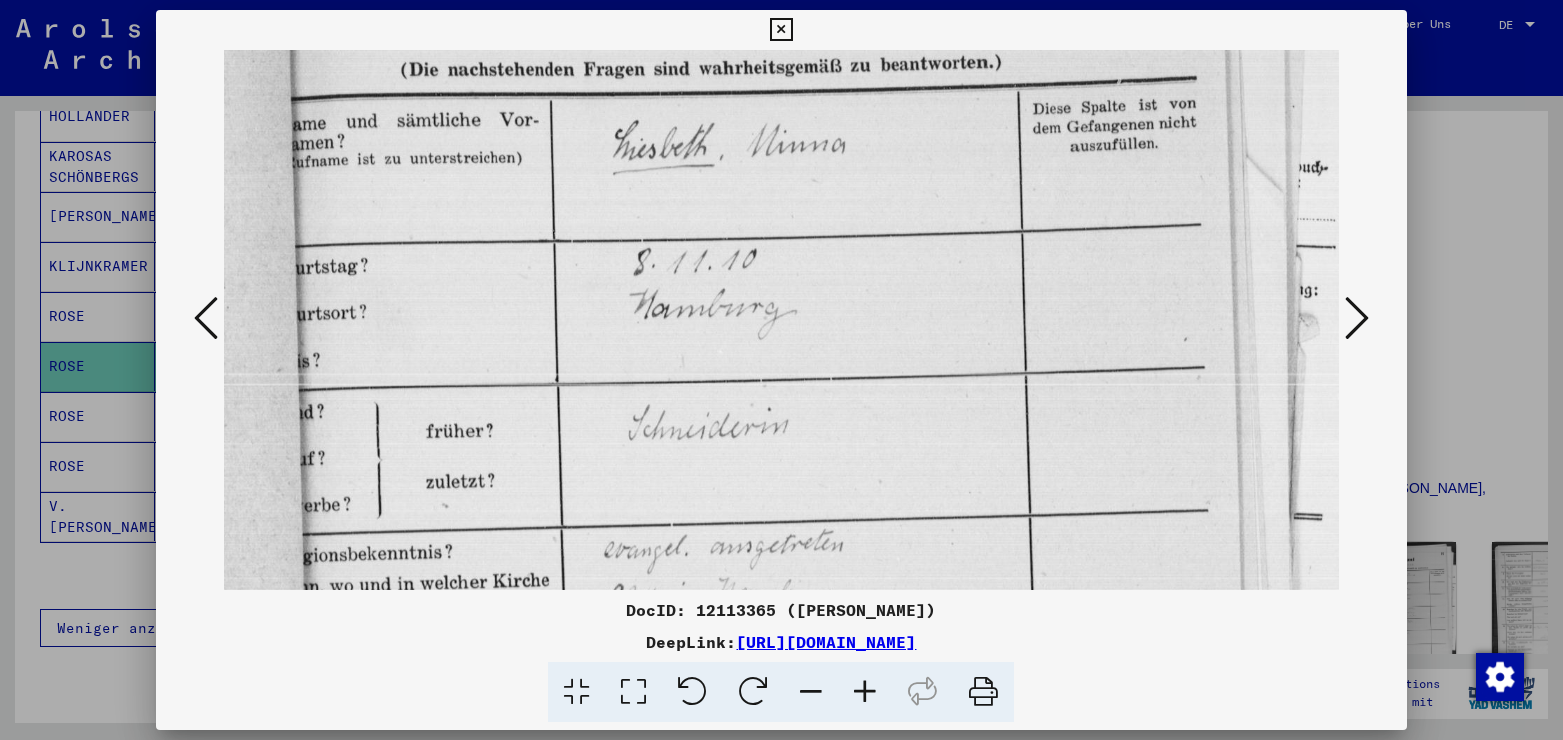 drag, startPoint x: 674, startPoint y: 502, endPoint x: 674, endPoint y: 196, distance: 306 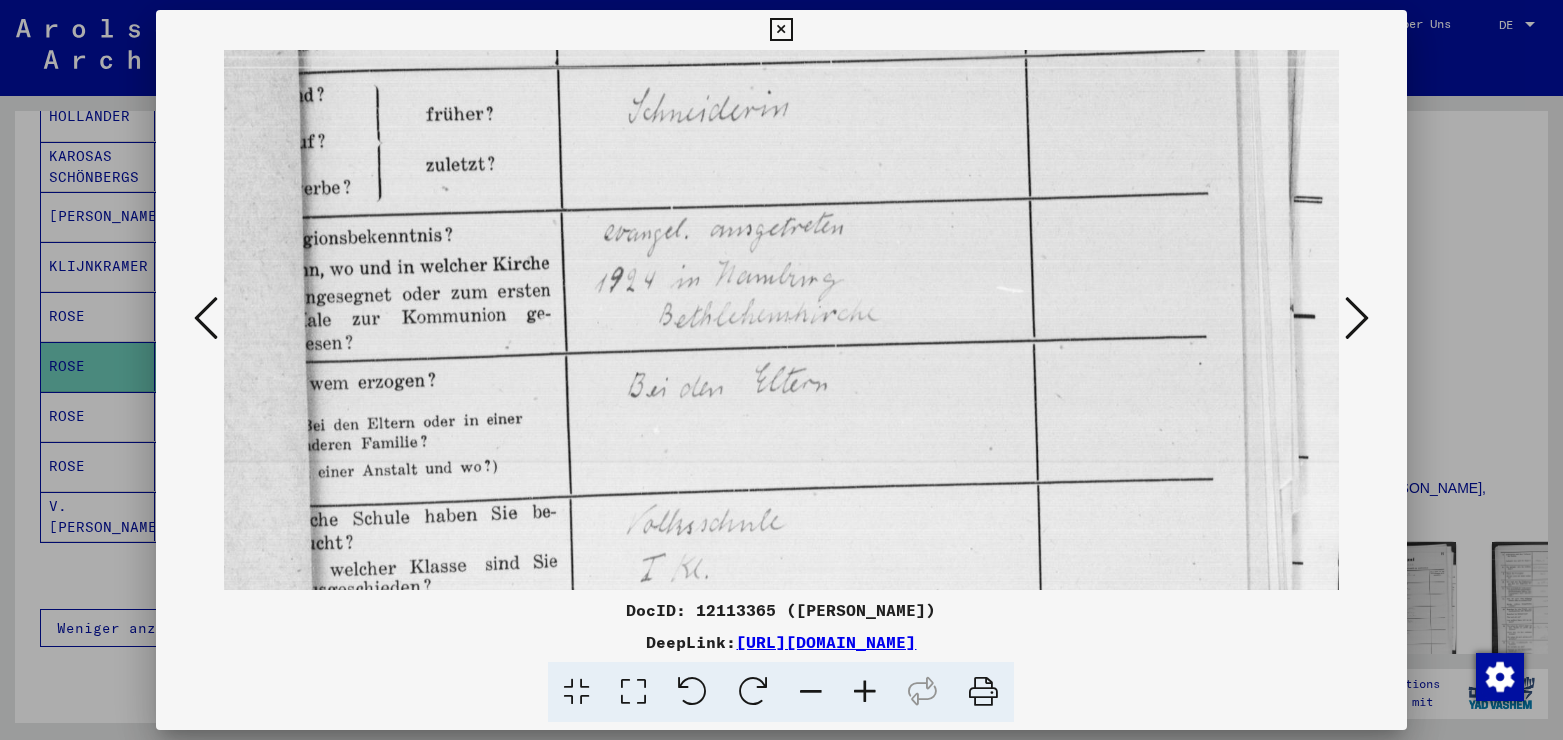 scroll, scrollTop: 624, scrollLeft: 0, axis: vertical 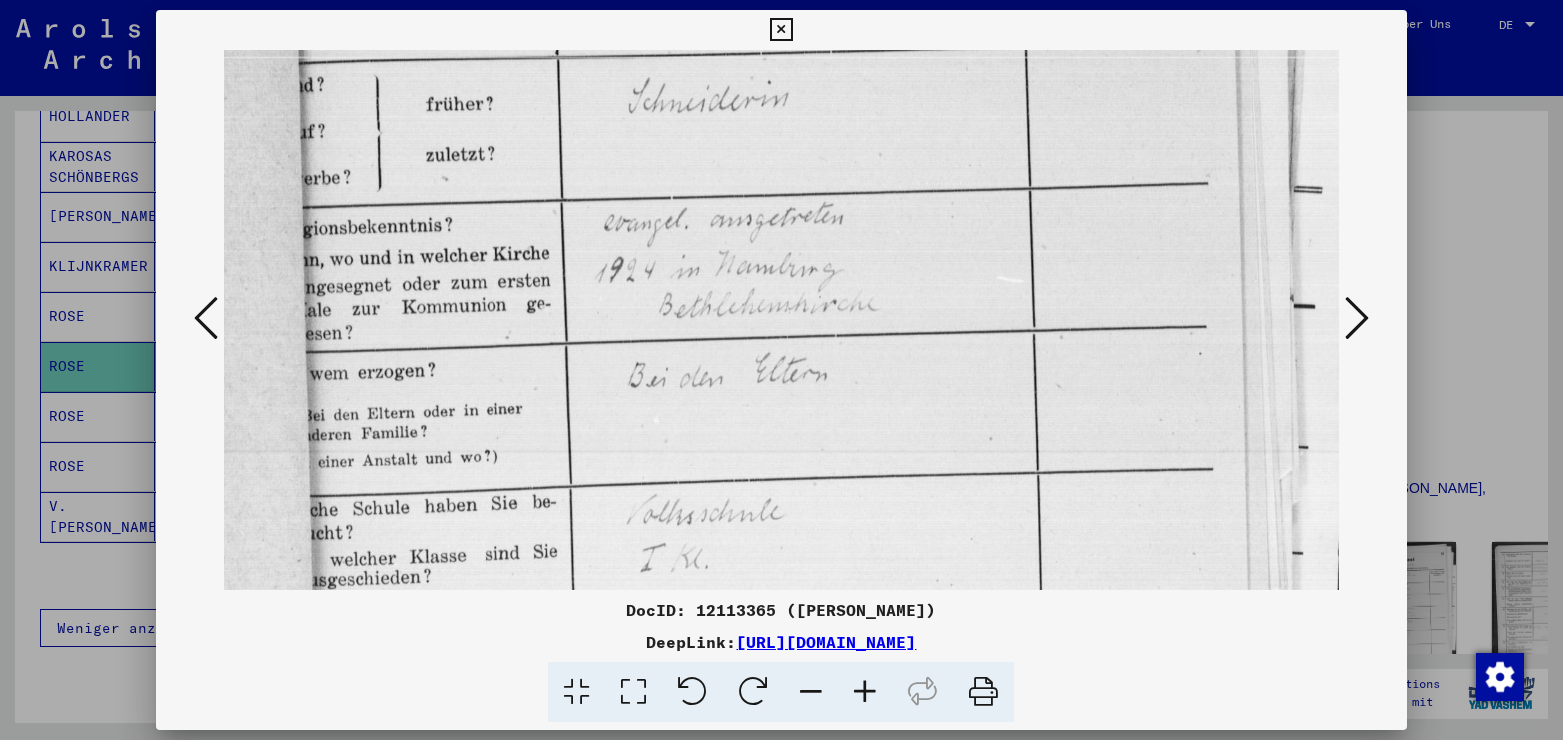 drag, startPoint x: 845, startPoint y: 470, endPoint x: 826, endPoint y: 152, distance: 318.5671 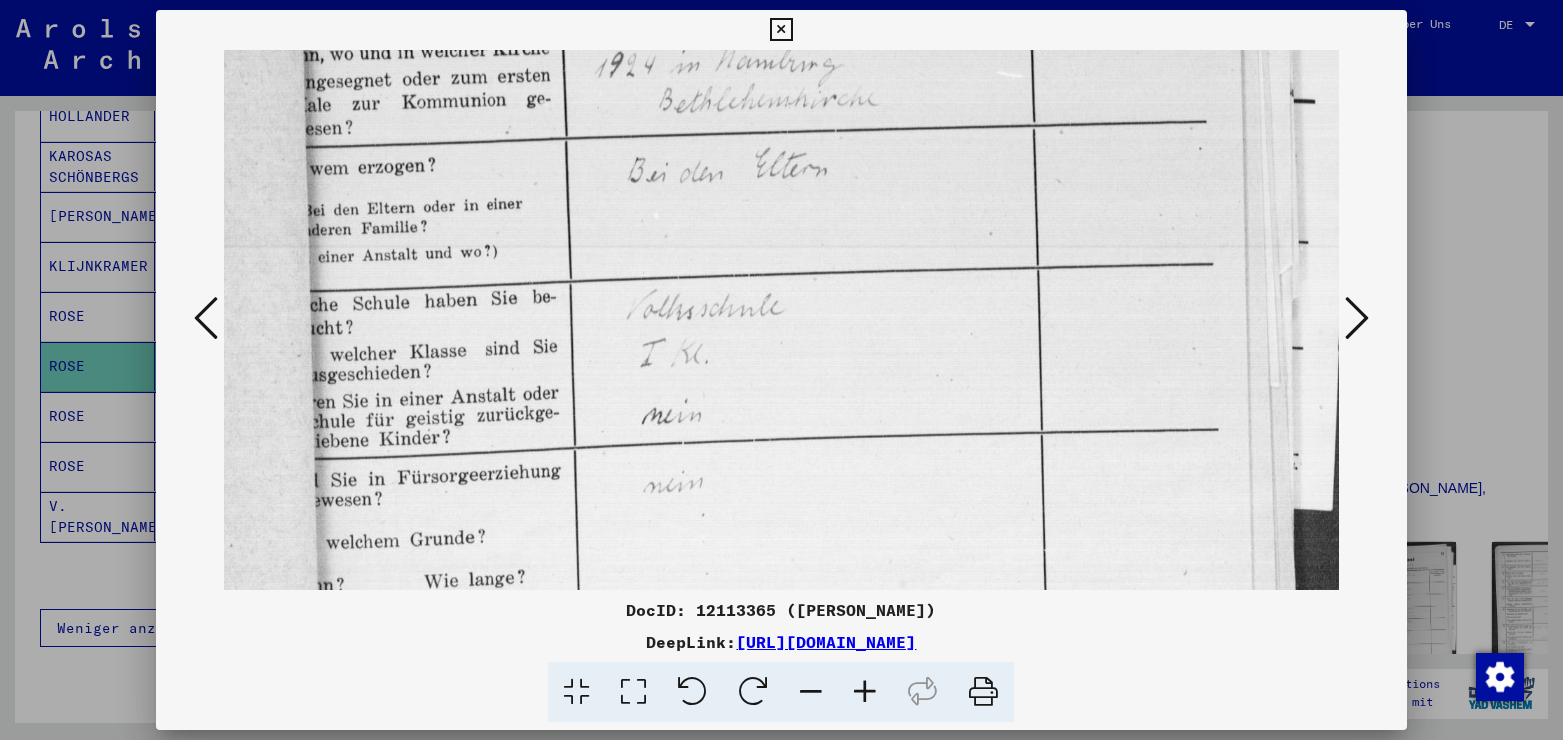 scroll, scrollTop: 850, scrollLeft: 0, axis: vertical 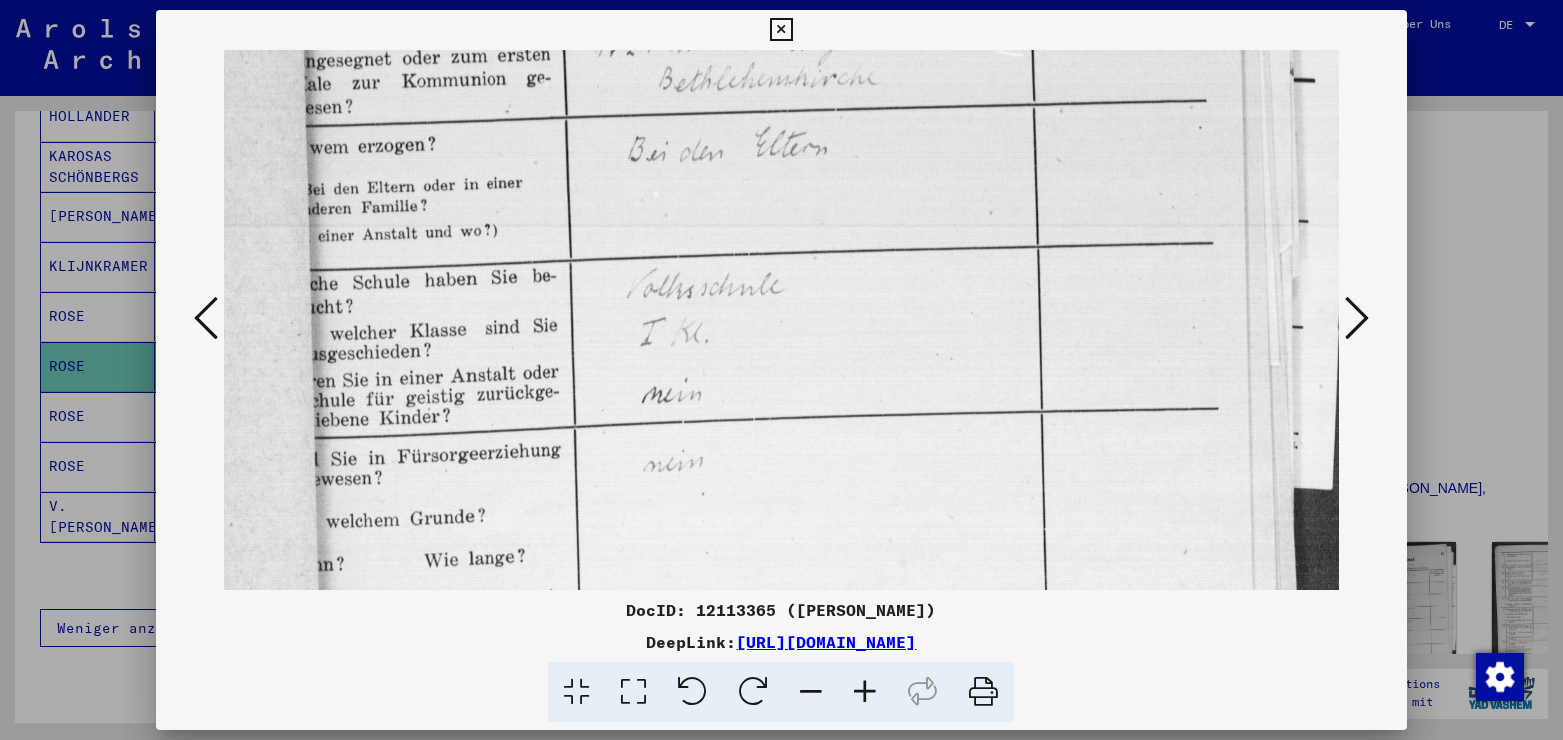 drag, startPoint x: 766, startPoint y: 482, endPoint x: 734, endPoint y: 250, distance: 234.1965 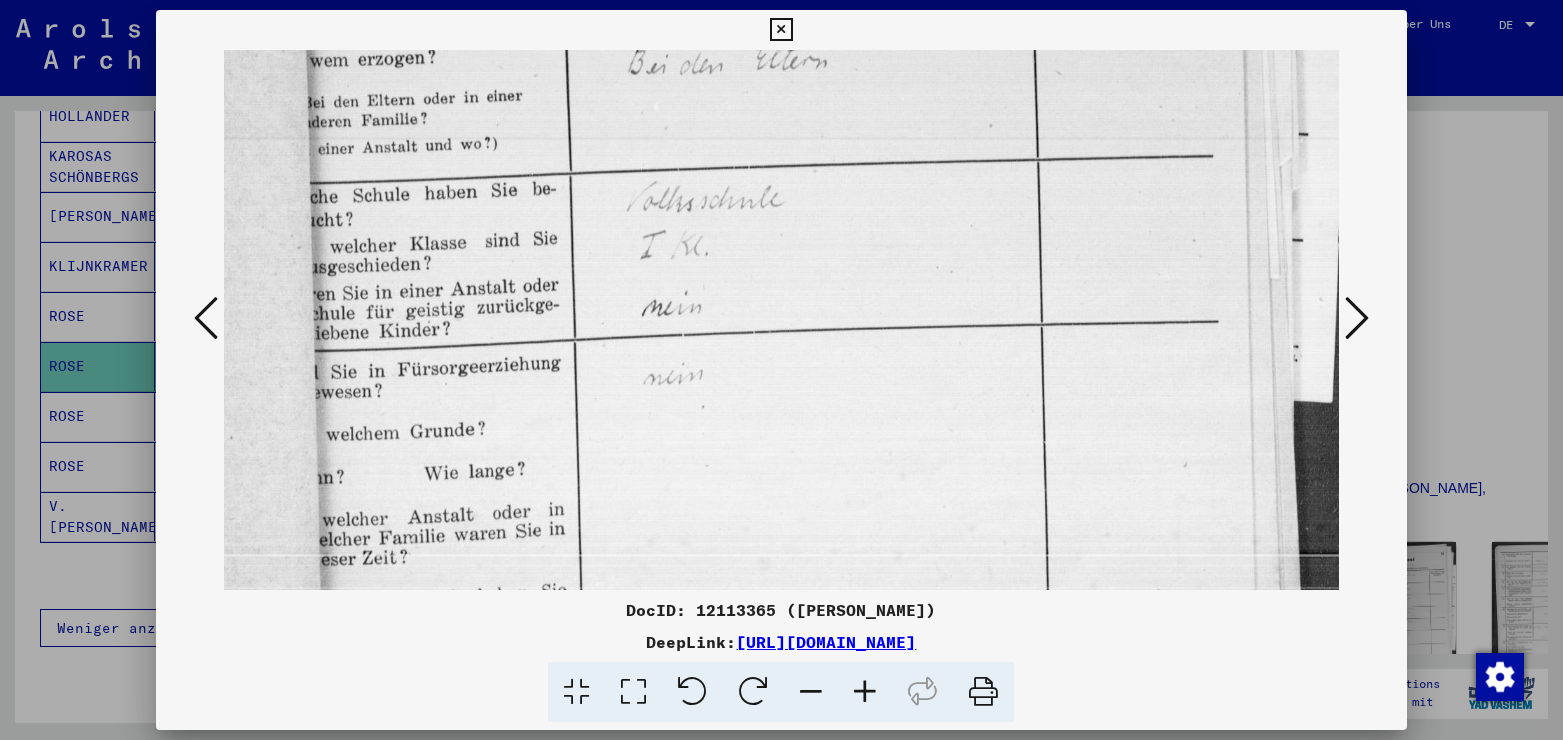 scroll, scrollTop: 1078, scrollLeft: 0, axis: vertical 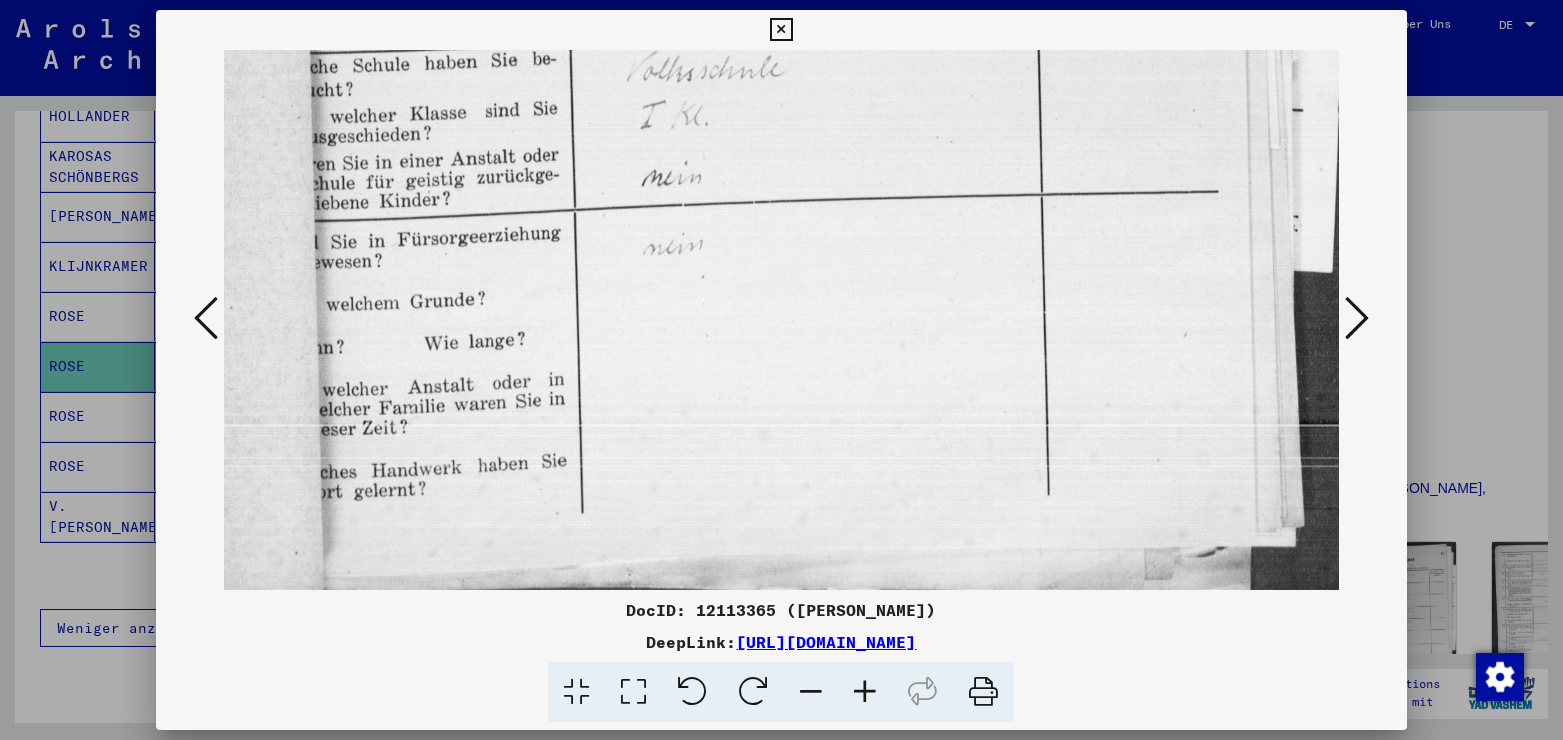drag, startPoint x: 813, startPoint y: 468, endPoint x: 770, endPoint y: 185, distance: 286.24814 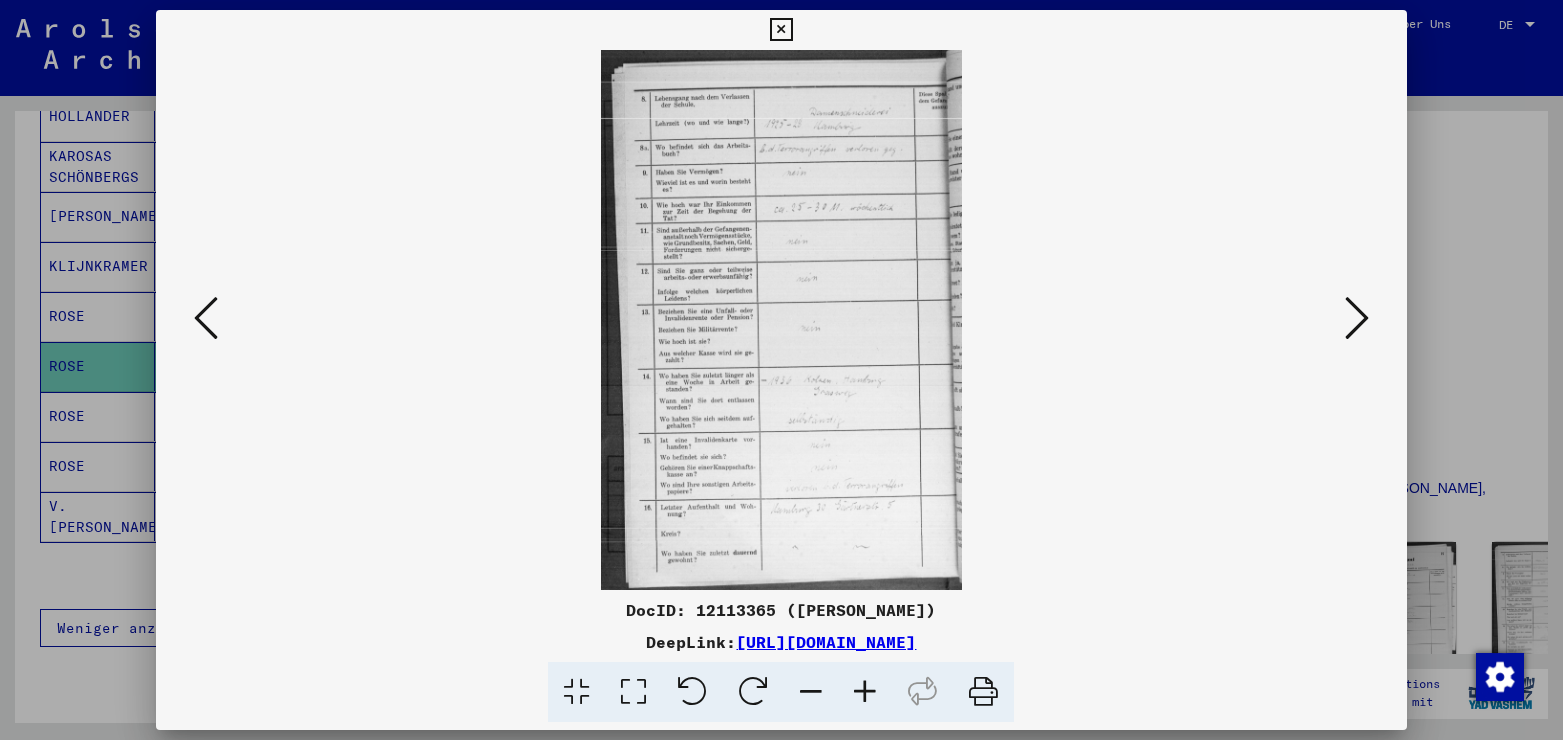 click at bounding box center [633, 692] 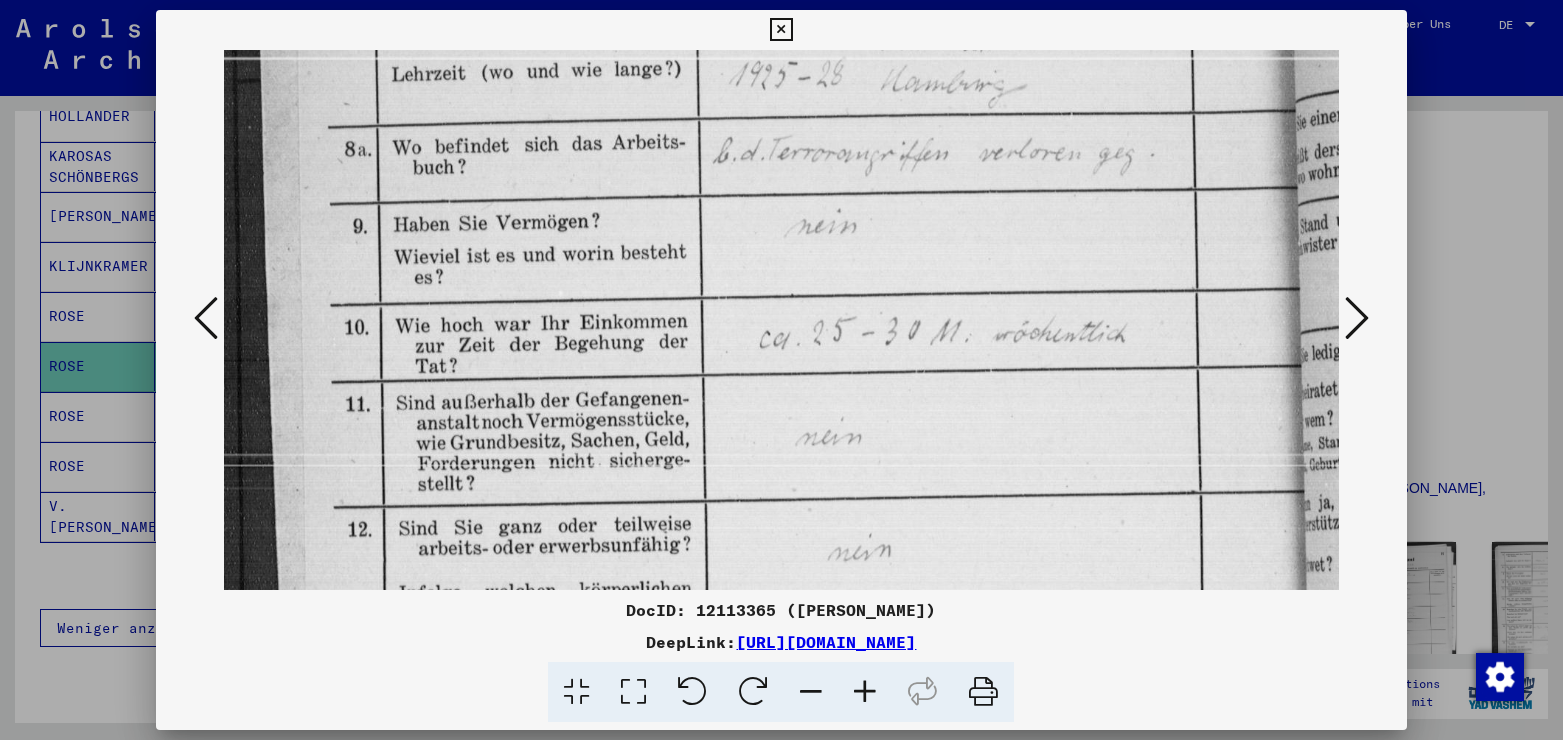 scroll, scrollTop: 216, scrollLeft: 0, axis: vertical 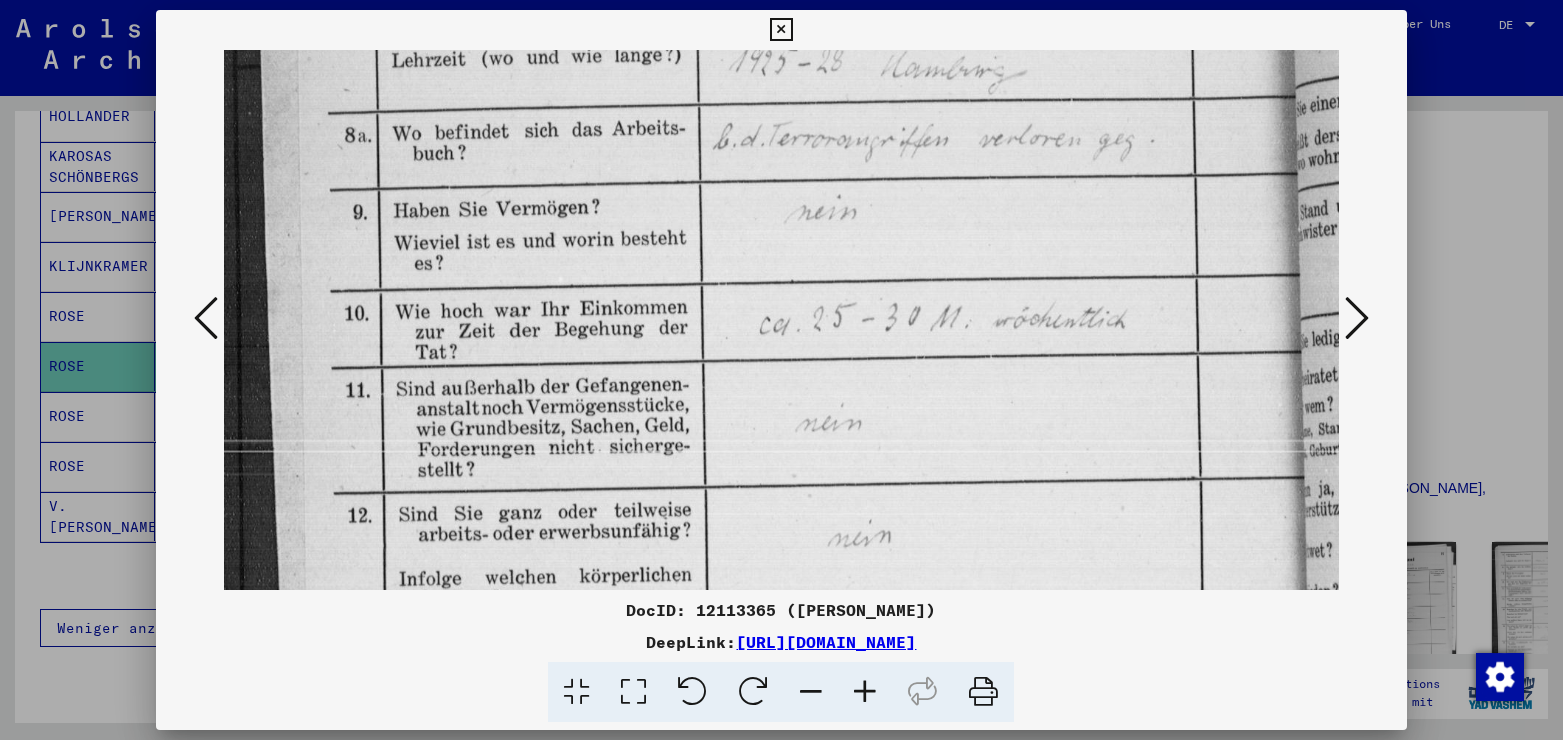 drag, startPoint x: 791, startPoint y: 420, endPoint x: 770, endPoint y: 204, distance: 217.01843 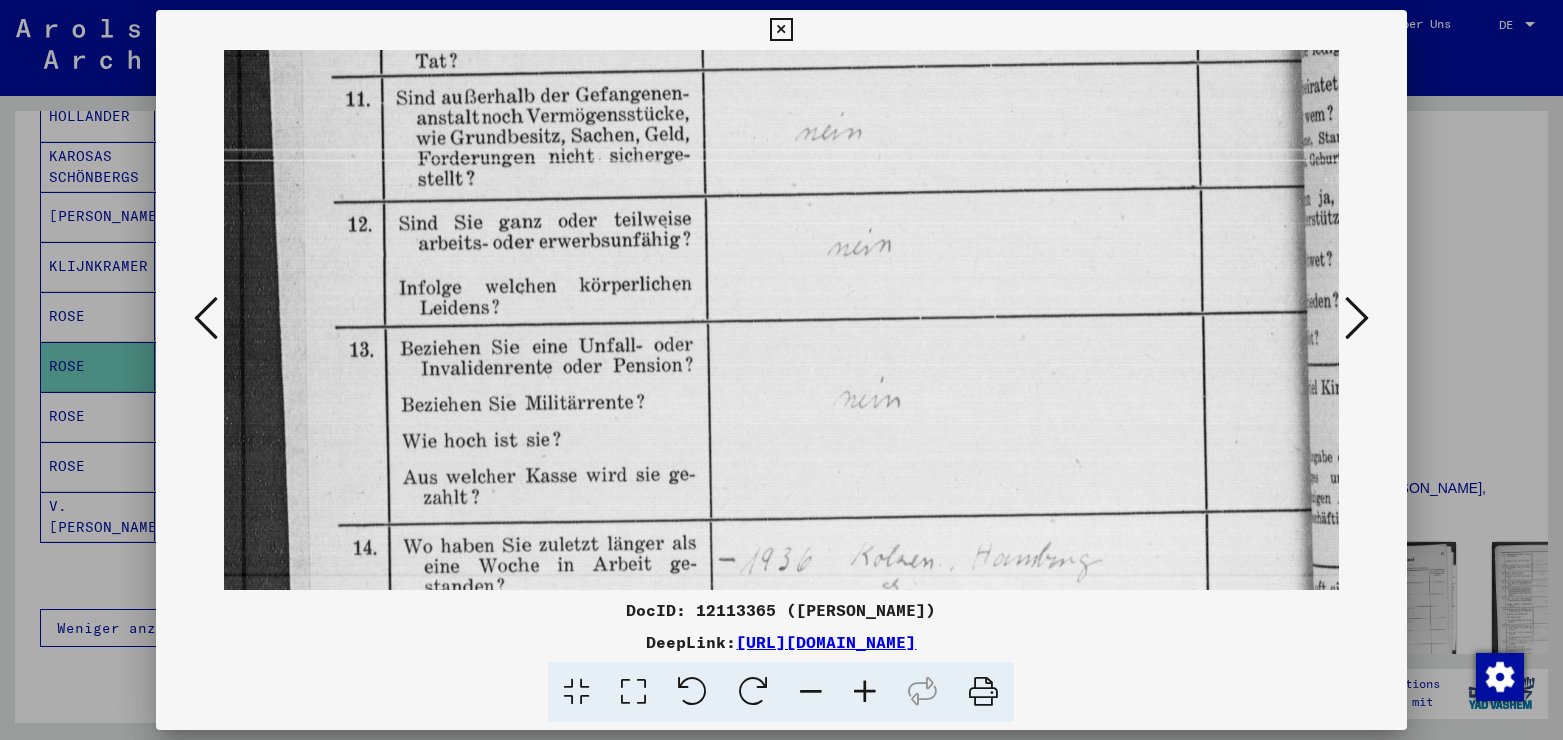 scroll, scrollTop: 485, scrollLeft: 0, axis: vertical 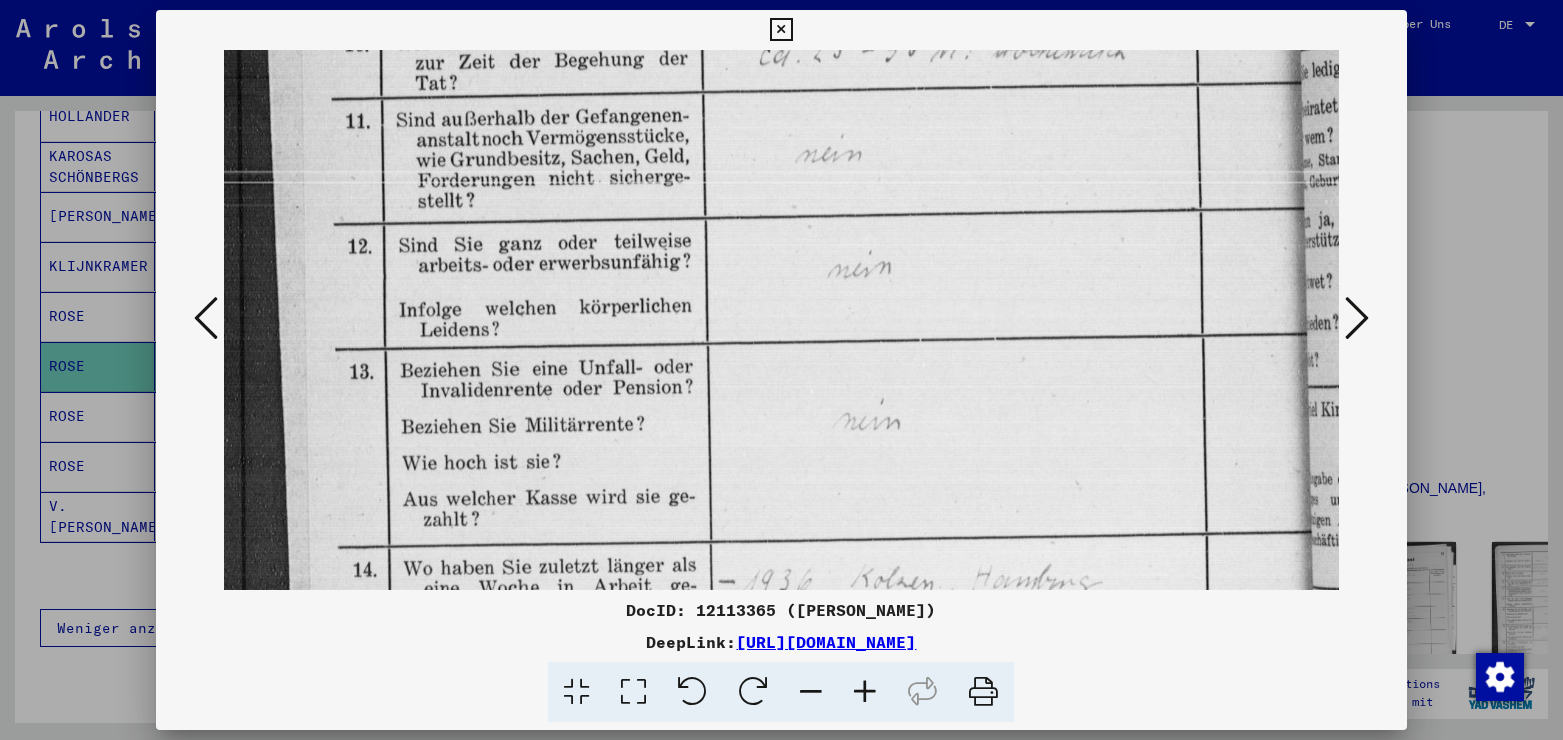 drag, startPoint x: 737, startPoint y: 468, endPoint x: 659, endPoint y: 199, distance: 280.08035 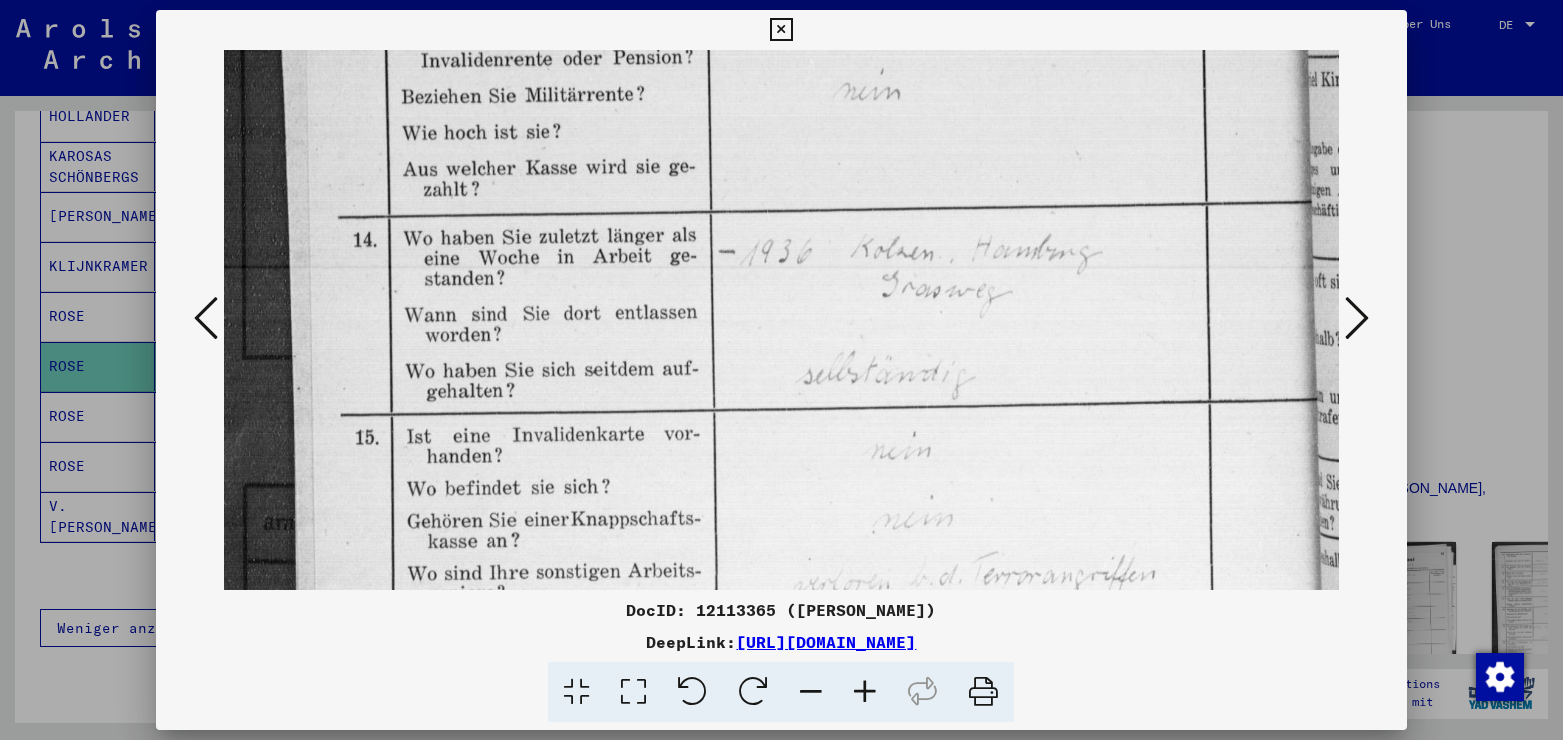 scroll, scrollTop: 819, scrollLeft: 0, axis: vertical 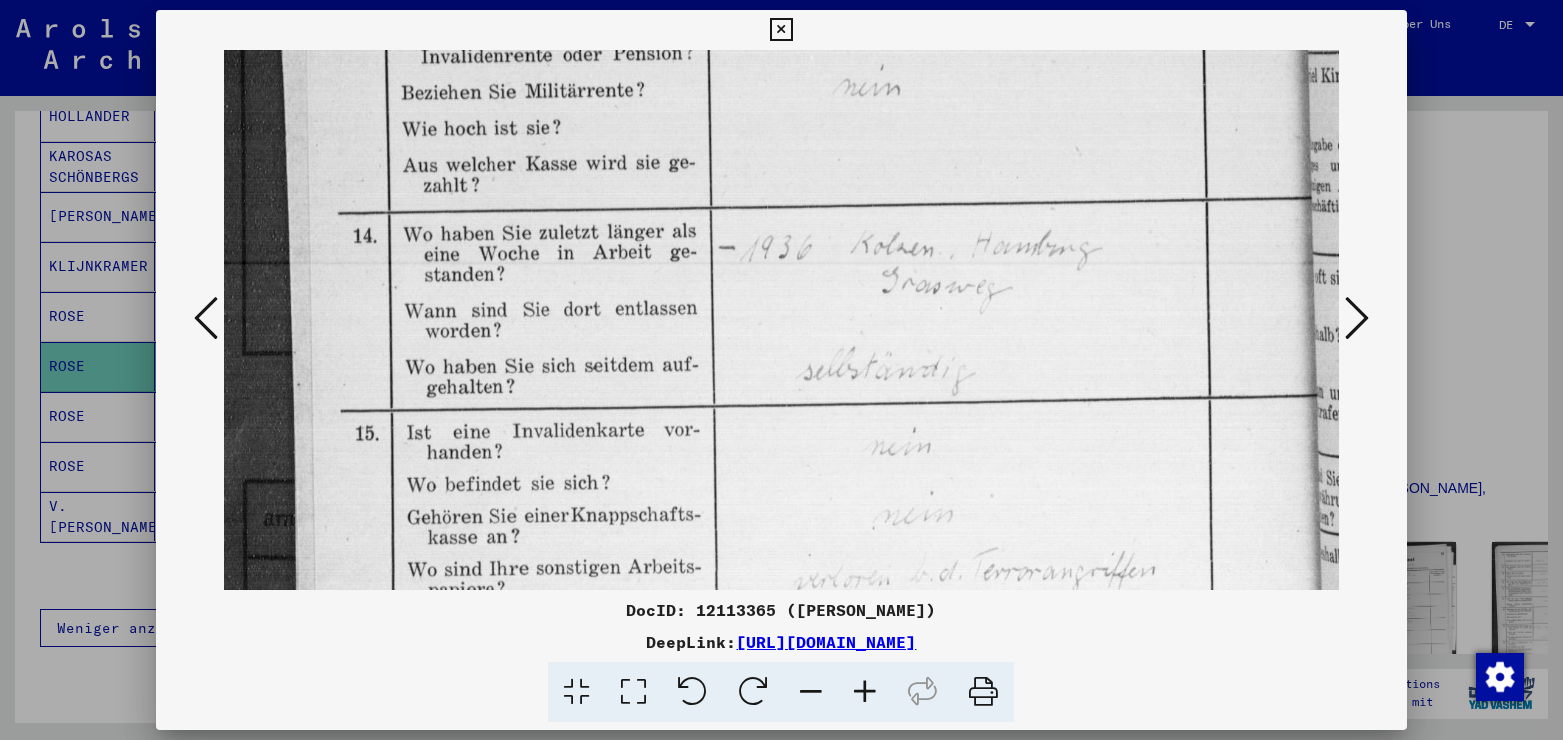 drag, startPoint x: 880, startPoint y: 478, endPoint x: 833, endPoint y: 144, distance: 337.29068 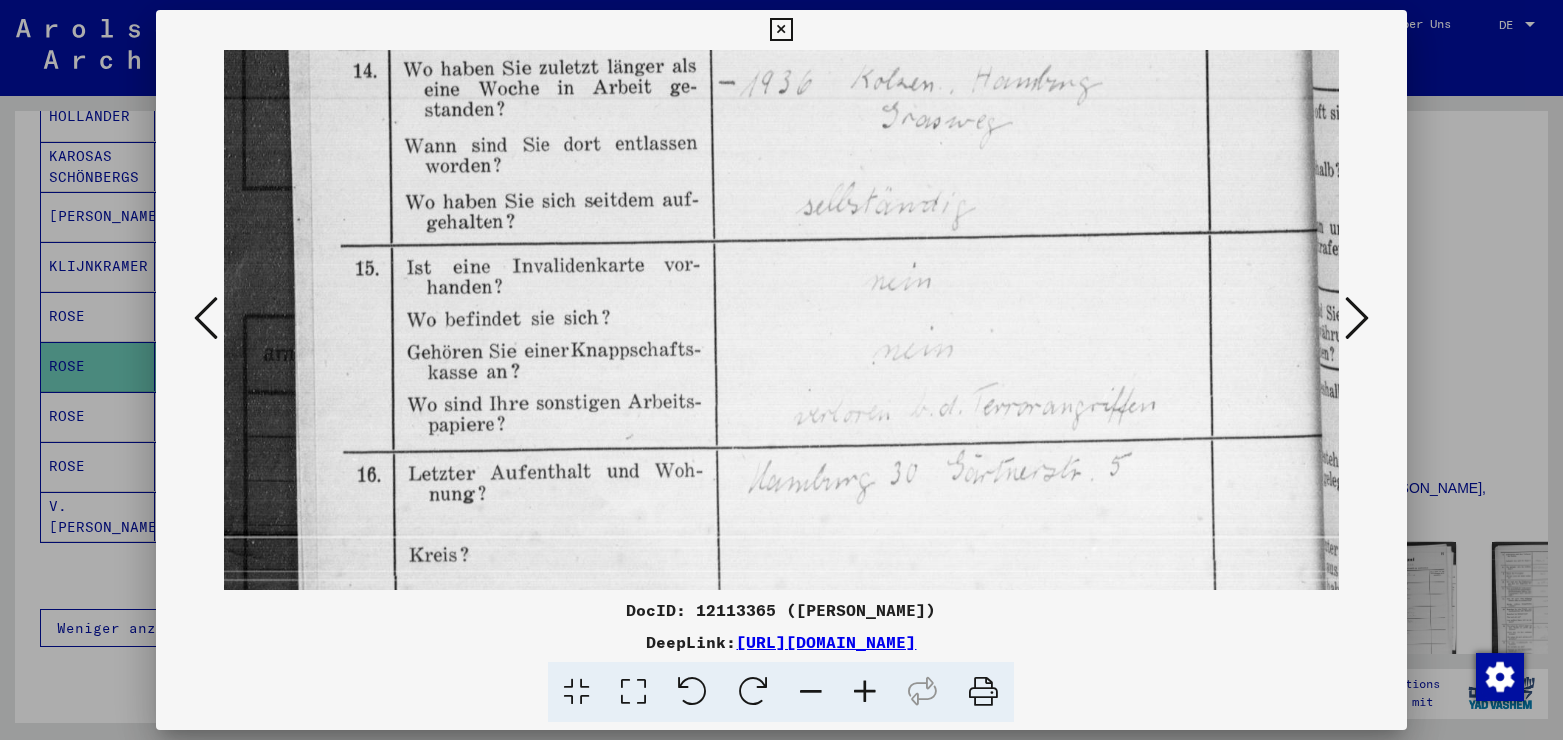 scroll, scrollTop: 1087, scrollLeft: 0, axis: vertical 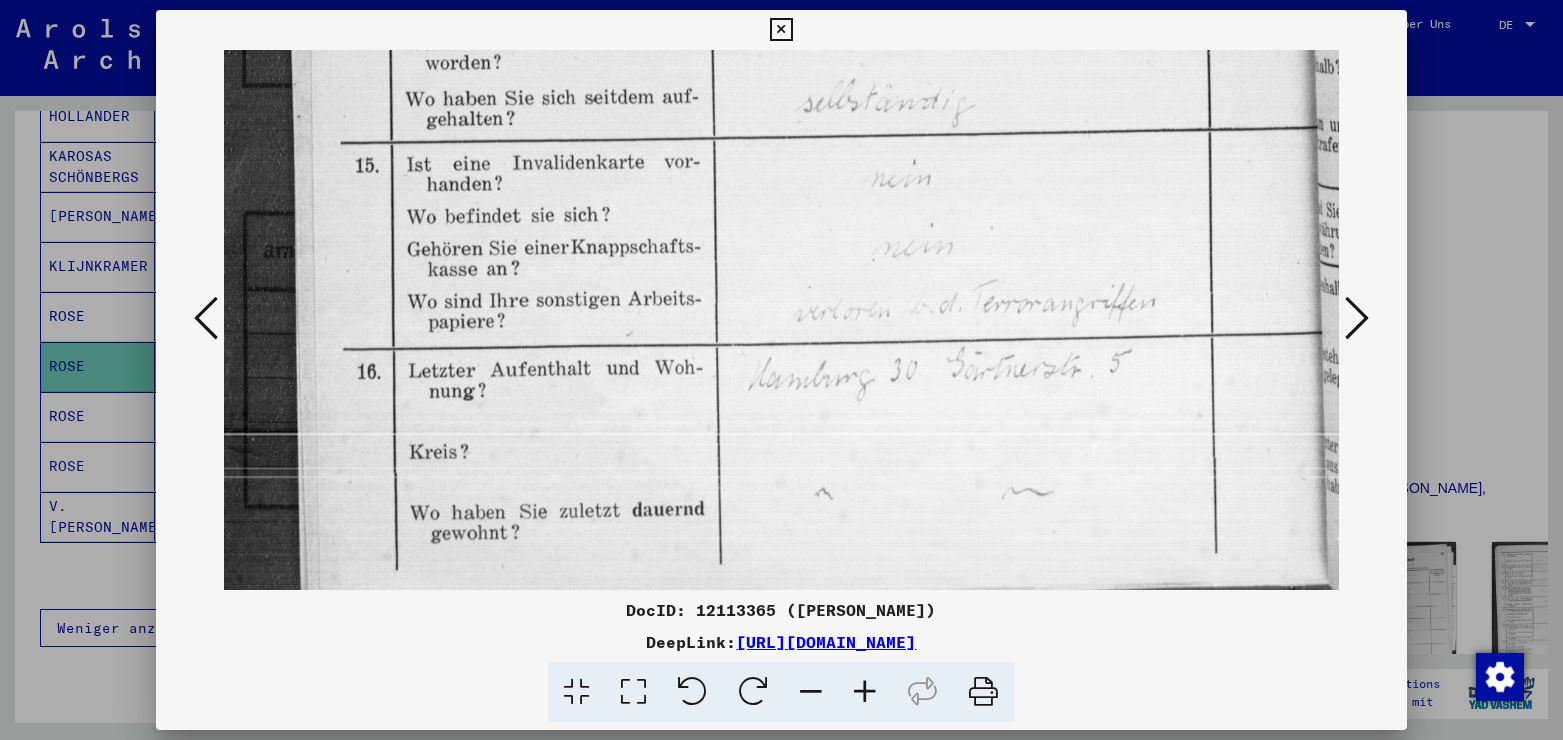 drag, startPoint x: 894, startPoint y: 528, endPoint x: 901, endPoint y: 260, distance: 268.0914 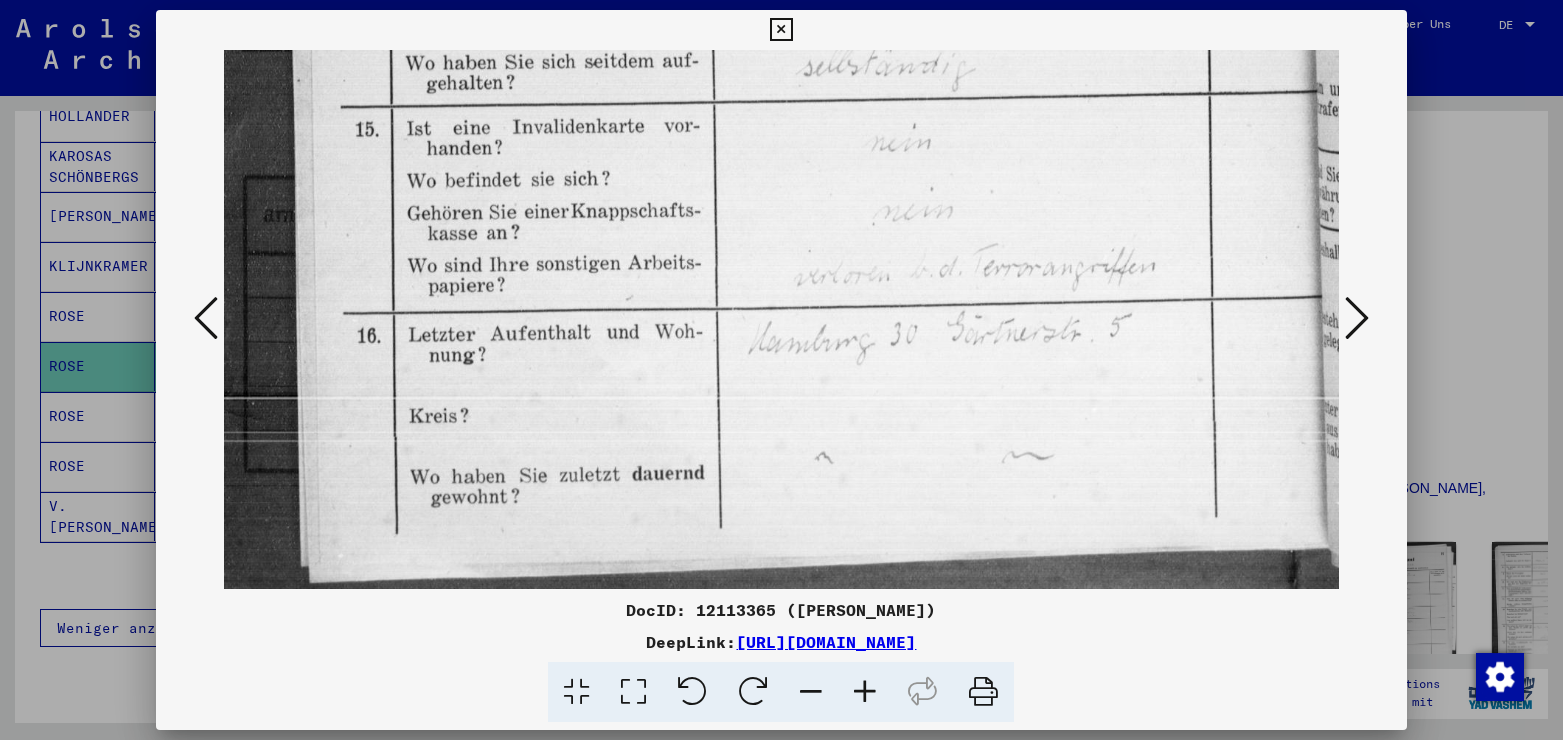 drag, startPoint x: 758, startPoint y: 464, endPoint x: 759, endPoint y: 267, distance: 197.00253 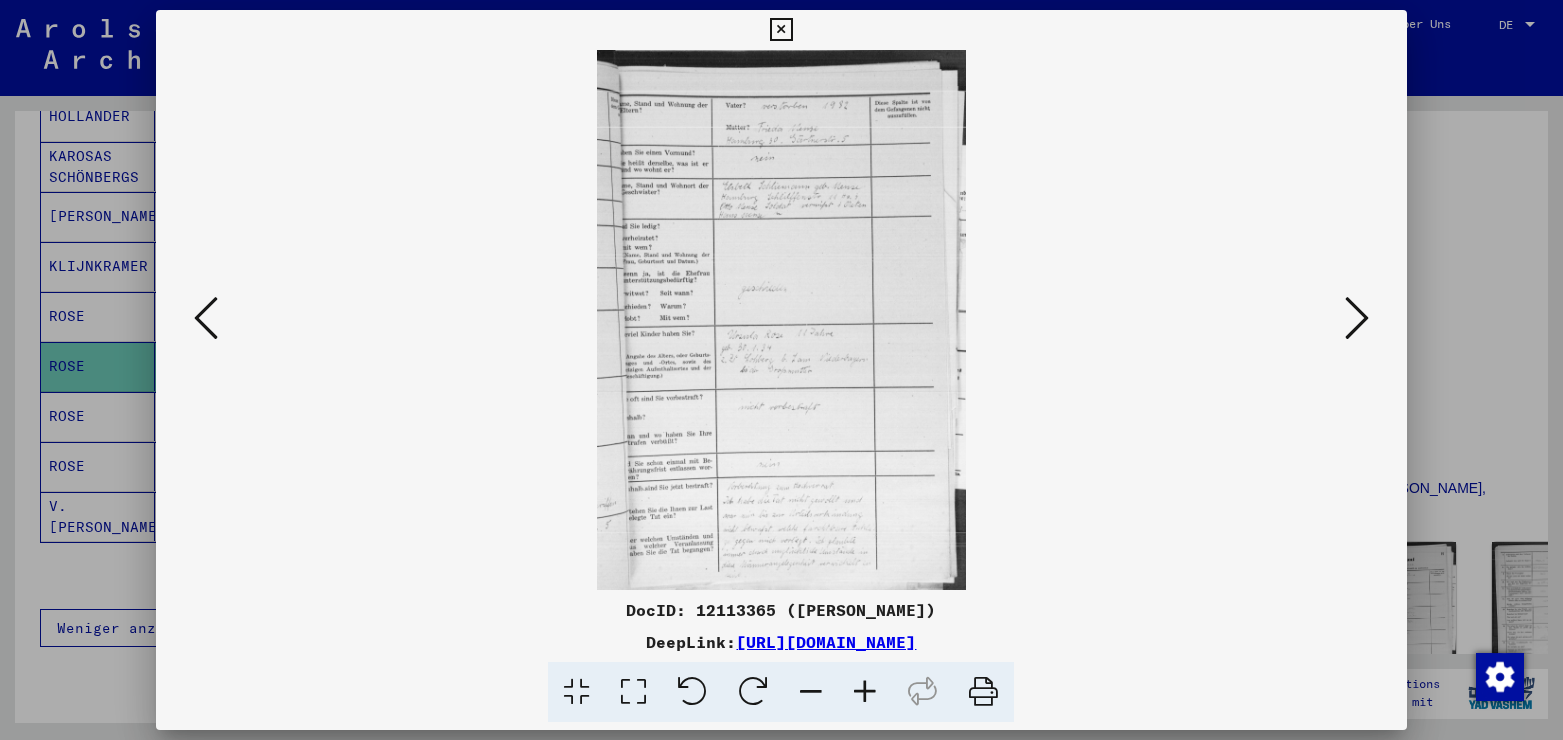 scroll, scrollTop: 0, scrollLeft: 0, axis: both 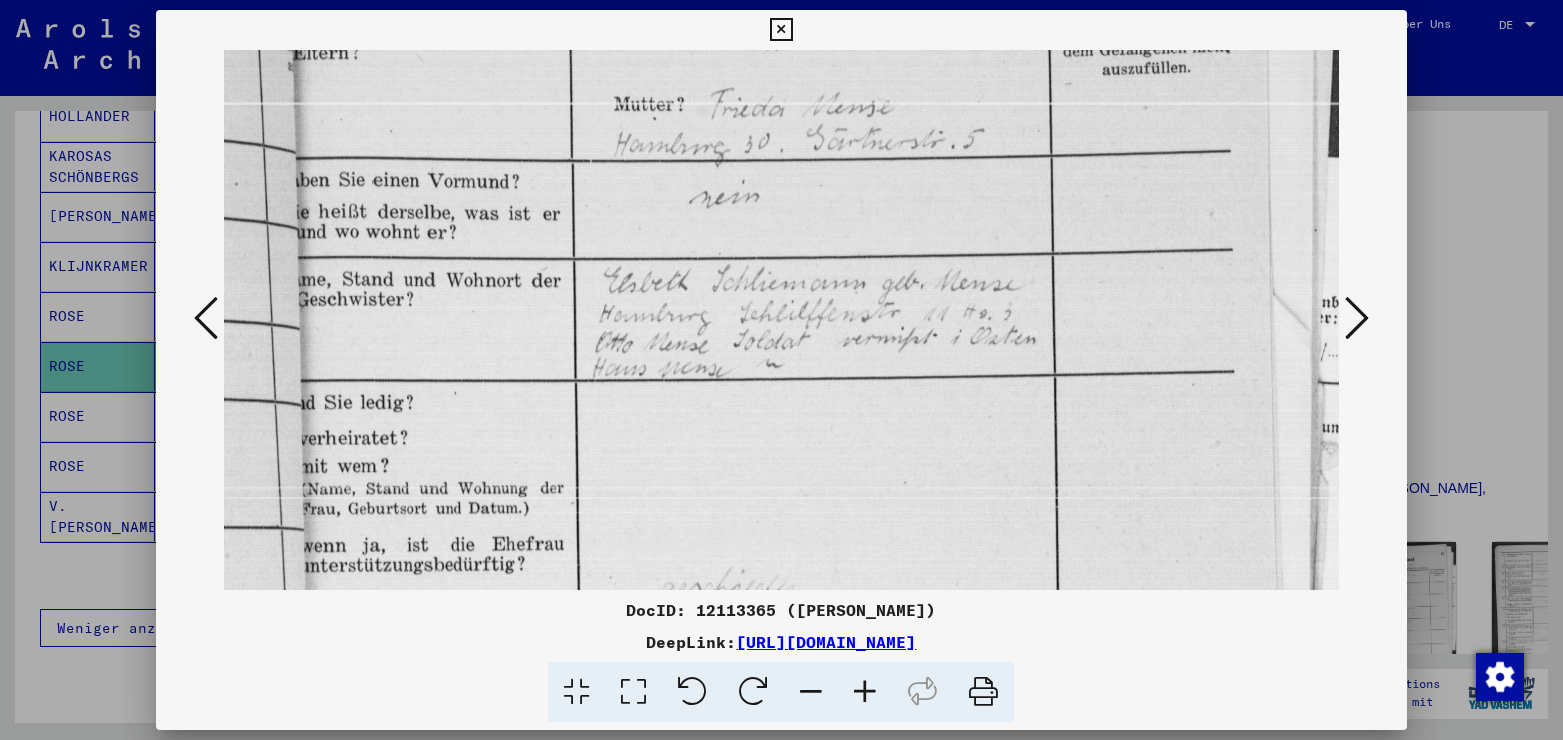 drag, startPoint x: 821, startPoint y: 491, endPoint x: 821, endPoint y: 312, distance: 179 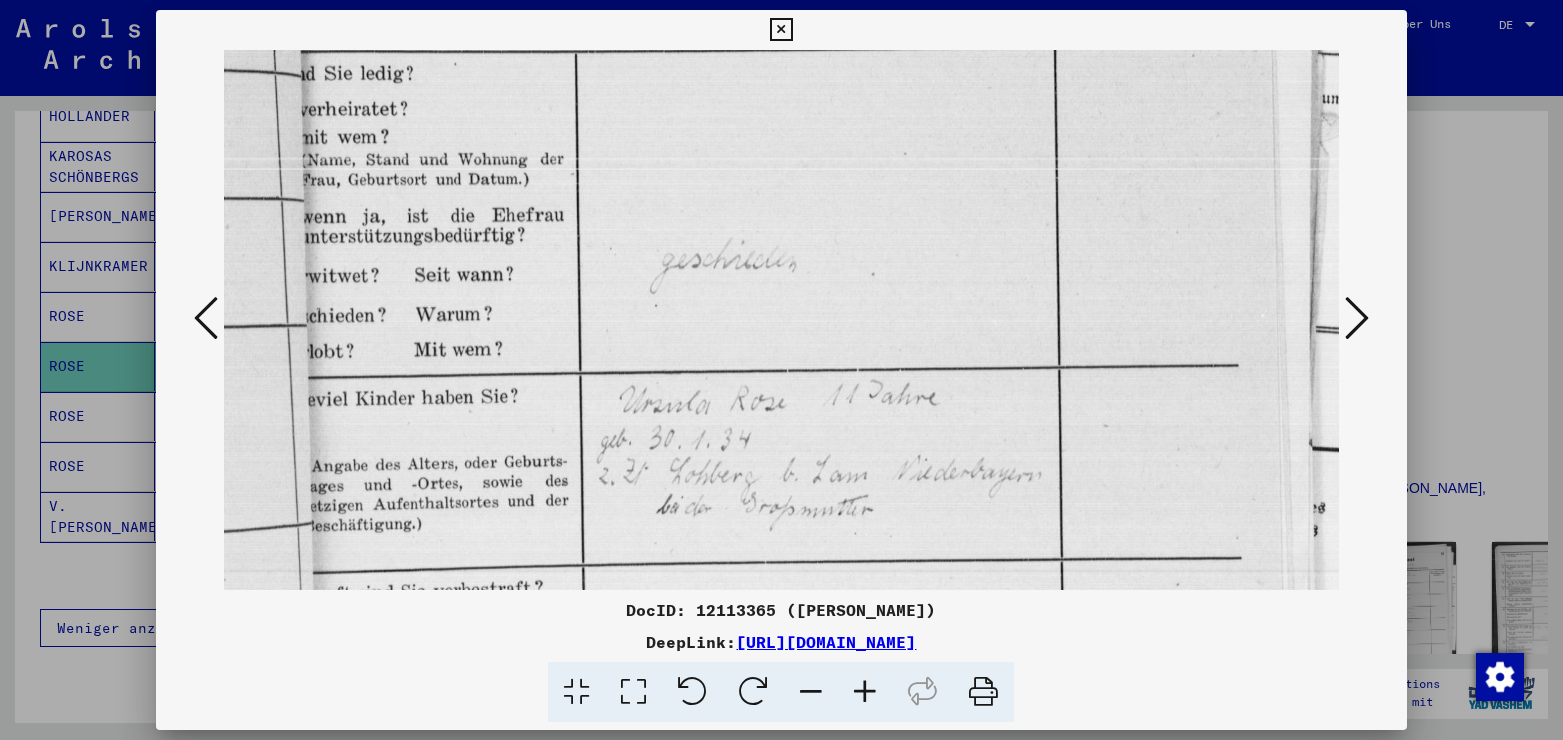 scroll, scrollTop: 527, scrollLeft: 0, axis: vertical 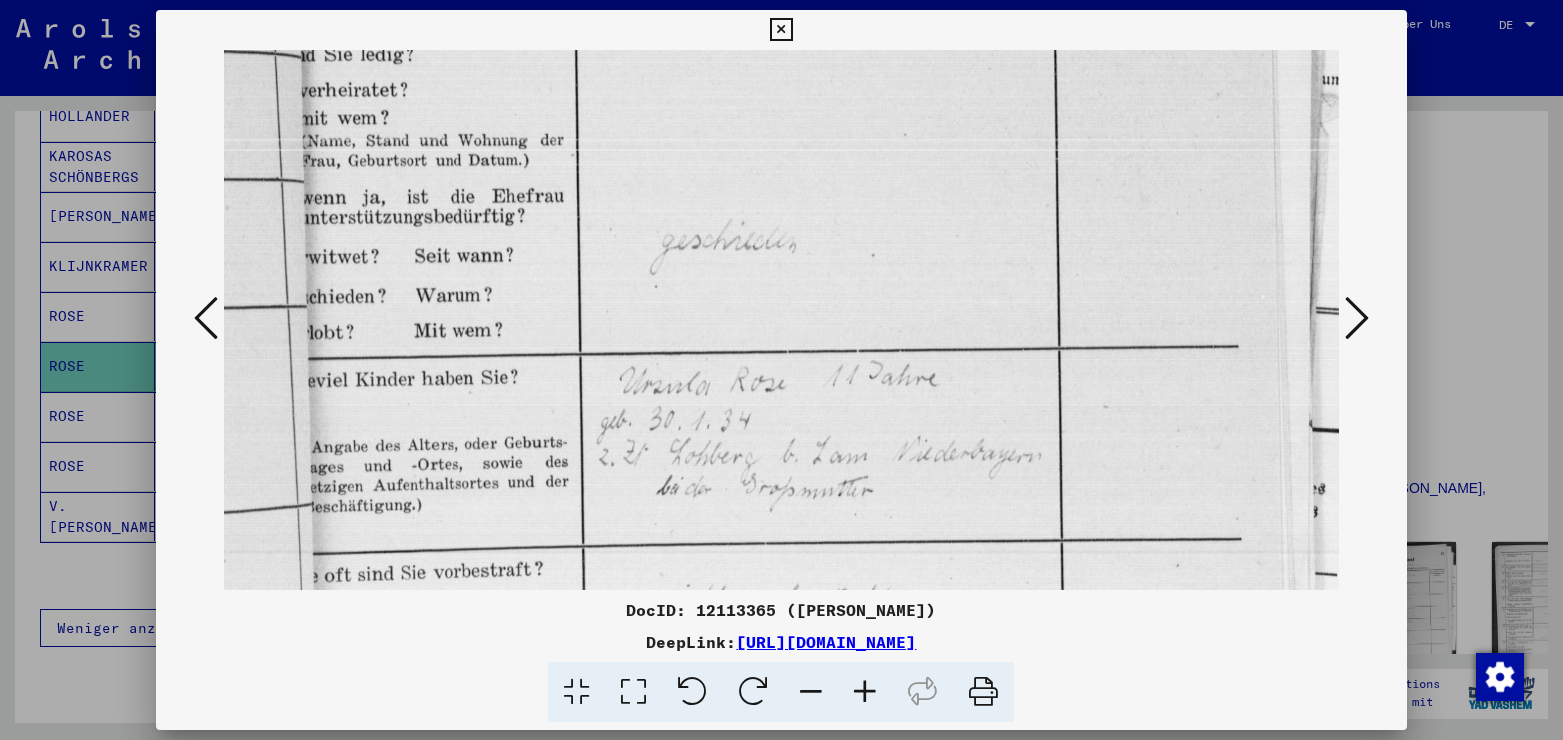 drag, startPoint x: 847, startPoint y: 450, endPoint x: 820, endPoint y: 102, distance: 349.04584 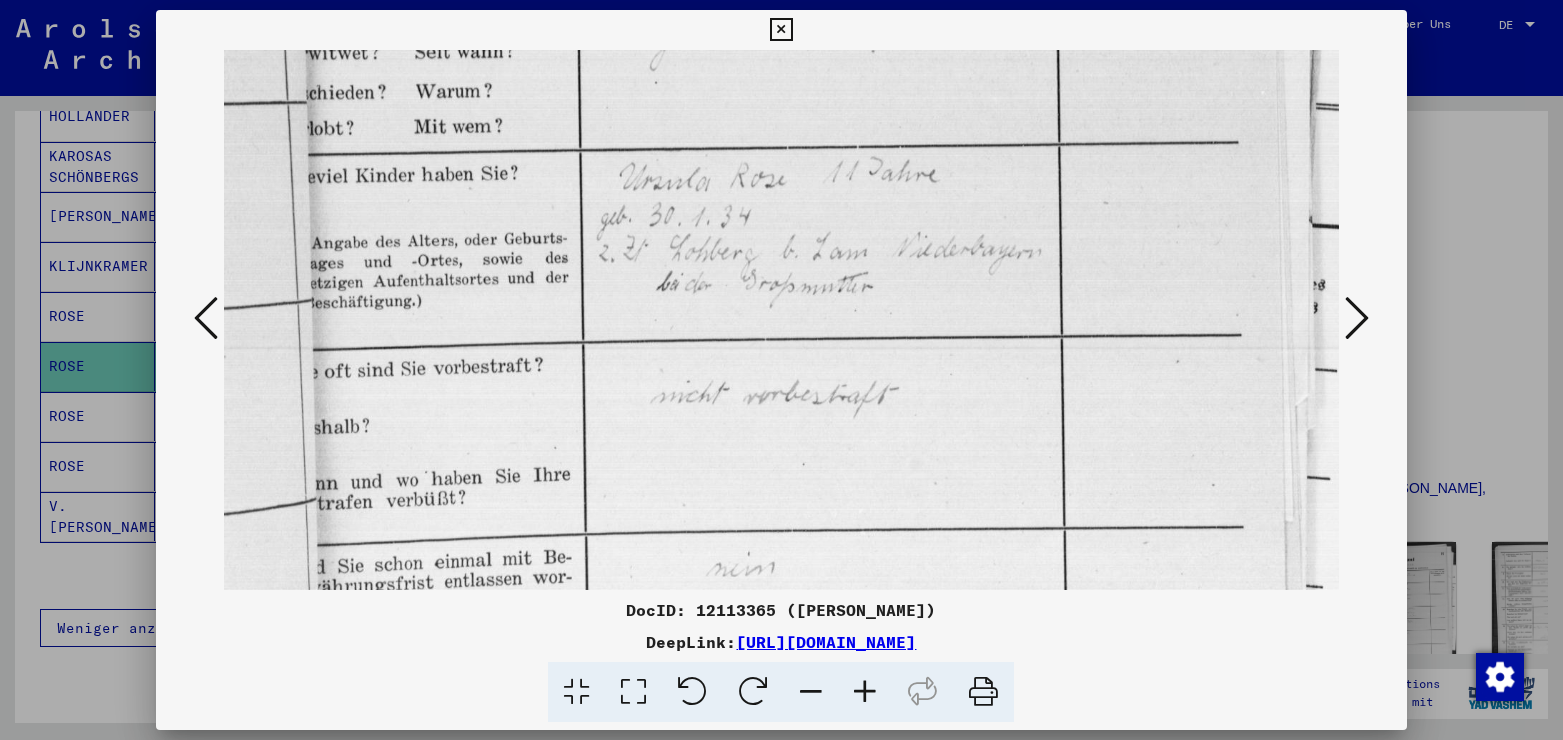 scroll, scrollTop: 844, scrollLeft: 0, axis: vertical 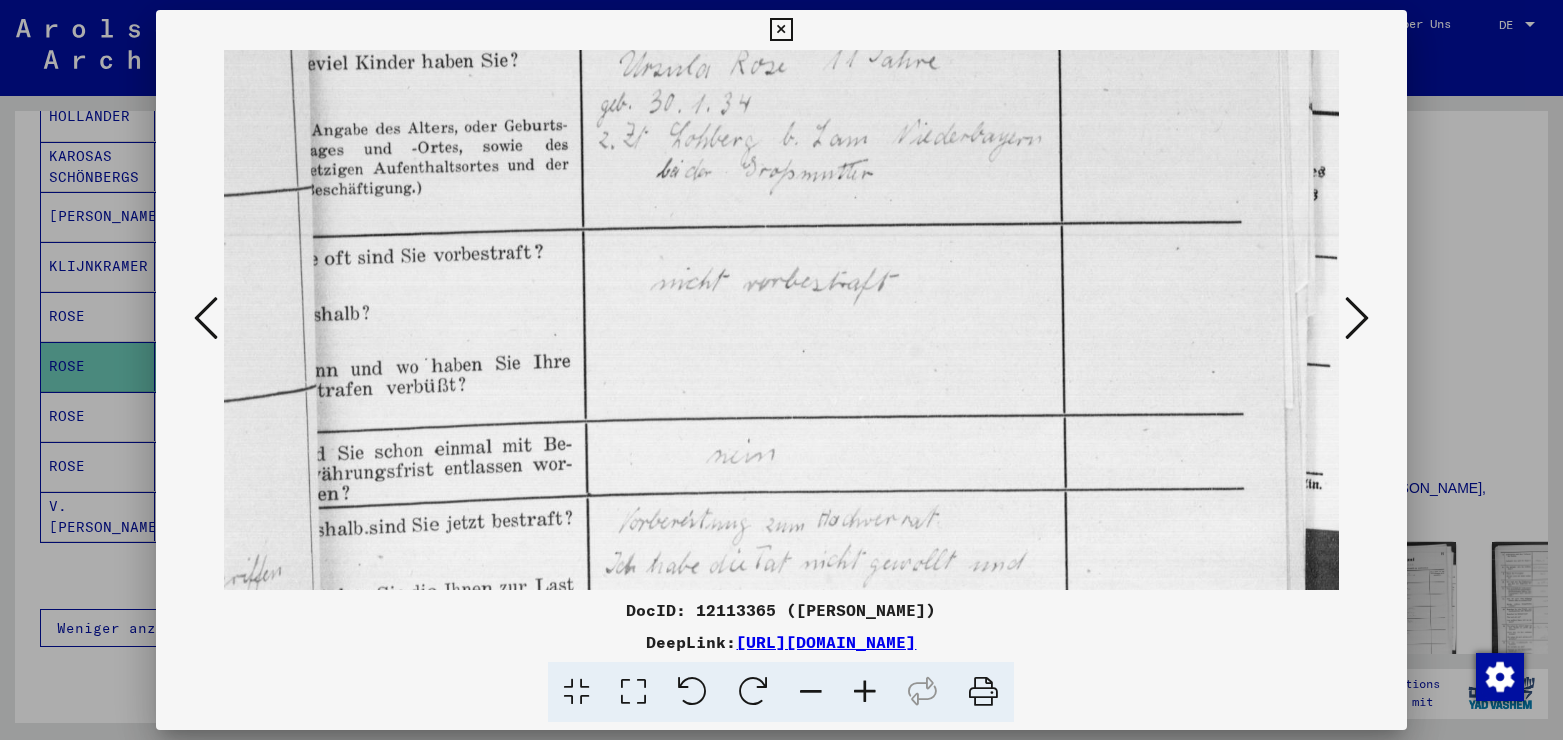 drag, startPoint x: 924, startPoint y: 487, endPoint x: 900, endPoint y: 170, distance: 317.90723 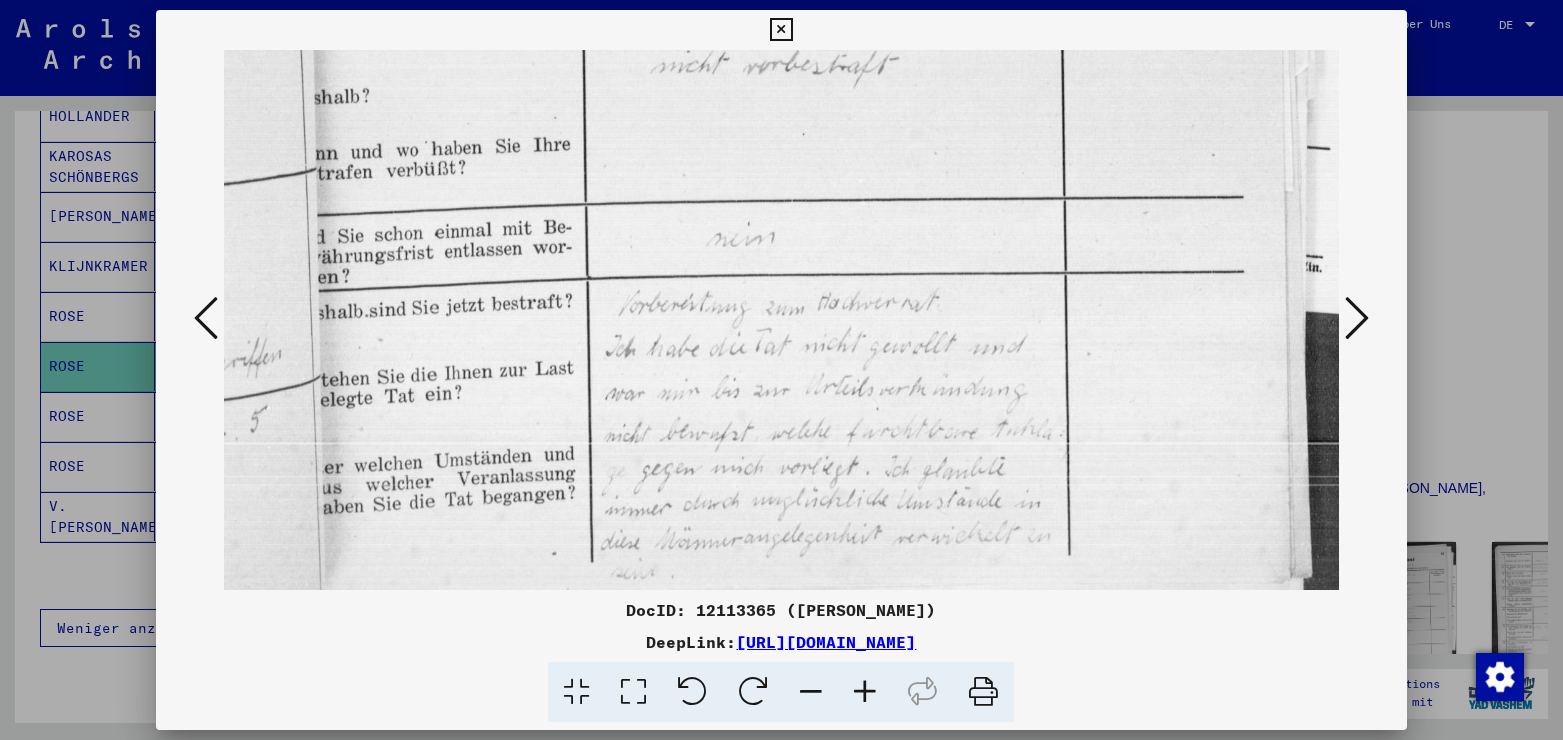 scroll, scrollTop: 1100, scrollLeft: 0, axis: vertical 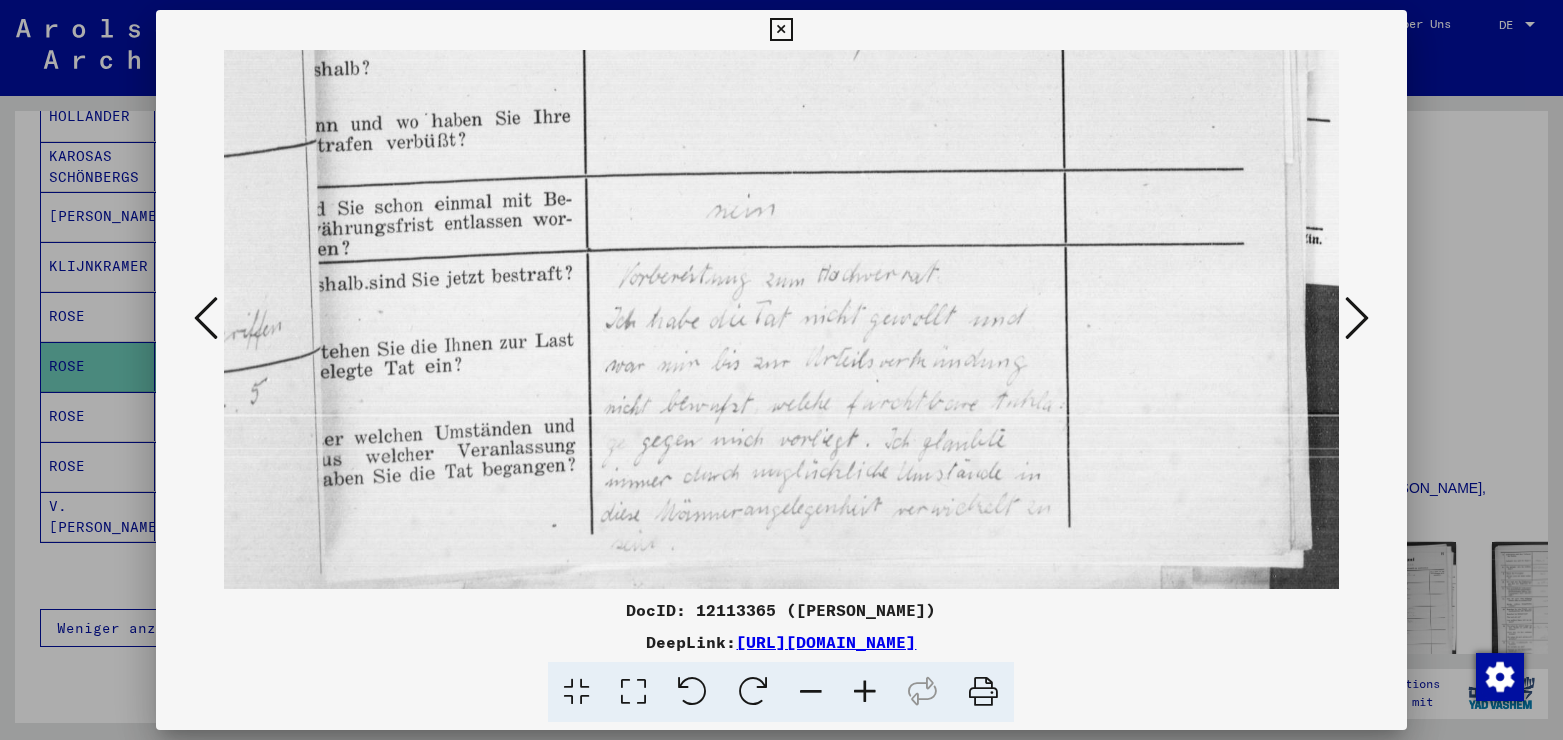 drag, startPoint x: 924, startPoint y: 435, endPoint x: 913, endPoint y: 80, distance: 355.17038 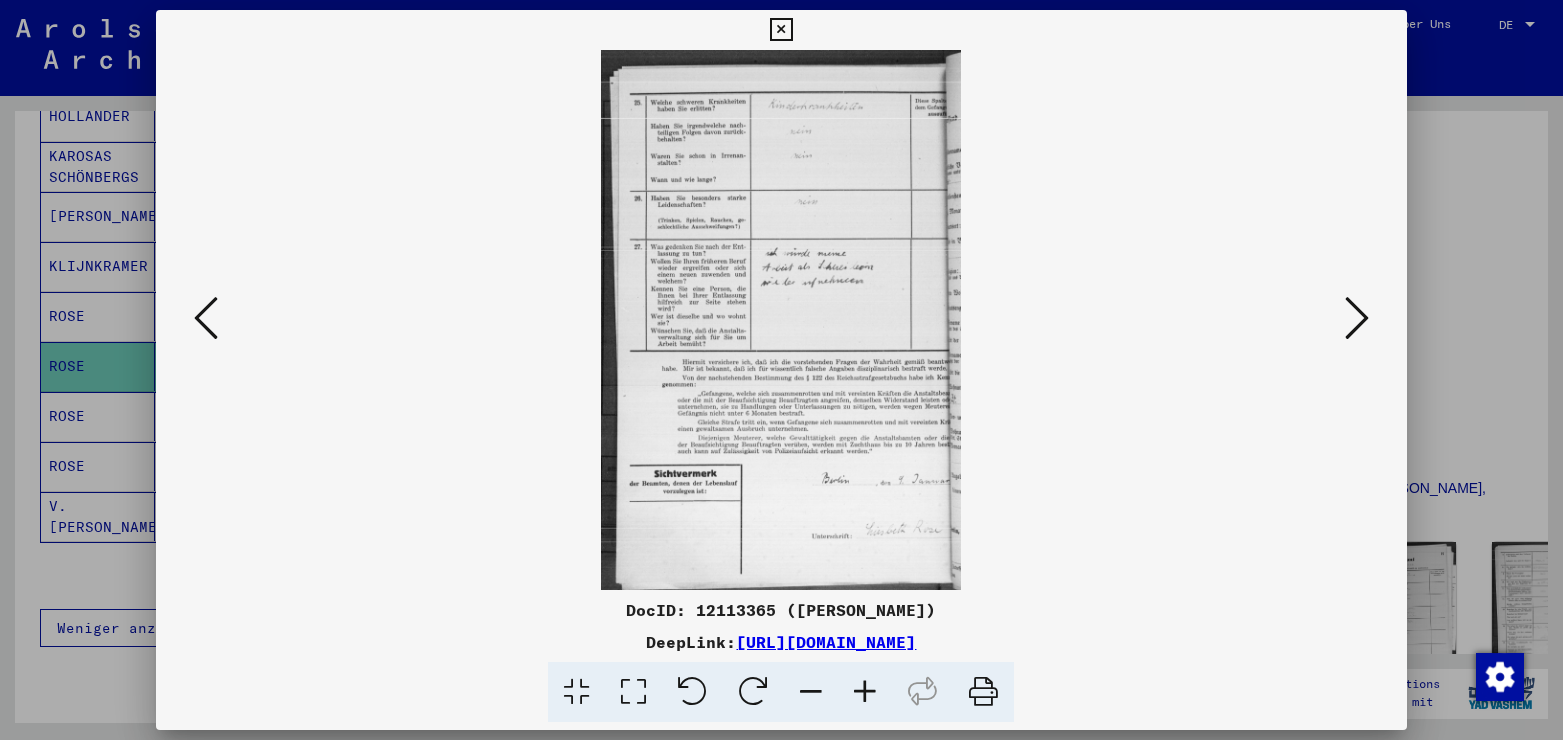 scroll, scrollTop: 0, scrollLeft: 0, axis: both 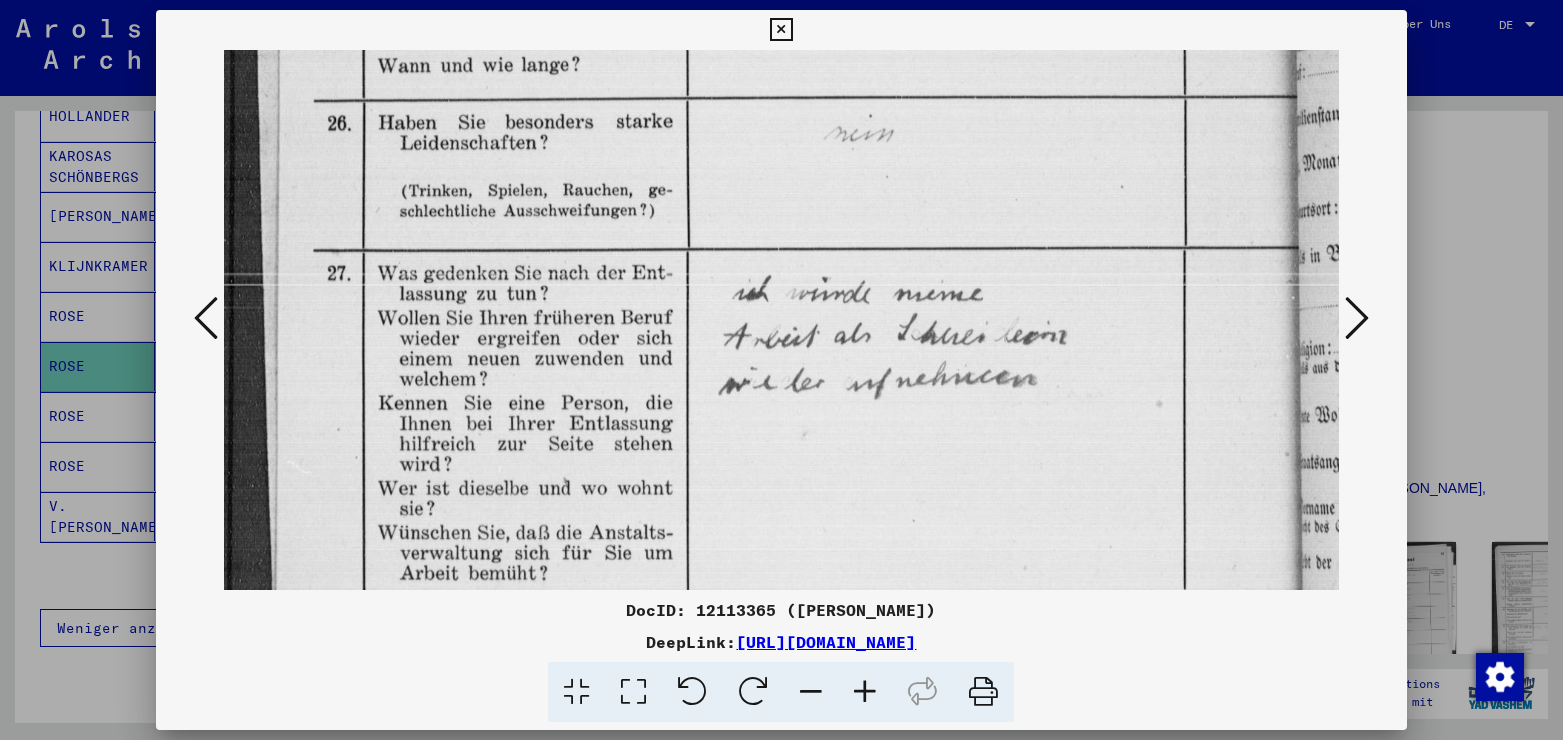drag, startPoint x: 746, startPoint y: 376, endPoint x: 716, endPoint y: 70, distance: 307.46707 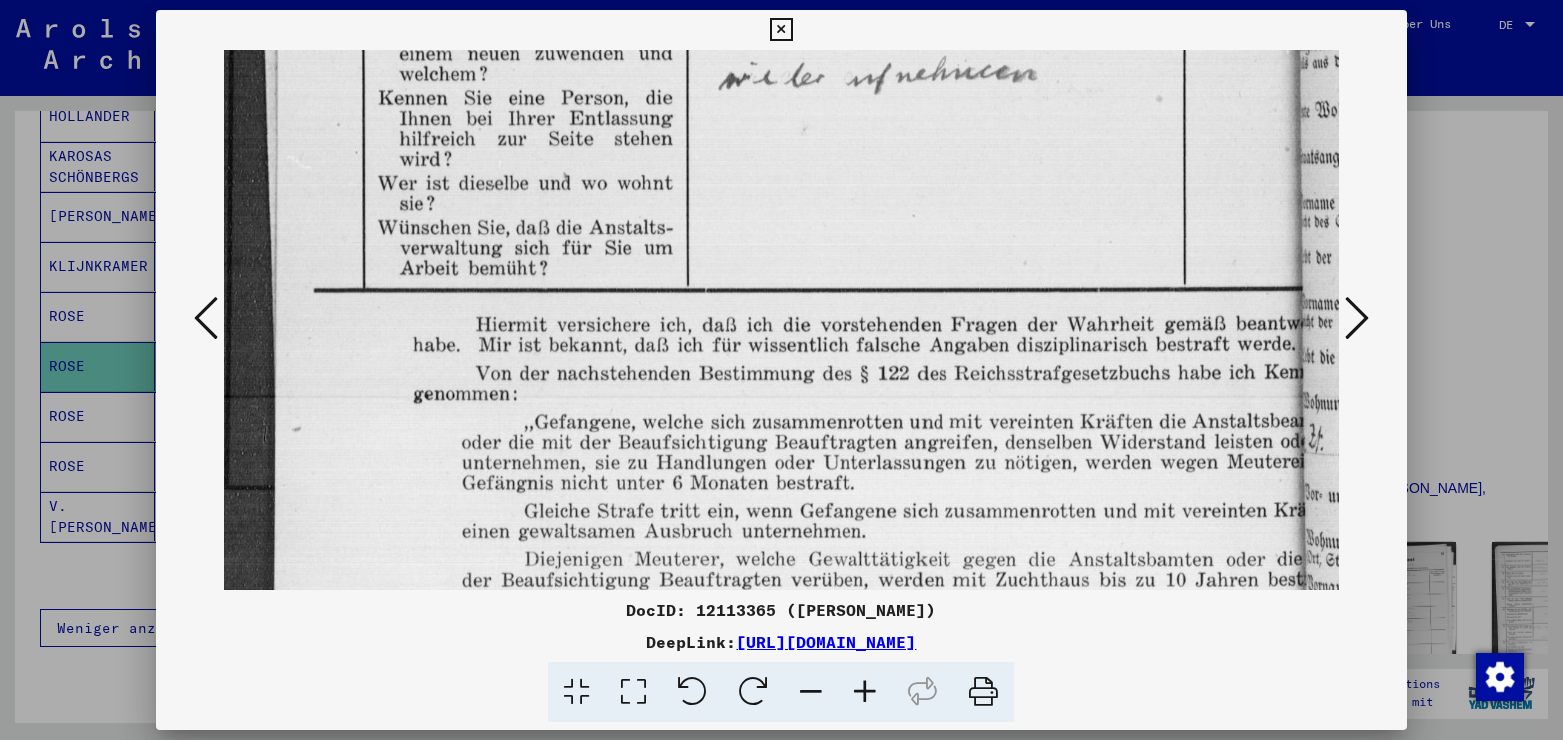 drag, startPoint x: 978, startPoint y: 454, endPoint x: 979, endPoint y: 149, distance: 305.00165 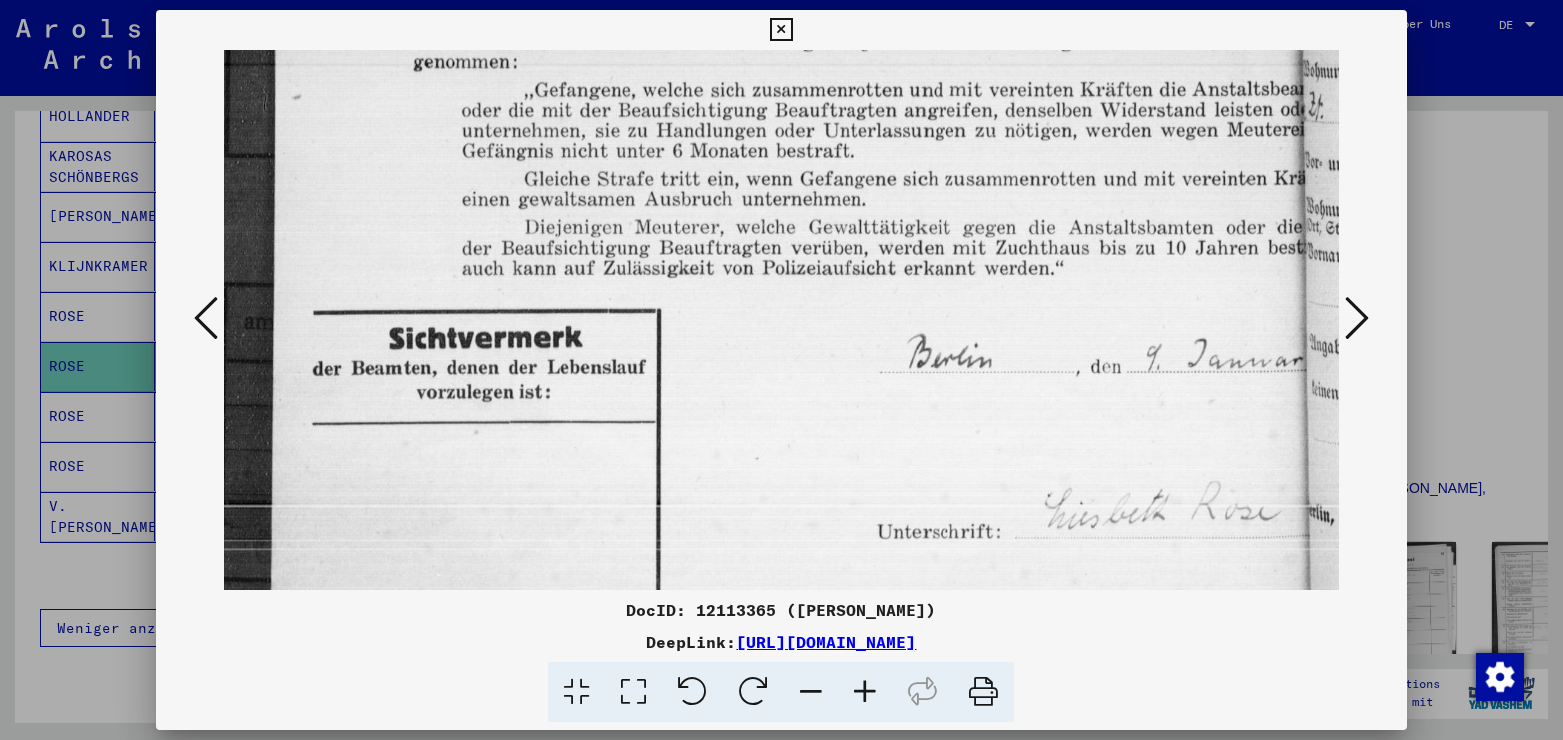 drag, startPoint x: 840, startPoint y: 460, endPoint x: 807, endPoint y: 128, distance: 333.63602 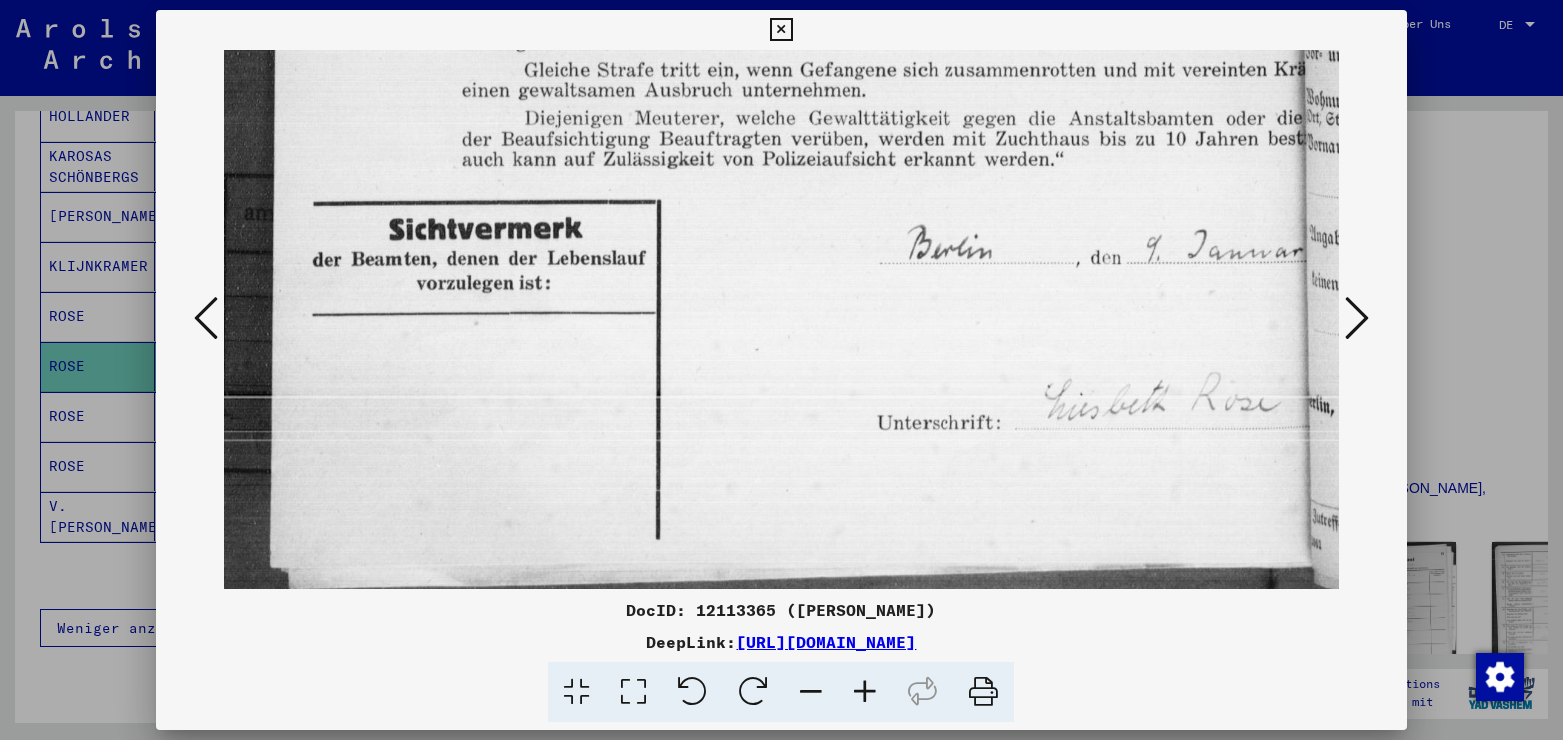 scroll, scrollTop: 1143, scrollLeft: 0, axis: vertical 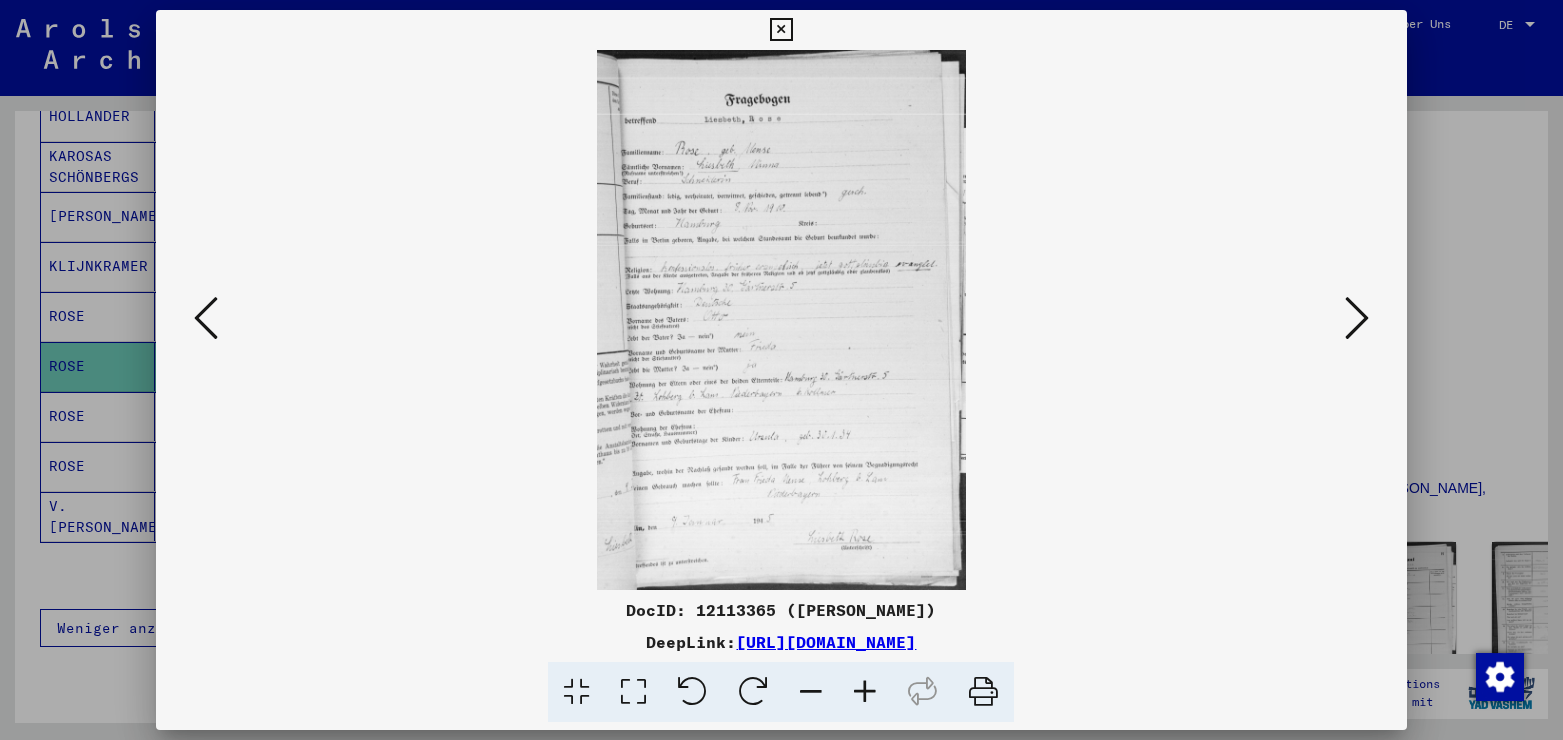 click at bounding box center (633, 692) 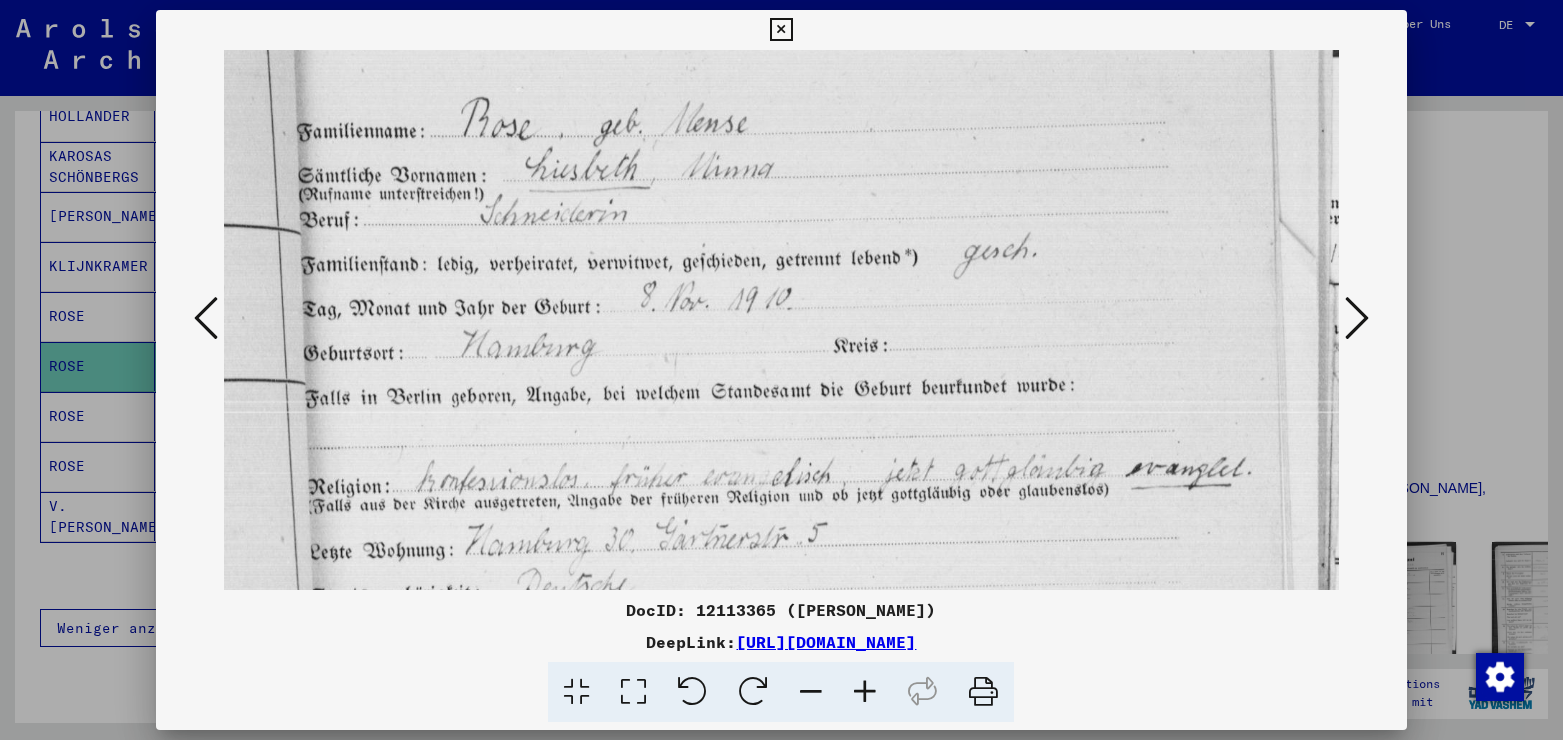 scroll, scrollTop: 235, scrollLeft: 0, axis: vertical 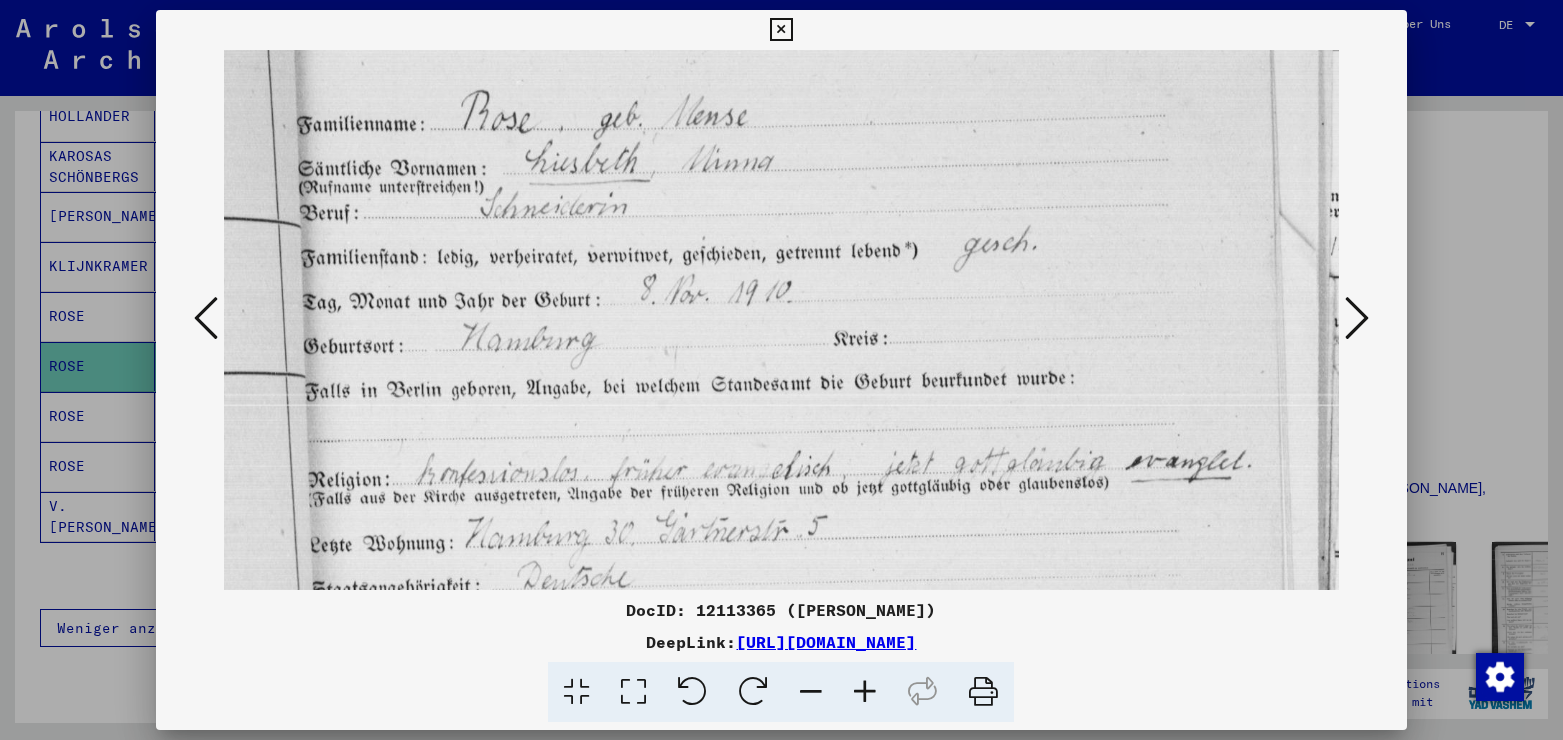 drag, startPoint x: 765, startPoint y: 430, endPoint x: 771, endPoint y: 195, distance: 235.07658 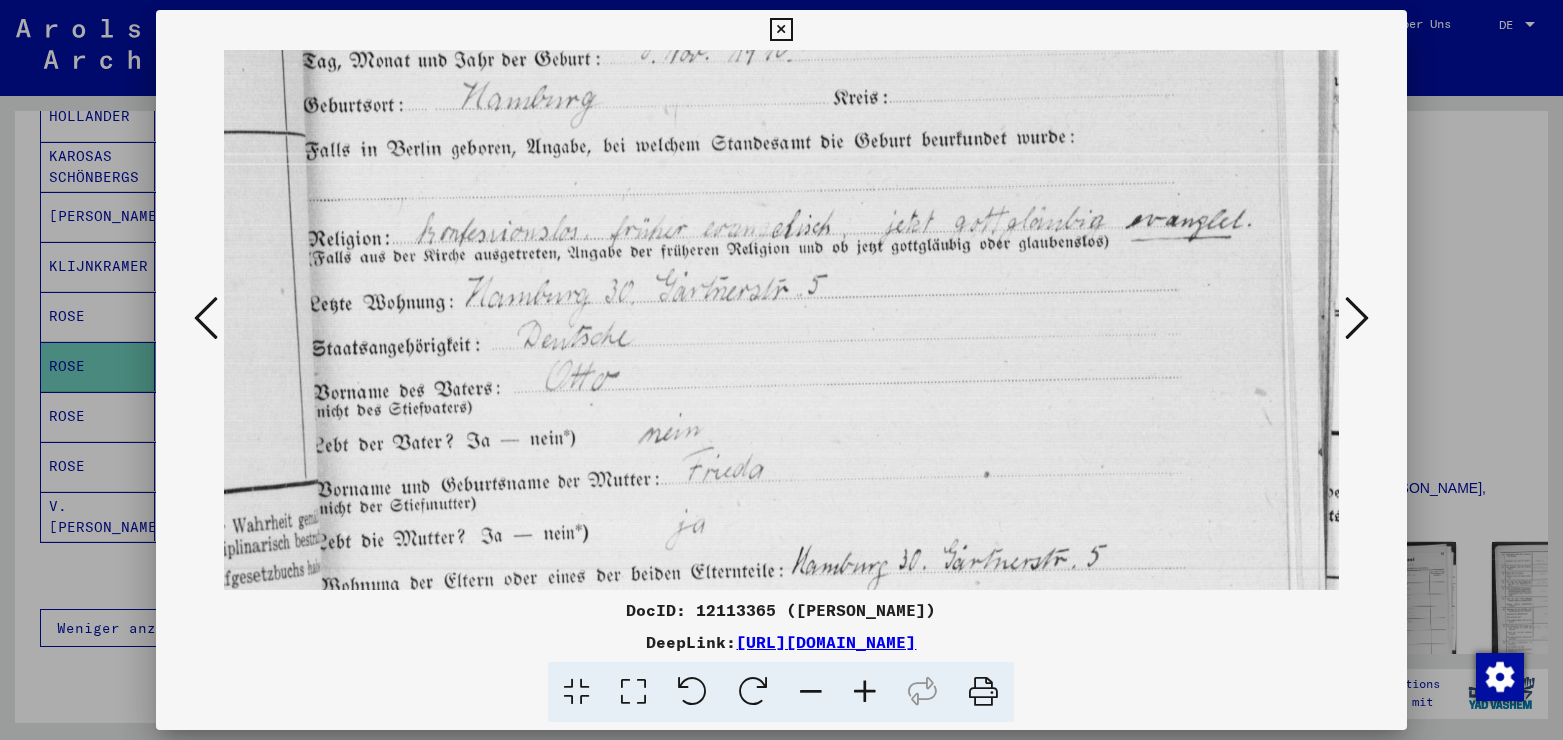 scroll, scrollTop: 477, scrollLeft: 0, axis: vertical 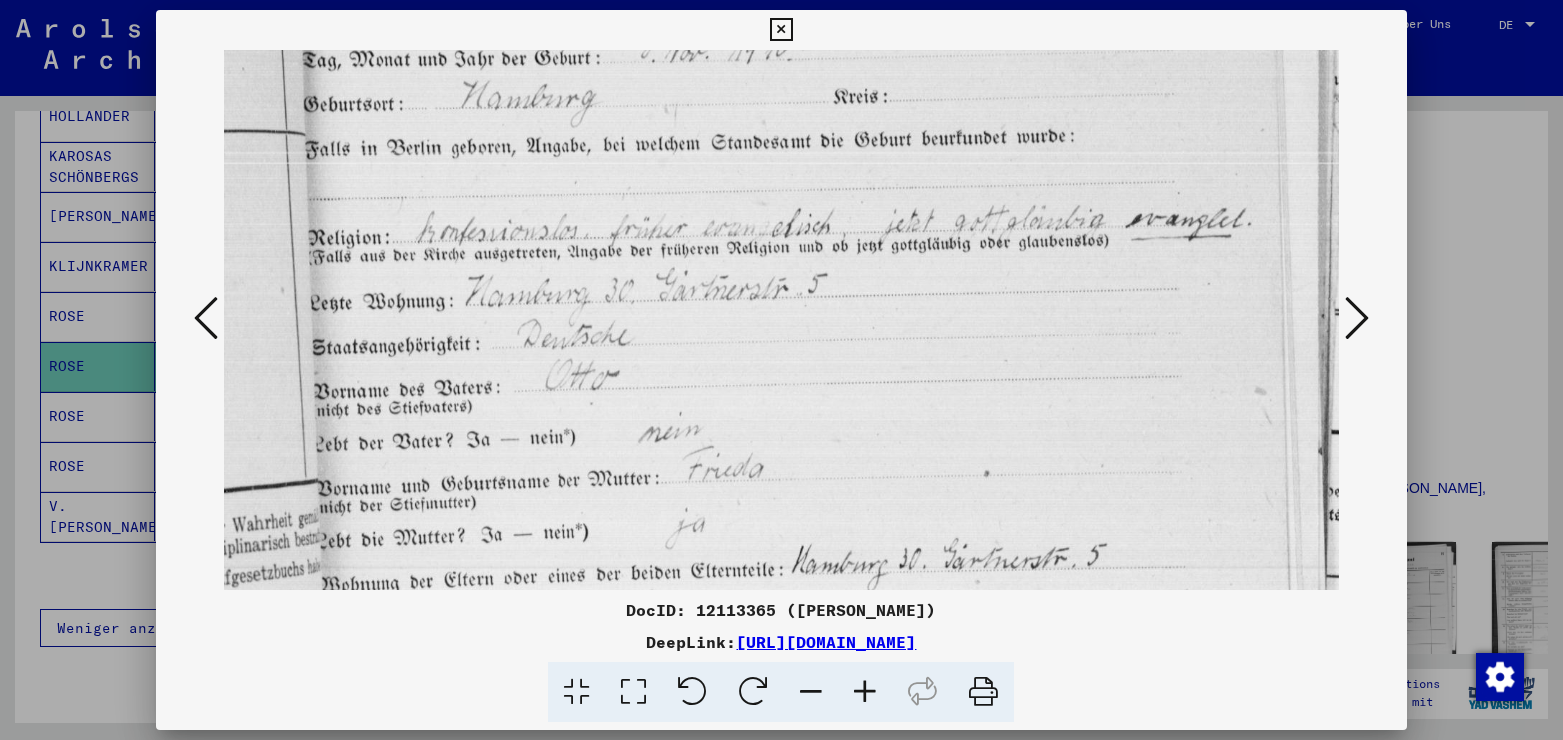 drag, startPoint x: 866, startPoint y: 450, endPoint x: 865, endPoint y: 208, distance: 242.00206 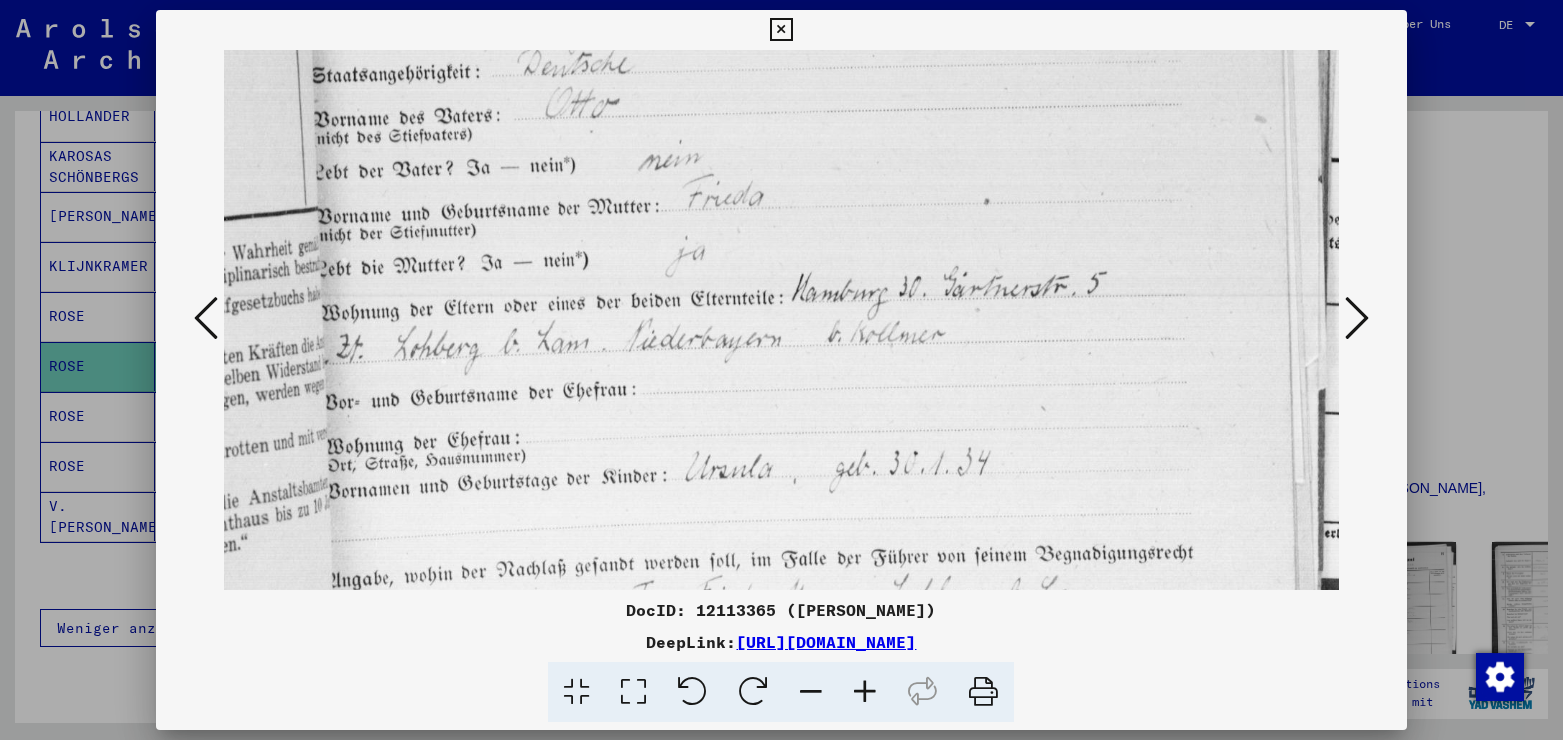 scroll, scrollTop: 760, scrollLeft: 0, axis: vertical 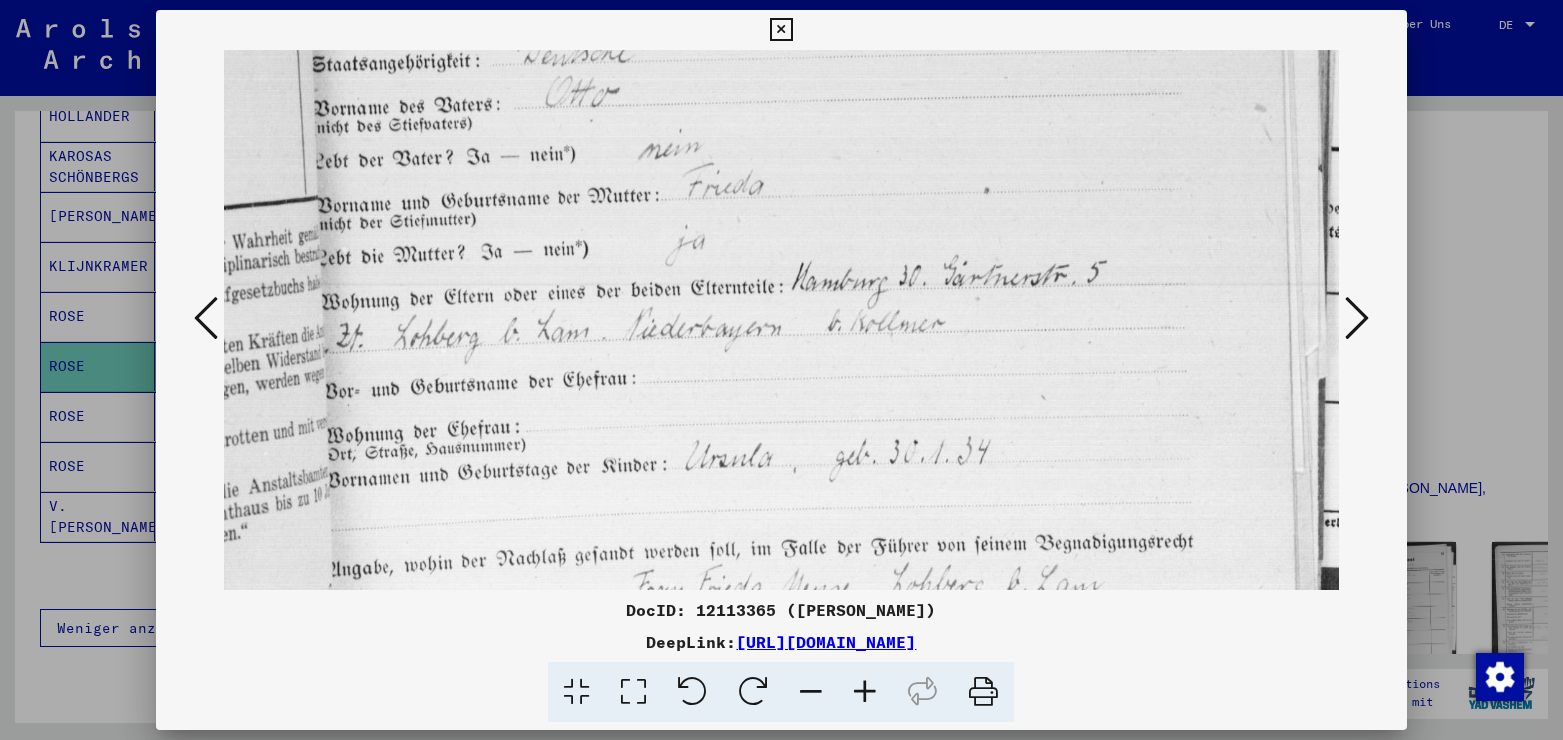 drag, startPoint x: 993, startPoint y: 456, endPoint x: 1009, endPoint y: 173, distance: 283.45193 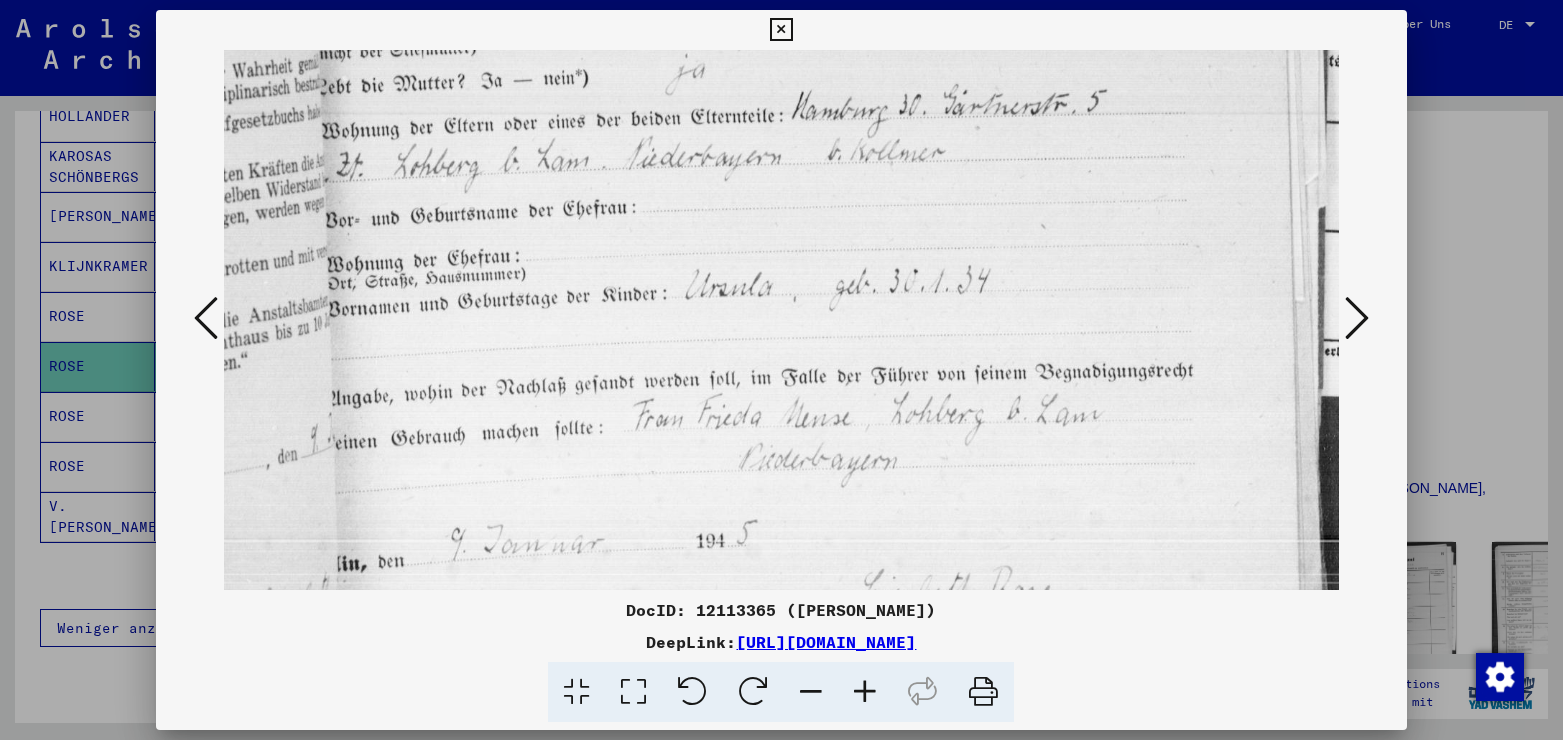 scroll, scrollTop: 942, scrollLeft: 0, axis: vertical 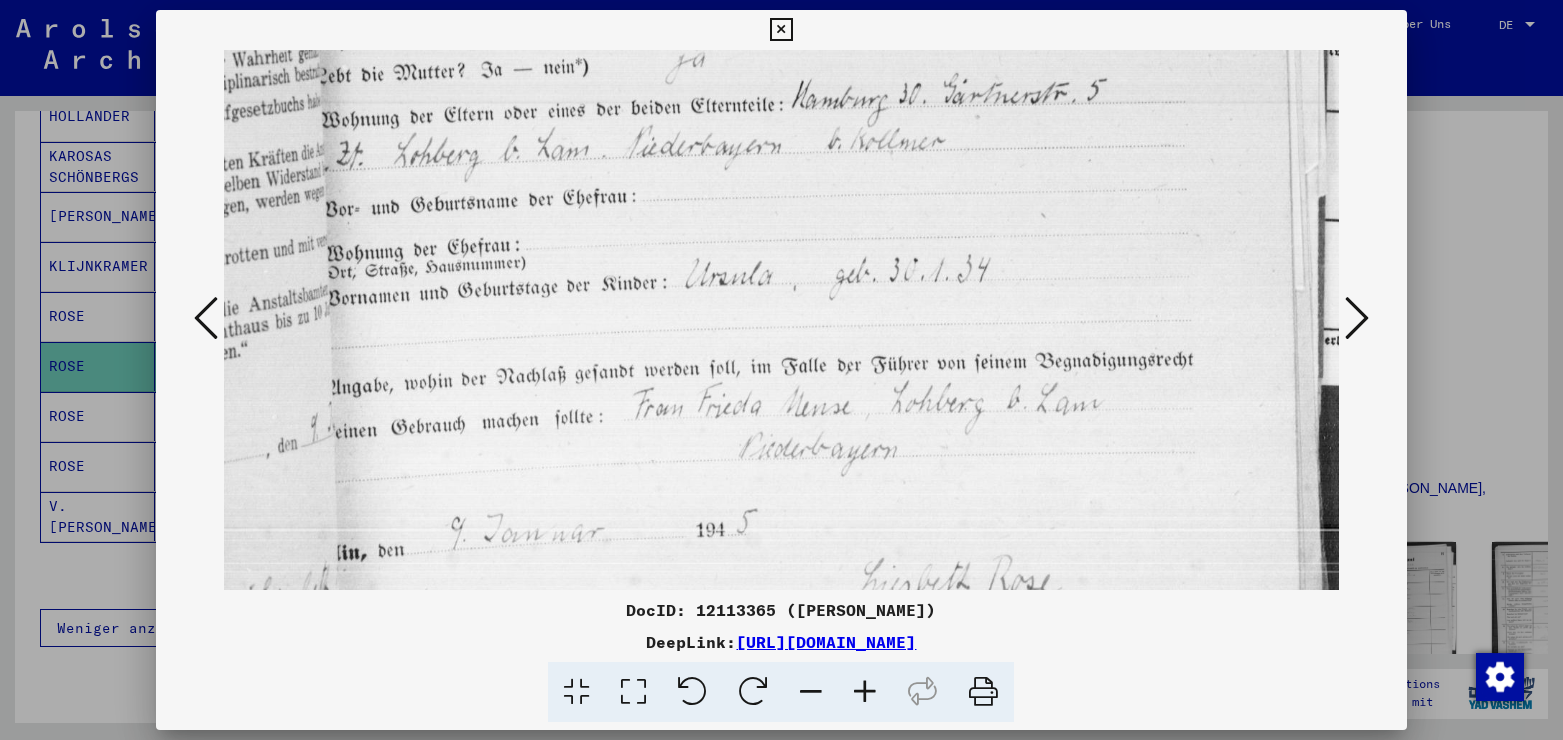 drag, startPoint x: 1052, startPoint y: 432, endPoint x: 1067, endPoint y: 250, distance: 182.61708 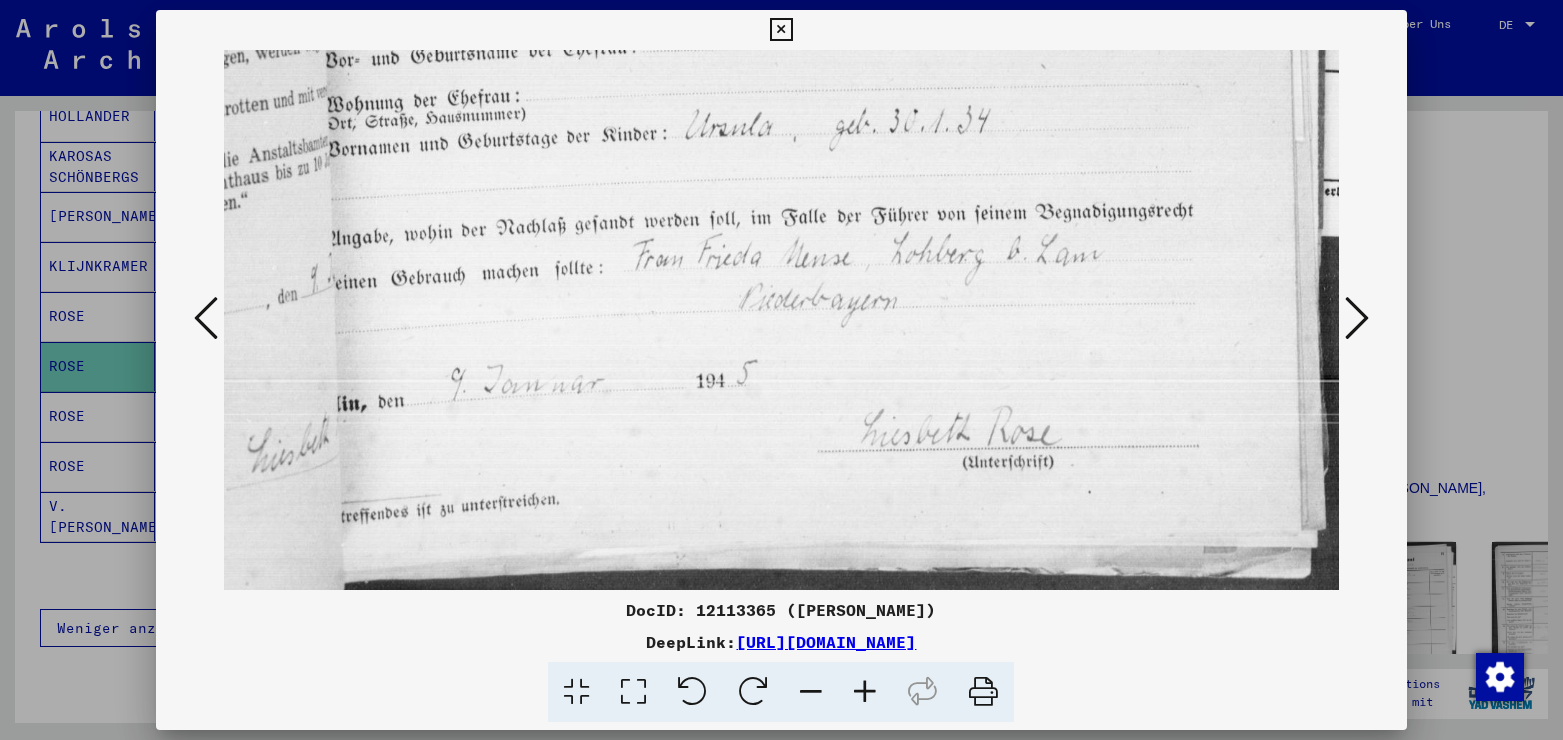 scroll, scrollTop: 1103, scrollLeft: 0, axis: vertical 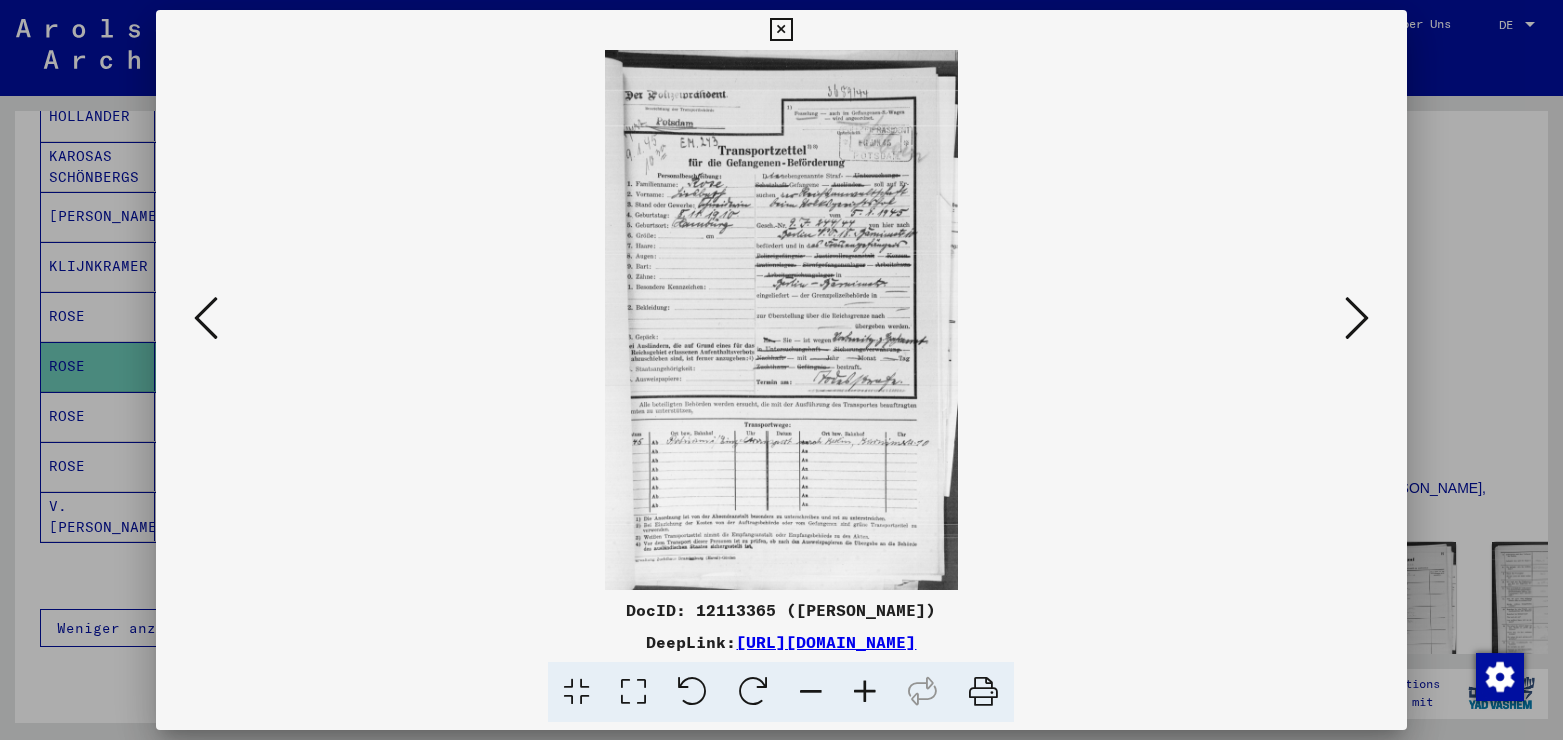 click at bounding box center (633, 692) 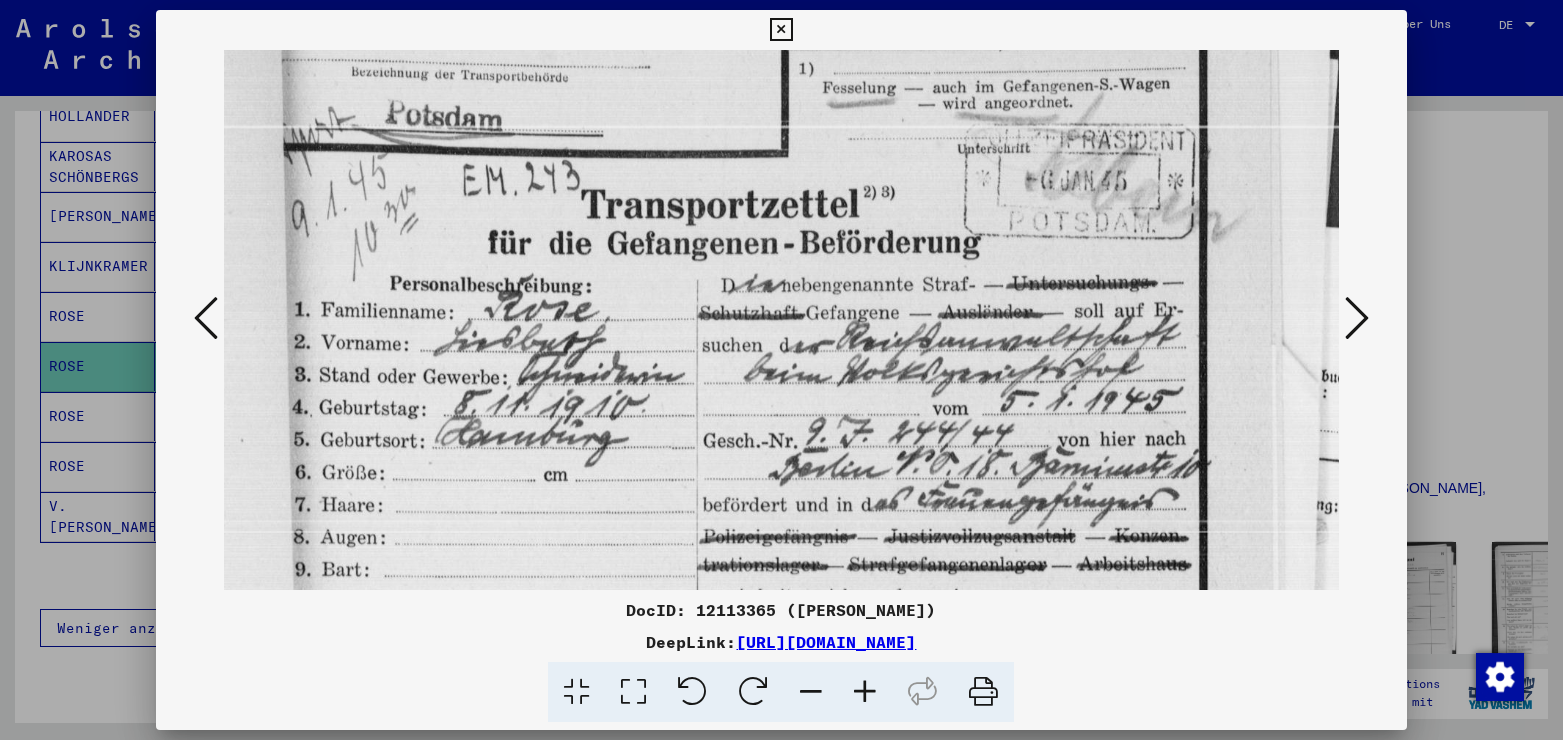 scroll, scrollTop: 175, scrollLeft: 0, axis: vertical 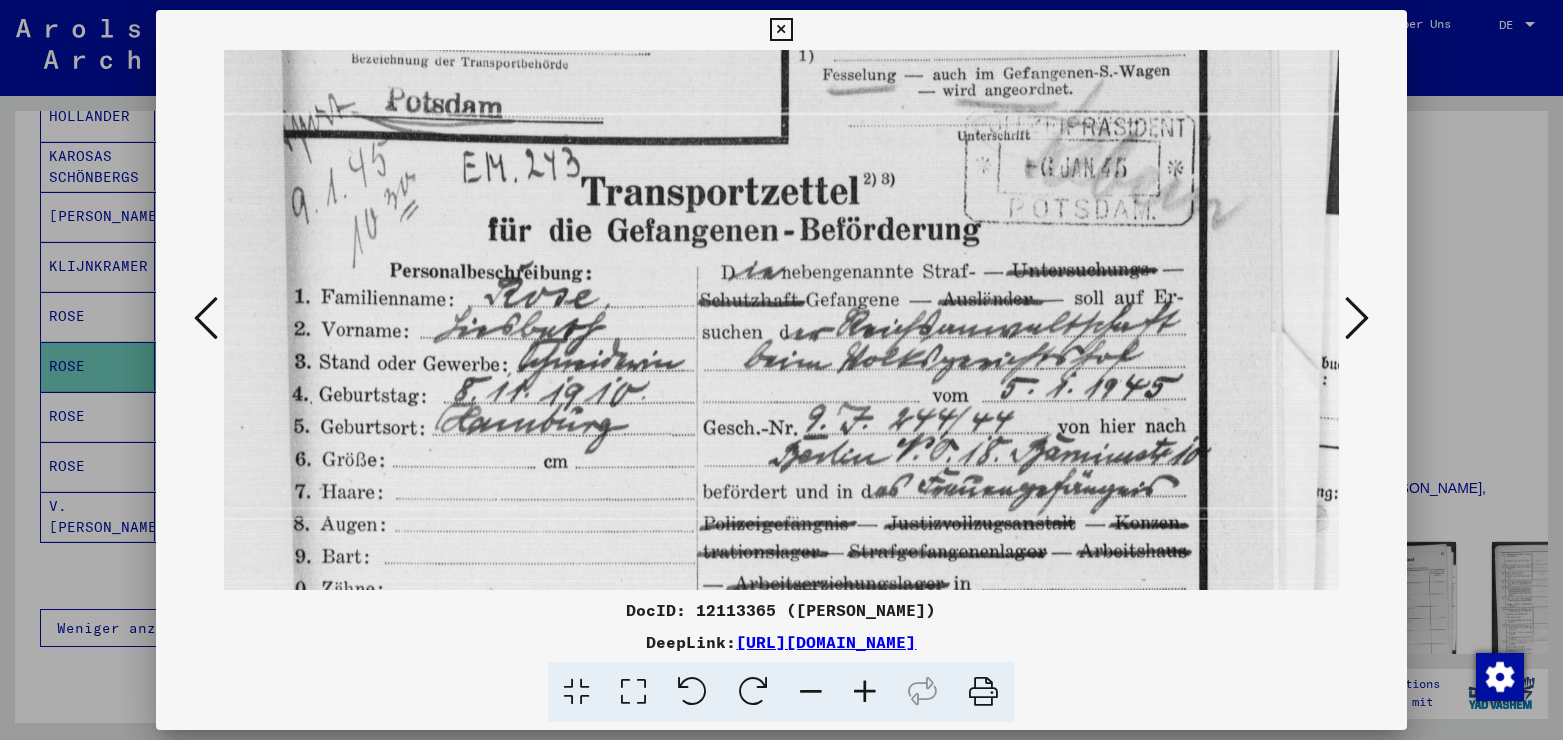 drag, startPoint x: 702, startPoint y: 554, endPoint x: 678, endPoint y: 379, distance: 176.63805 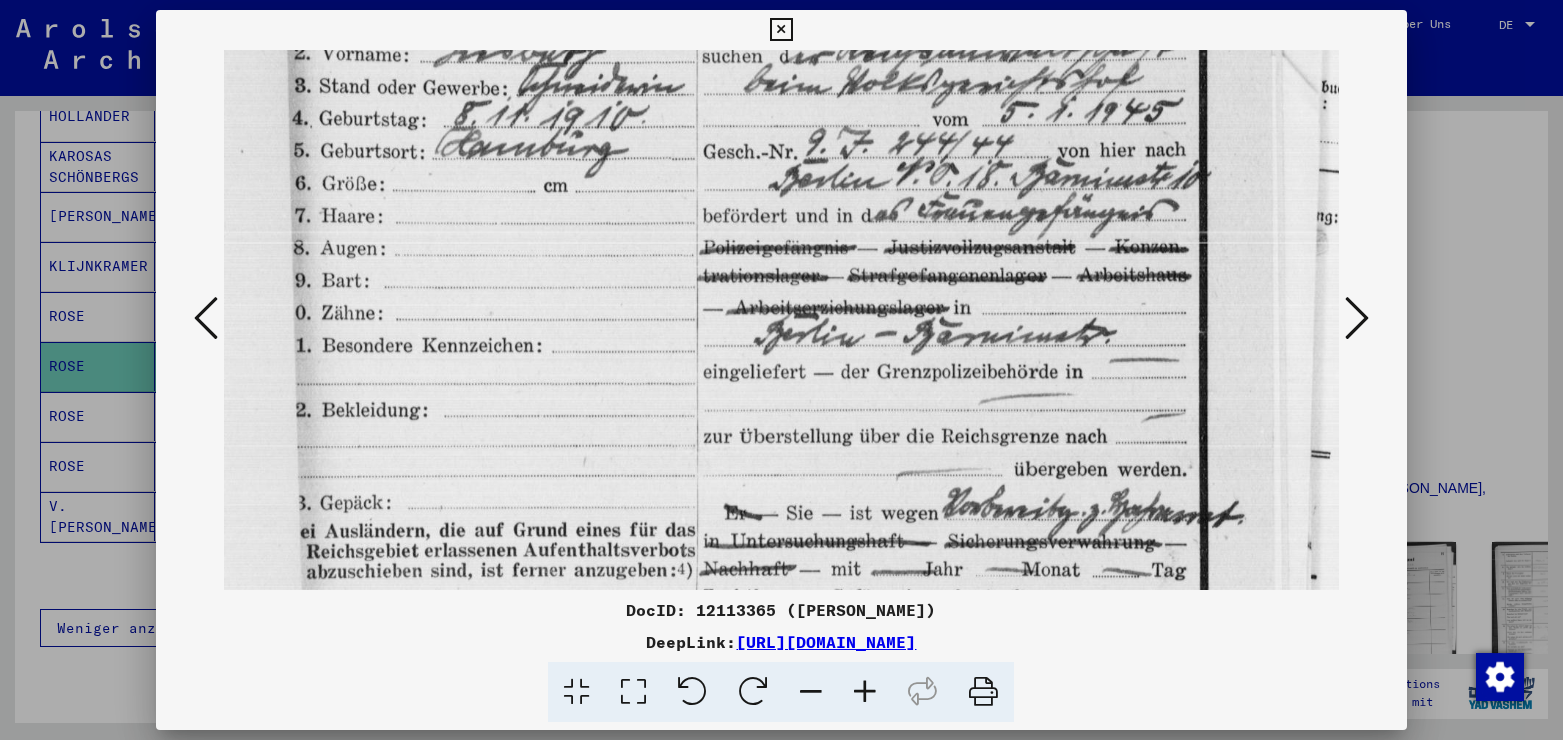 scroll, scrollTop: 484, scrollLeft: 0, axis: vertical 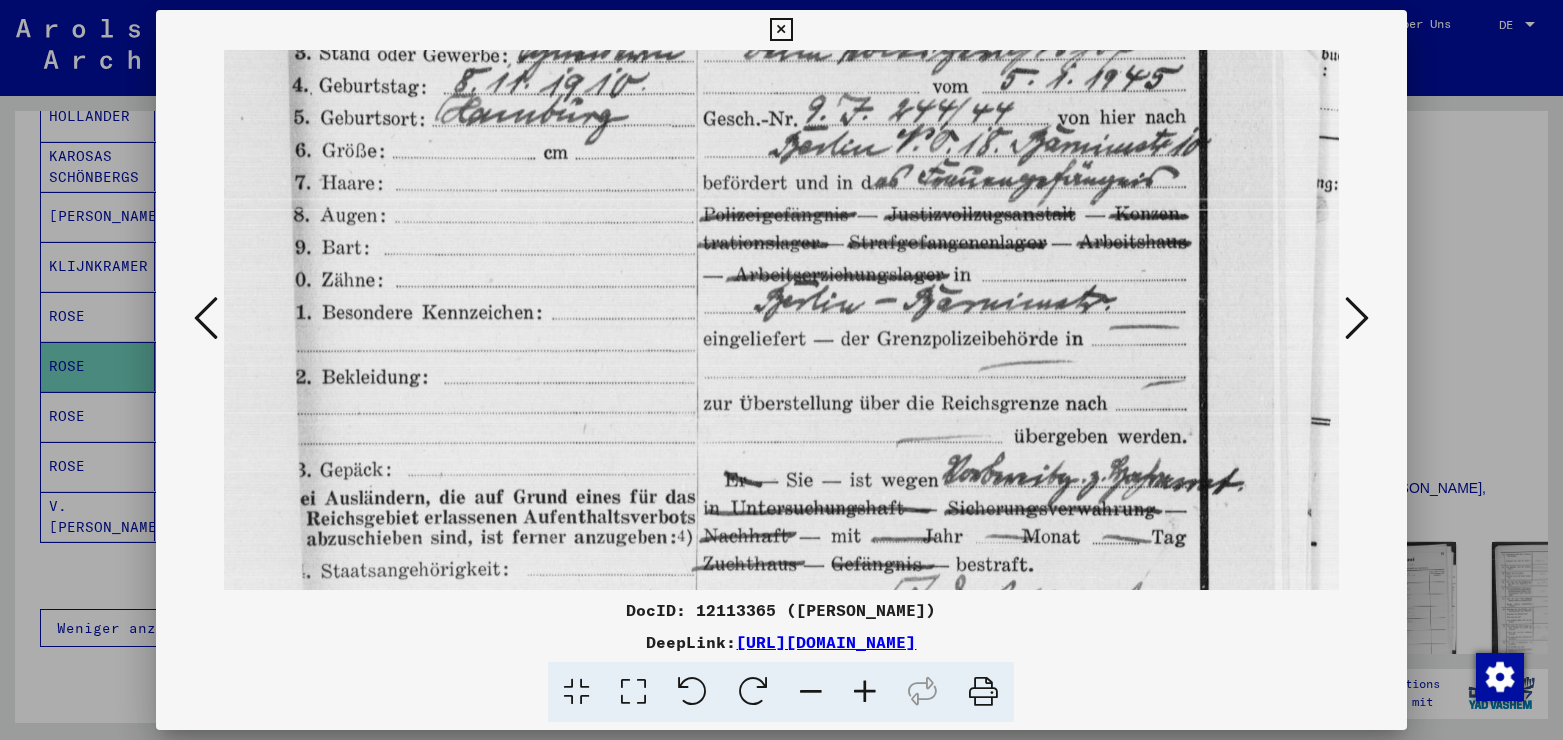 drag, startPoint x: 670, startPoint y: 535, endPoint x: 600, endPoint y: 226, distance: 316.82962 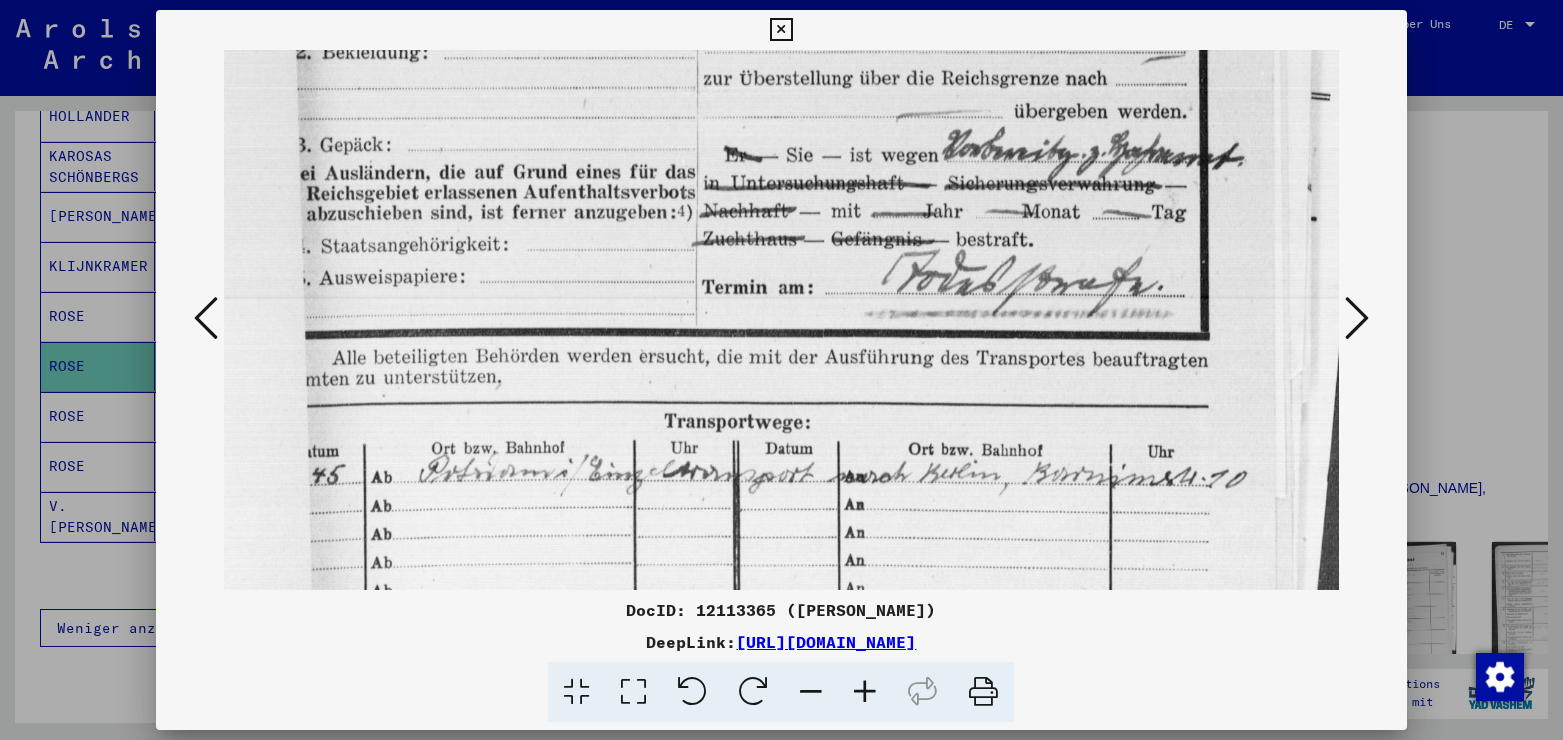 scroll, scrollTop: 825, scrollLeft: 0, axis: vertical 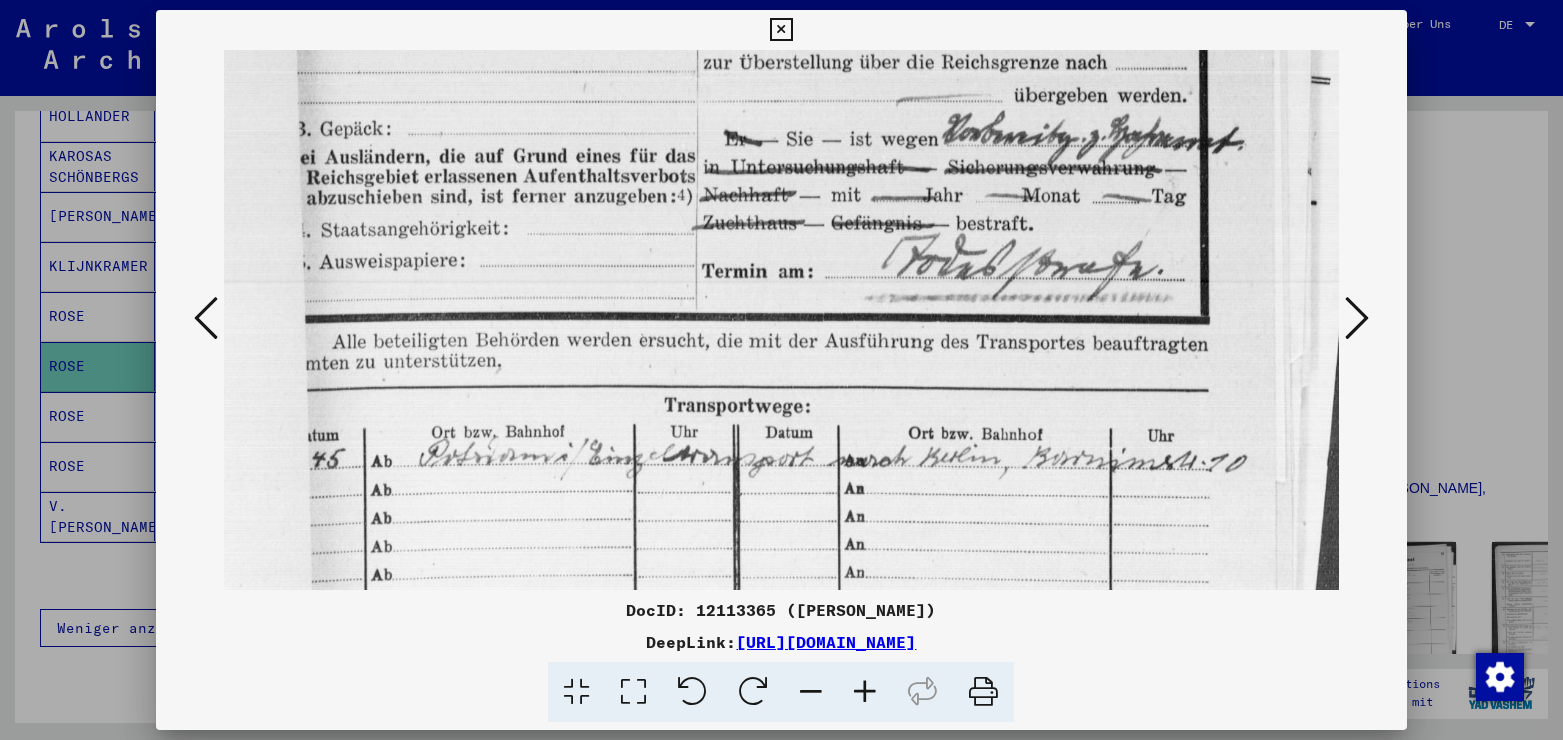 drag, startPoint x: 620, startPoint y: 460, endPoint x: 596, endPoint y: 119, distance: 341.84354 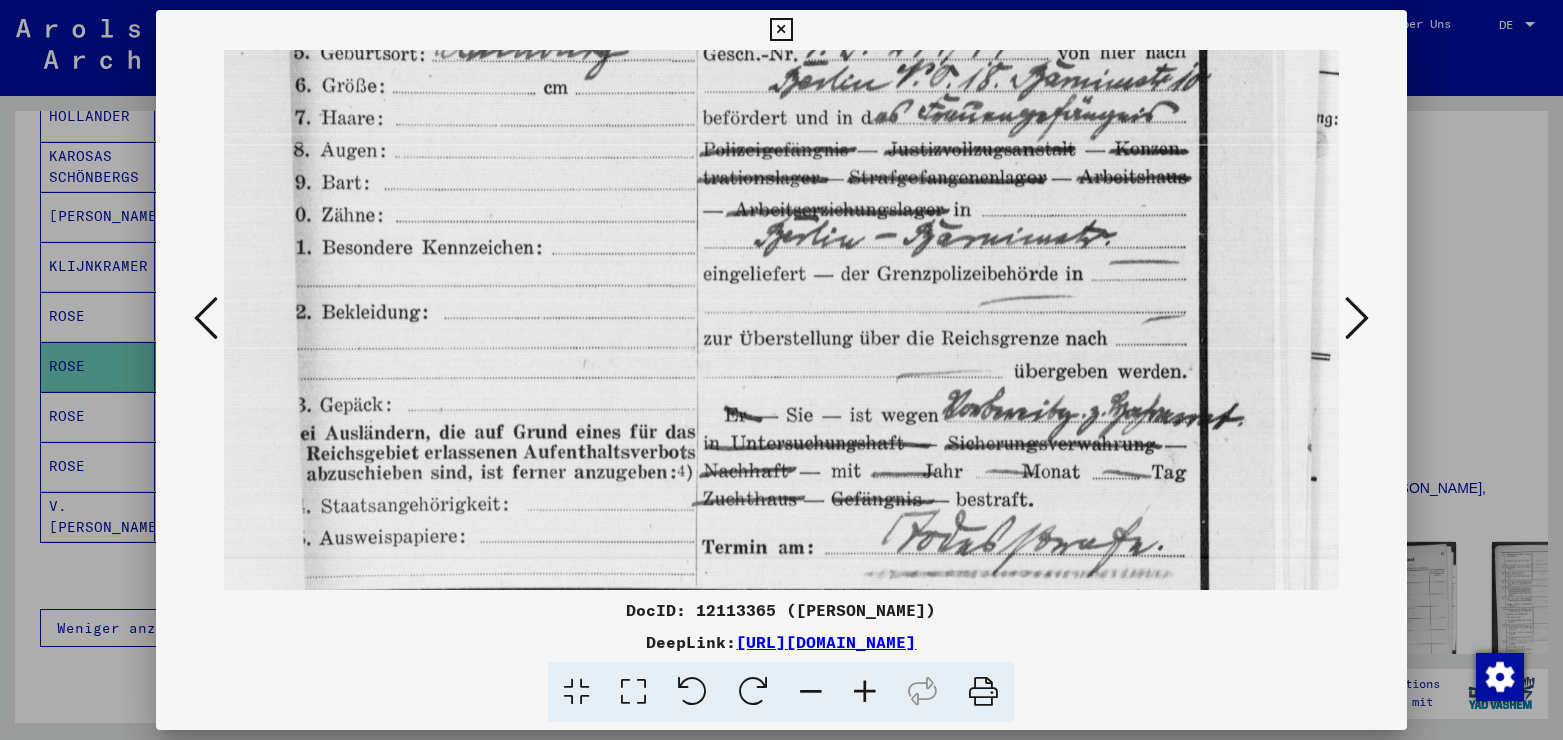 scroll, scrollTop: 429, scrollLeft: 0, axis: vertical 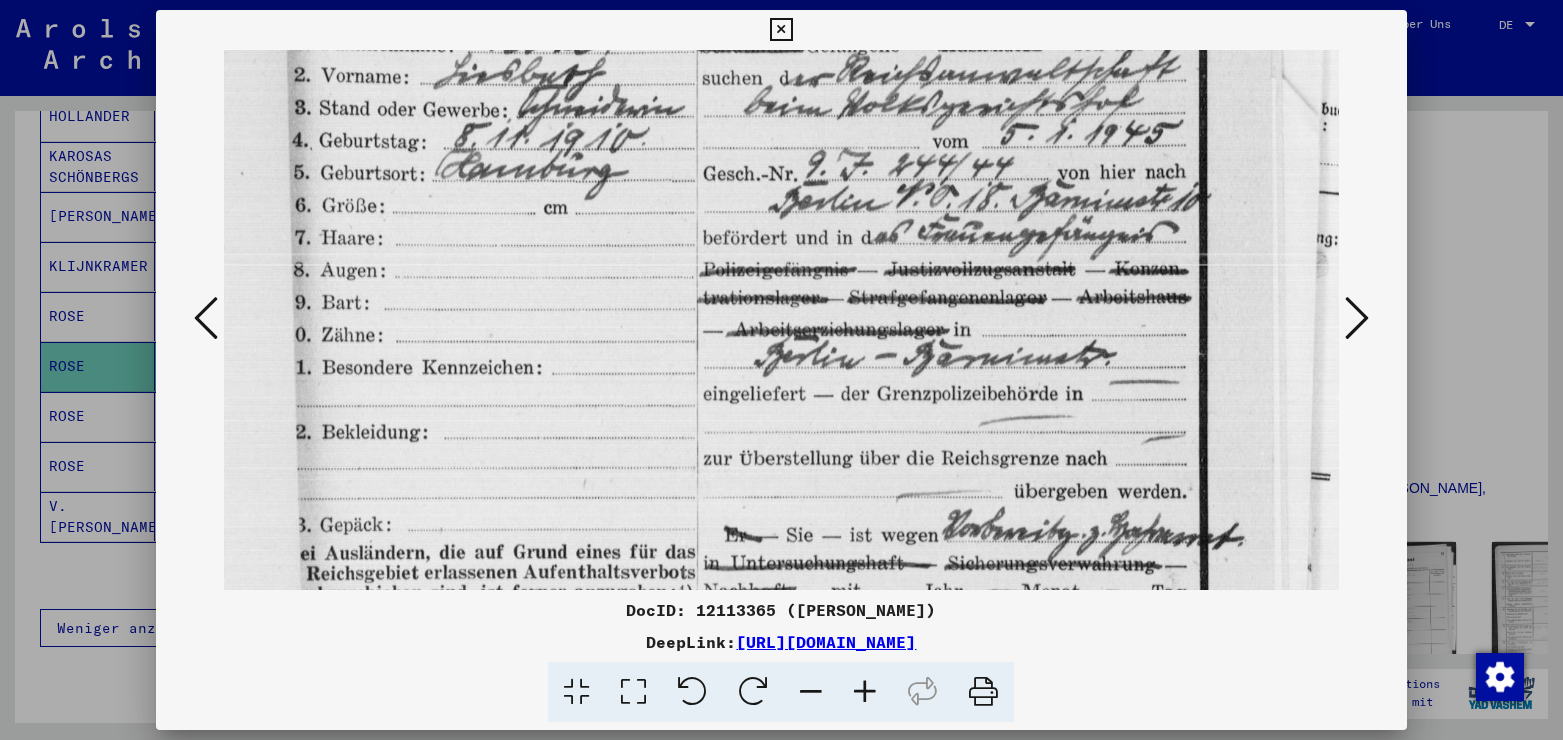 drag, startPoint x: 643, startPoint y: 94, endPoint x: 608, endPoint y: 490, distance: 397.5437 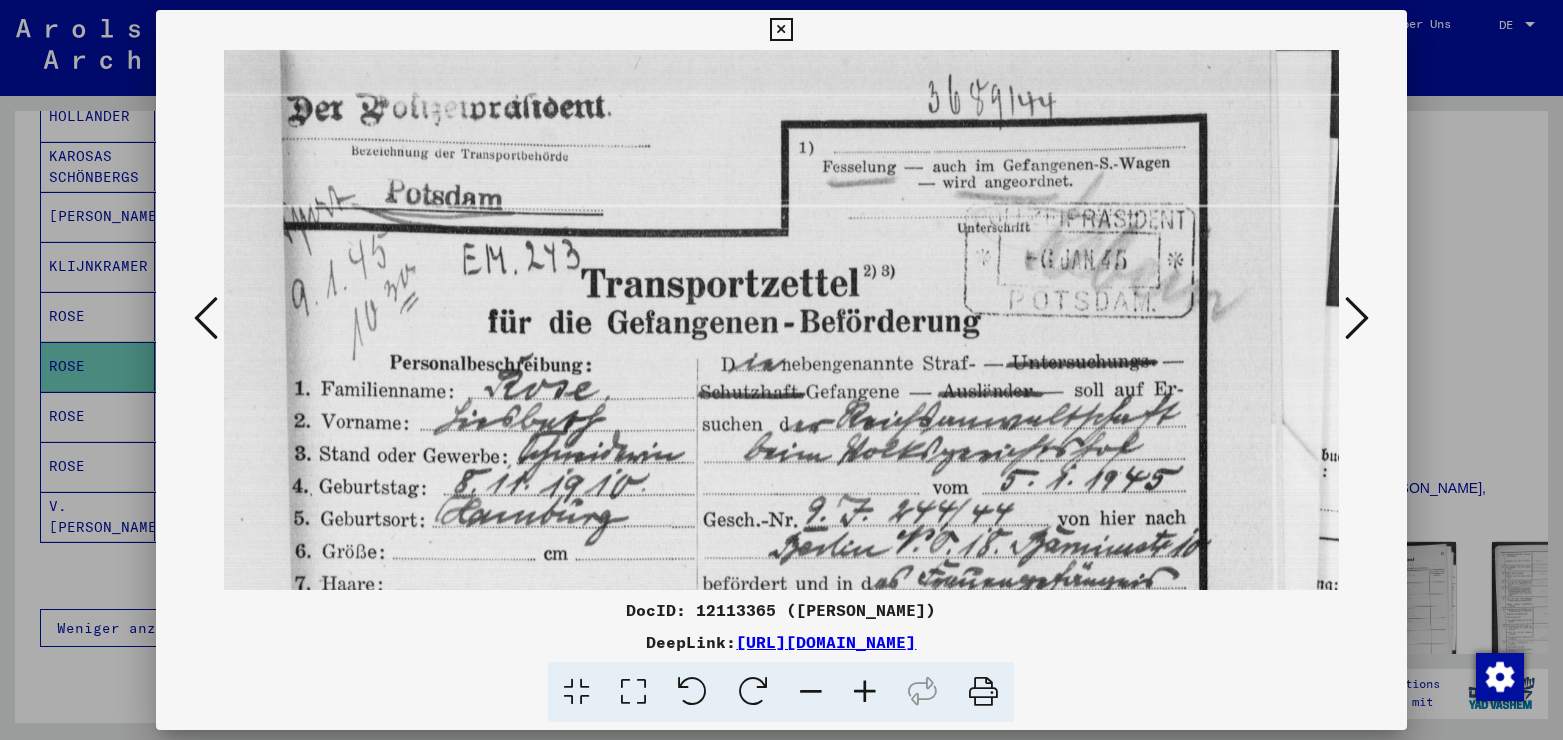 scroll, scrollTop: 0, scrollLeft: 0, axis: both 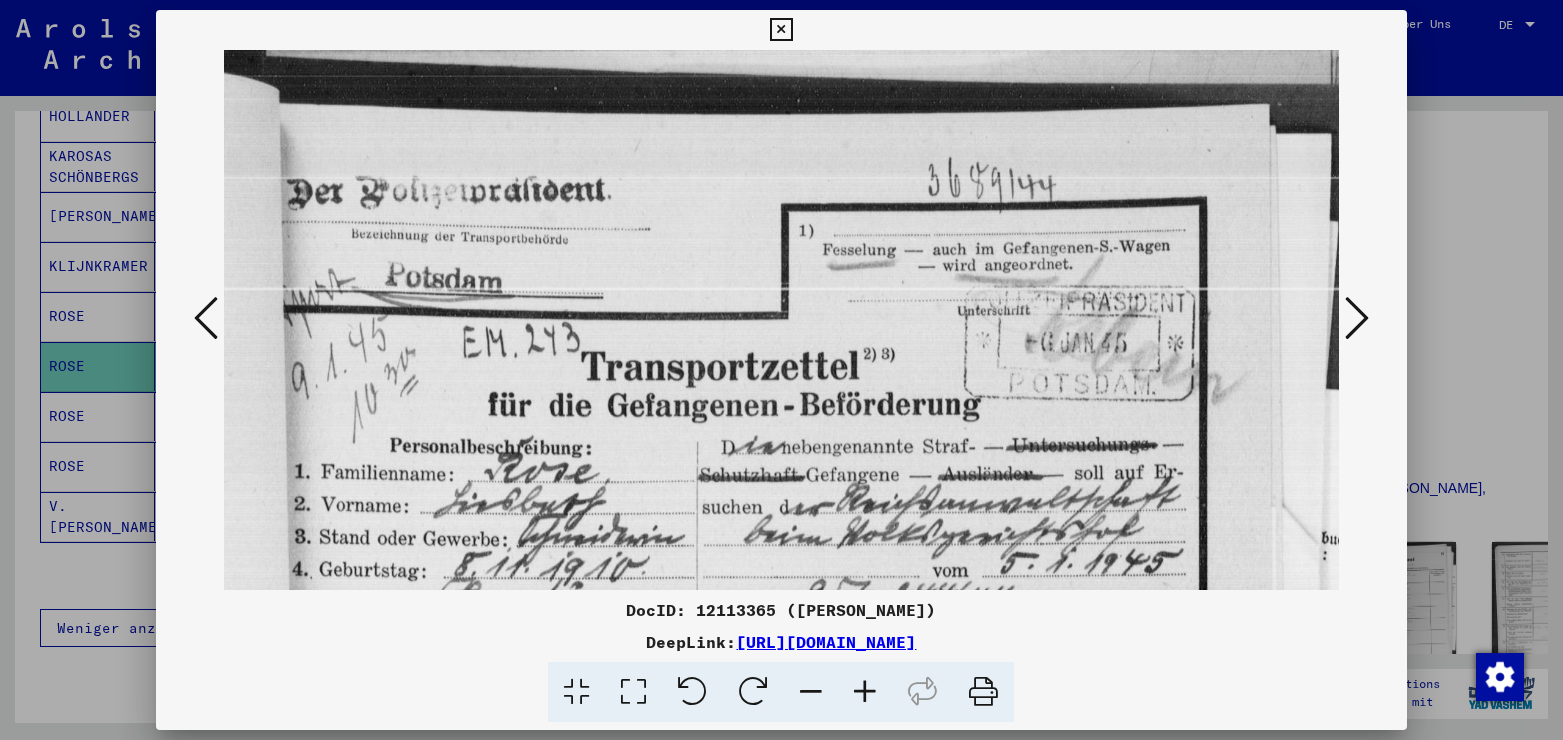 drag, startPoint x: 569, startPoint y: 198, endPoint x: 503, endPoint y: 661, distance: 467.68045 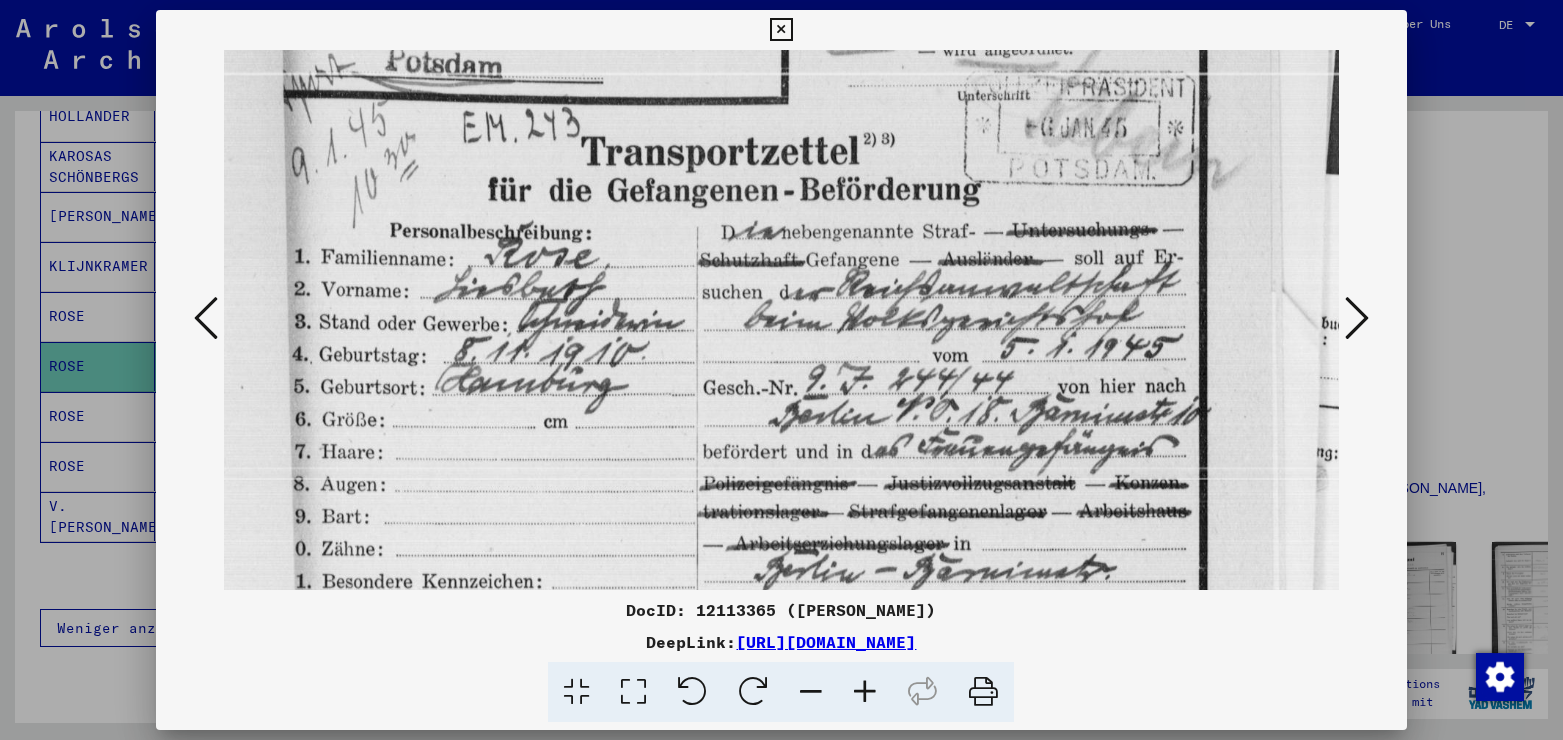 scroll, scrollTop: 231, scrollLeft: 0, axis: vertical 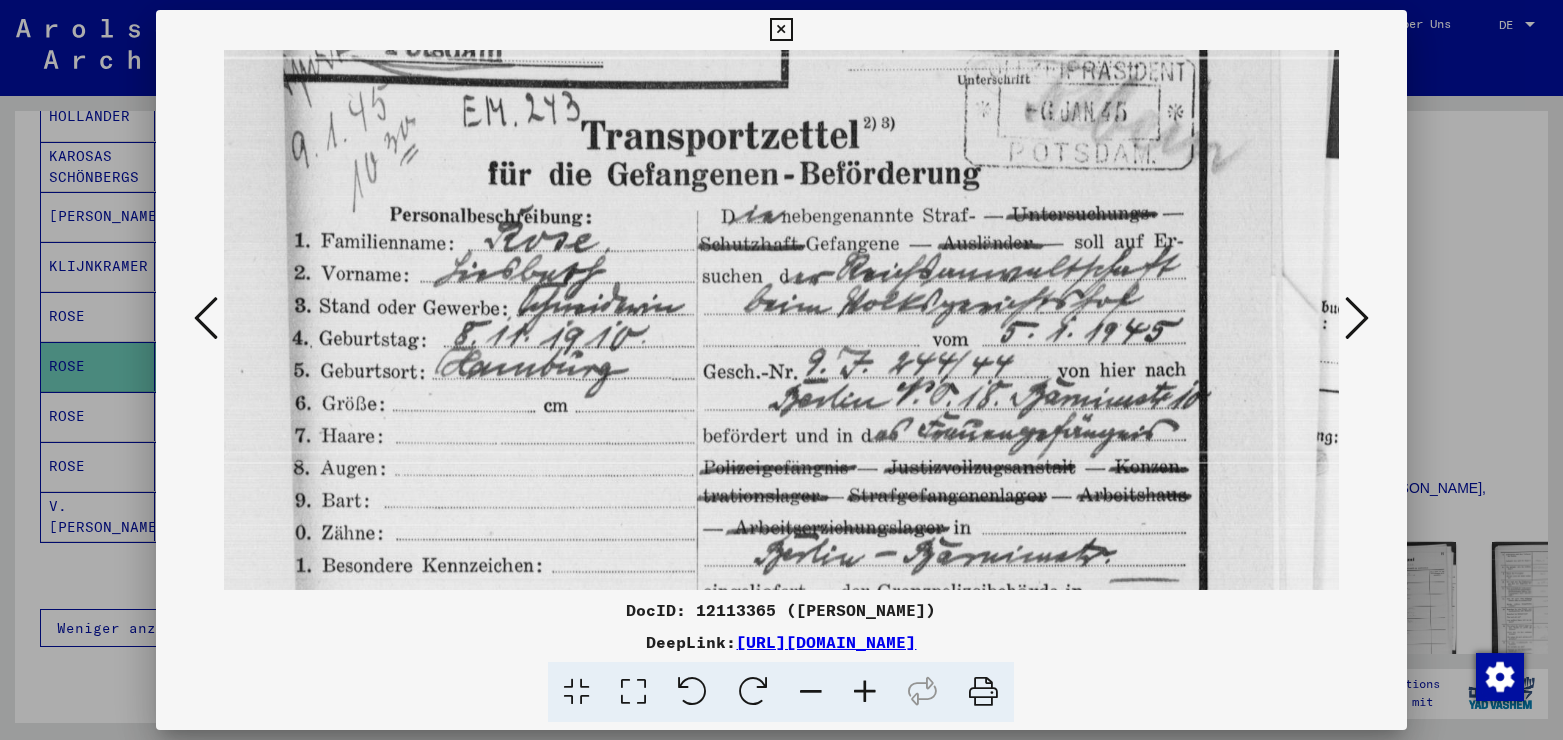 drag, startPoint x: 487, startPoint y: 446, endPoint x: 489, endPoint y: 215, distance: 231.00865 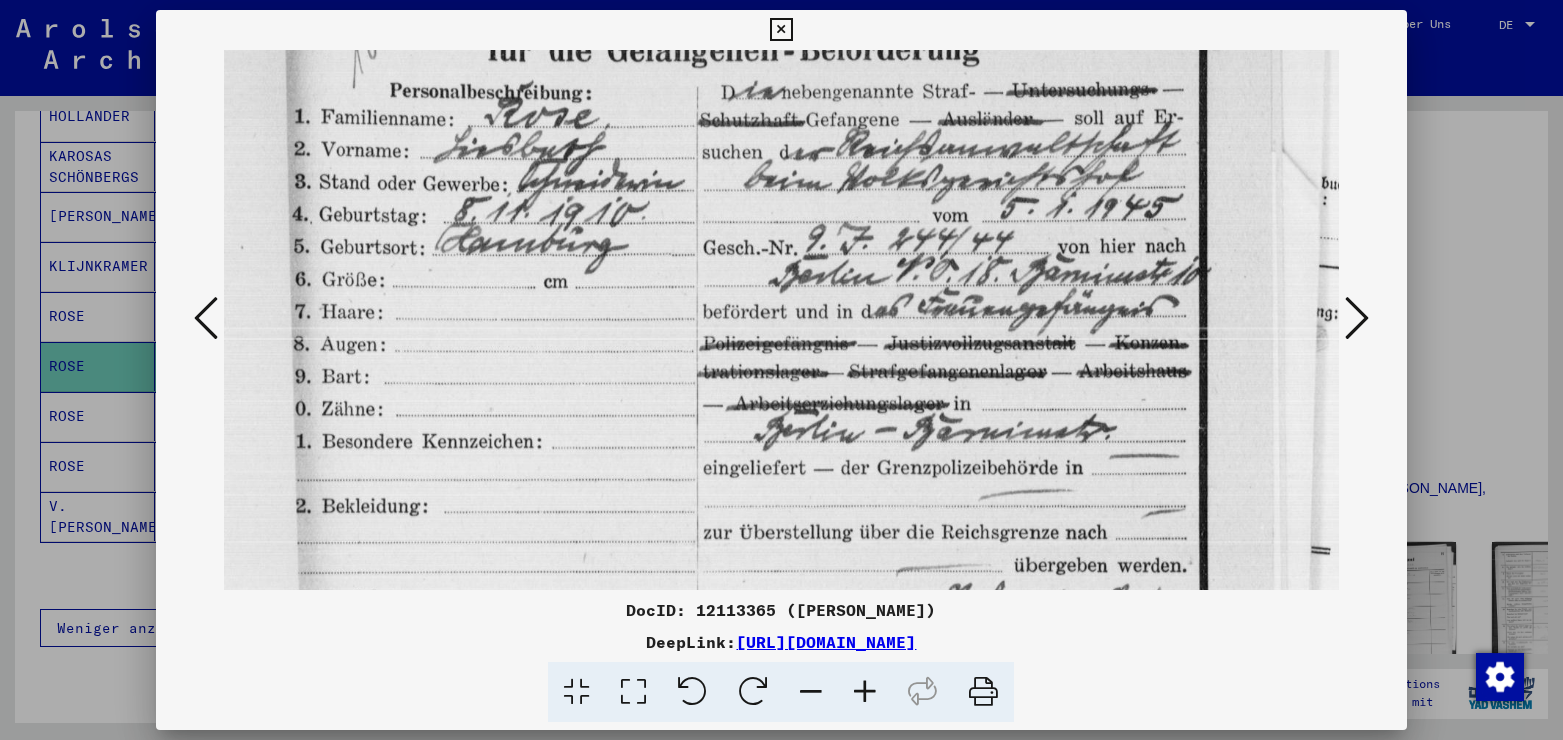 scroll, scrollTop: 367, scrollLeft: 0, axis: vertical 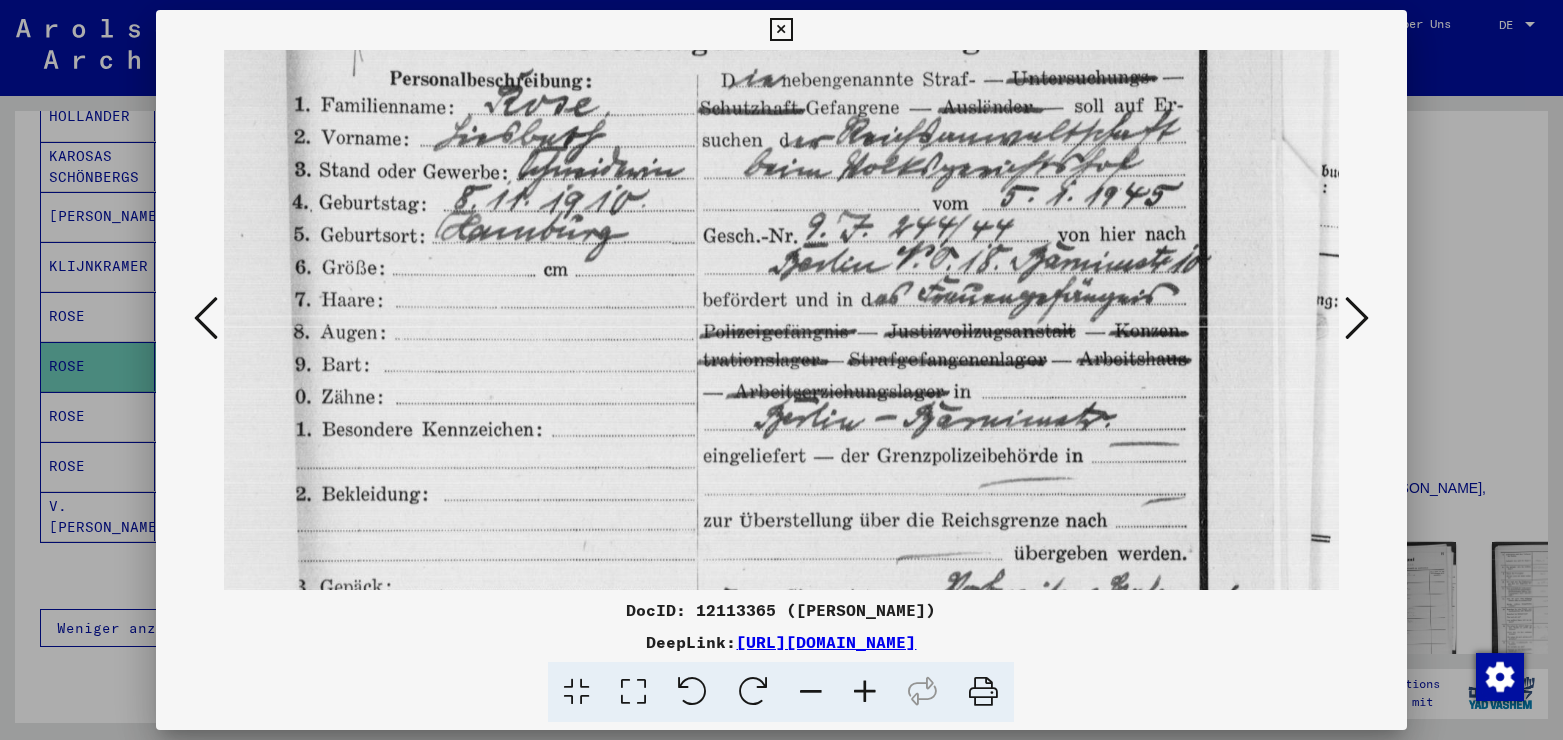 drag, startPoint x: 508, startPoint y: 357, endPoint x: 514, endPoint y: 221, distance: 136.1323 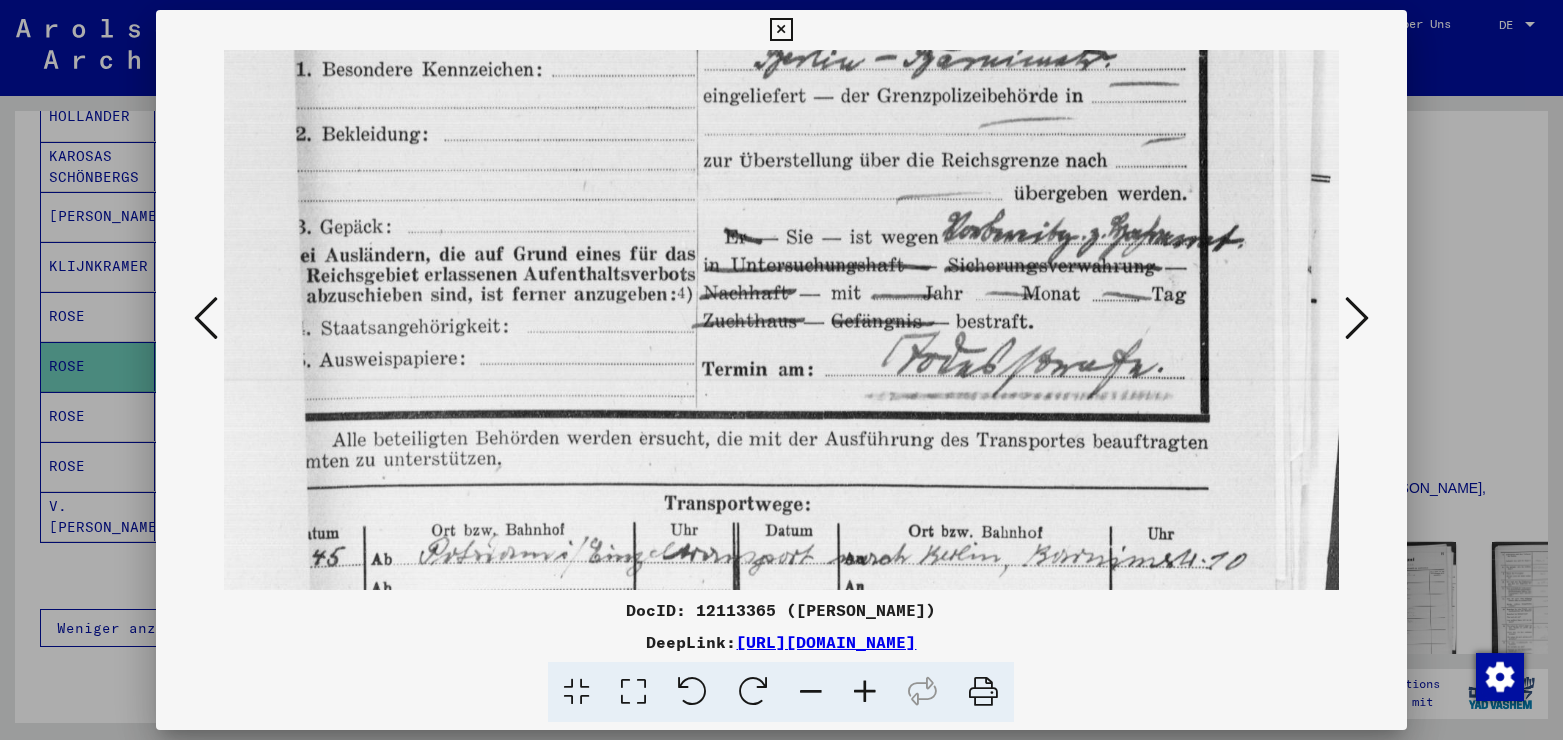 scroll, scrollTop: 728, scrollLeft: 0, axis: vertical 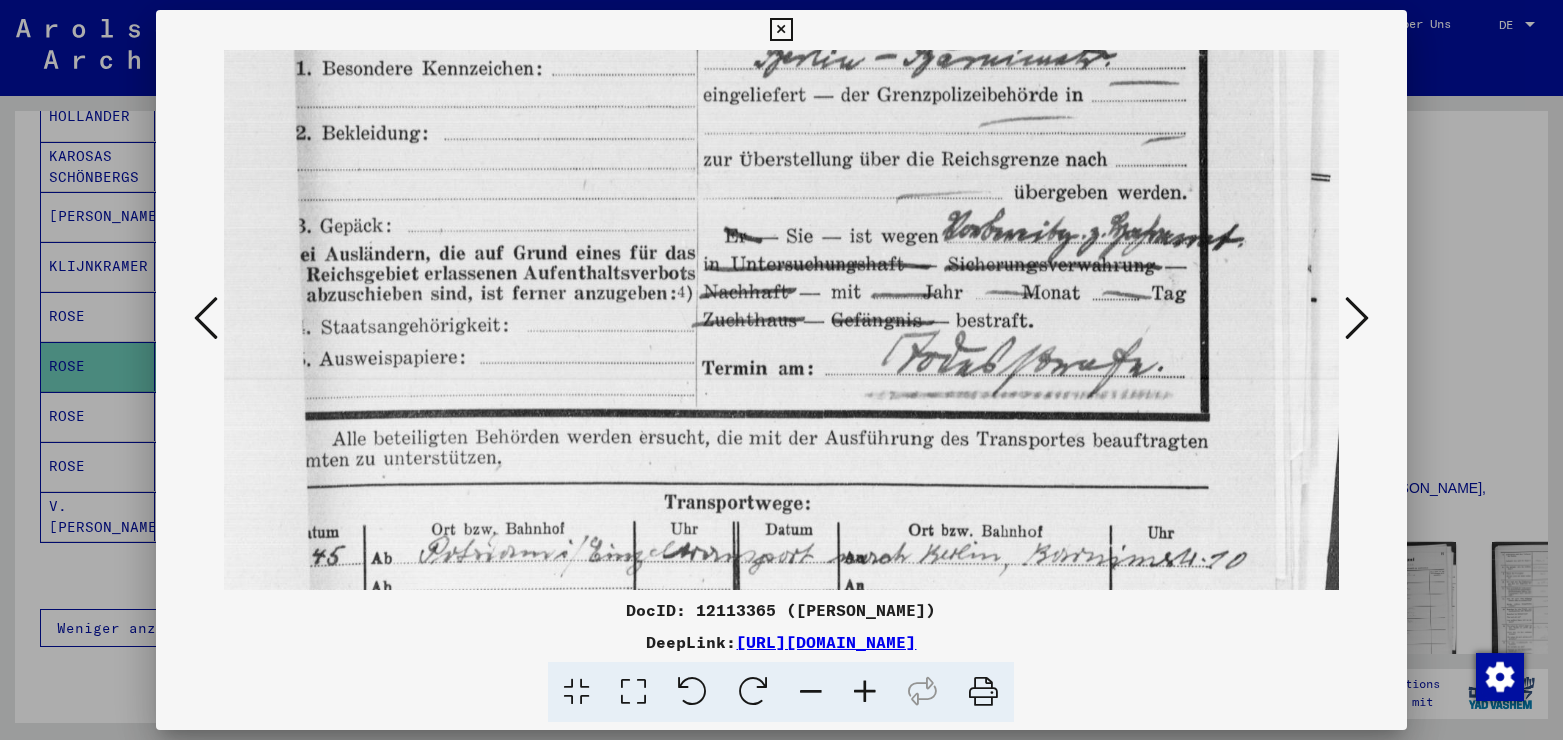 drag, startPoint x: 518, startPoint y: 449, endPoint x: 478, endPoint y: 88, distance: 363.20932 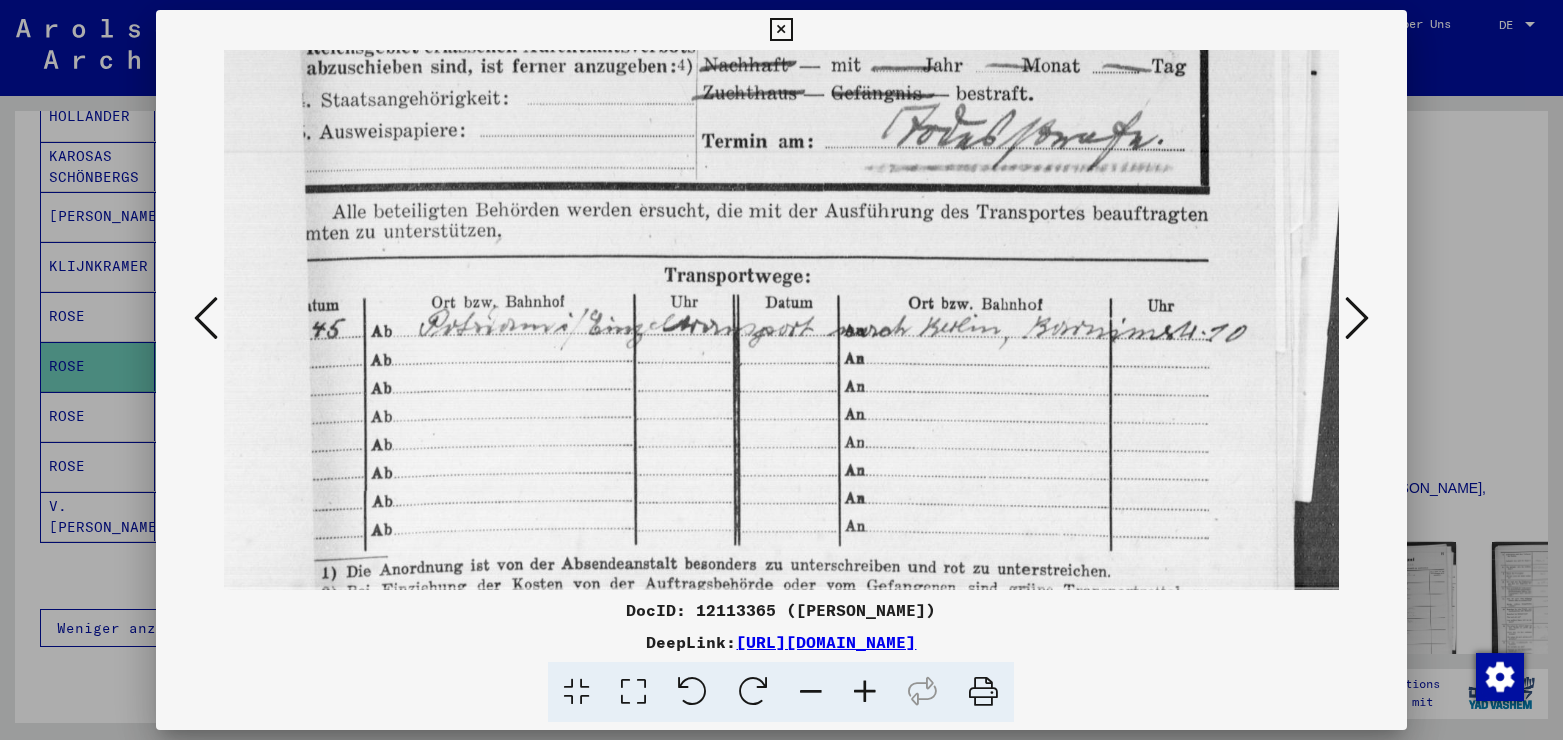 scroll, scrollTop: 959, scrollLeft: 0, axis: vertical 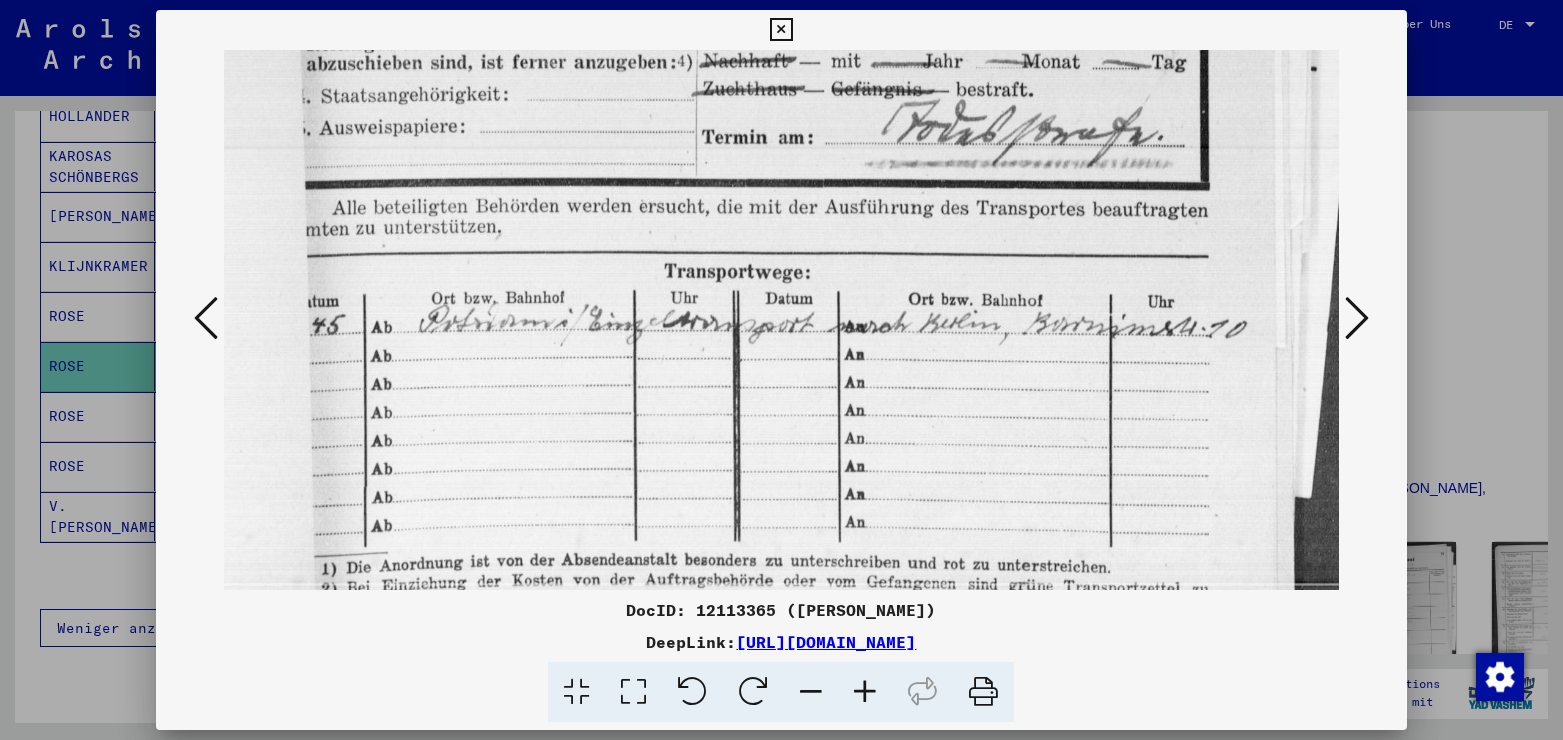 drag, startPoint x: 539, startPoint y: 426, endPoint x: 513, endPoint y: 195, distance: 232.4586 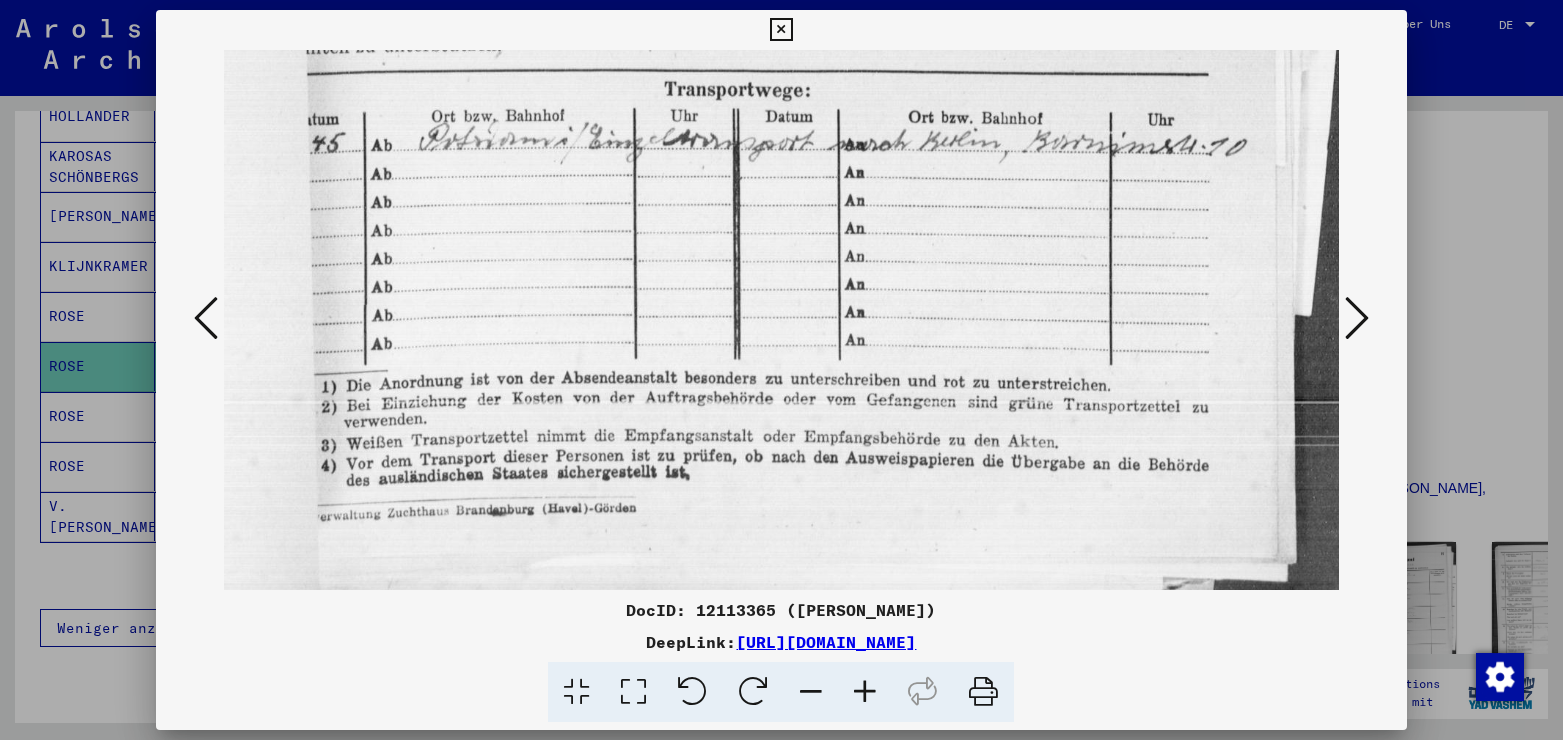 scroll, scrollTop: 1173, scrollLeft: 0, axis: vertical 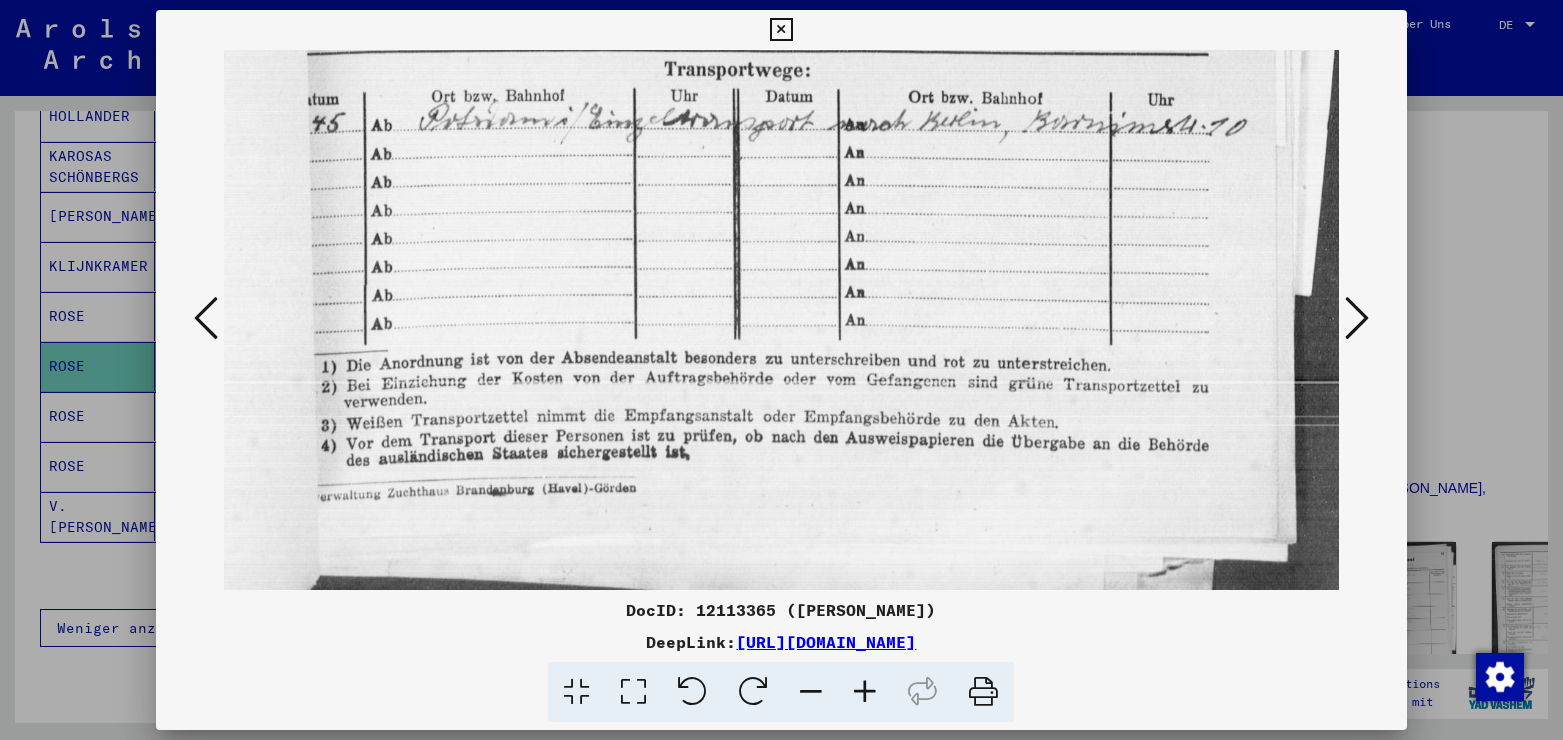 drag, startPoint x: 889, startPoint y: 409, endPoint x: 832, endPoint y: 85, distance: 328.97568 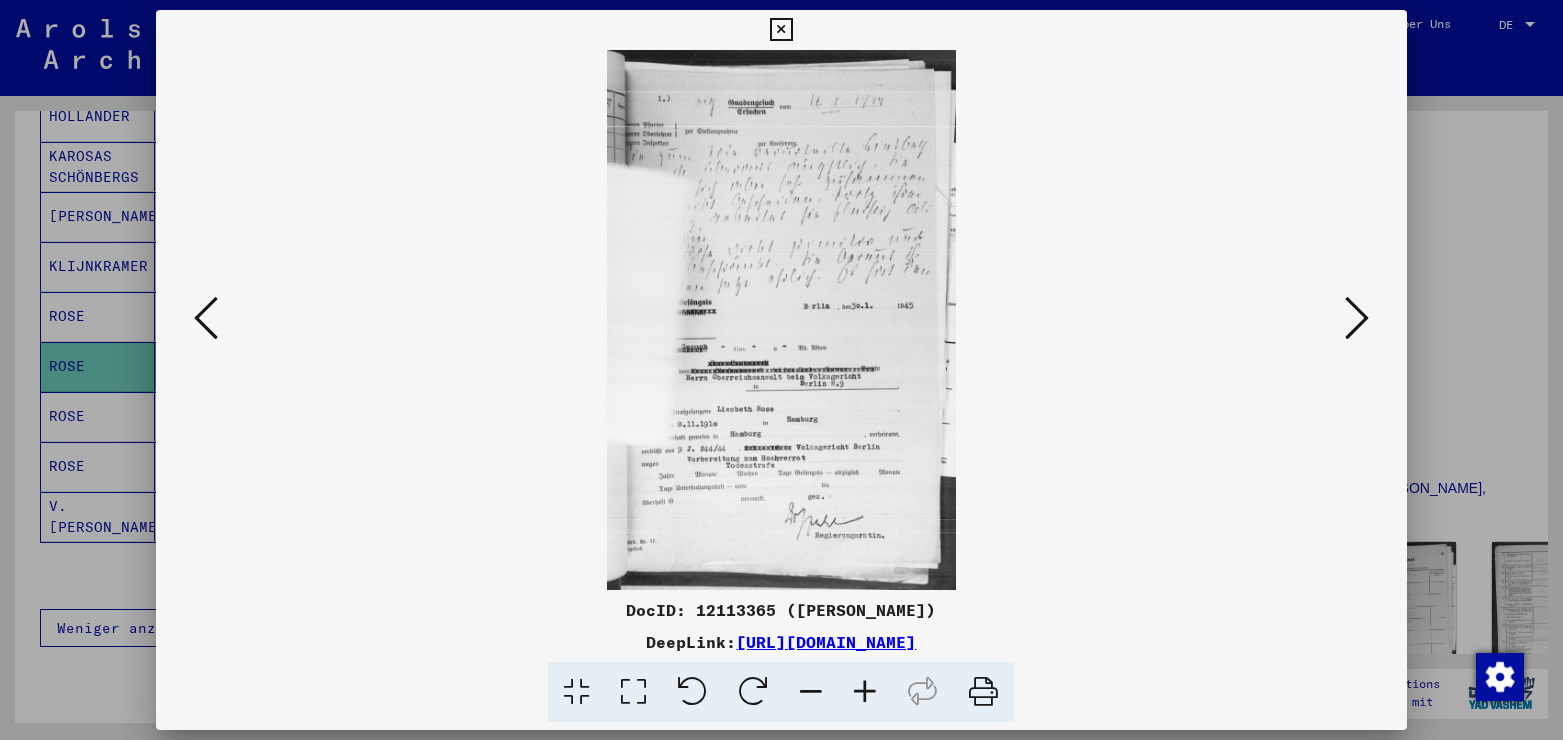 click at bounding box center [633, 692] 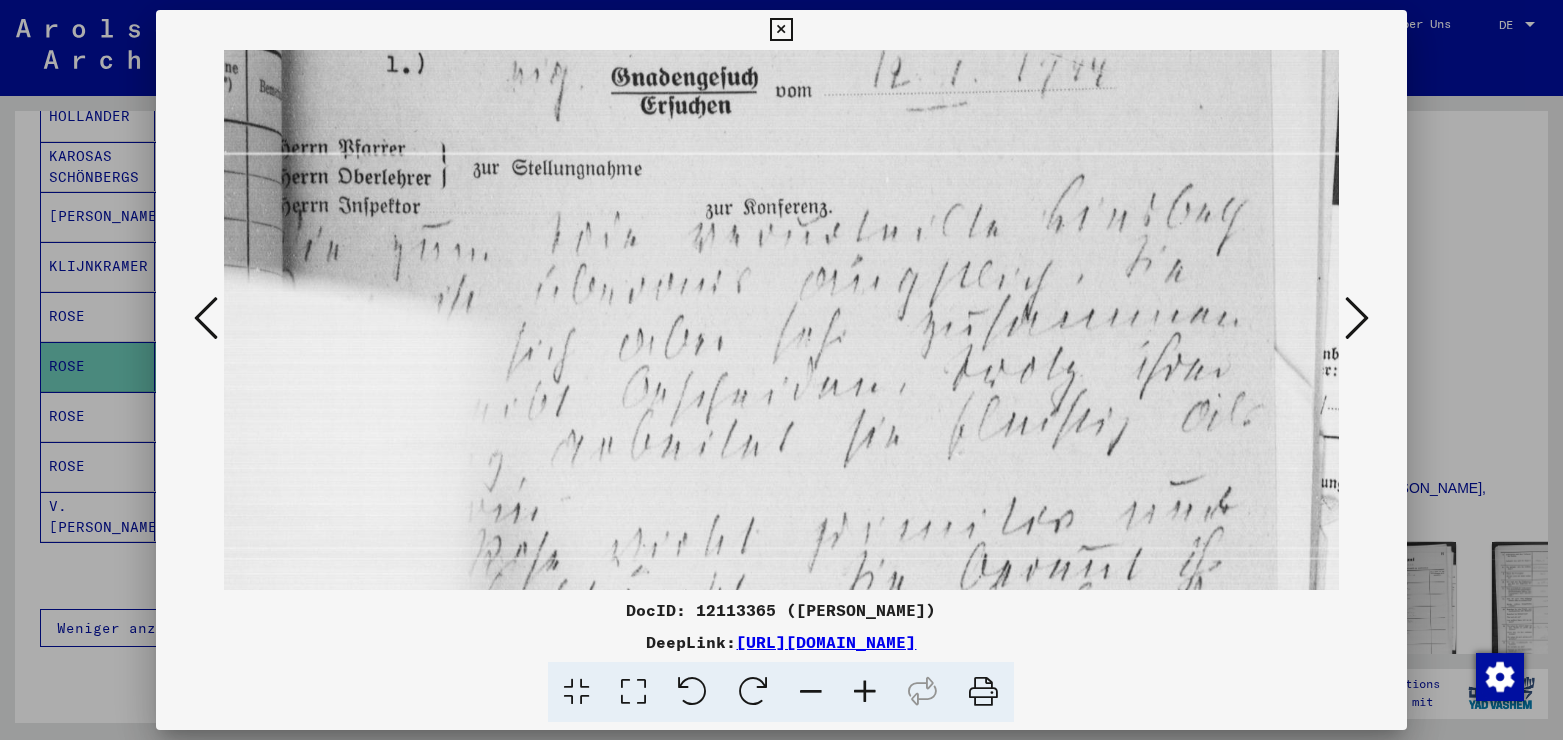 scroll, scrollTop: 170, scrollLeft: 0, axis: vertical 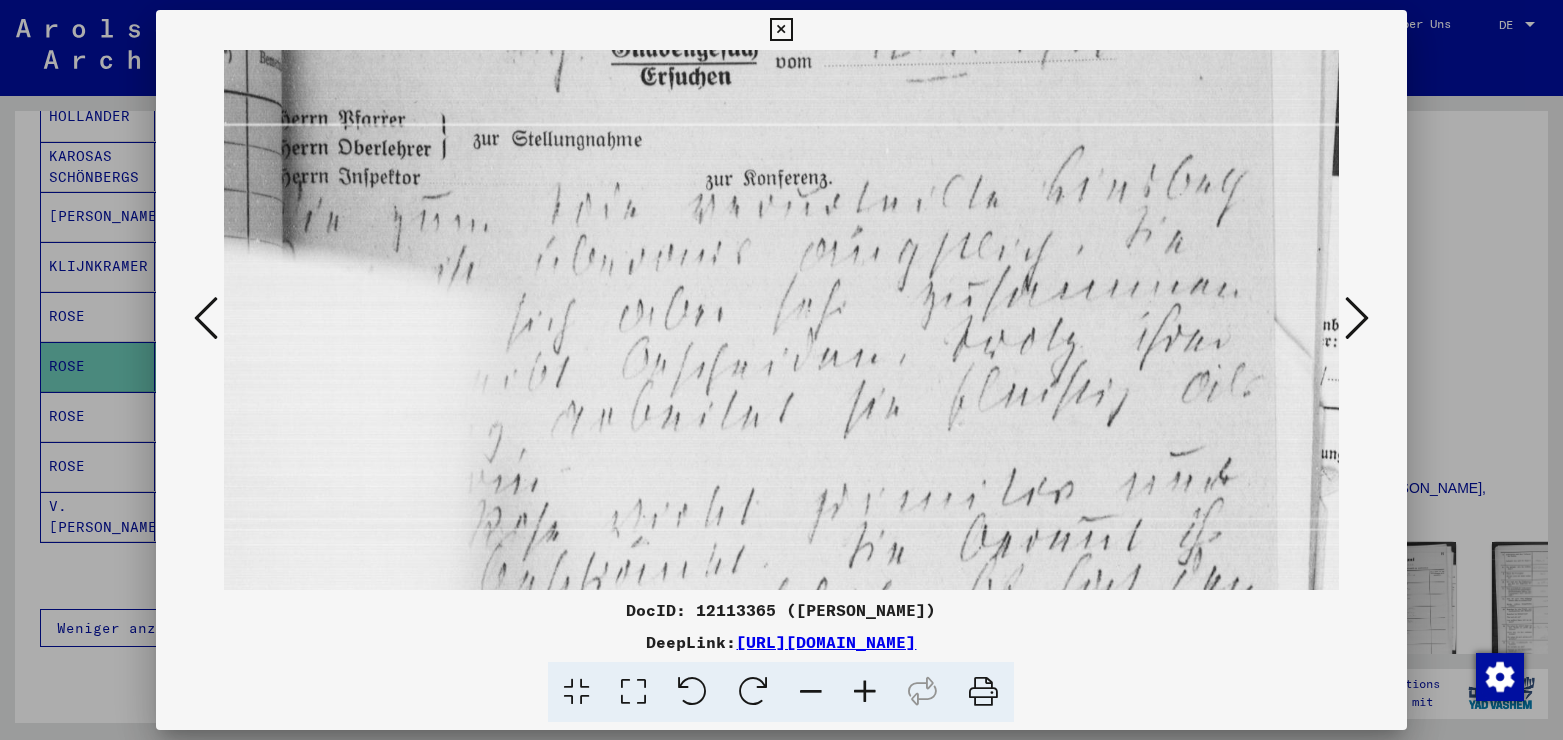 drag, startPoint x: 720, startPoint y: 447, endPoint x: 696, endPoint y: 277, distance: 171.68576 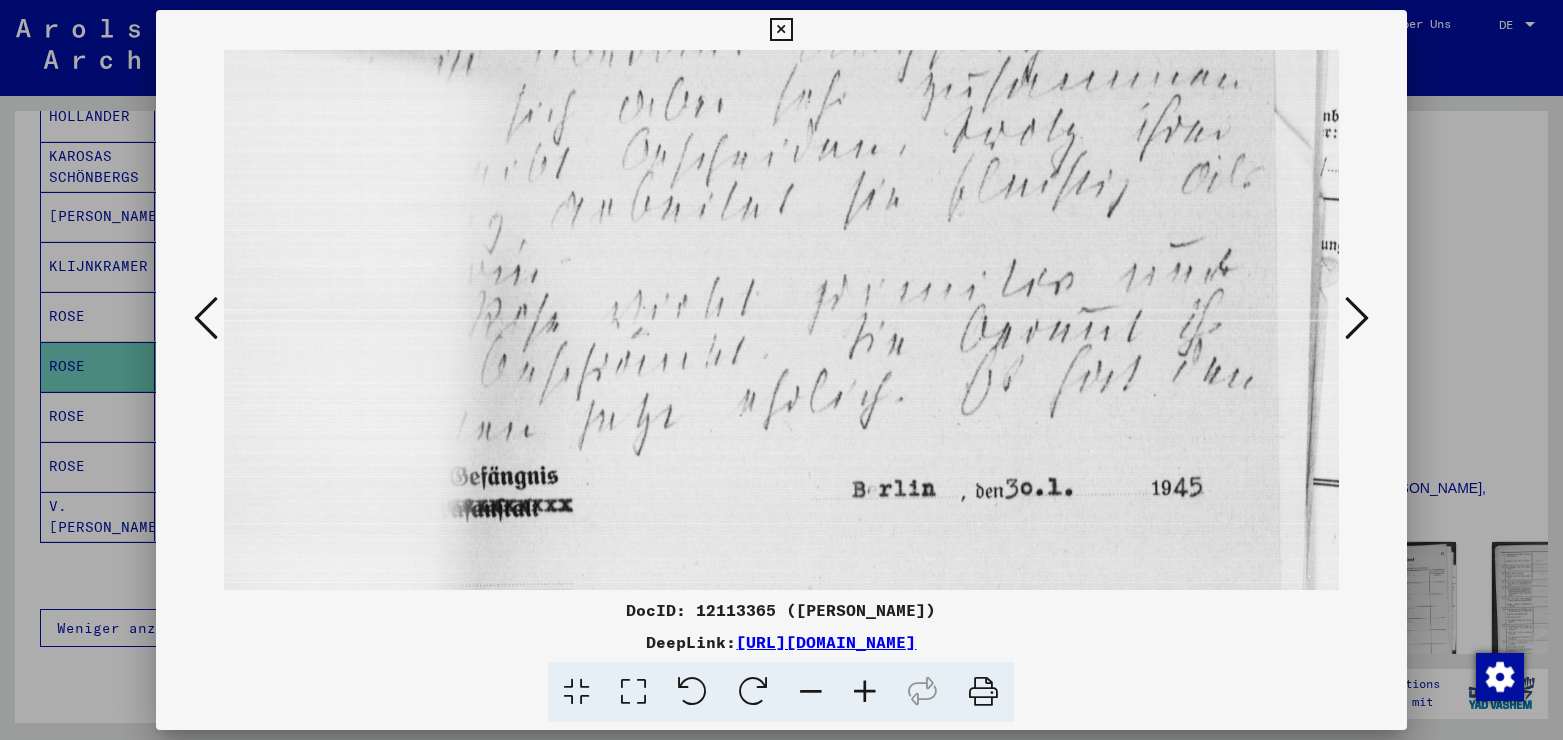 drag, startPoint x: 700, startPoint y: 385, endPoint x: 665, endPoint y: 174, distance: 213.88315 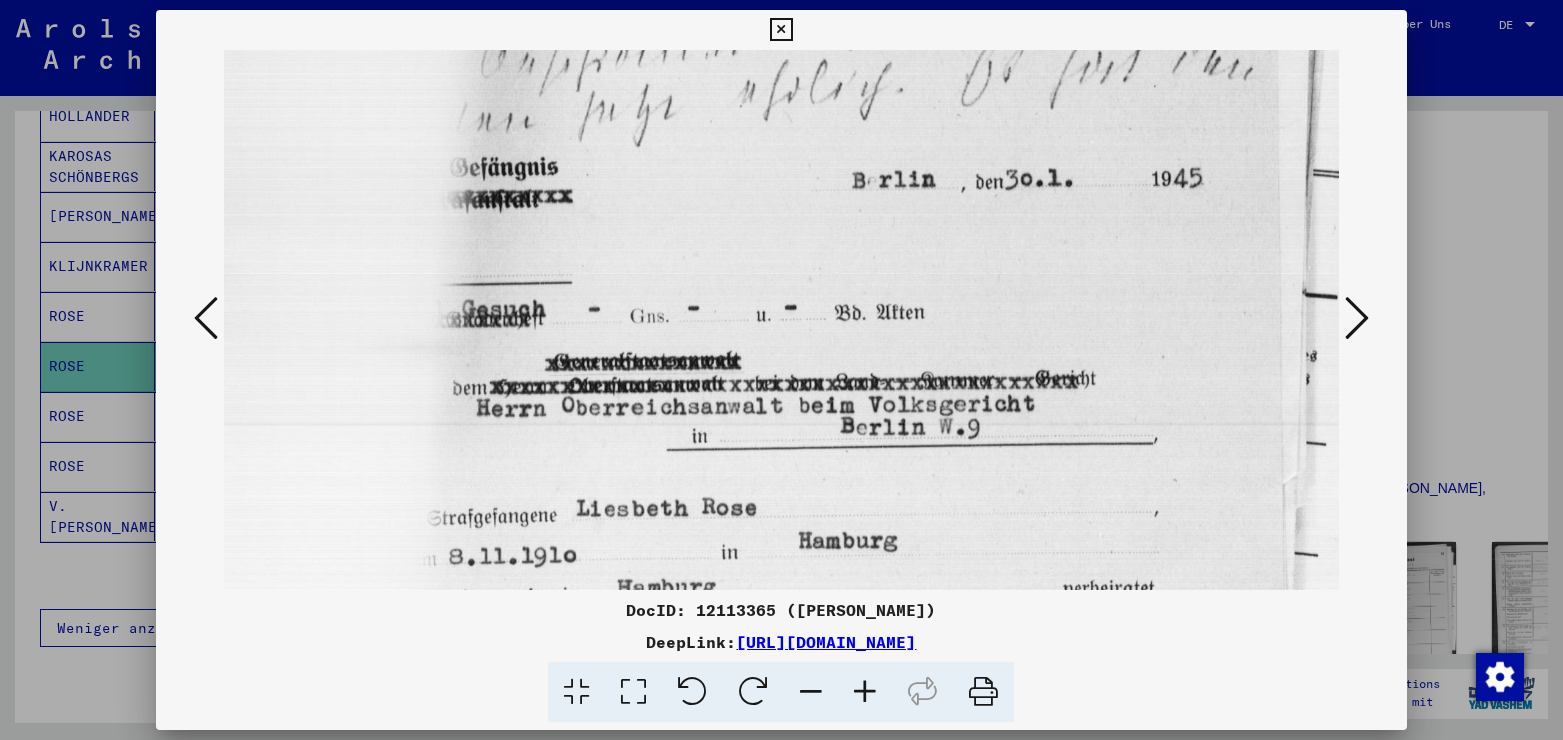 drag, startPoint x: 868, startPoint y: 417, endPoint x: 831, endPoint y: 110, distance: 309.2216 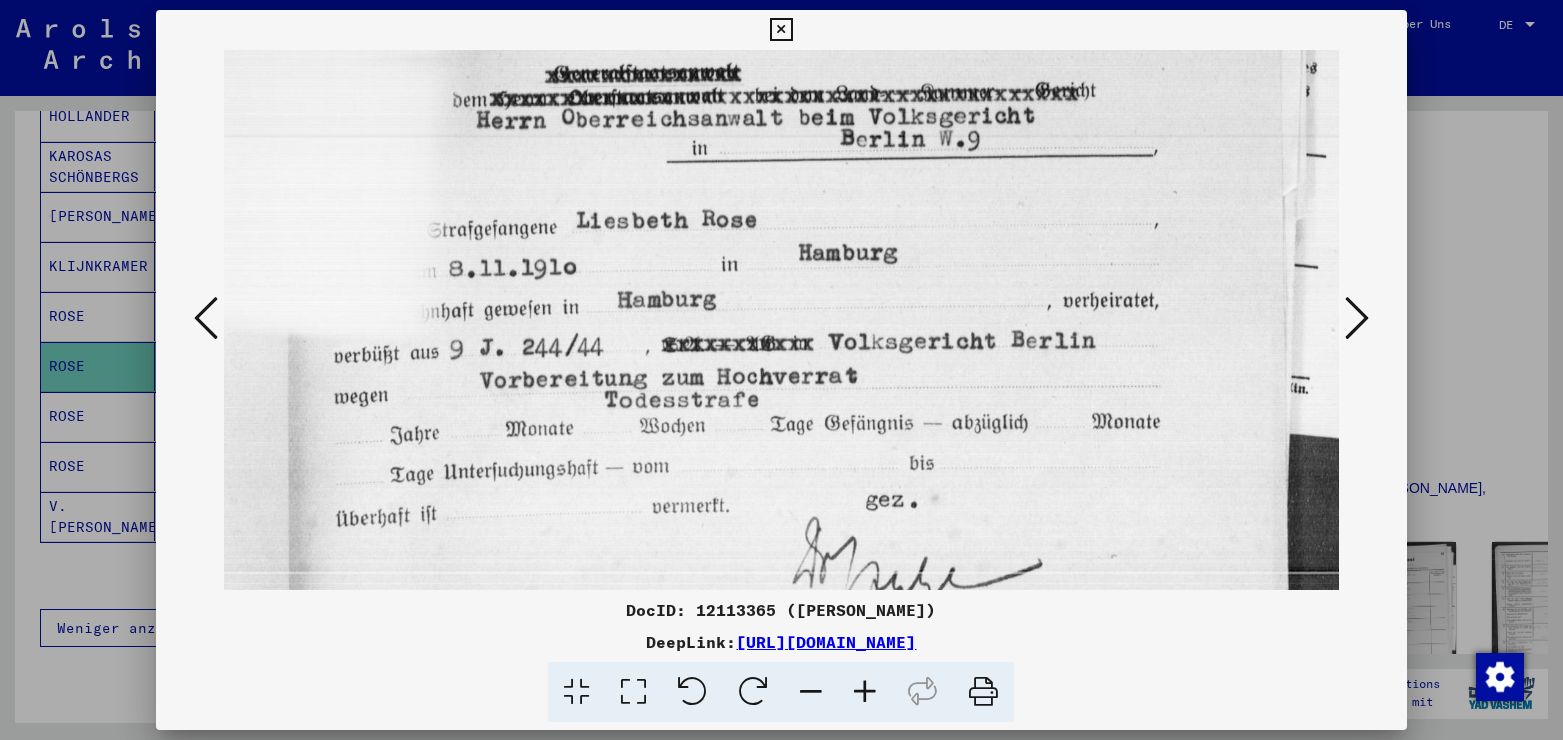 drag, startPoint x: 966, startPoint y: 399, endPoint x: 967, endPoint y: 118, distance: 281.00177 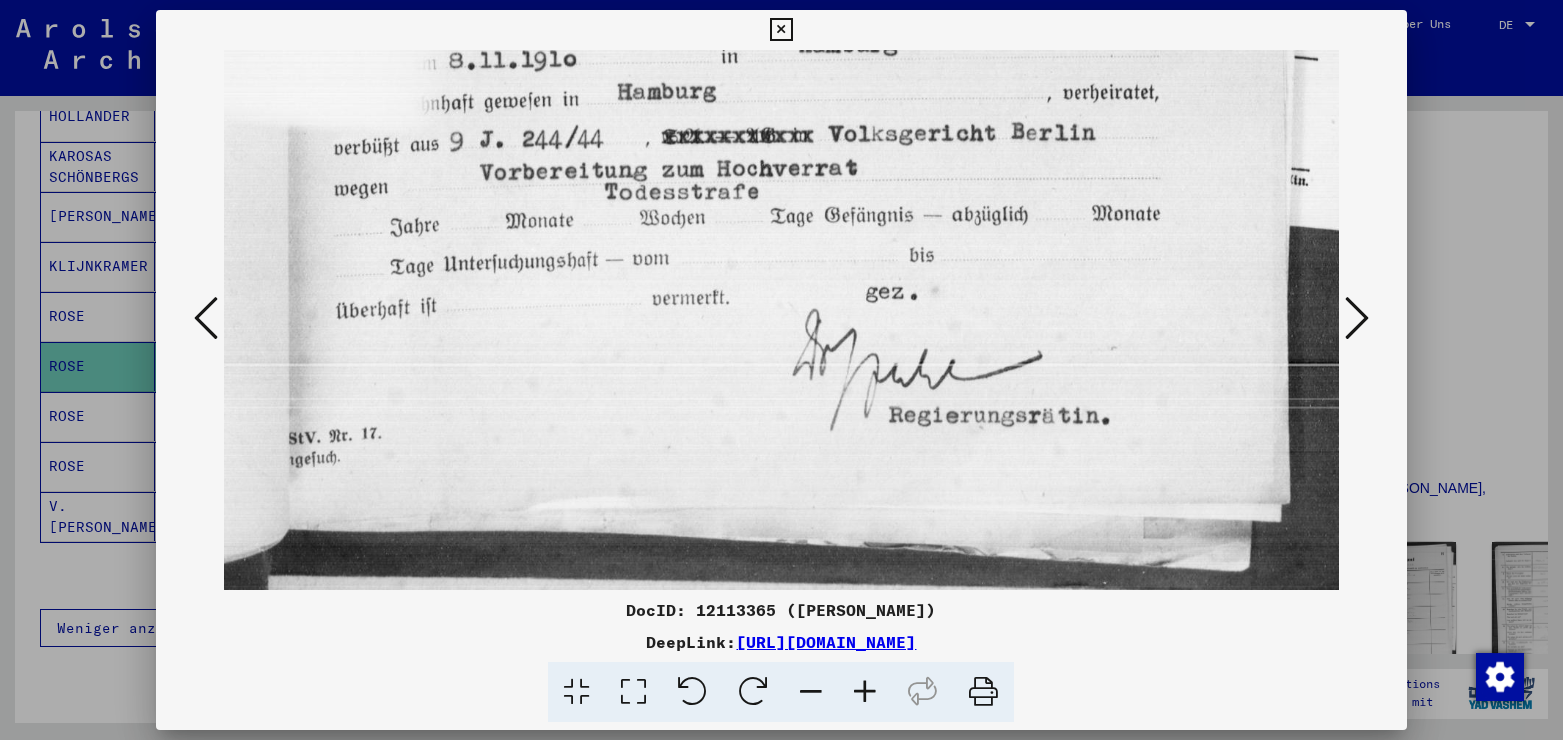 scroll, scrollTop: 1196, scrollLeft: 0, axis: vertical 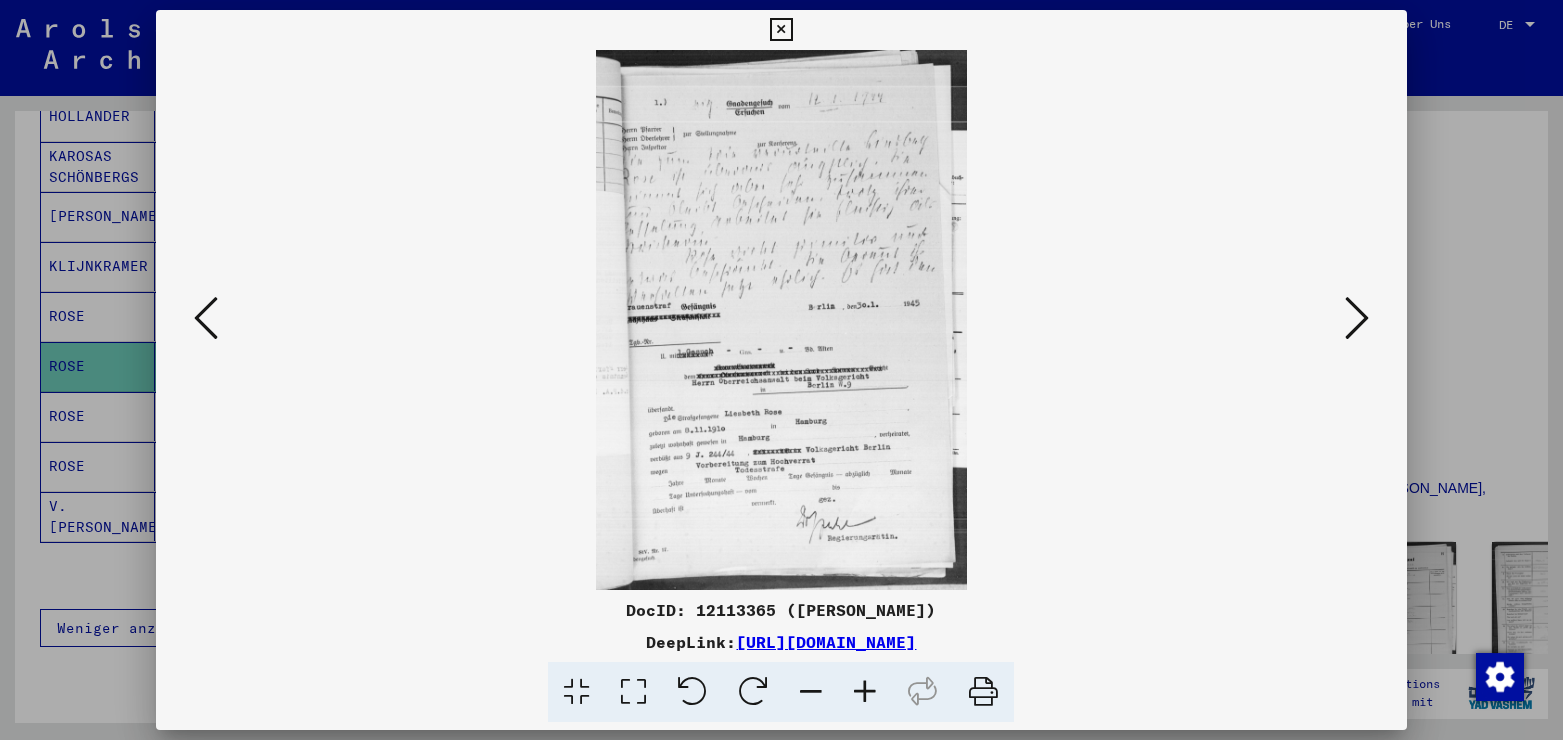 click at bounding box center [633, 692] 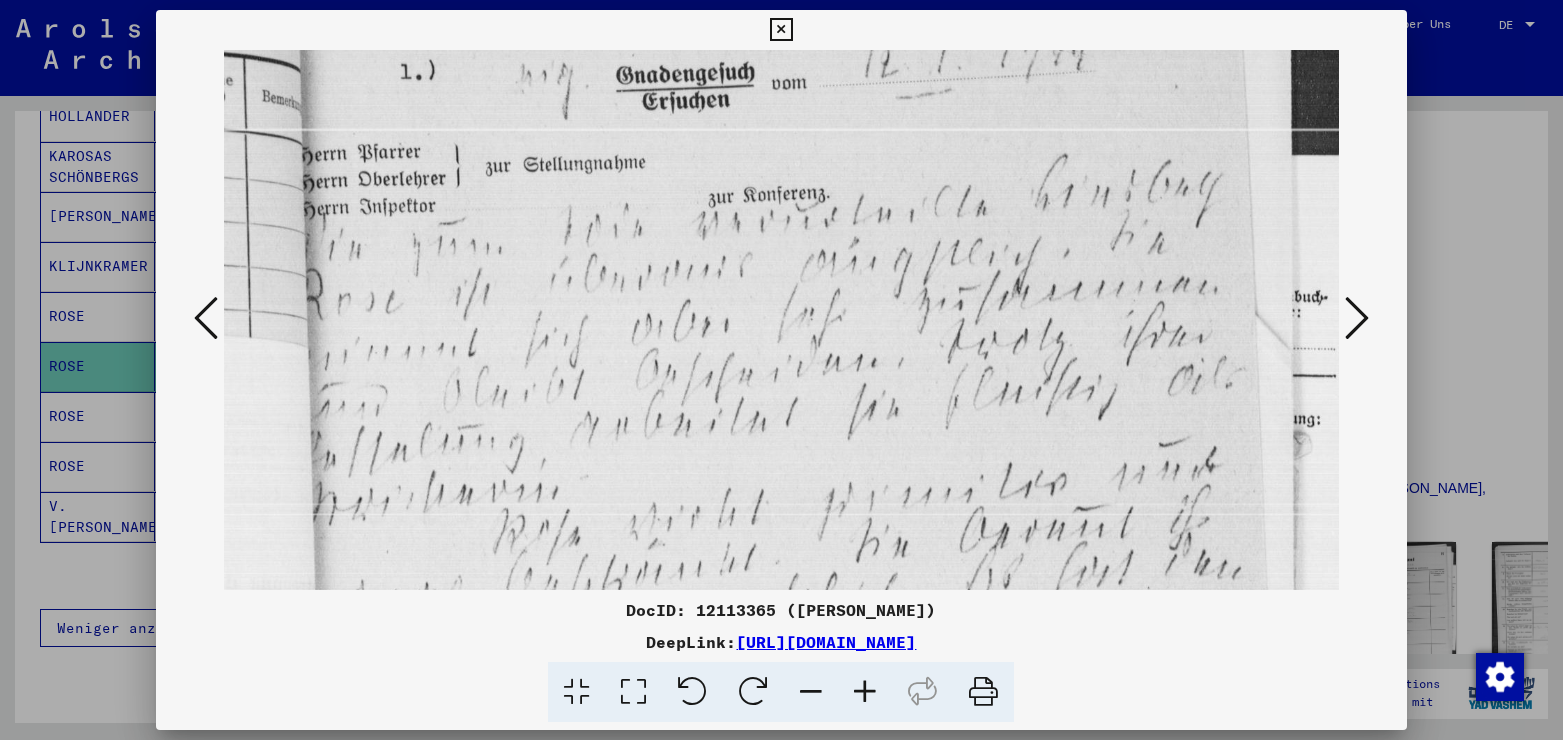 scroll, scrollTop: 137, scrollLeft: 0, axis: vertical 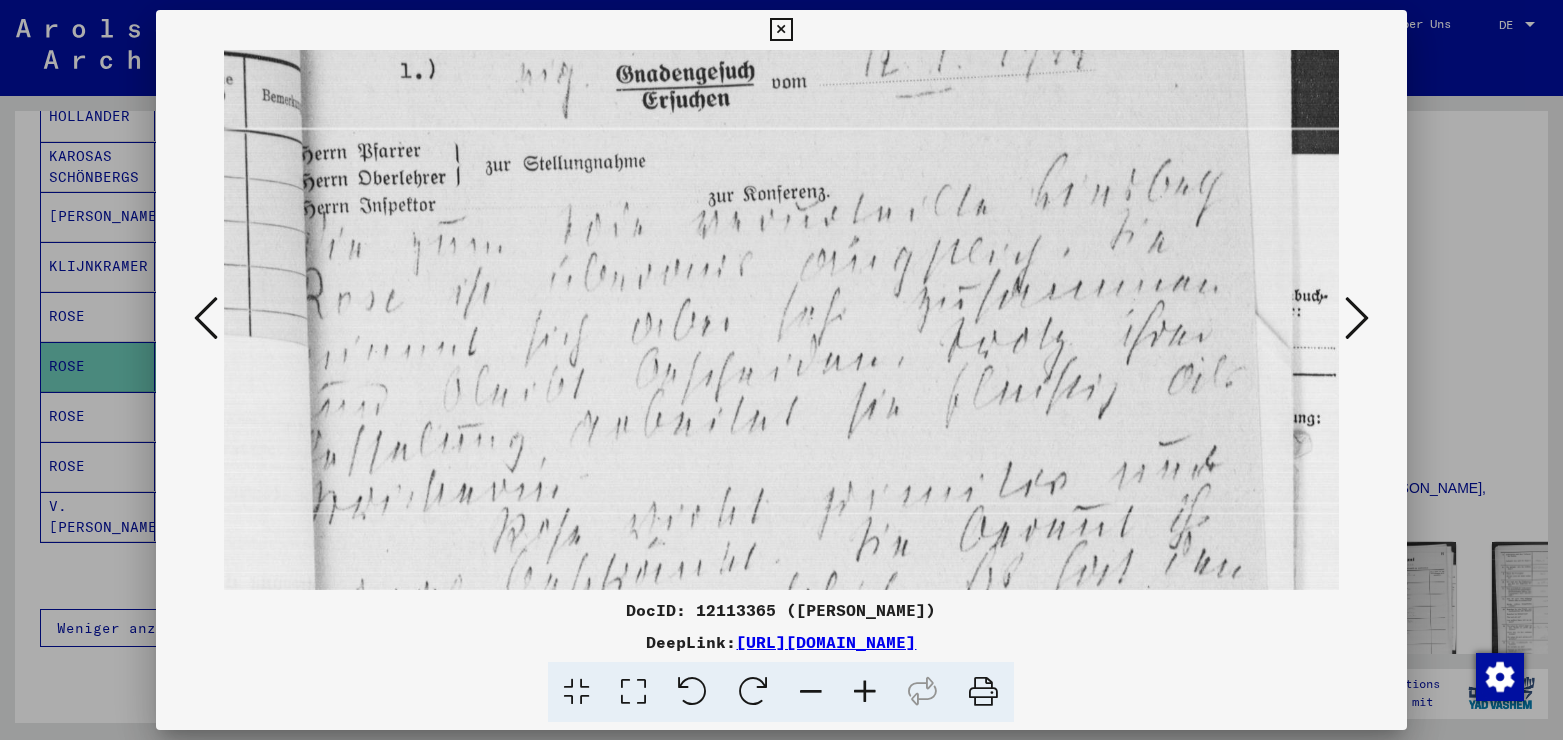 drag, startPoint x: 793, startPoint y: 456, endPoint x: 798, endPoint y: 341, distance: 115.10864 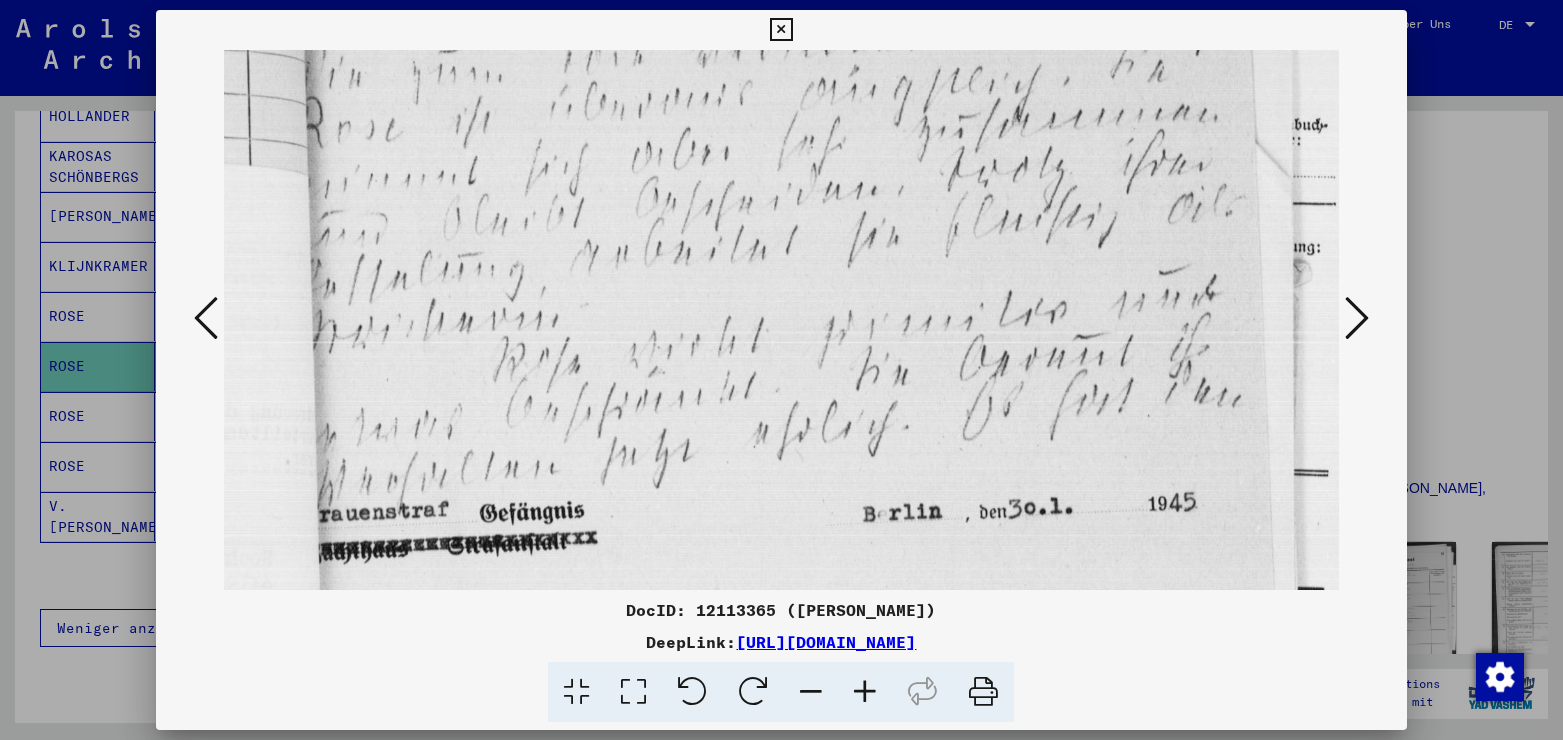 drag, startPoint x: 844, startPoint y: 412, endPoint x: 819, endPoint y: 239, distance: 174.79703 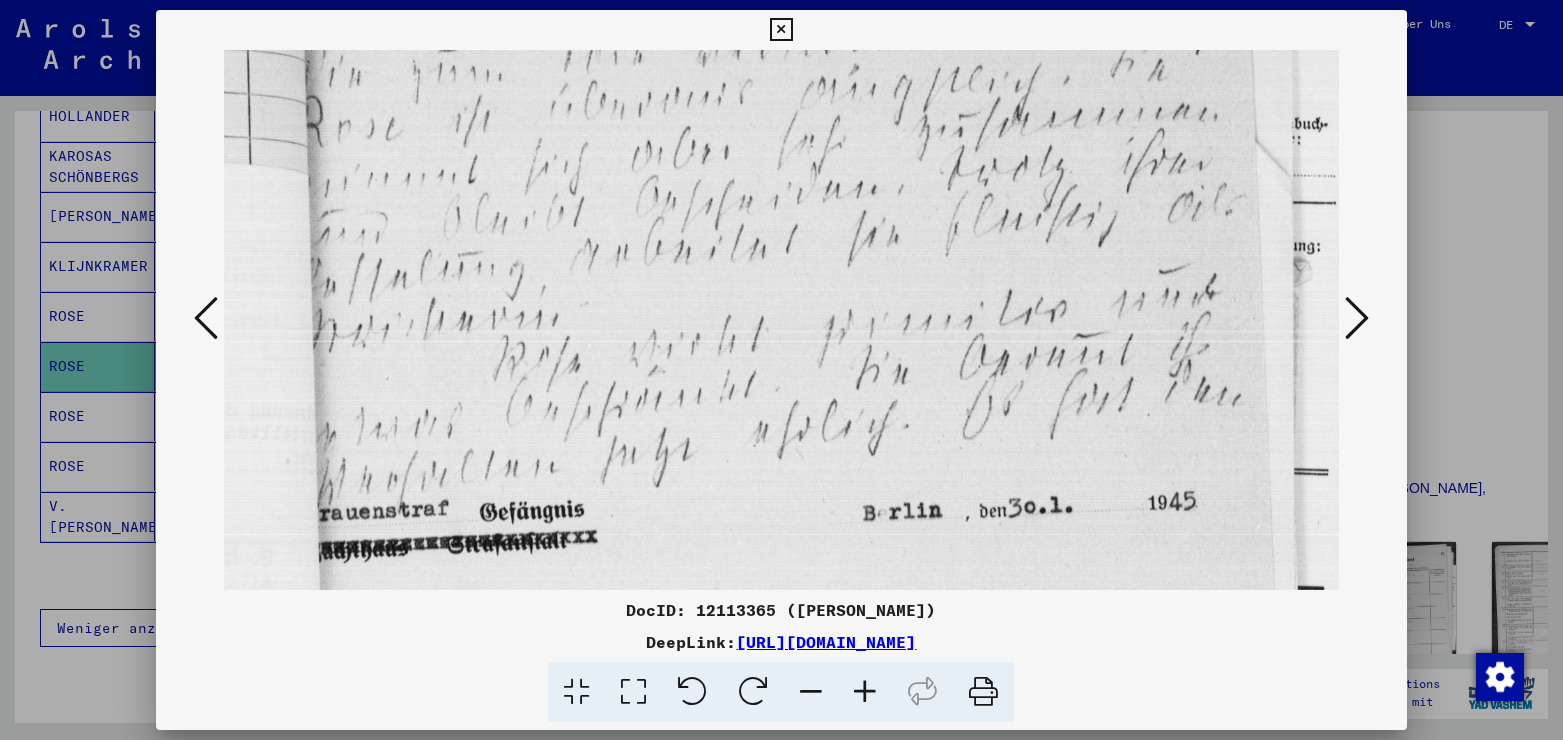 click at bounding box center [1357, 318] 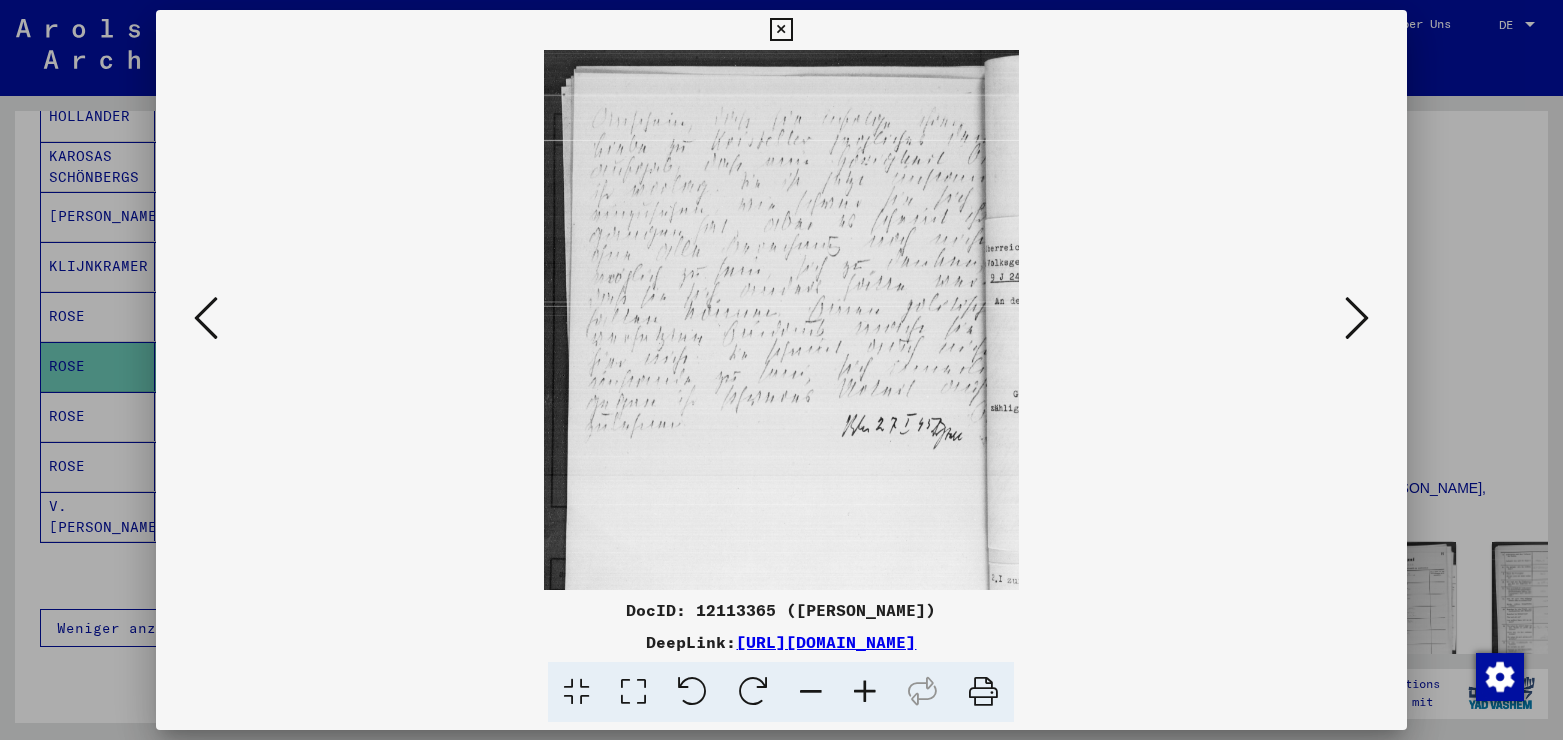 click at bounding box center (633, 692) 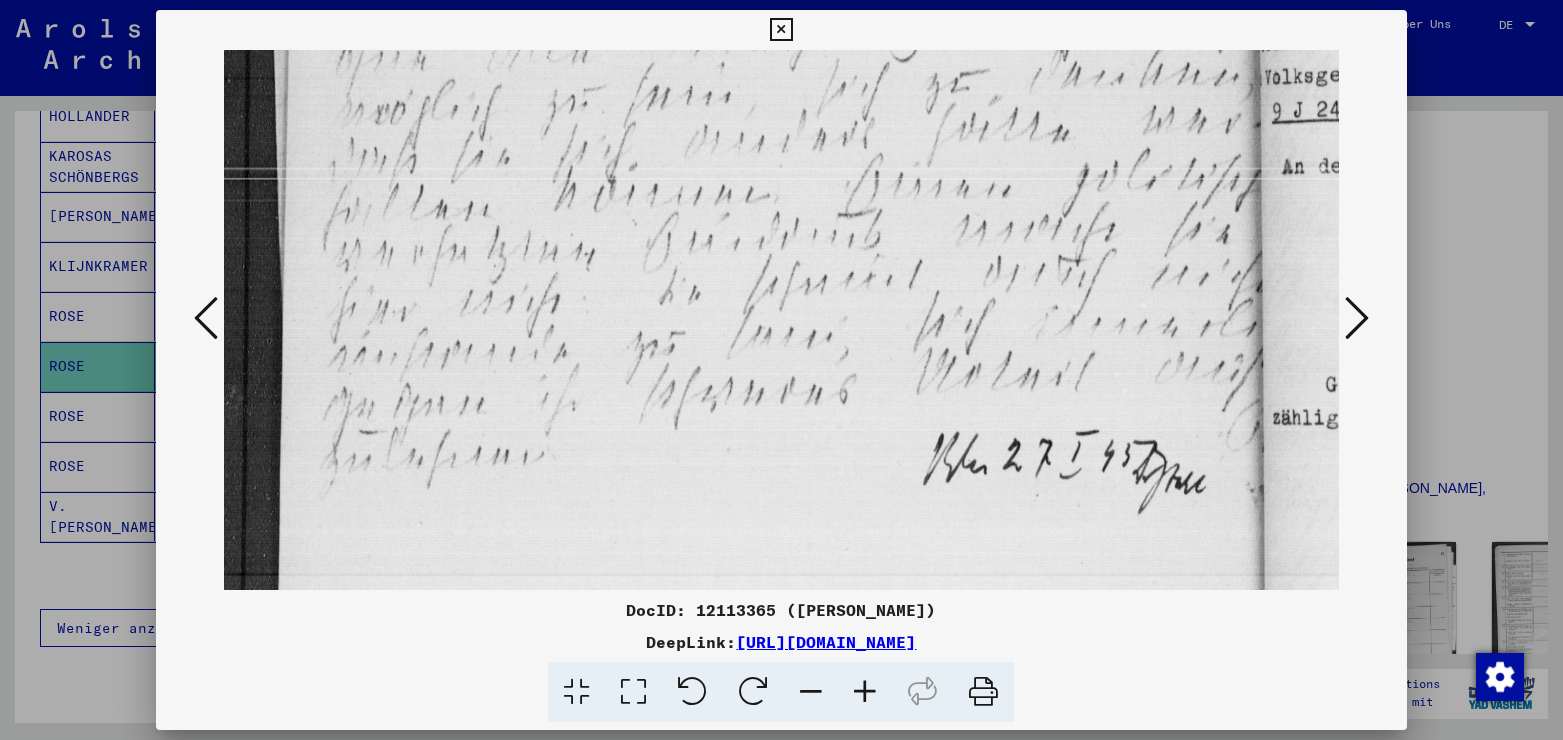 scroll, scrollTop: 486, scrollLeft: 0, axis: vertical 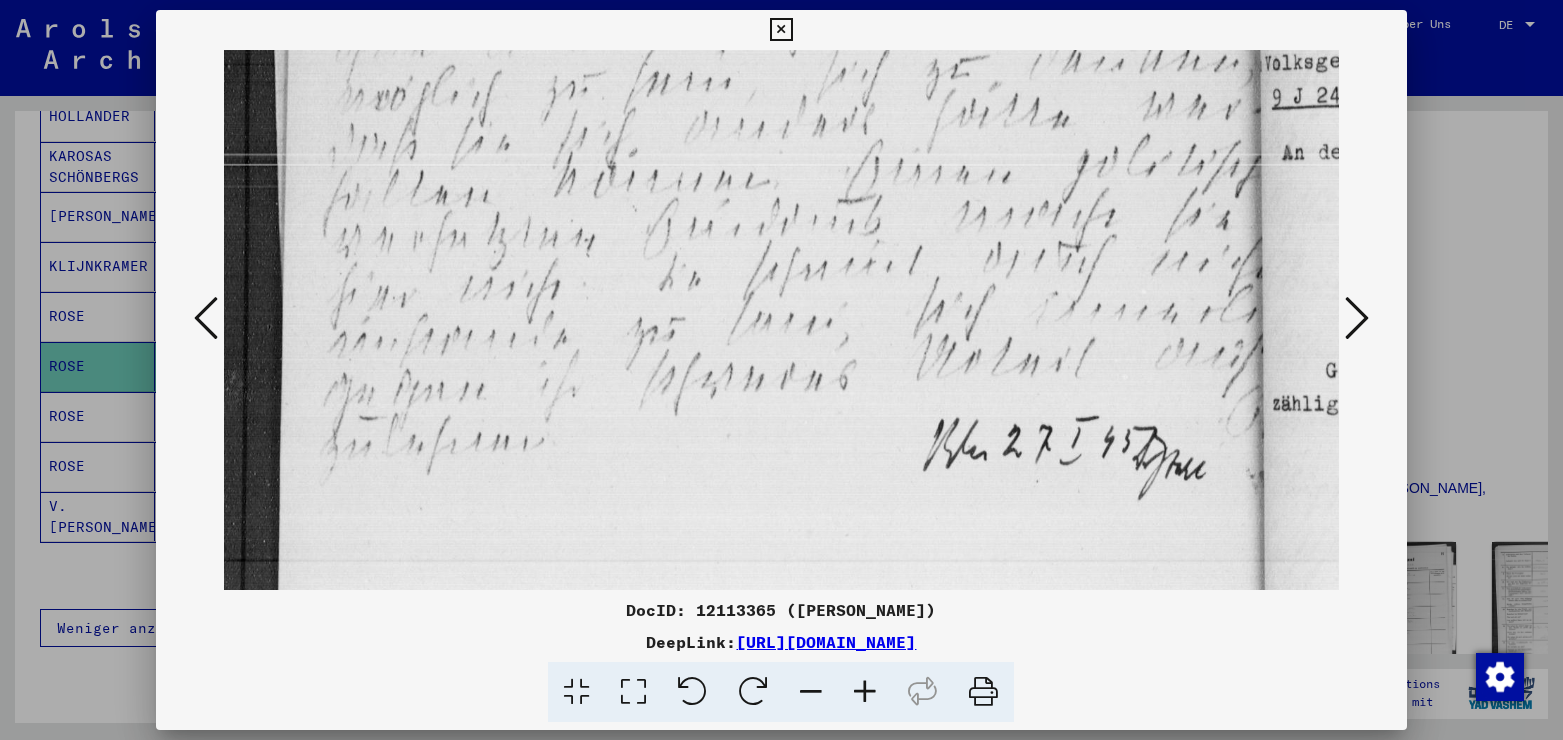 drag, startPoint x: 768, startPoint y: 502, endPoint x: 697, endPoint y: 16, distance: 491.15884 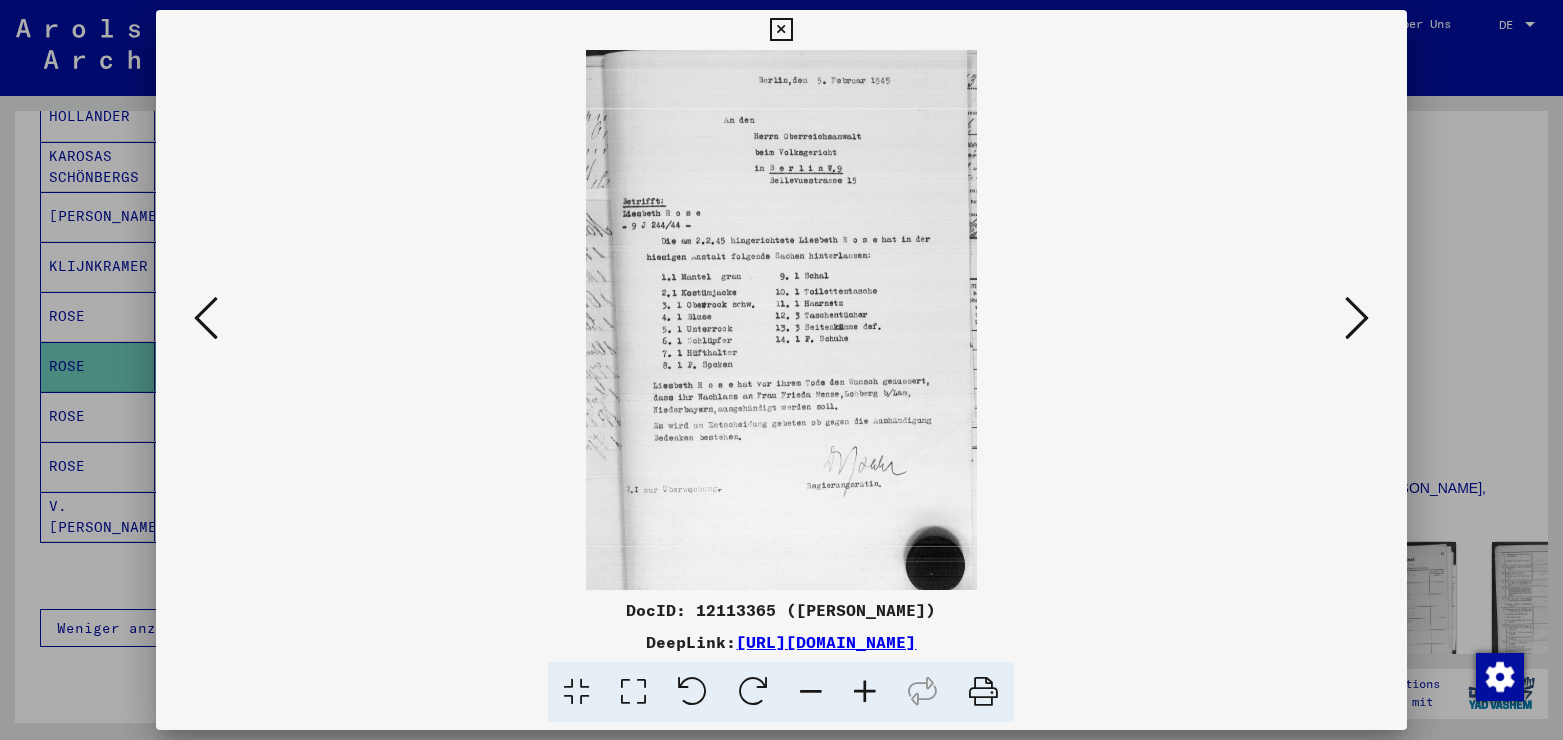 scroll, scrollTop: 0, scrollLeft: 0, axis: both 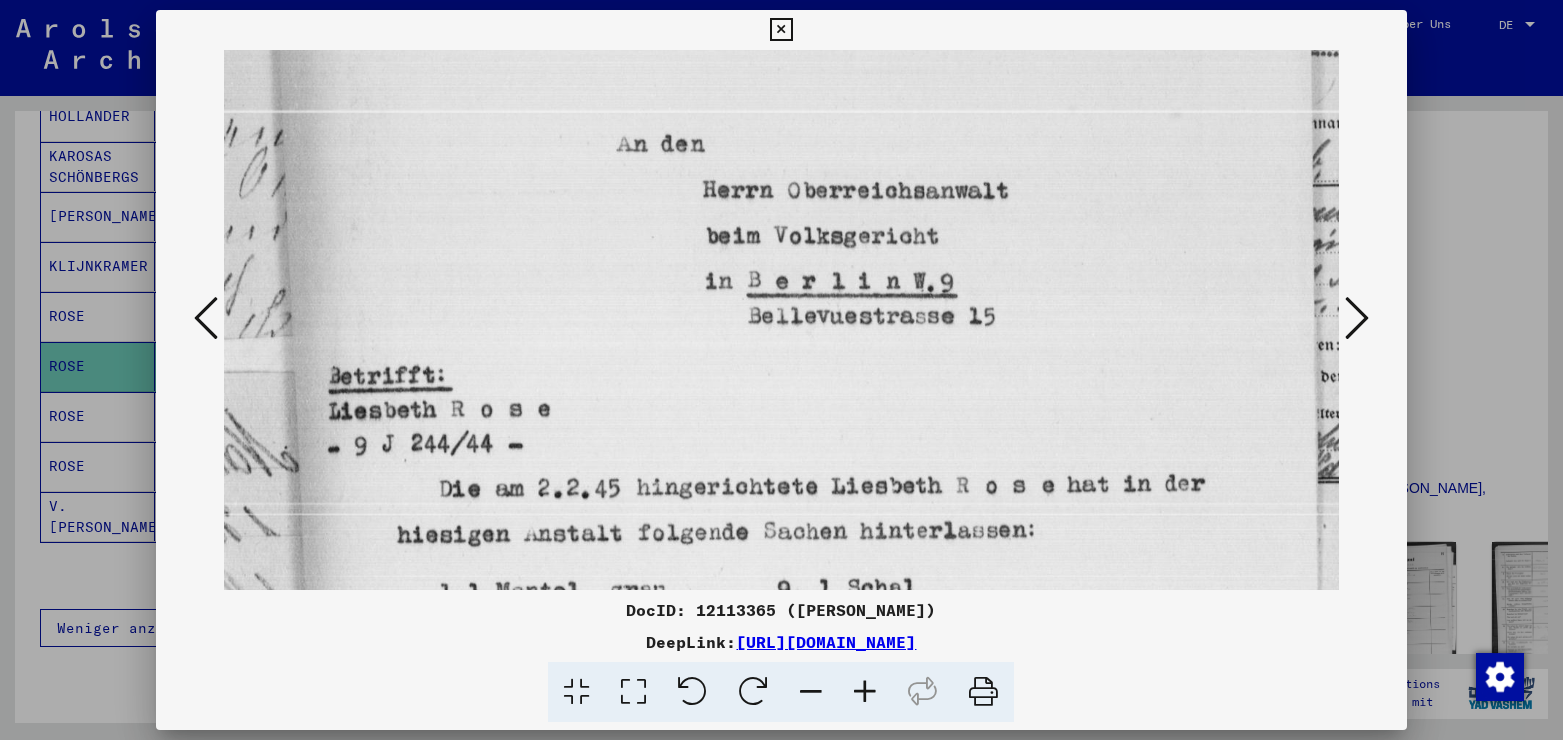 drag, startPoint x: 833, startPoint y: 435, endPoint x: 819, endPoint y: 329, distance: 106.92053 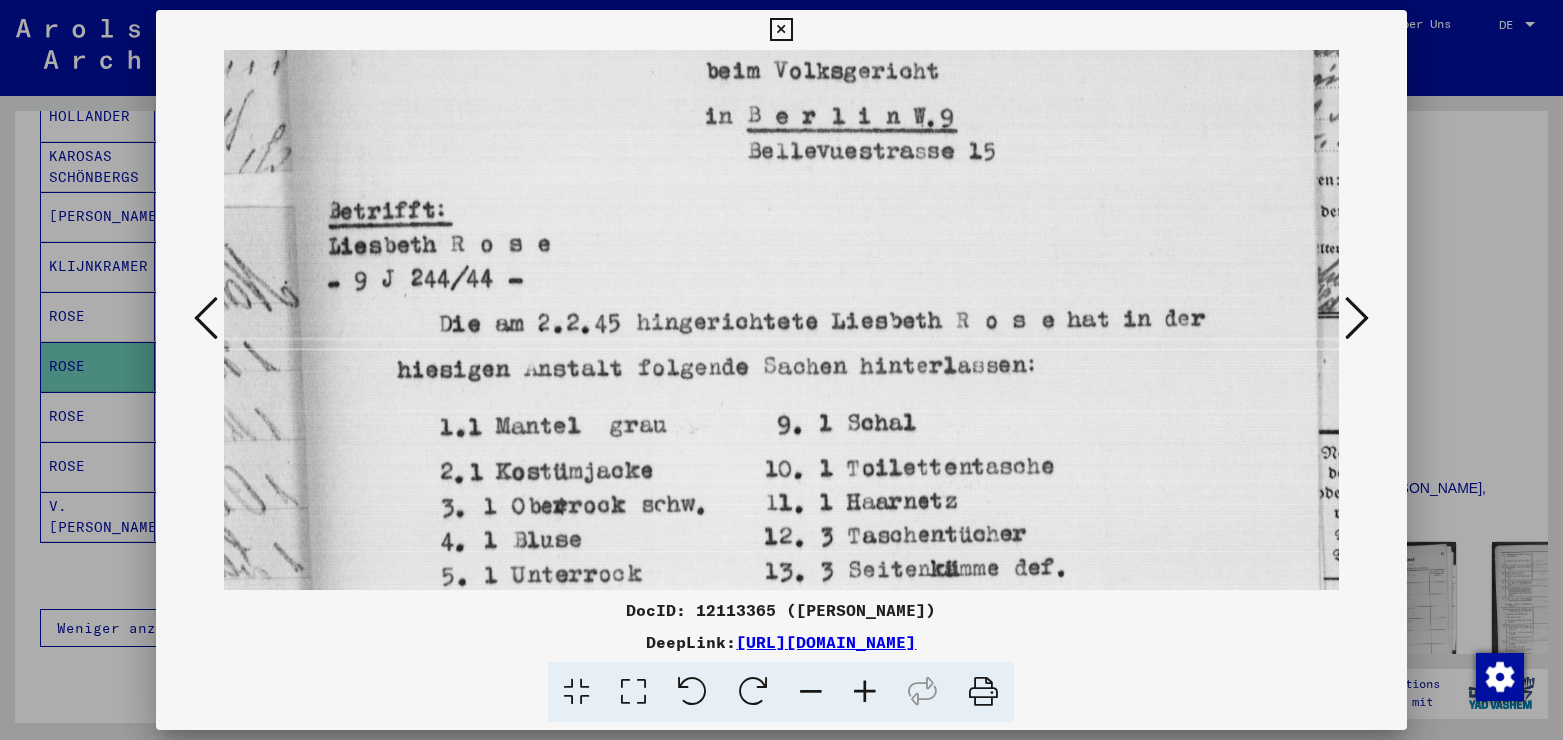 scroll, scrollTop: 308, scrollLeft: 0, axis: vertical 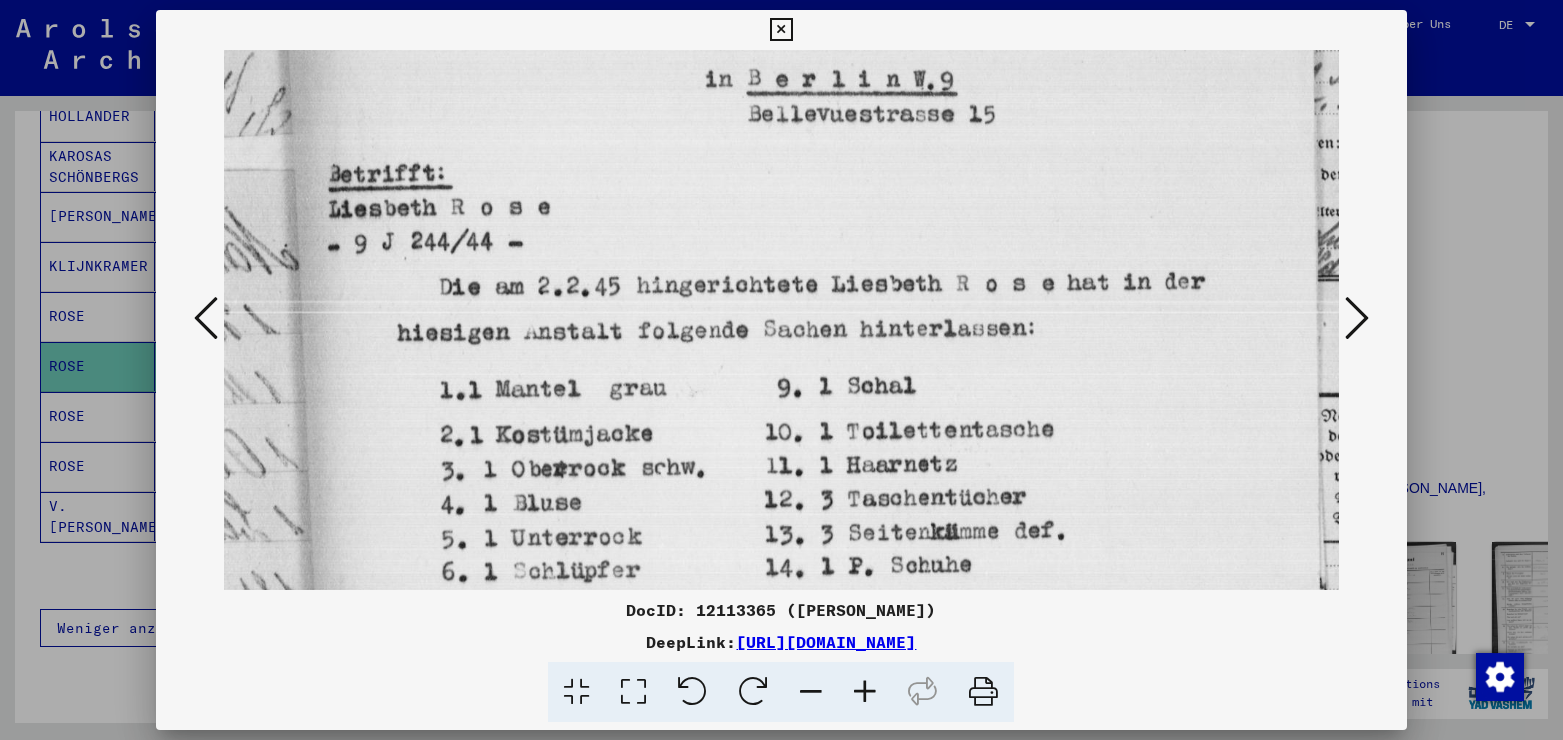 drag, startPoint x: 900, startPoint y: 382, endPoint x: 841, endPoint y: 203, distance: 188.47281 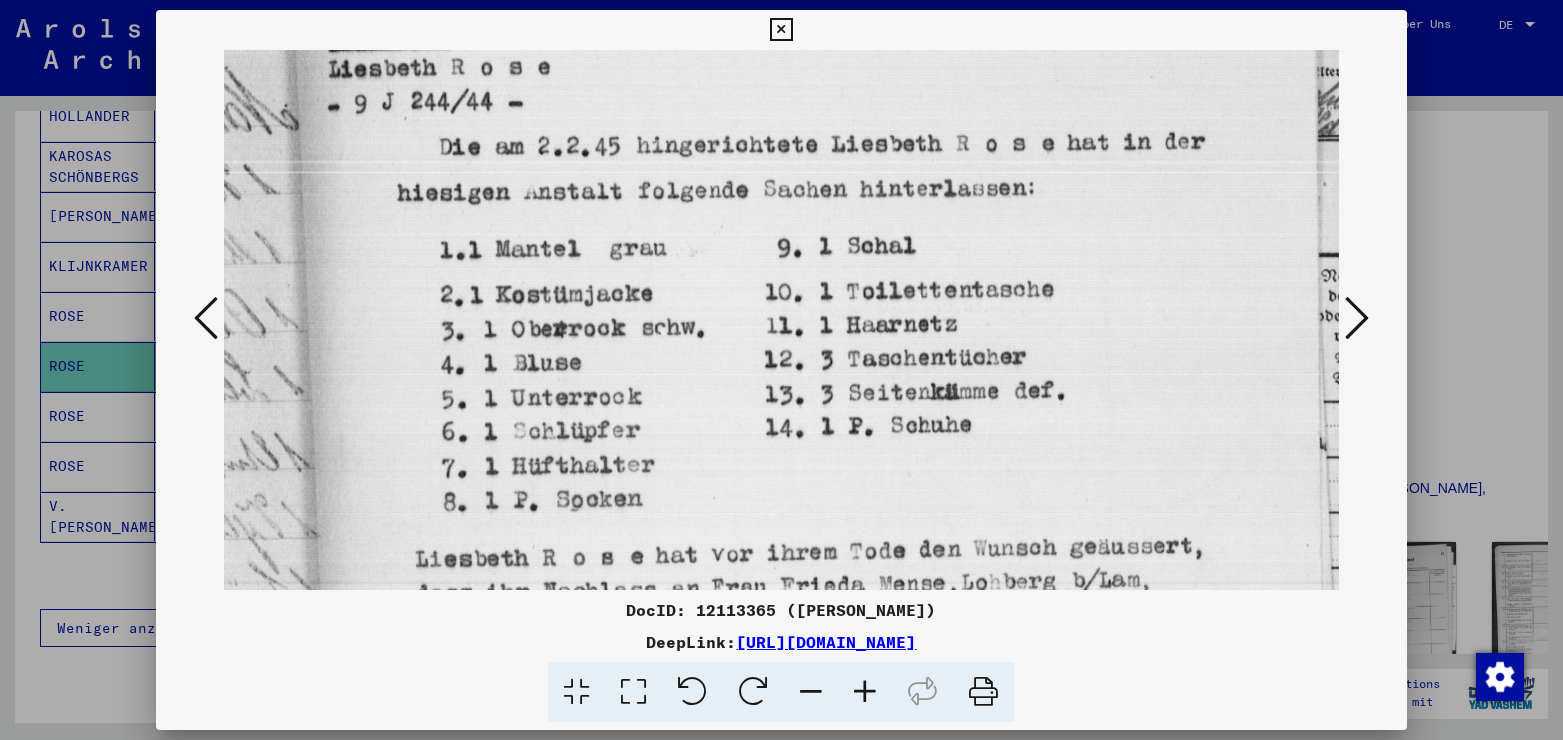 scroll, scrollTop: 450, scrollLeft: 0, axis: vertical 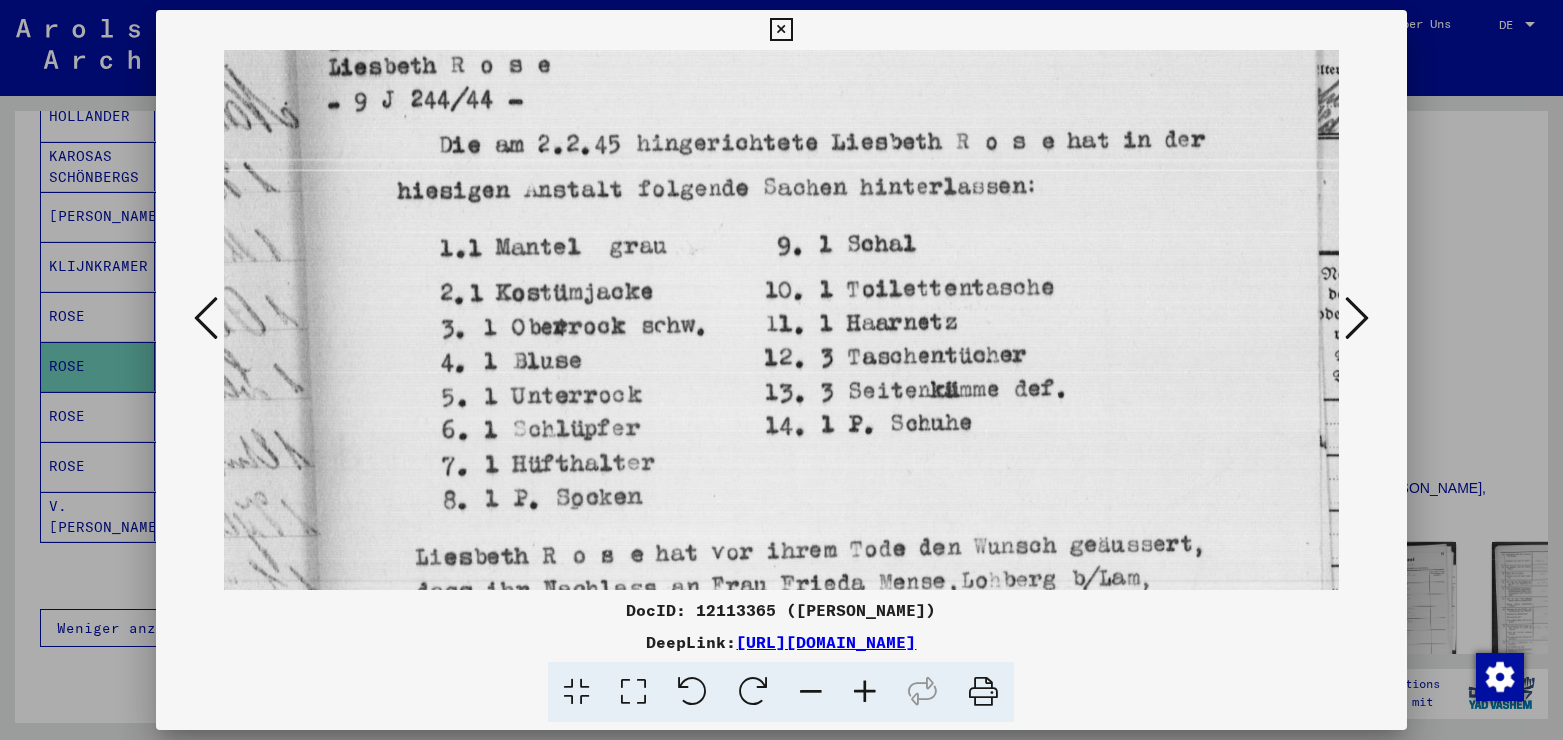 drag, startPoint x: 864, startPoint y: 380, endPoint x: 855, endPoint y: 238, distance: 142.28493 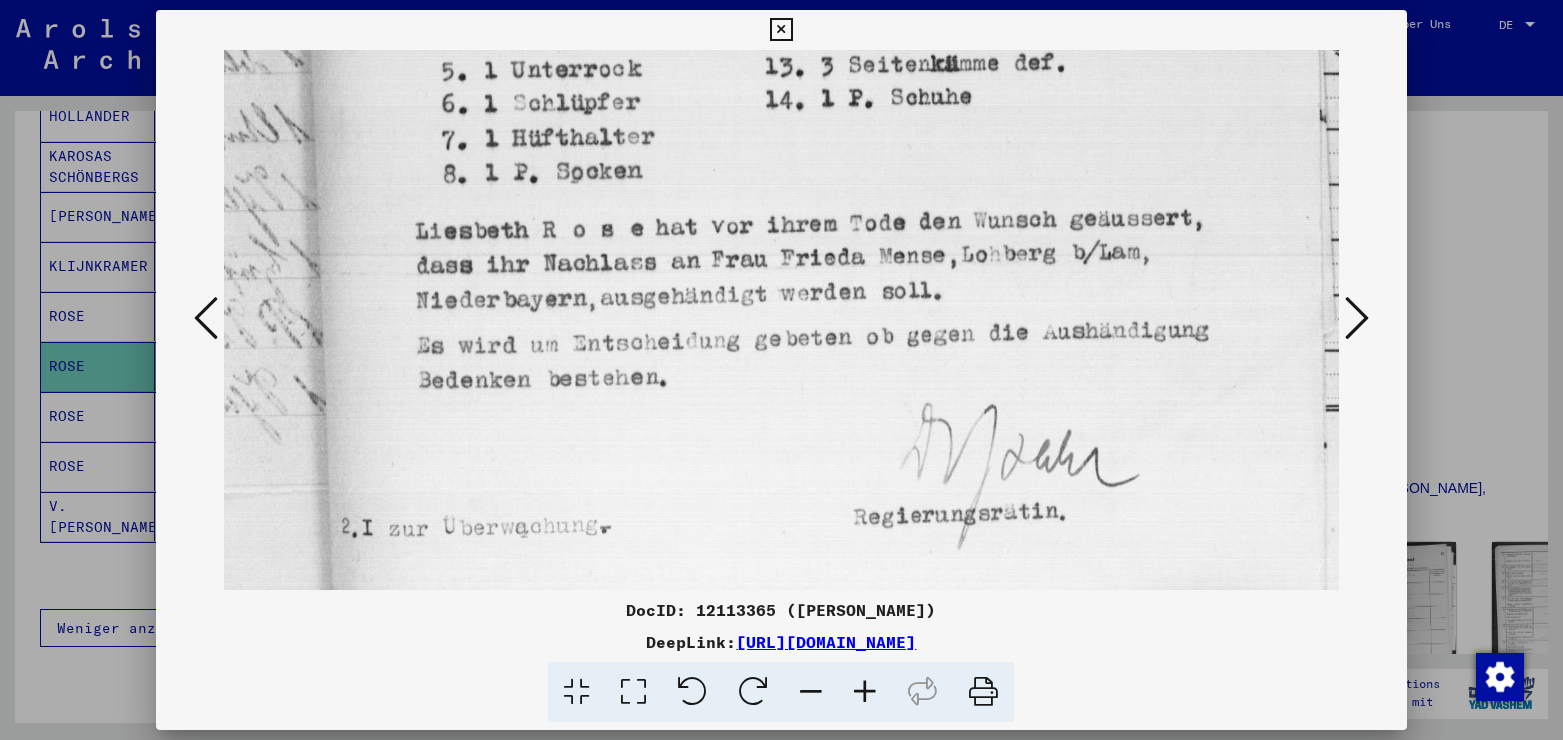 scroll, scrollTop: 790, scrollLeft: 0, axis: vertical 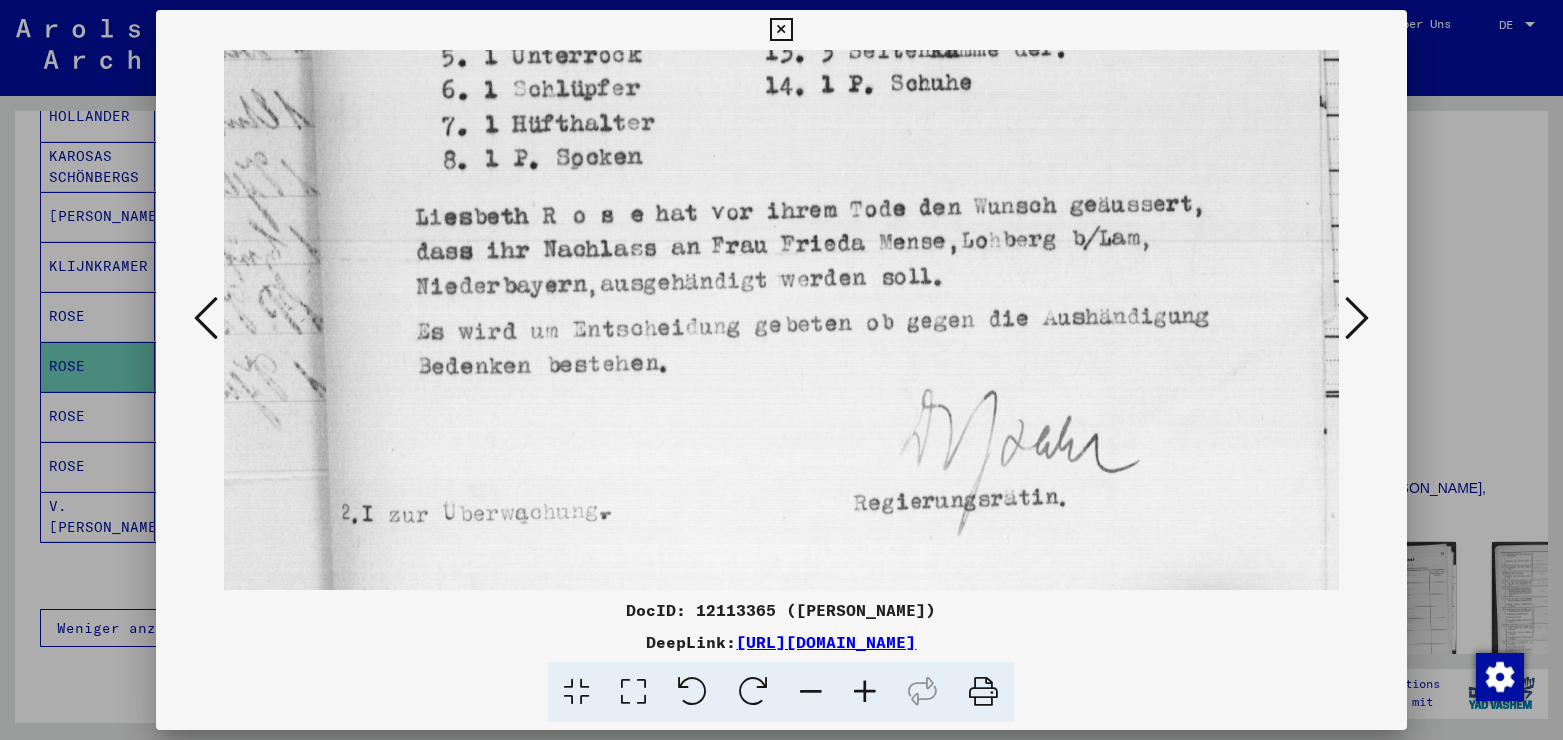drag, startPoint x: 936, startPoint y: 492, endPoint x: 880, endPoint y: 152, distance: 344.5809 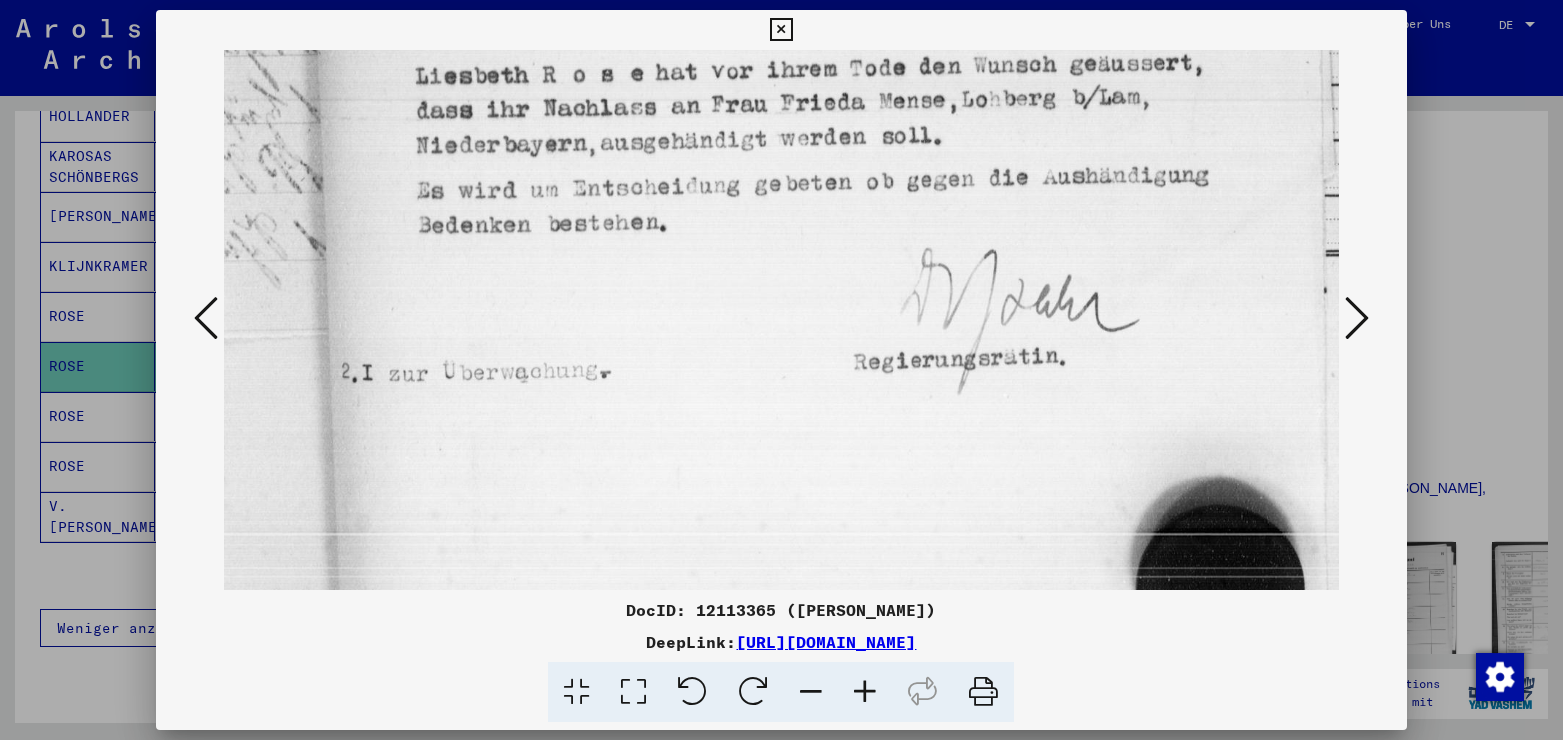 scroll, scrollTop: 907, scrollLeft: 0, axis: vertical 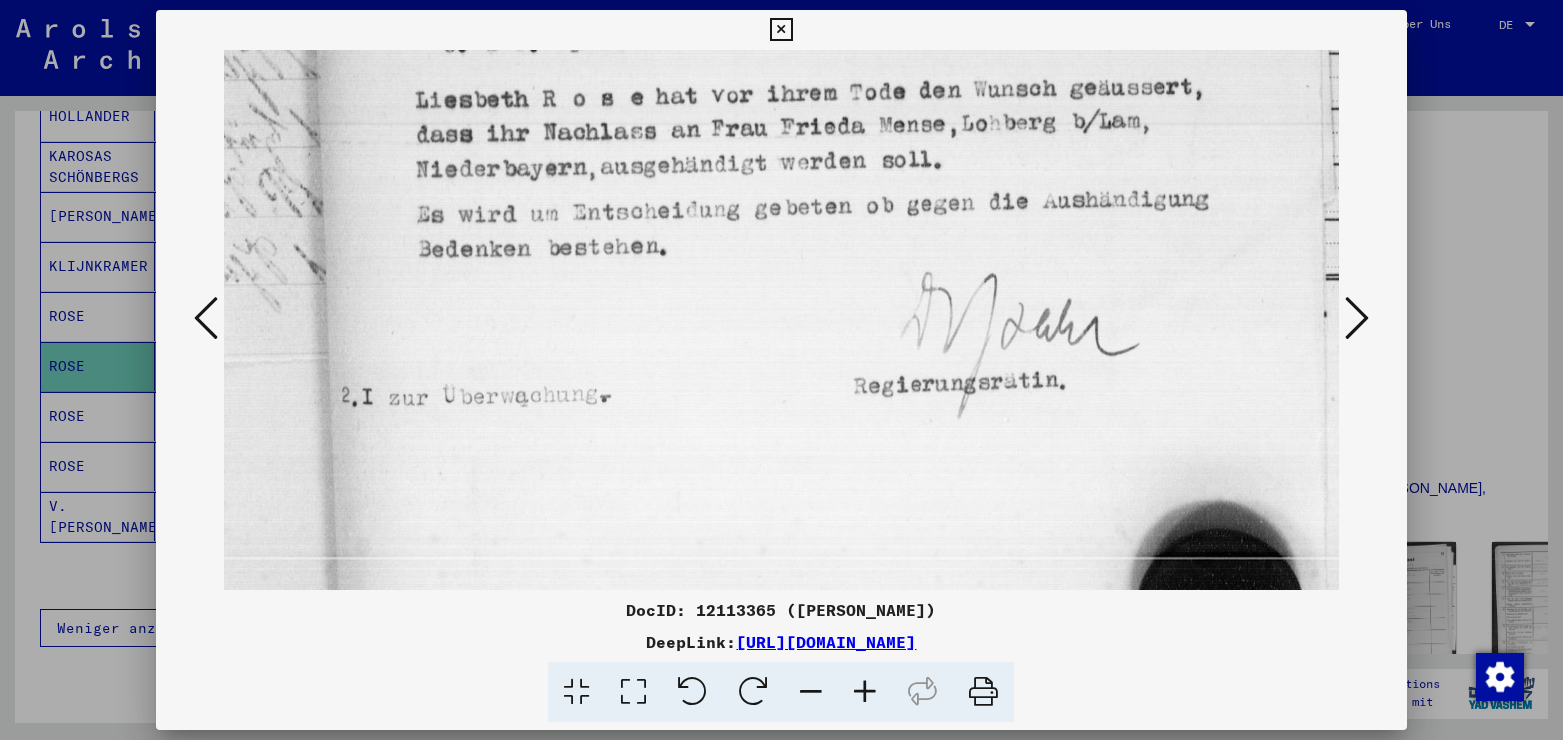 drag, startPoint x: 879, startPoint y: 512, endPoint x: 1104, endPoint y: 226, distance: 363.89697 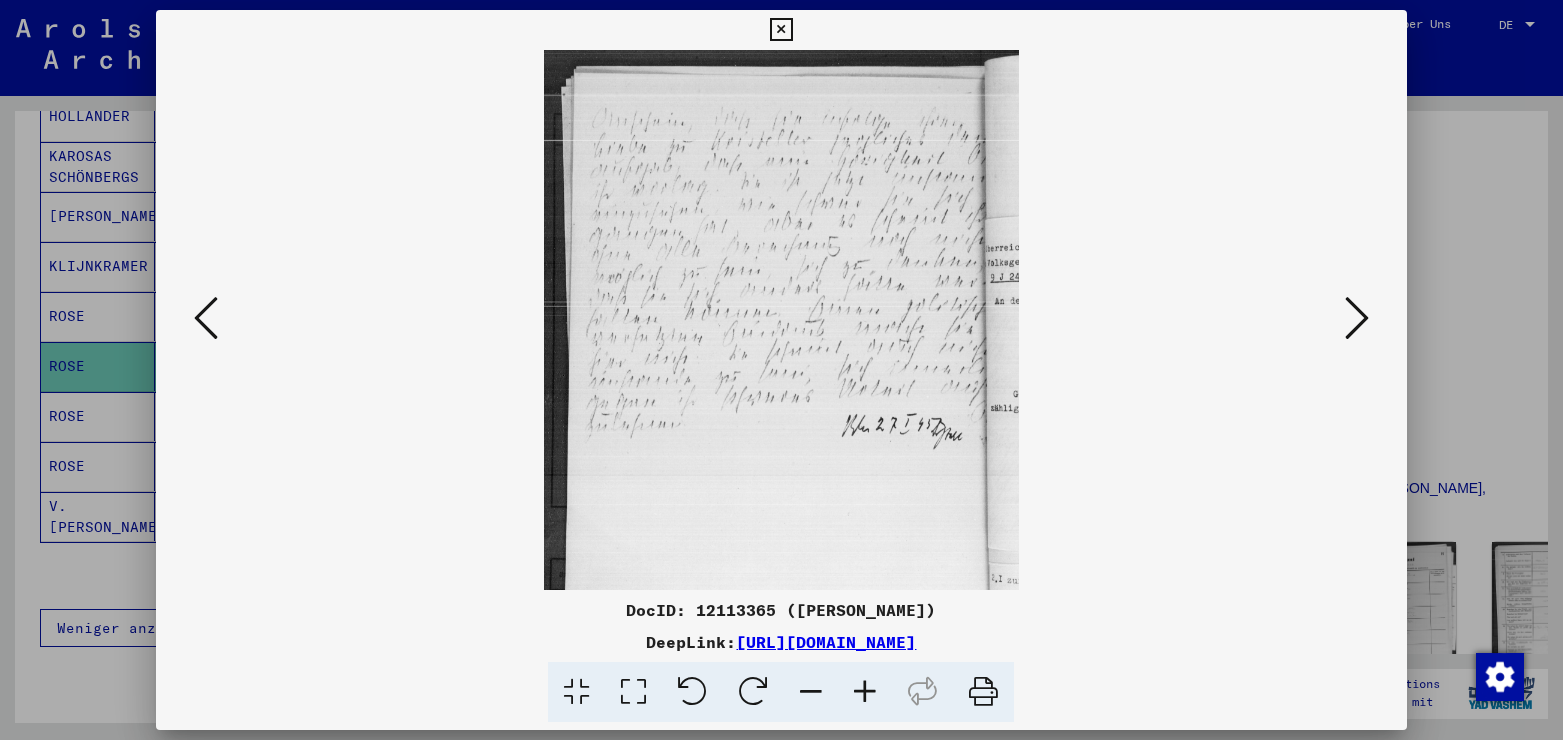 scroll, scrollTop: 0, scrollLeft: 0, axis: both 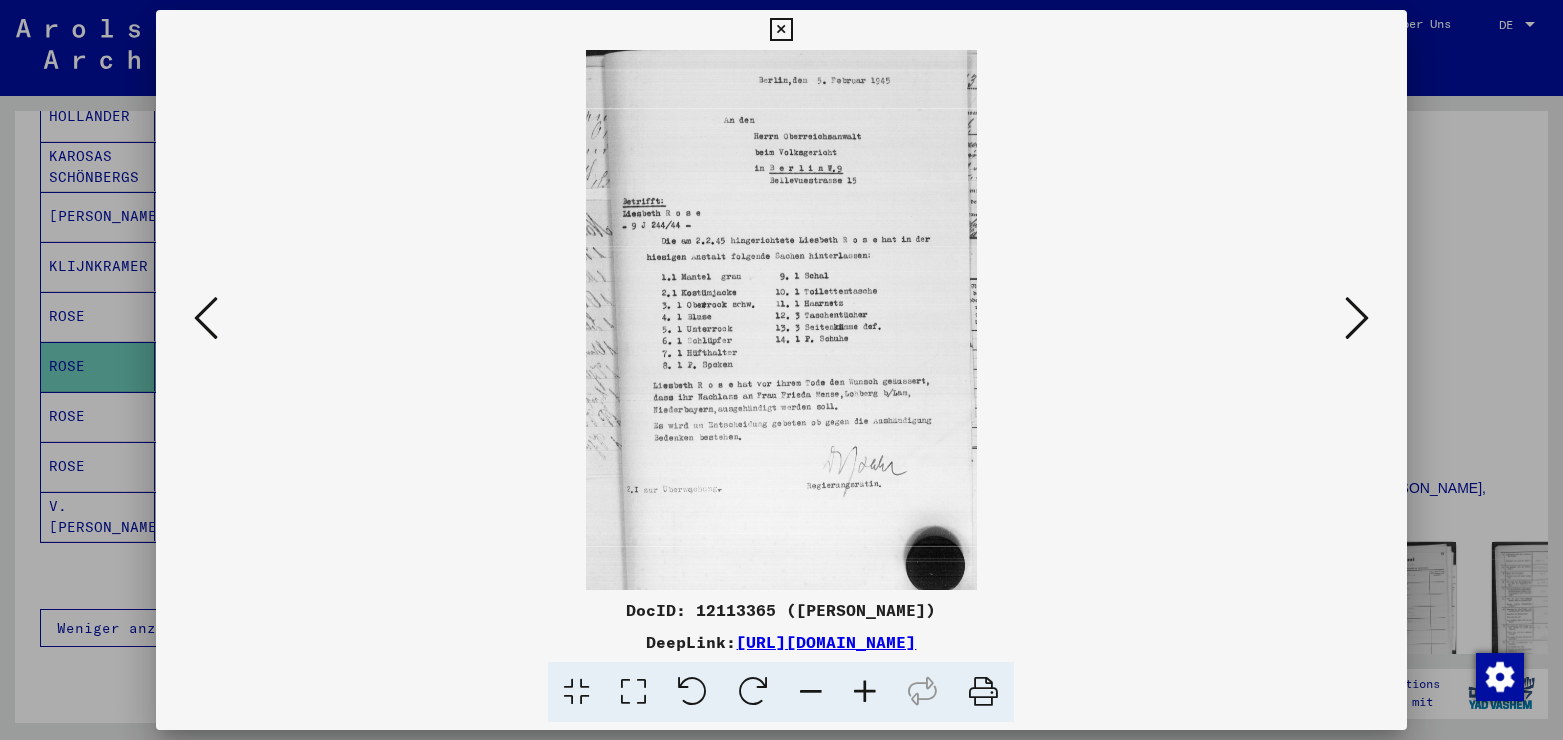 click at bounding box center (1357, 318) 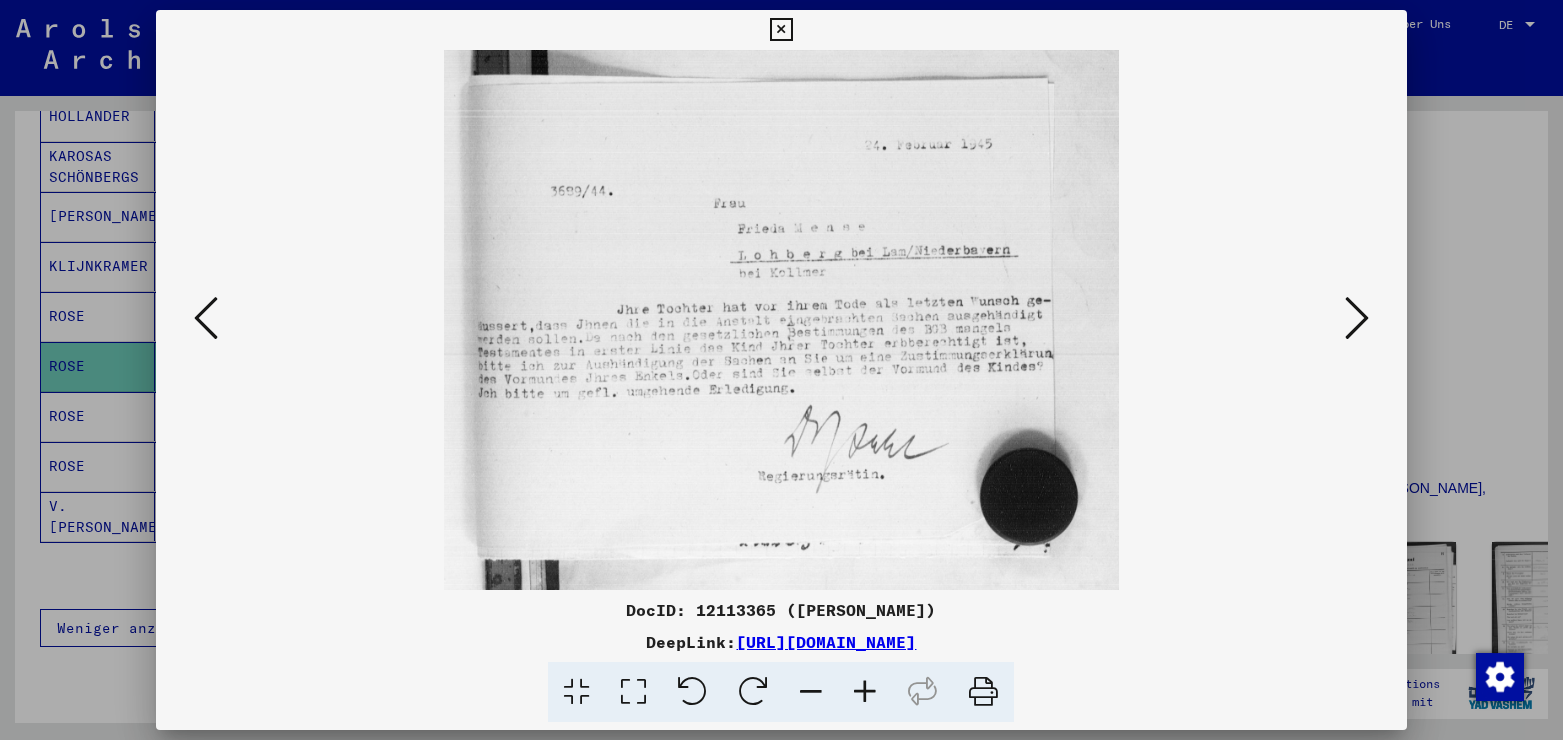 click at bounding box center (633, 692) 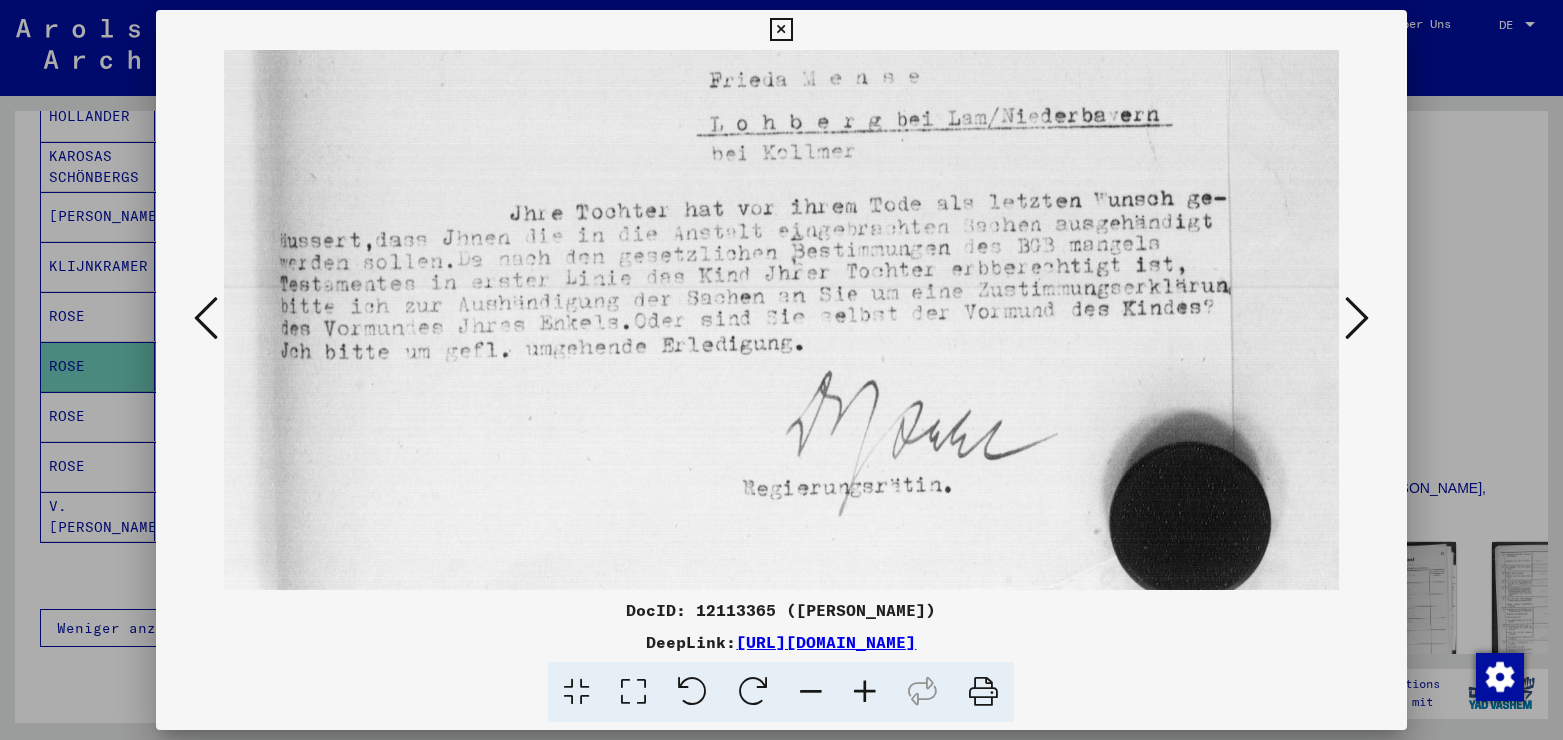 scroll, scrollTop: 271, scrollLeft: 0, axis: vertical 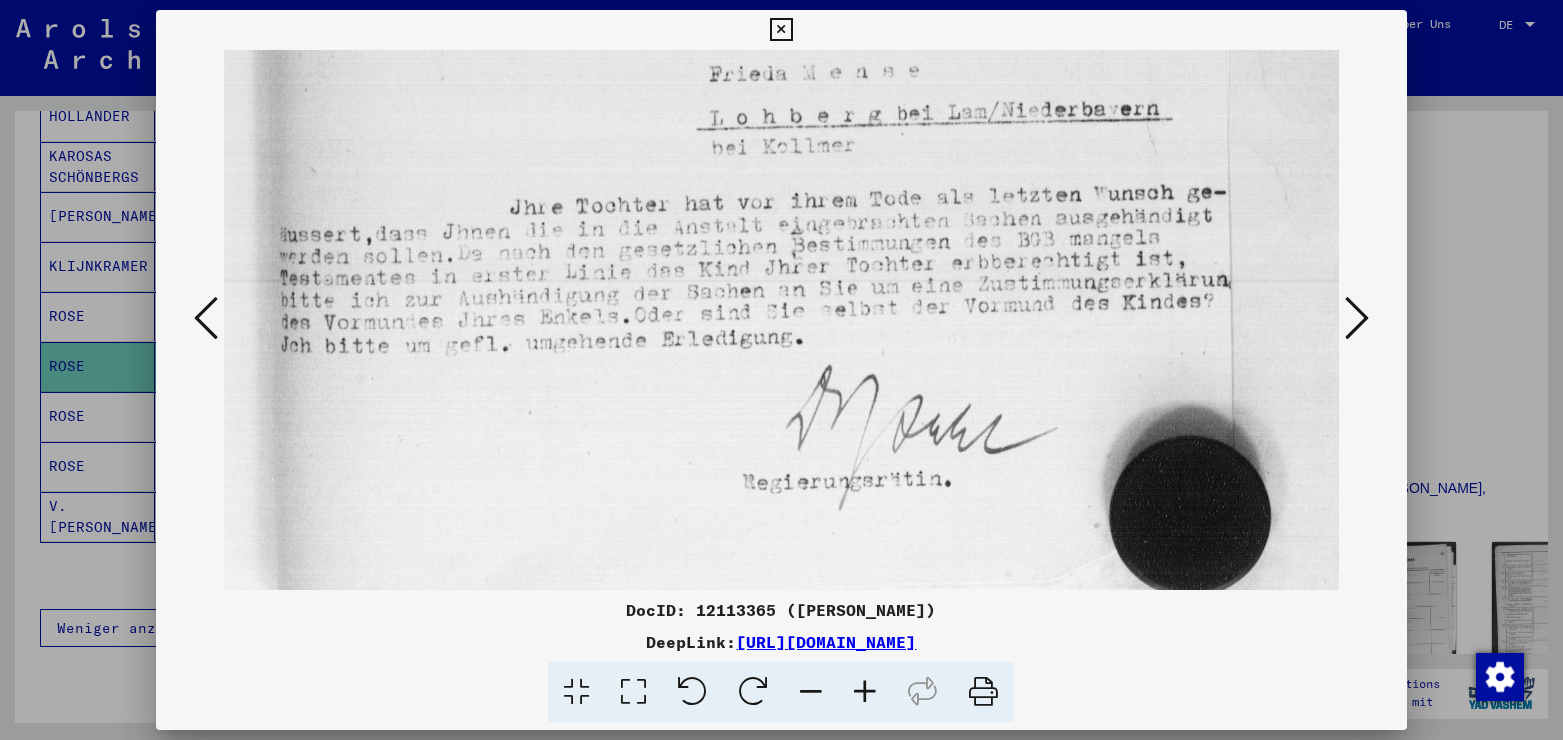 drag, startPoint x: 848, startPoint y: 515, endPoint x: 807, endPoint y: 244, distance: 274.08392 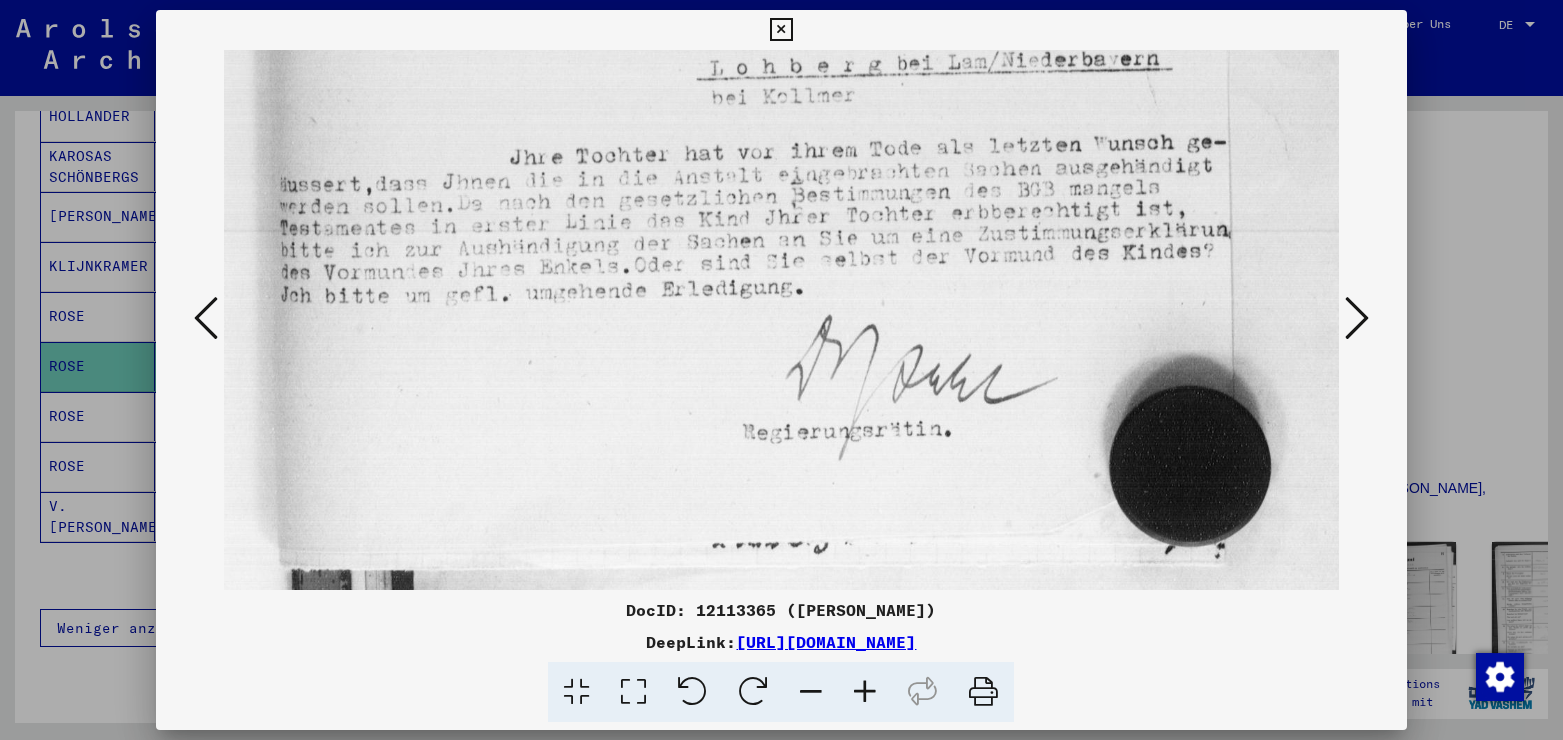 scroll, scrollTop: 358, scrollLeft: 0, axis: vertical 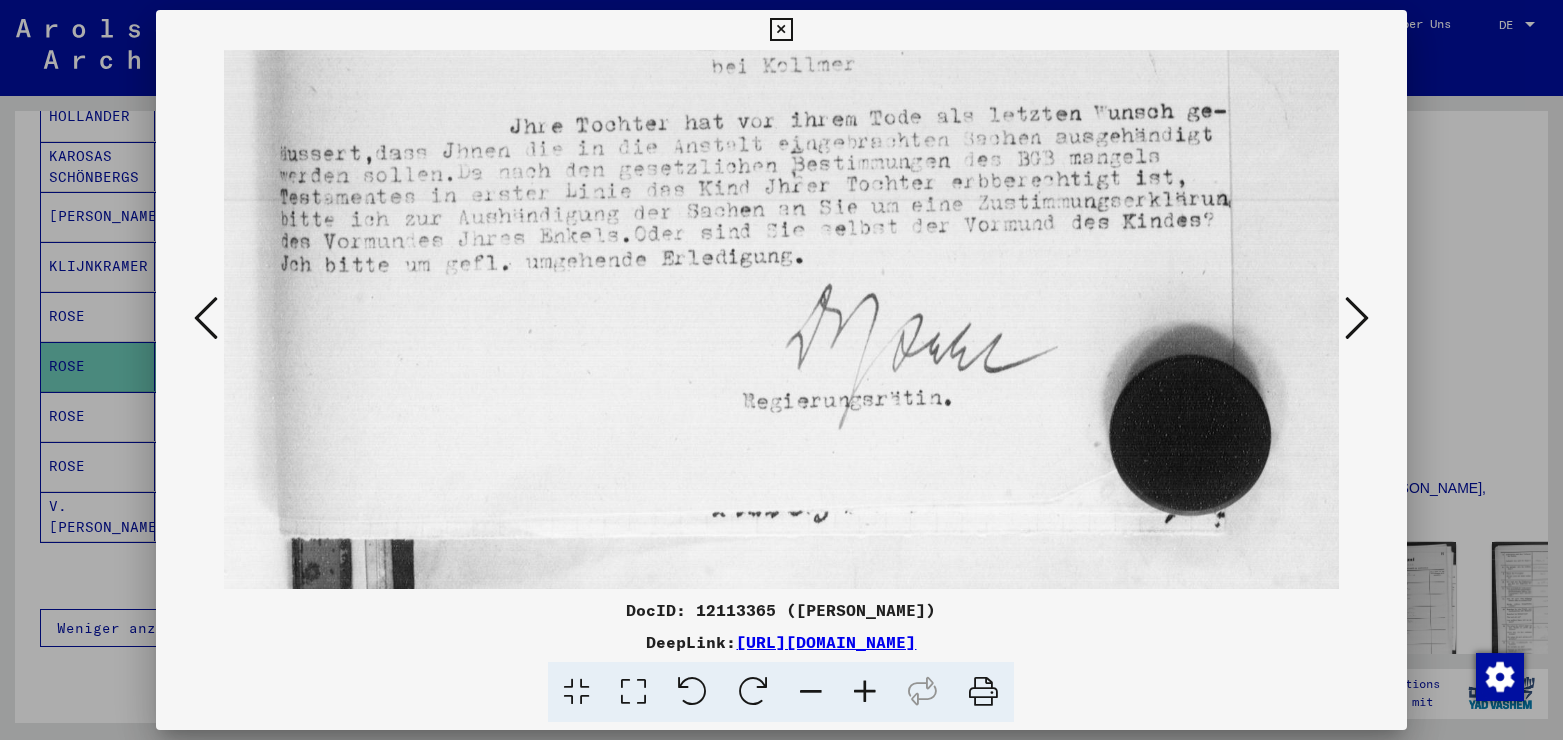 drag, startPoint x: 505, startPoint y: 431, endPoint x: 515, endPoint y: 214, distance: 217.23029 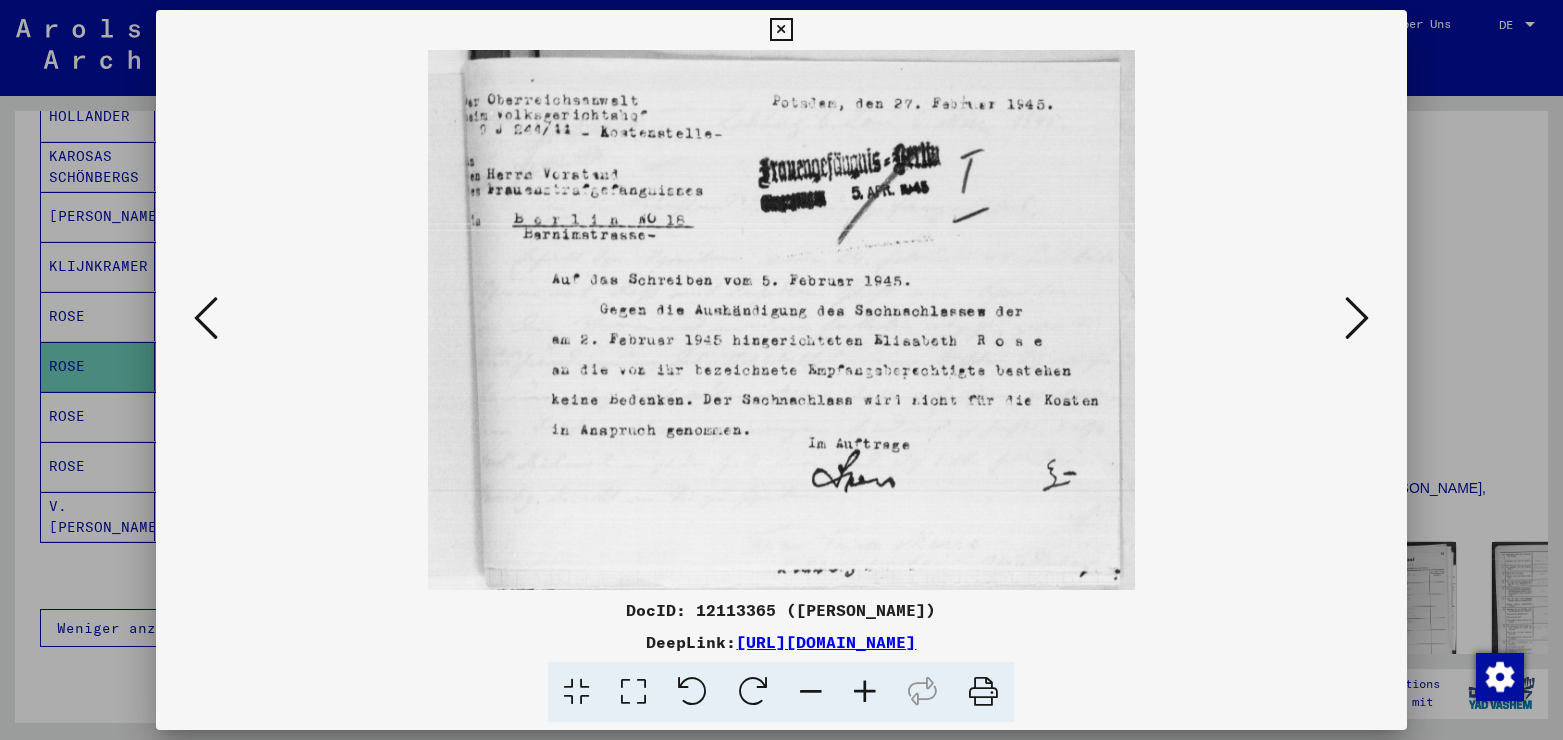 scroll, scrollTop: 0, scrollLeft: 0, axis: both 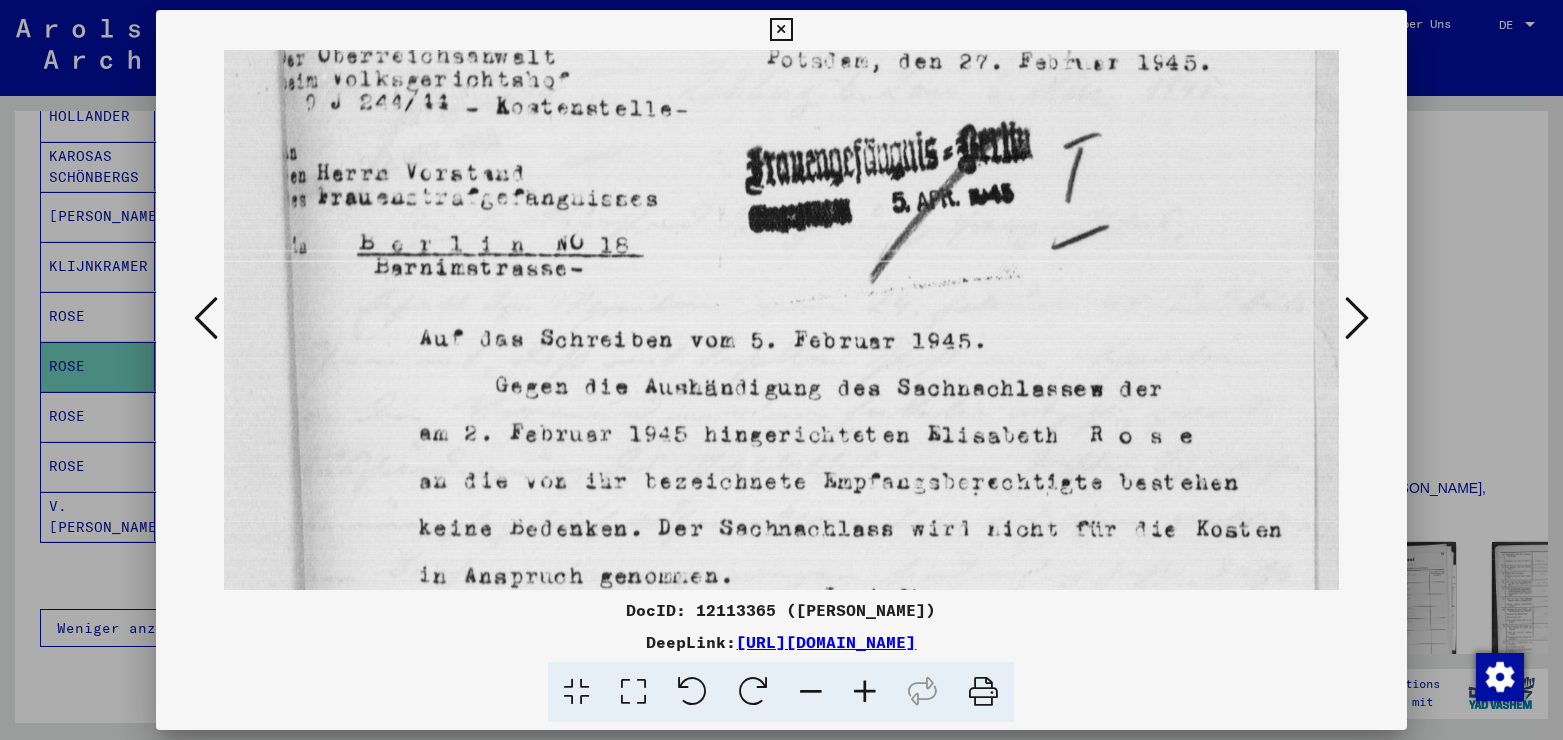 drag, startPoint x: 882, startPoint y: 482, endPoint x: 883, endPoint y: 409, distance: 73.00685 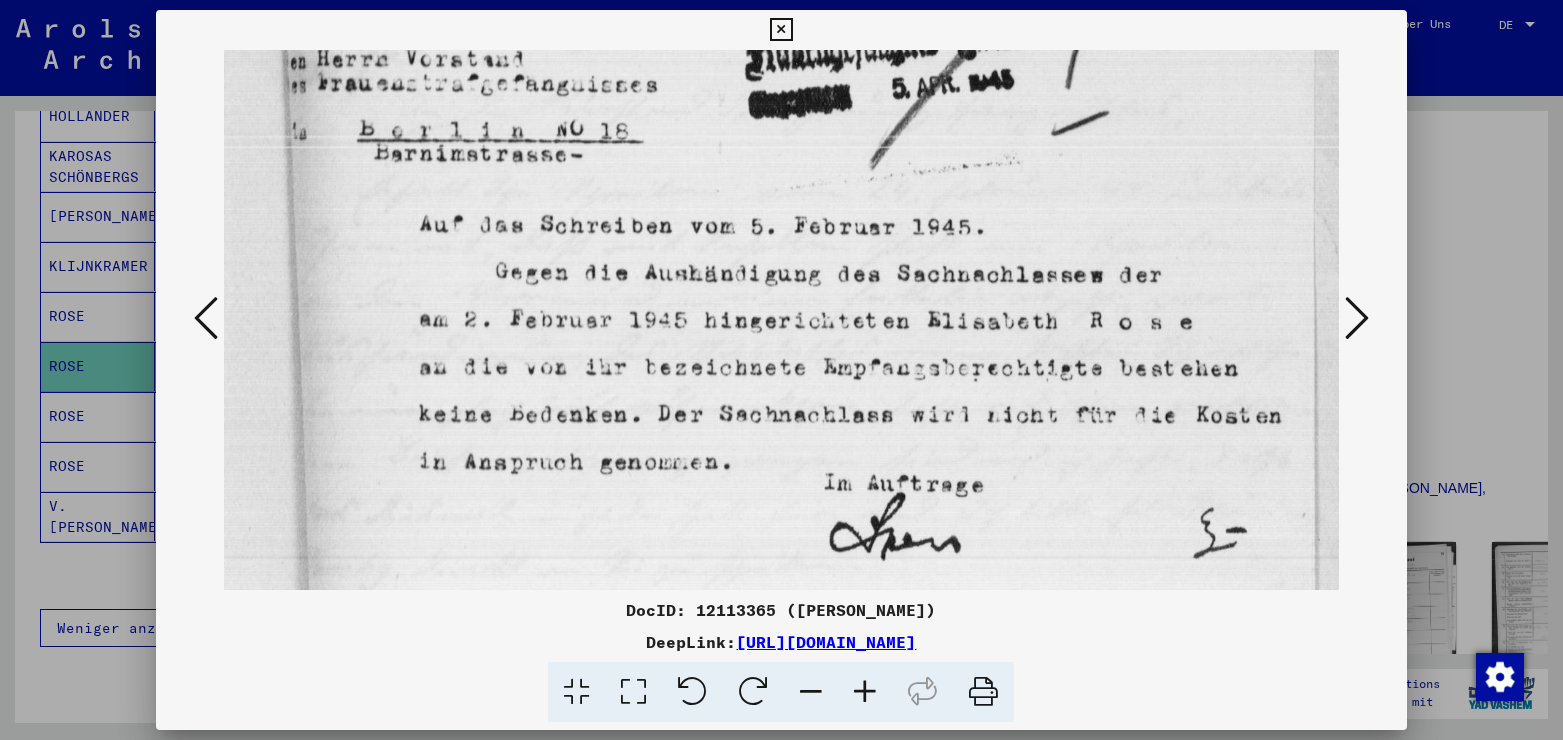 scroll, scrollTop: 190, scrollLeft: 0, axis: vertical 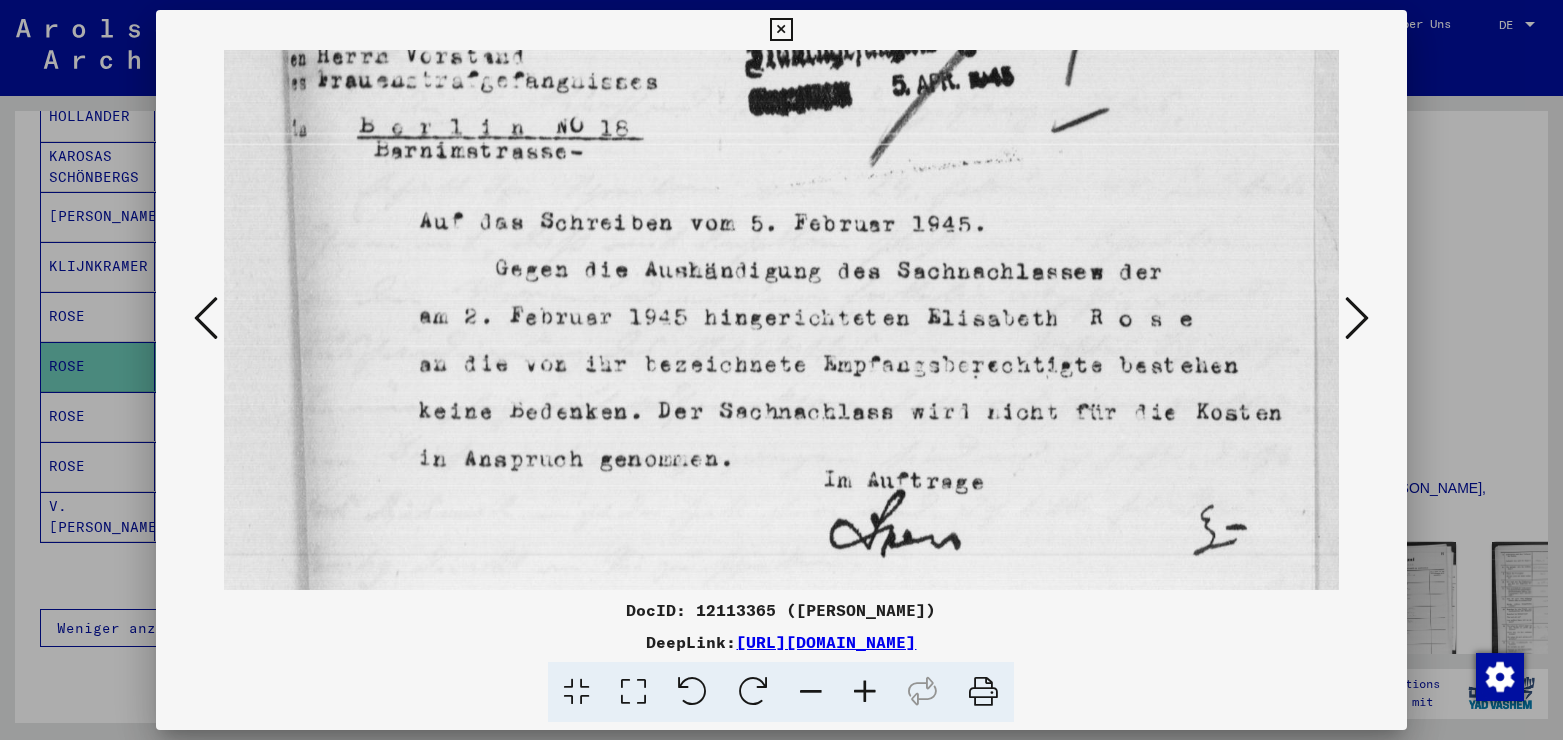 drag, startPoint x: 1021, startPoint y: 480, endPoint x: 997, endPoint y: 363, distance: 119.43617 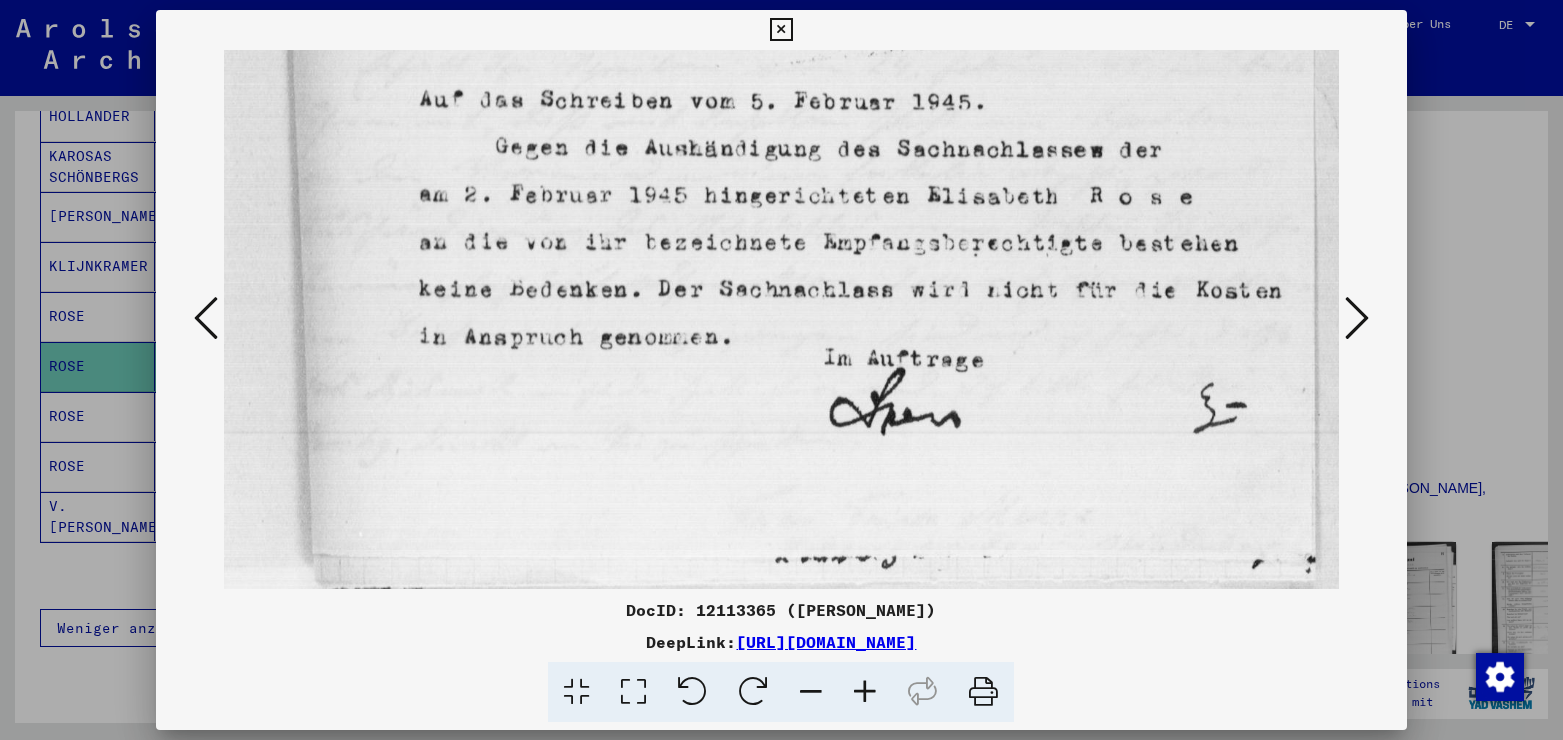 drag, startPoint x: 889, startPoint y: 494, endPoint x: 889, endPoint y: 330, distance: 164 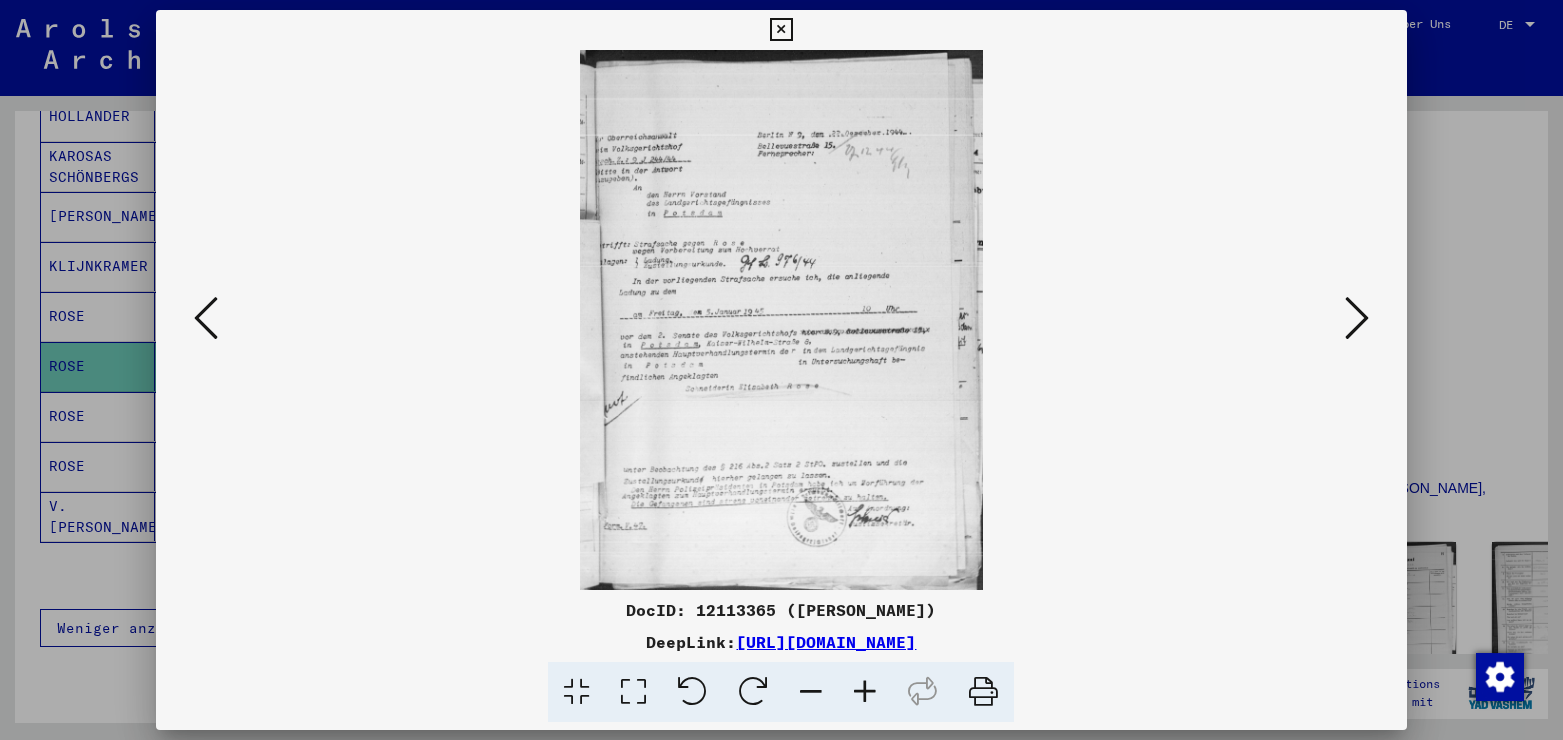 scroll, scrollTop: 0, scrollLeft: 0, axis: both 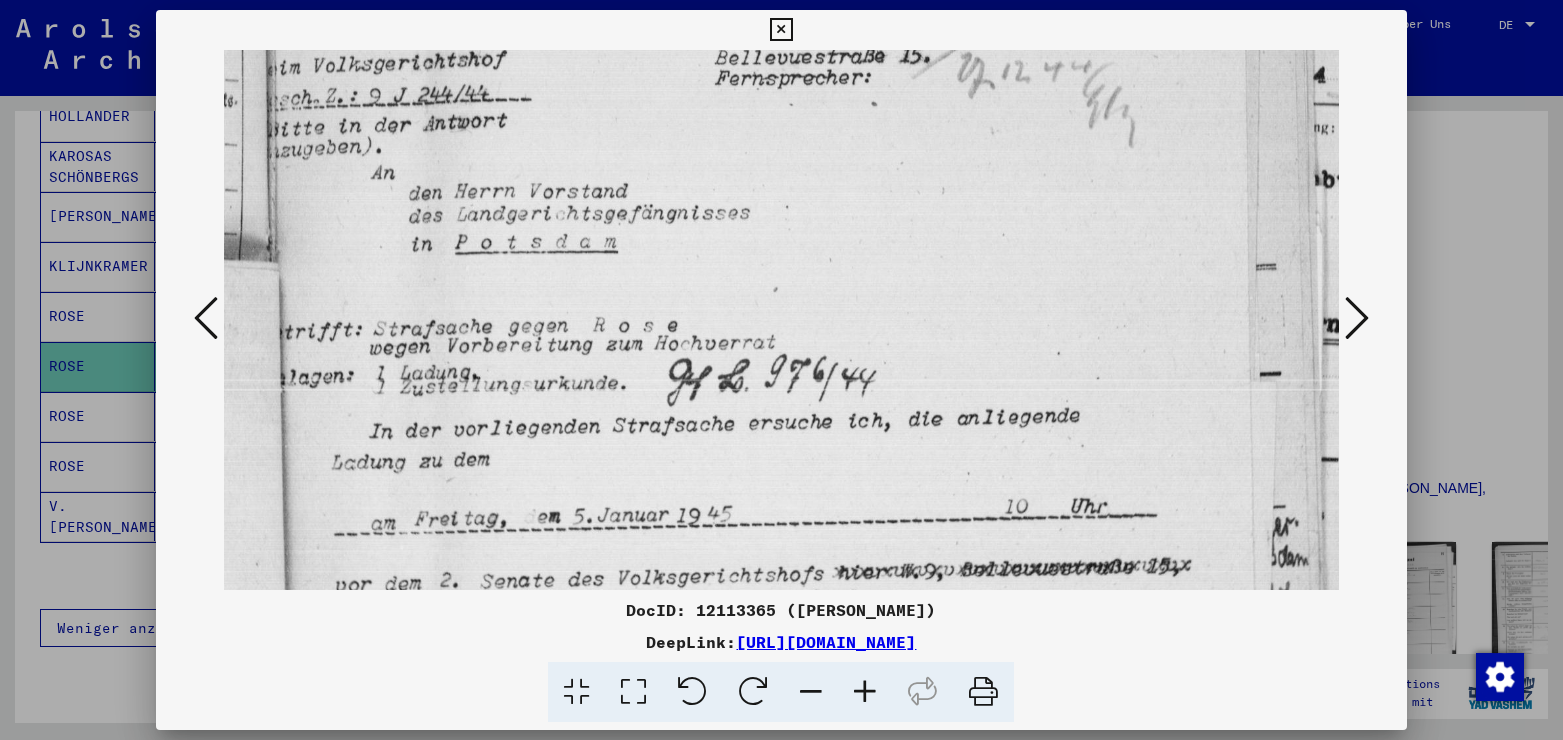 drag, startPoint x: 800, startPoint y: 506, endPoint x: 881, endPoint y: 248, distance: 270.41635 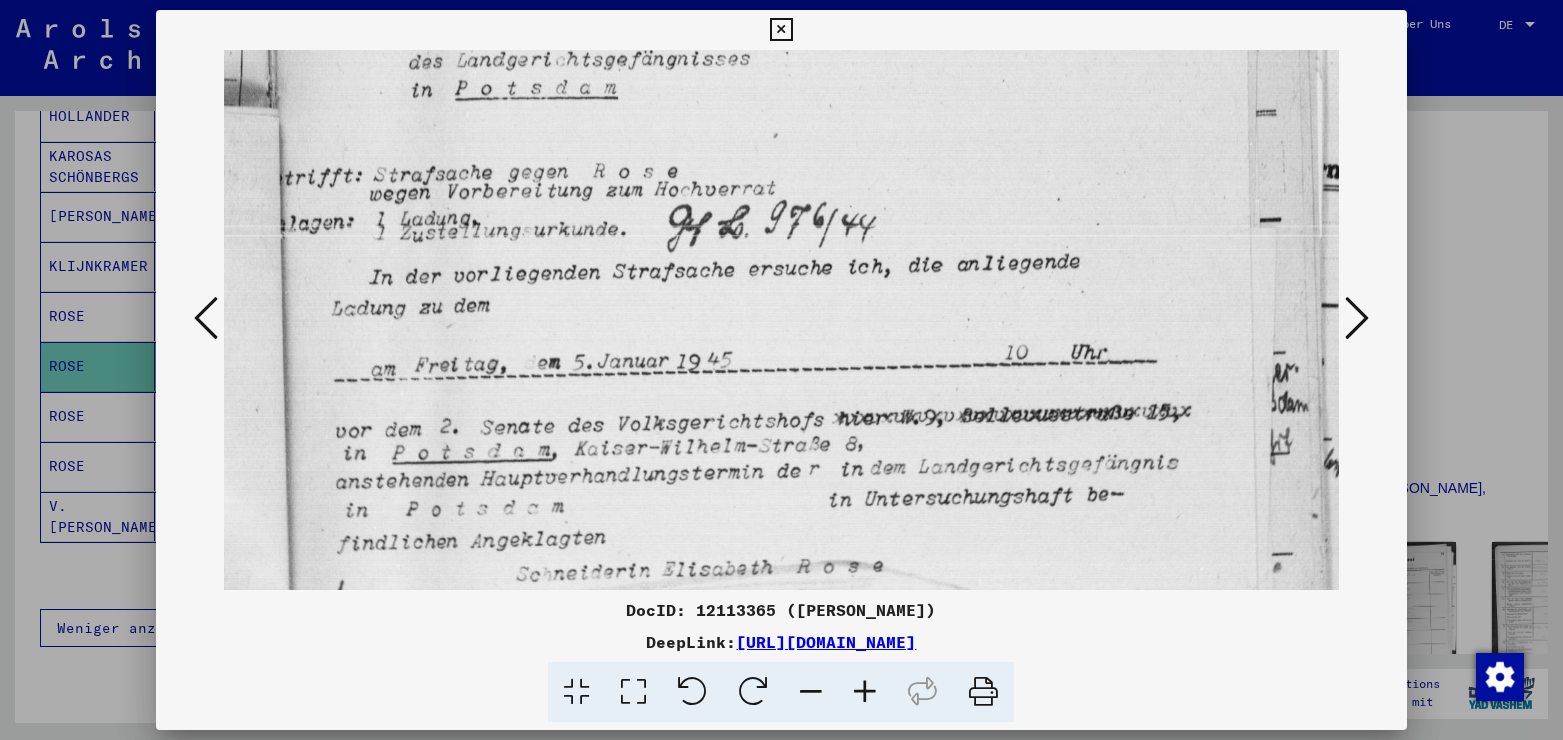 scroll, scrollTop: 413, scrollLeft: 0, axis: vertical 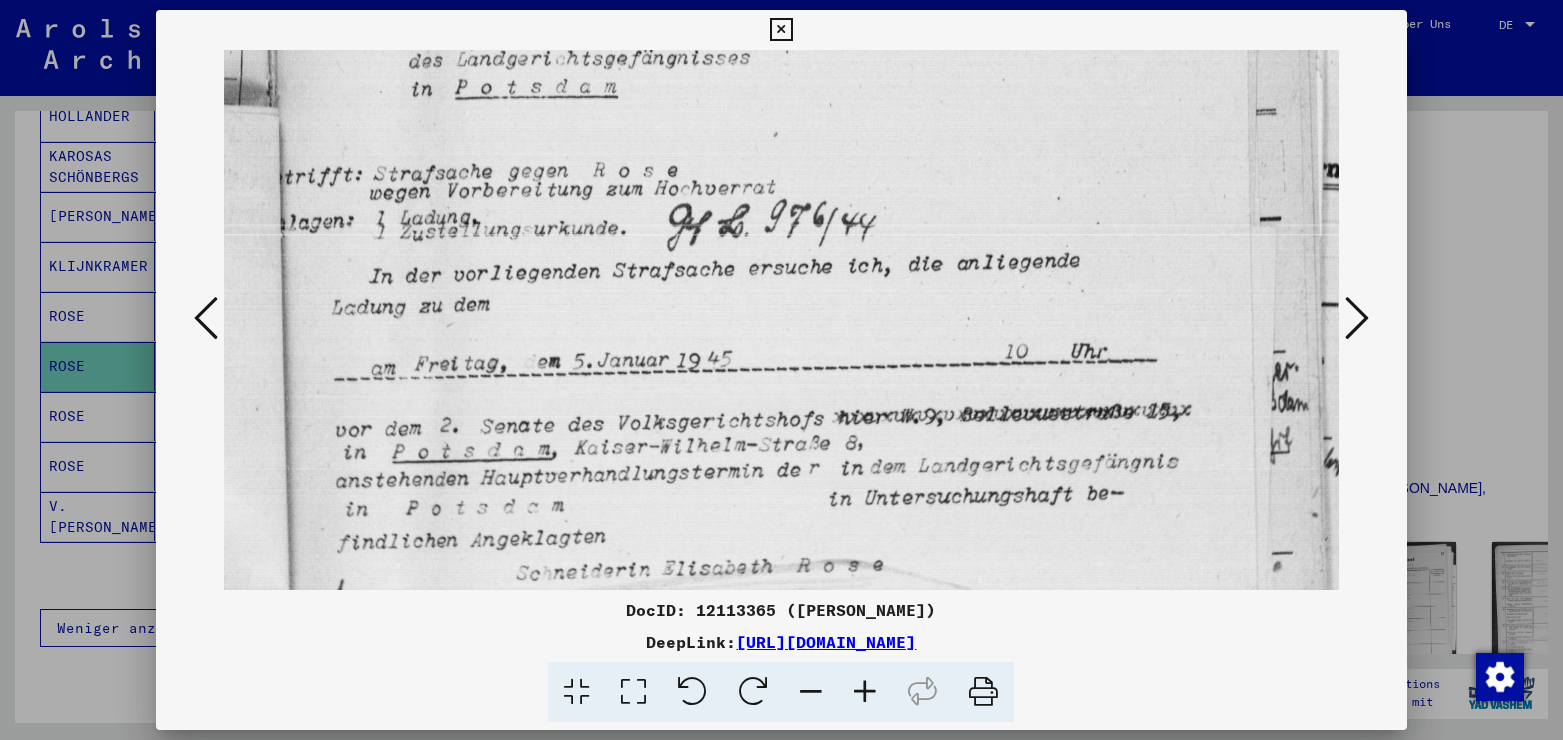 drag, startPoint x: 922, startPoint y: 422, endPoint x: 930, endPoint y: 267, distance: 155.20631 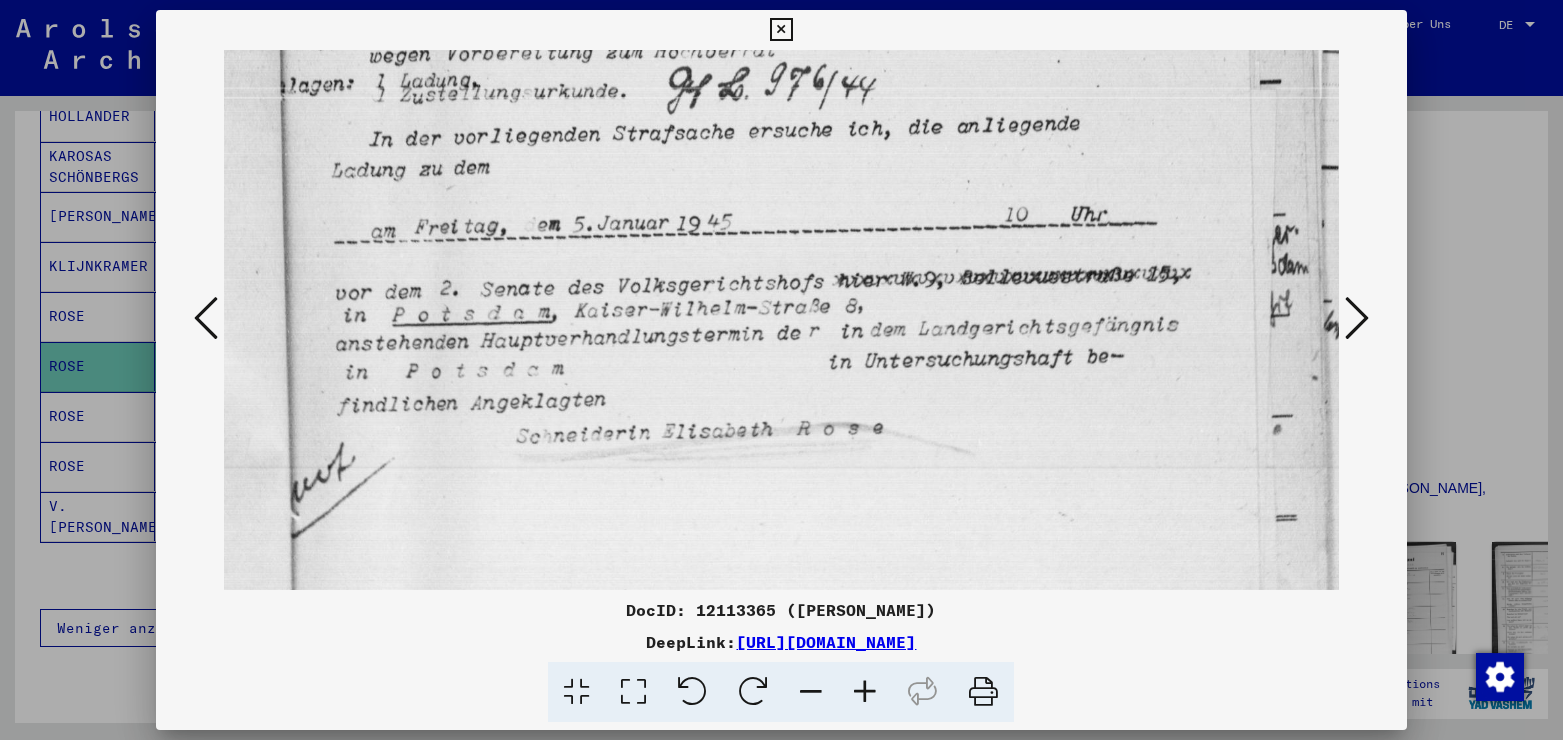 scroll, scrollTop: 552, scrollLeft: 0, axis: vertical 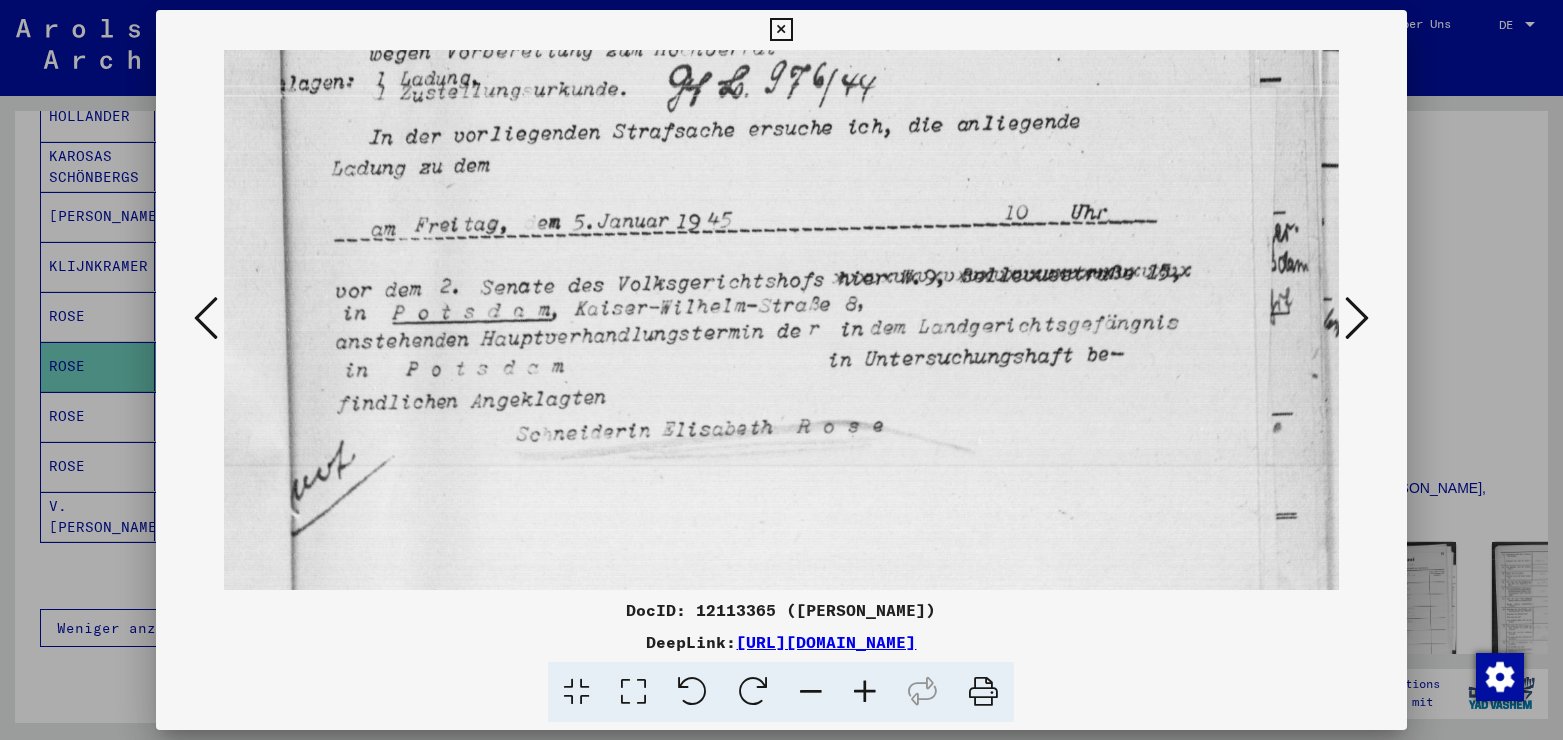 drag, startPoint x: 935, startPoint y: 394, endPoint x: 936, endPoint y: 255, distance: 139.0036 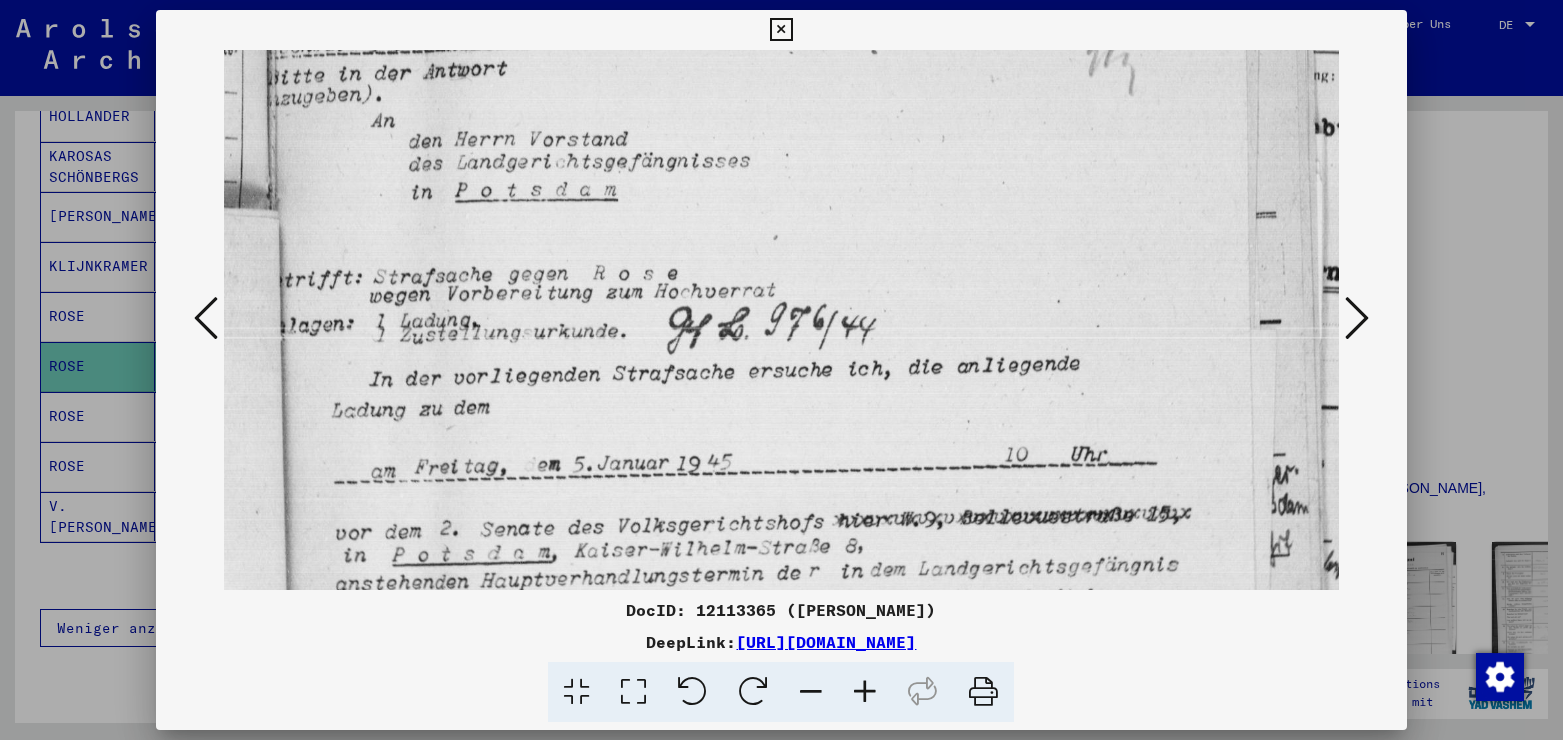 scroll, scrollTop: 283, scrollLeft: 0, axis: vertical 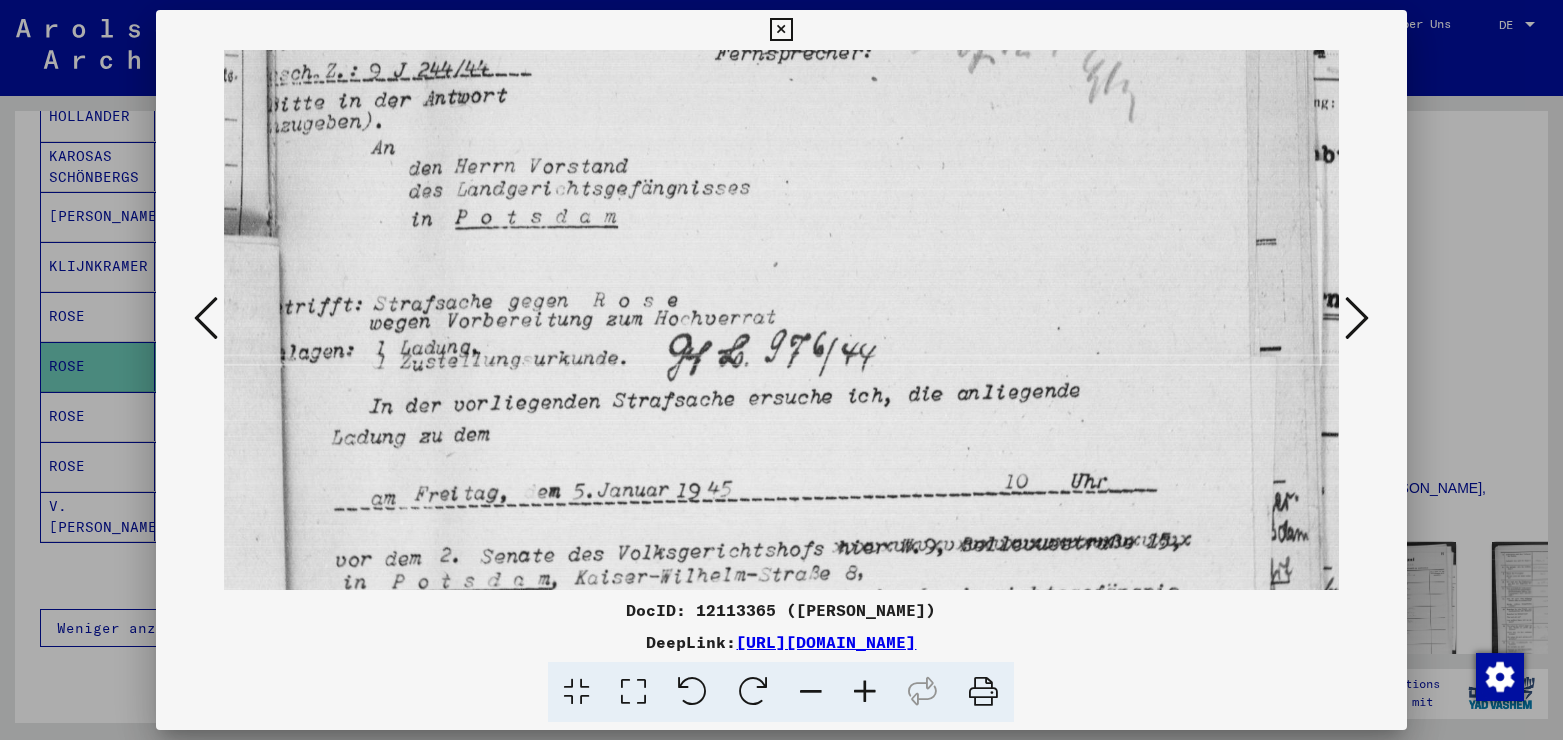 drag, startPoint x: 745, startPoint y: 309, endPoint x: 719, endPoint y: 512, distance: 204.65825 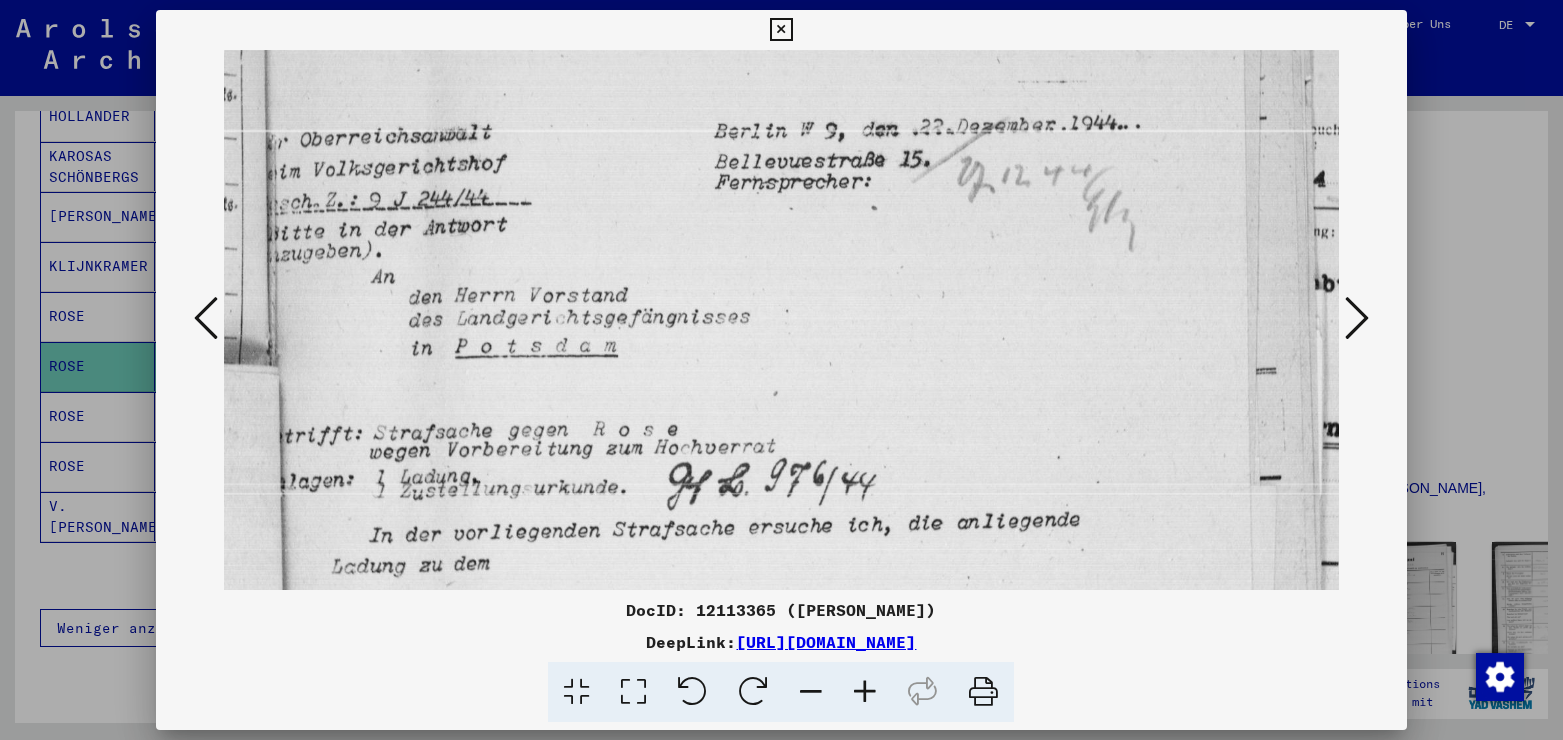 scroll, scrollTop: 137, scrollLeft: 0, axis: vertical 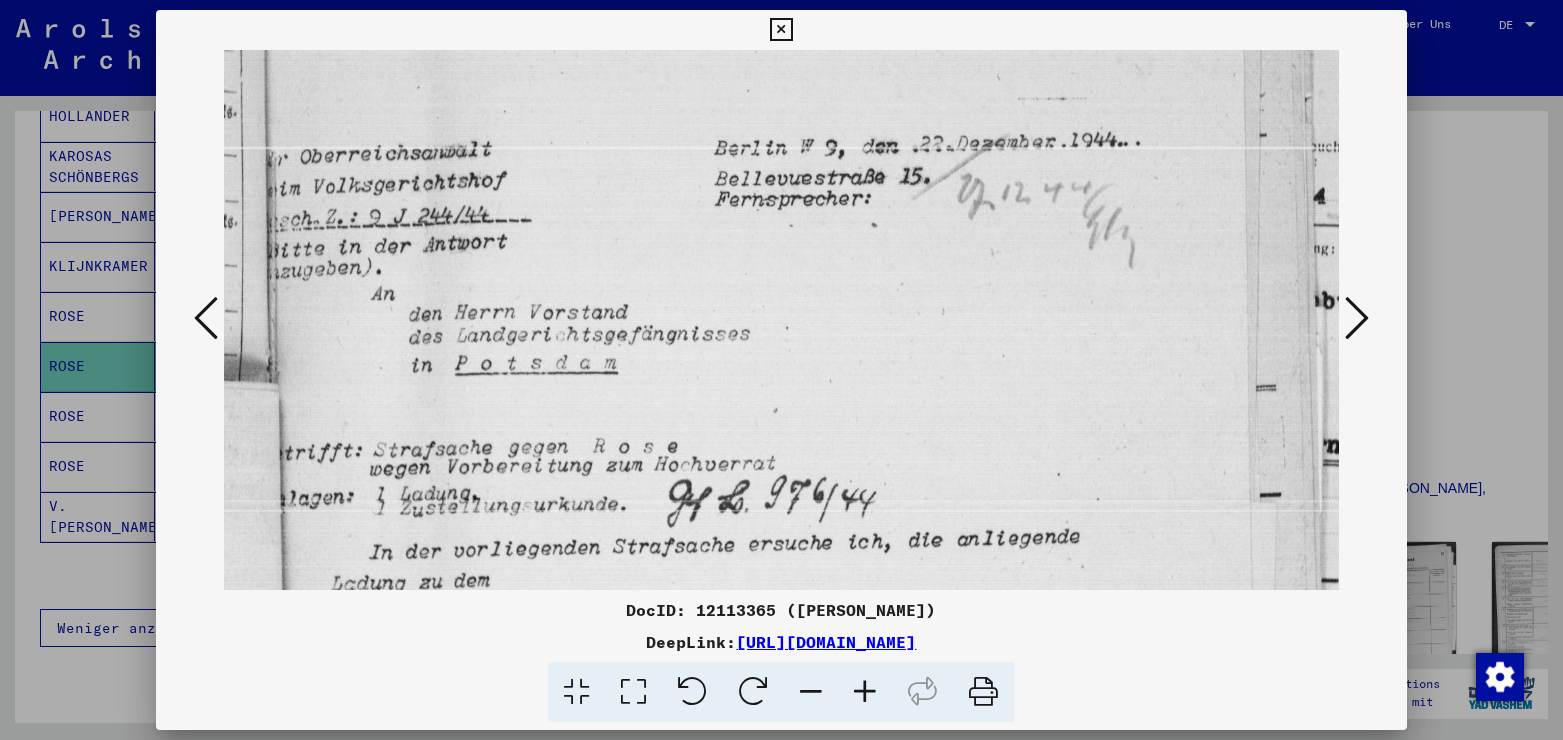 drag, startPoint x: 821, startPoint y: 263, endPoint x: 790, endPoint y: 409, distance: 149.25482 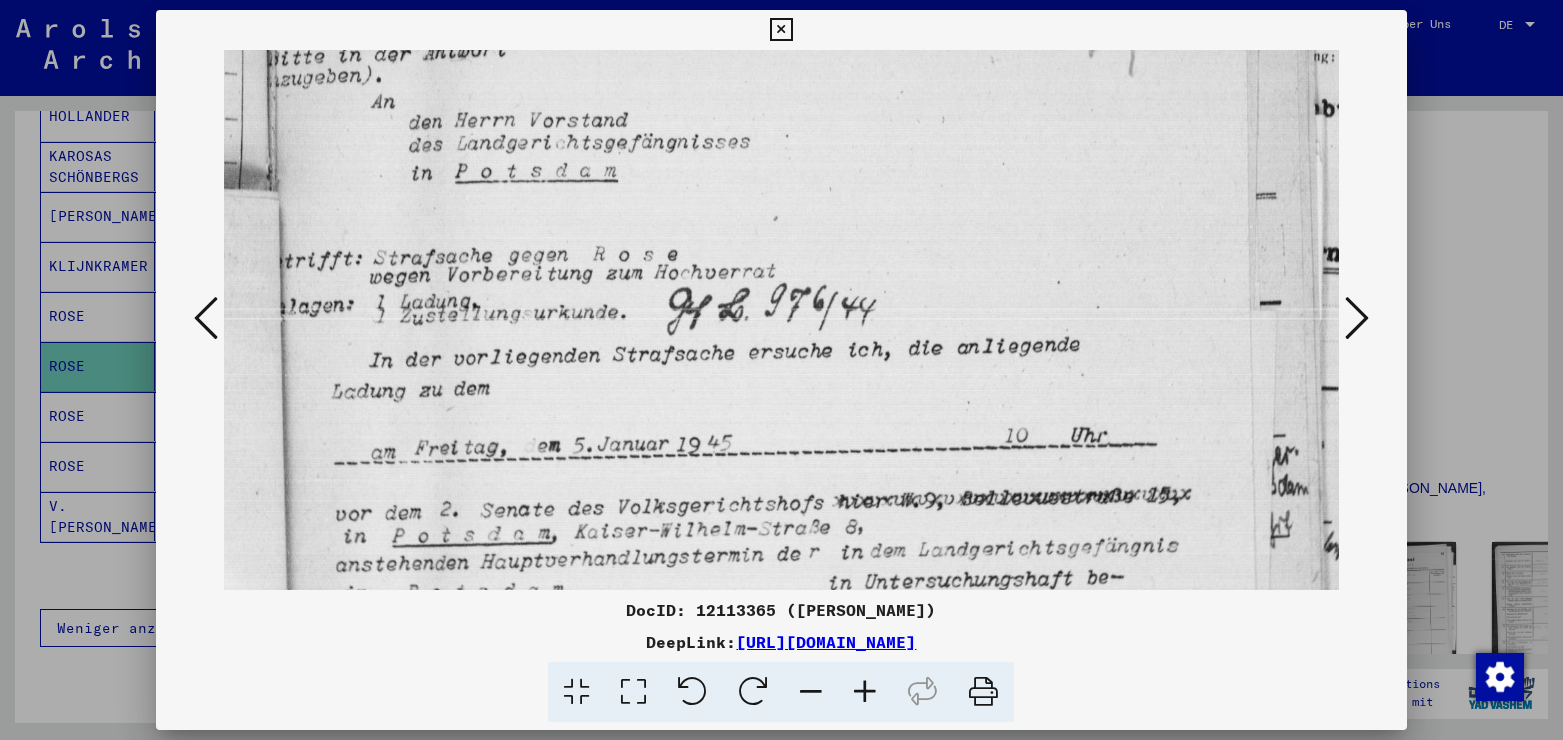scroll, scrollTop: 331, scrollLeft: 0, axis: vertical 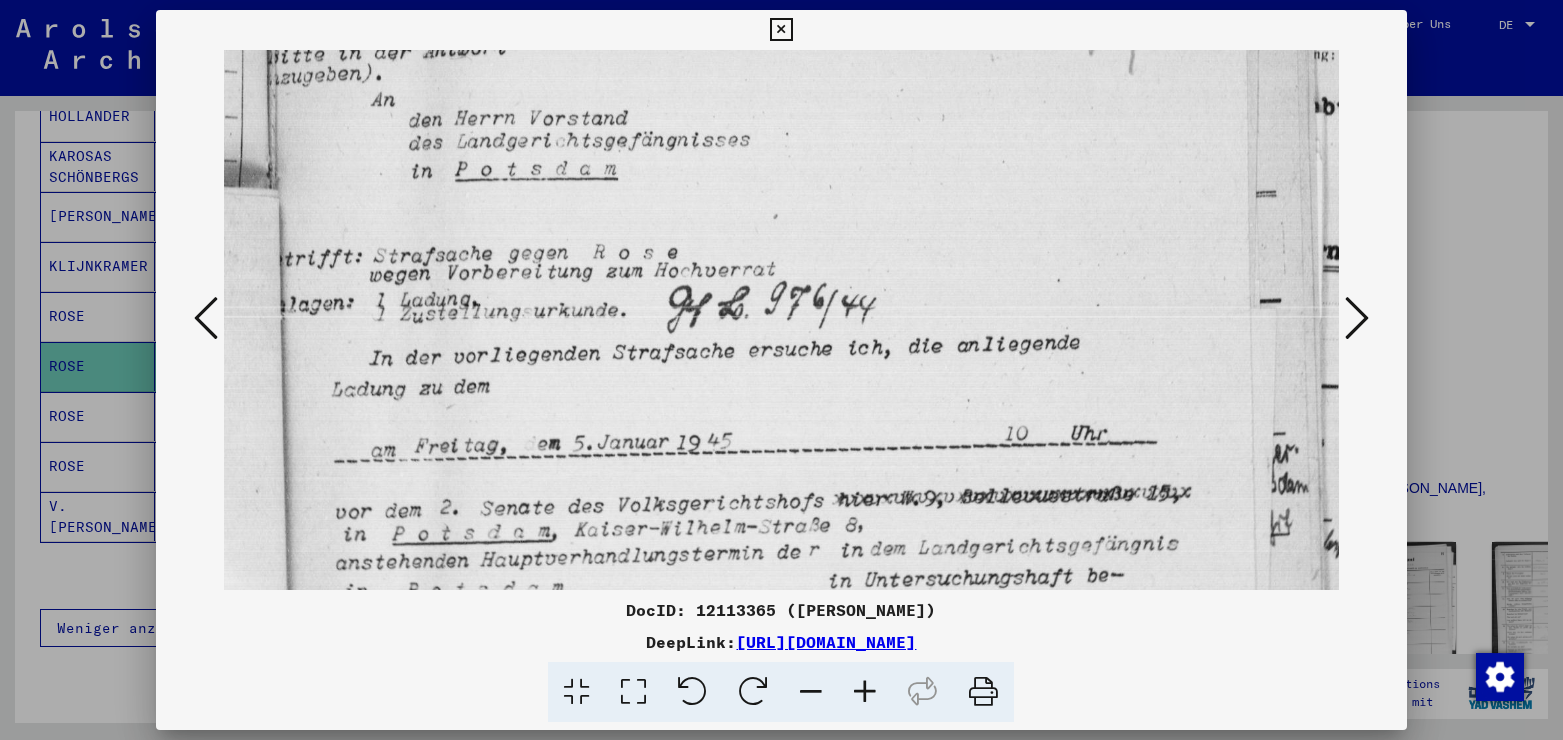 drag, startPoint x: 933, startPoint y: 451, endPoint x: 962, endPoint y: 257, distance: 196.15555 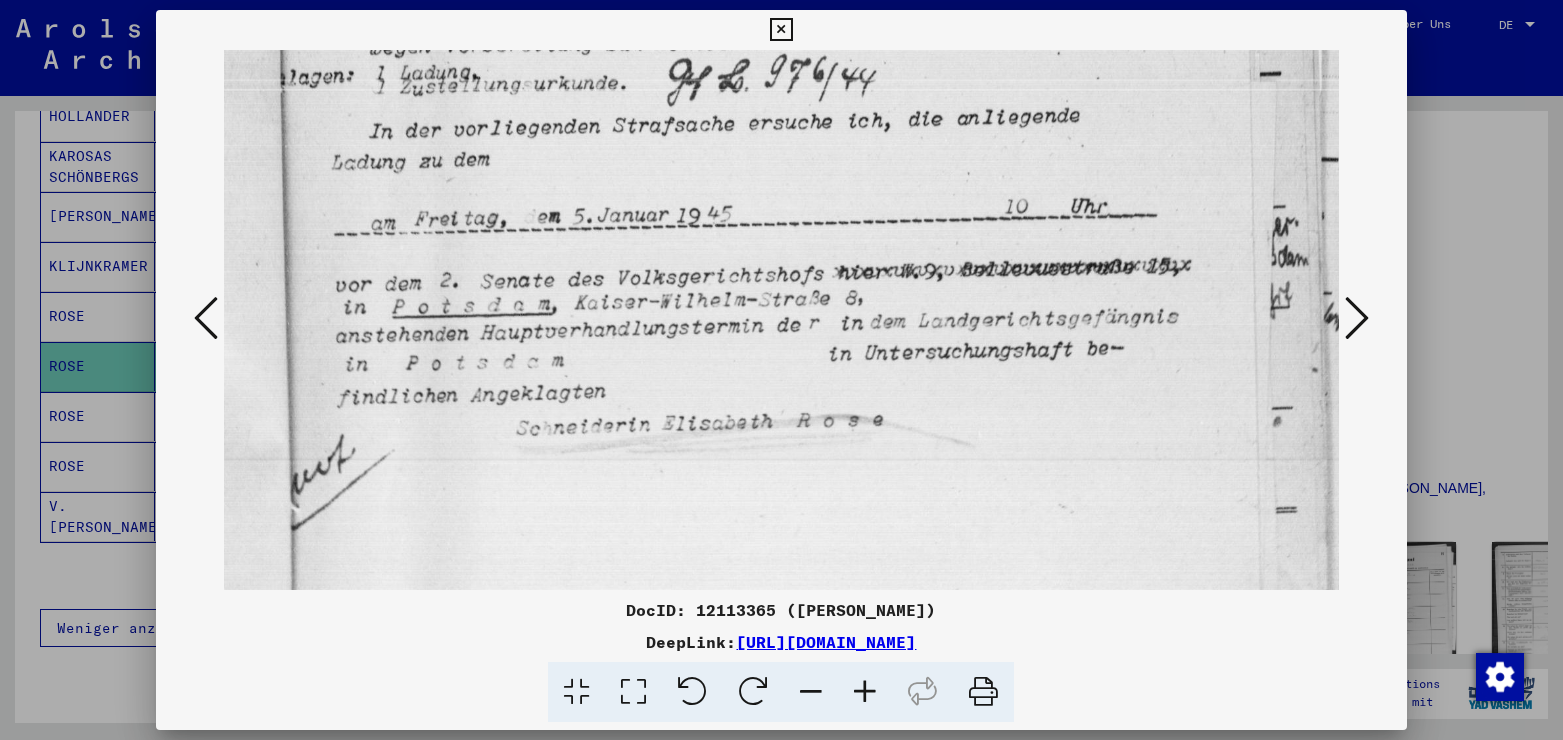 drag, startPoint x: 843, startPoint y: 408, endPoint x: 863, endPoint y: 178, distance: 230.86794 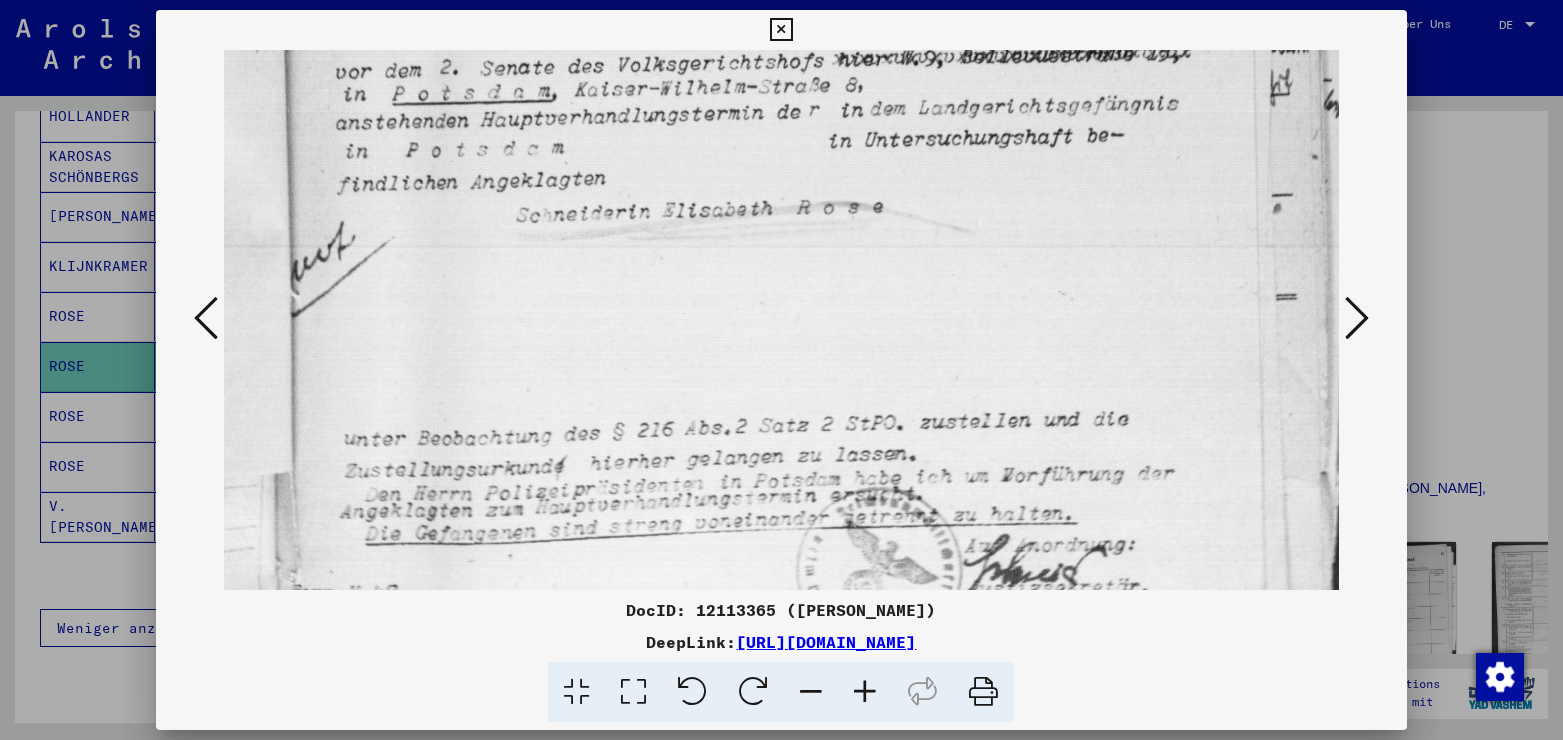 drag, startPoint x: 876, startPoint y: 493, endPoint x: 869, endPoint y: 283, distance: 210.11664 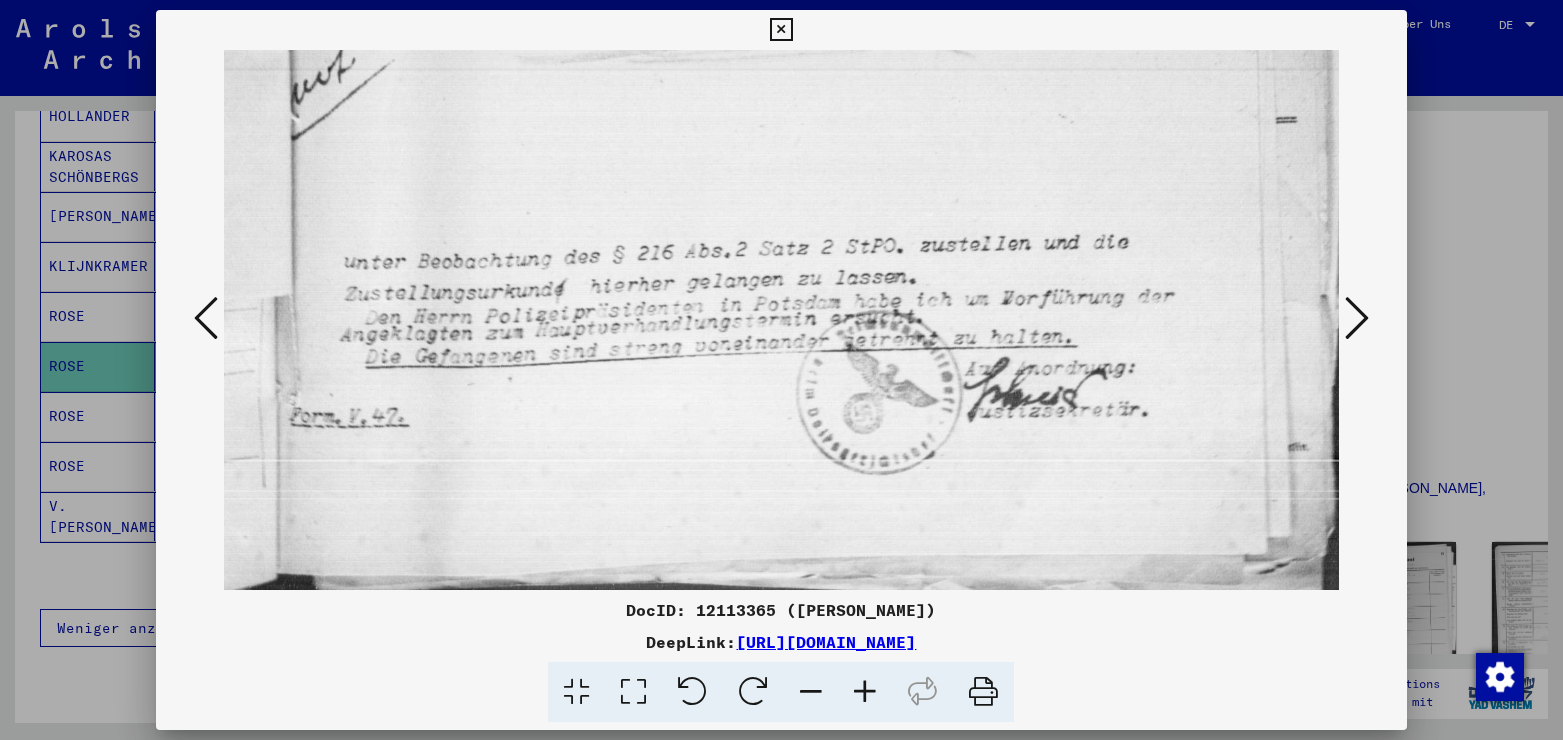 scroll, scrollTop: 963, scrollLeft: 0, axis: vertical 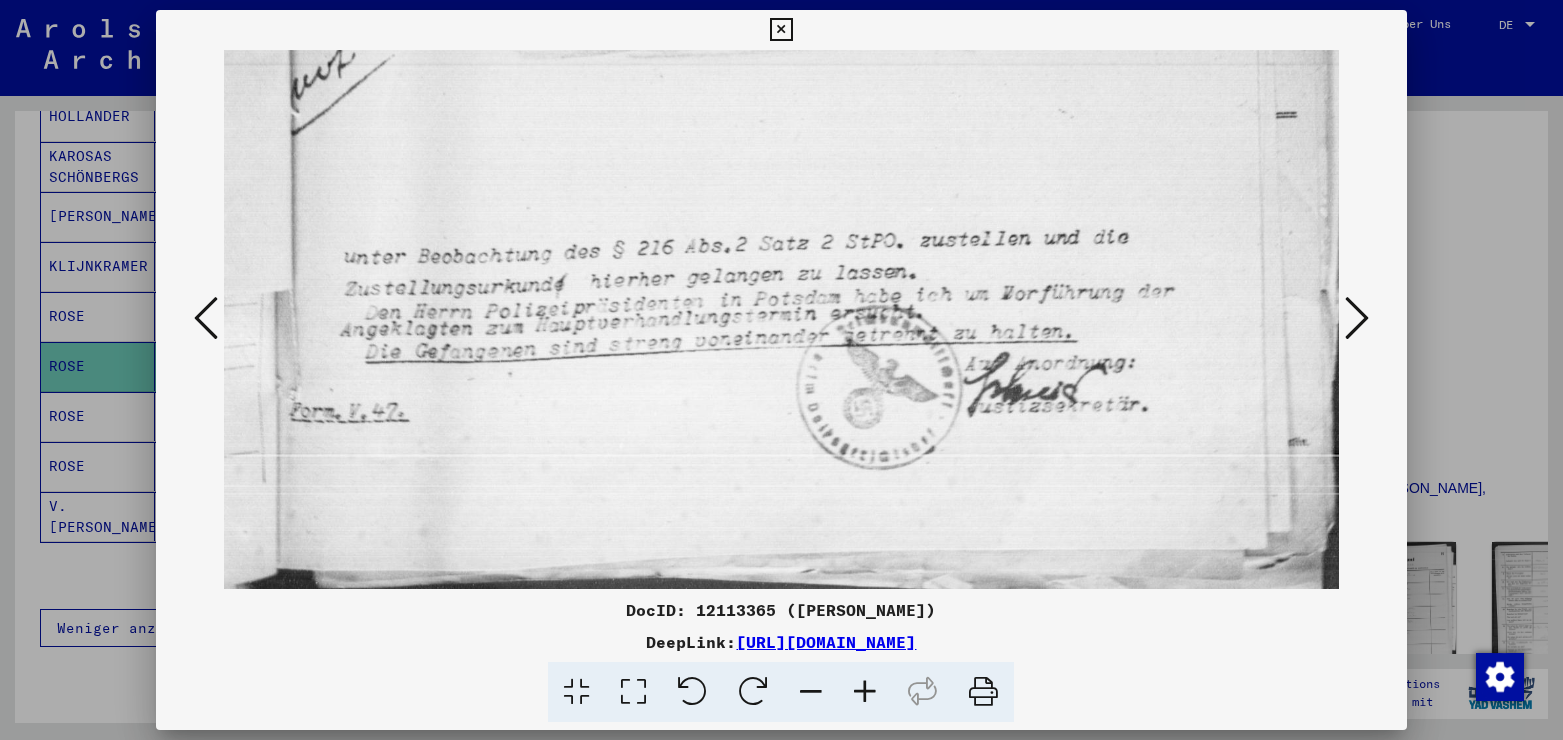 drag, startPoint x: 884, startPoint y: 398, endPoint x: 907, endPoint y: 136, distance: 263.0076 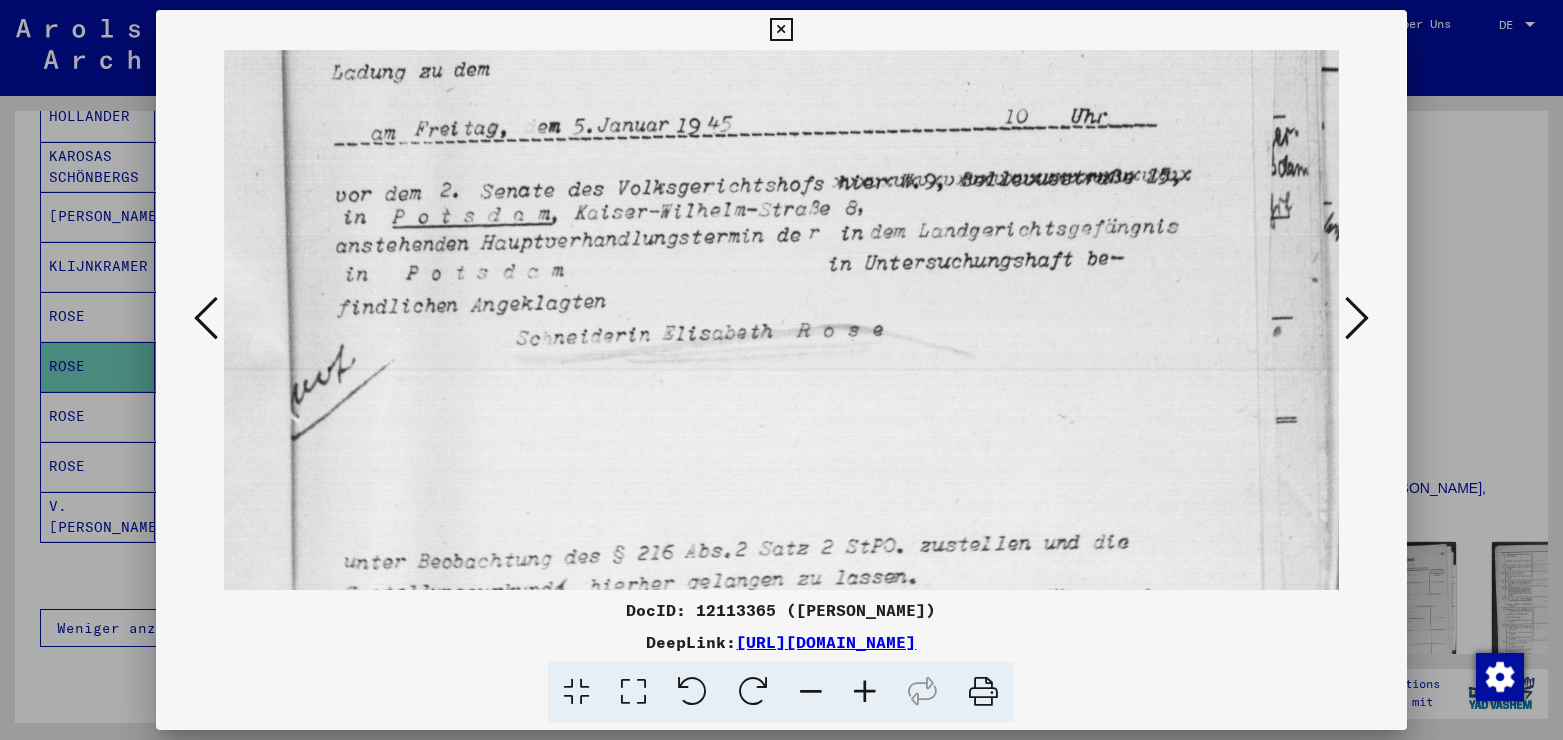 scroll, scrollTop: 639, scrollLeft: 0, axis: vertical 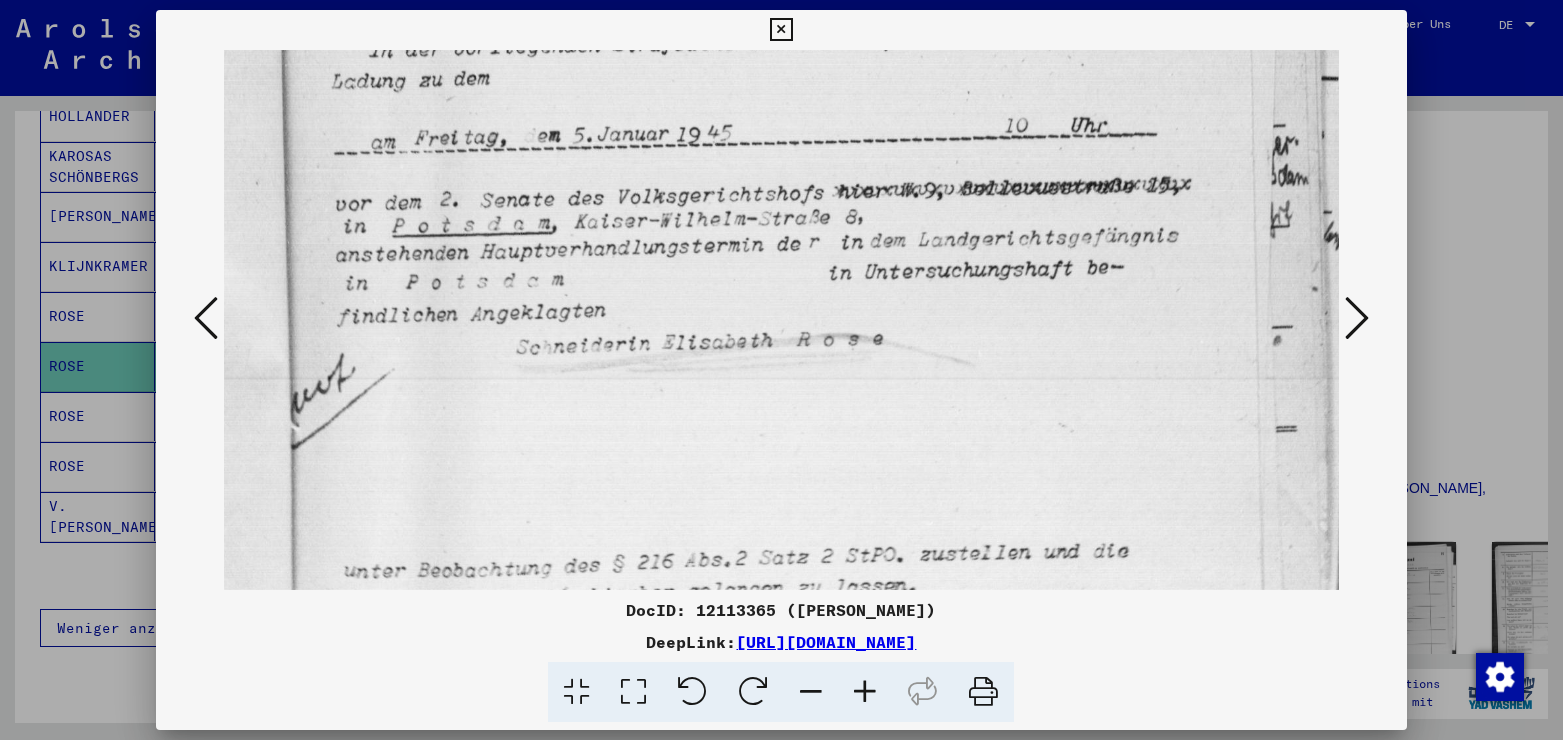 drag, startPoint x: 655, startPoint y: 202, endPoint x: 613, endPoint y: 526, distance: 326.71088 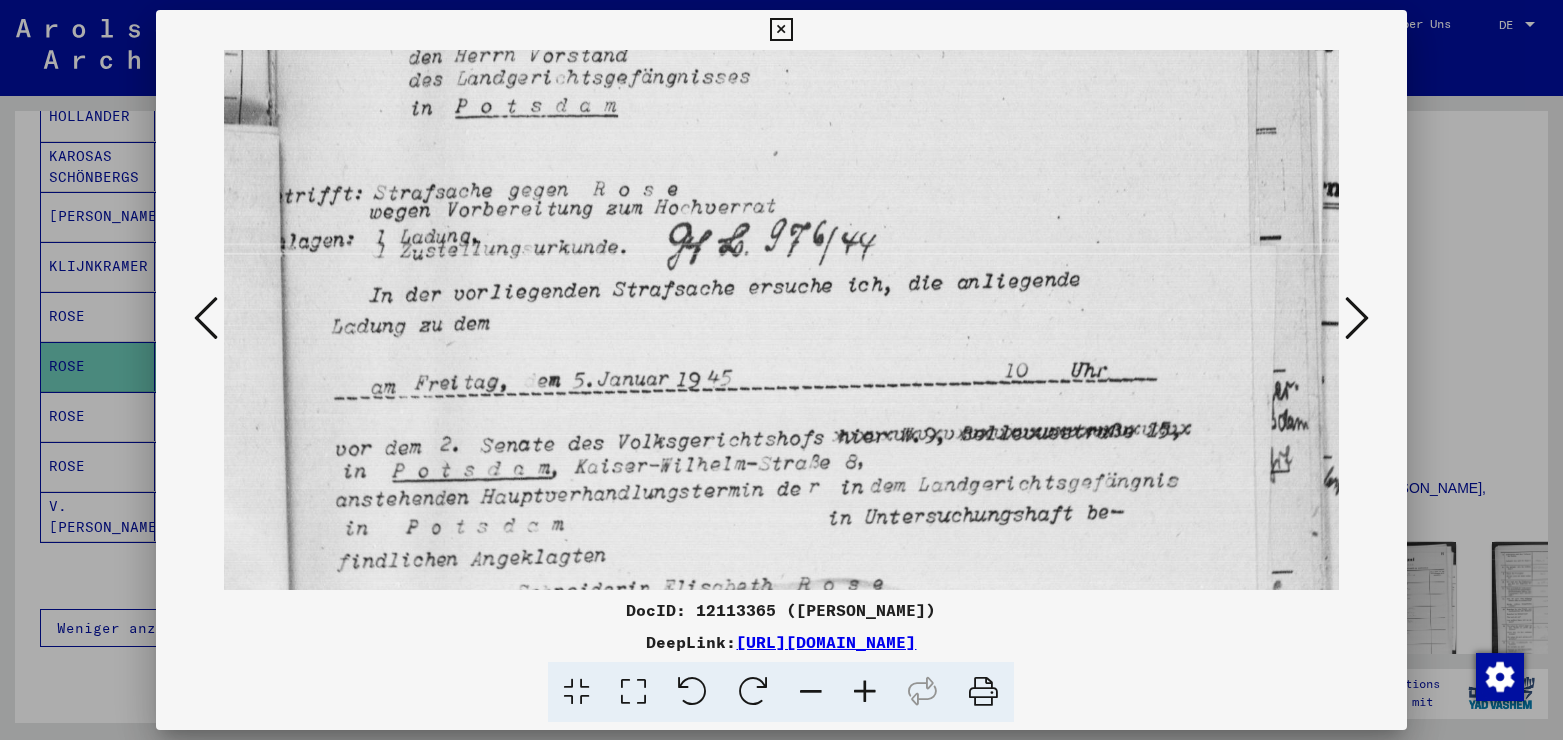 scroll, scrollTop: 385, scrollLeft: 0, axis: vertical 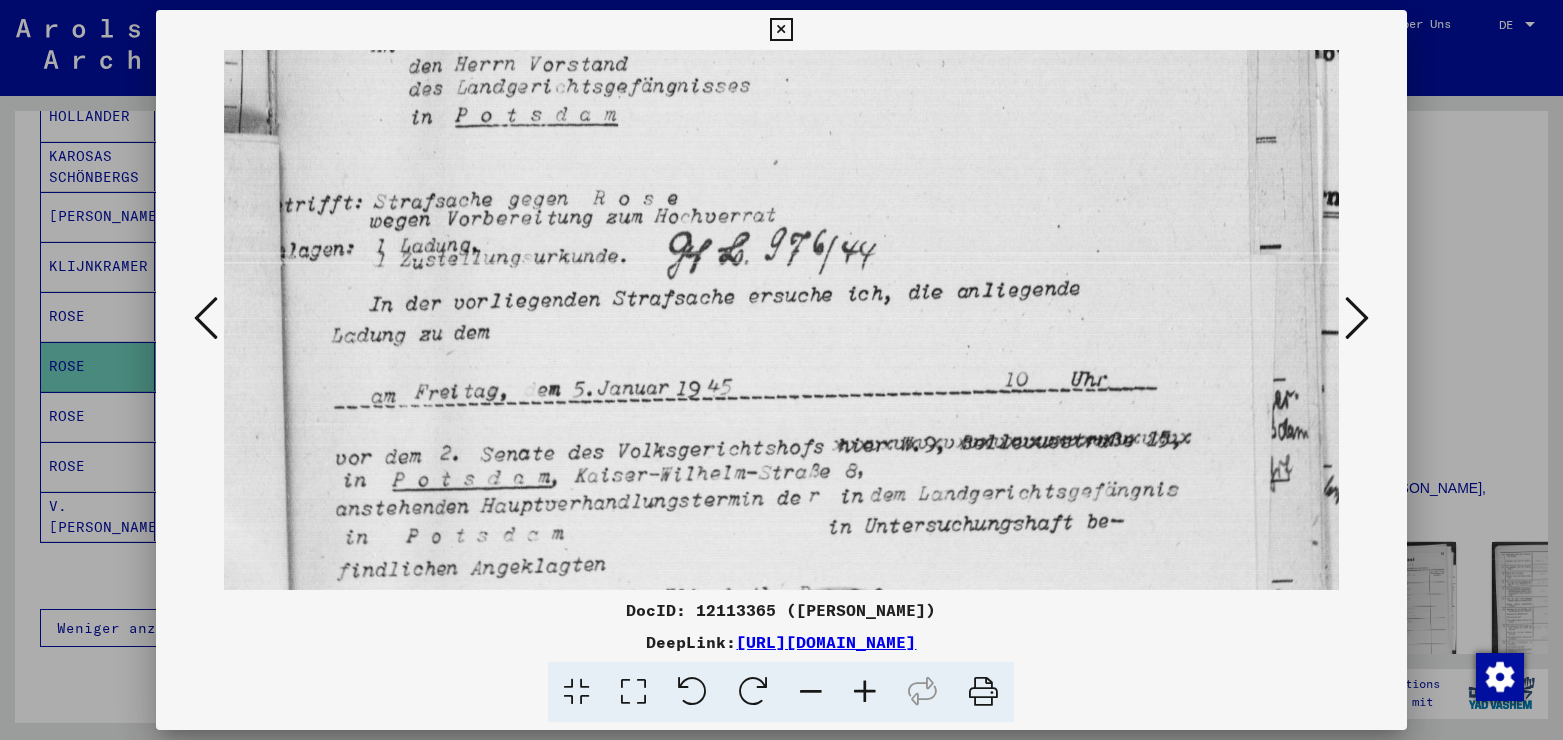 drag, startPoint x: 744, startPoint y: 255, endPoint x: 714, endPoint y: 509, distance: 255.76552 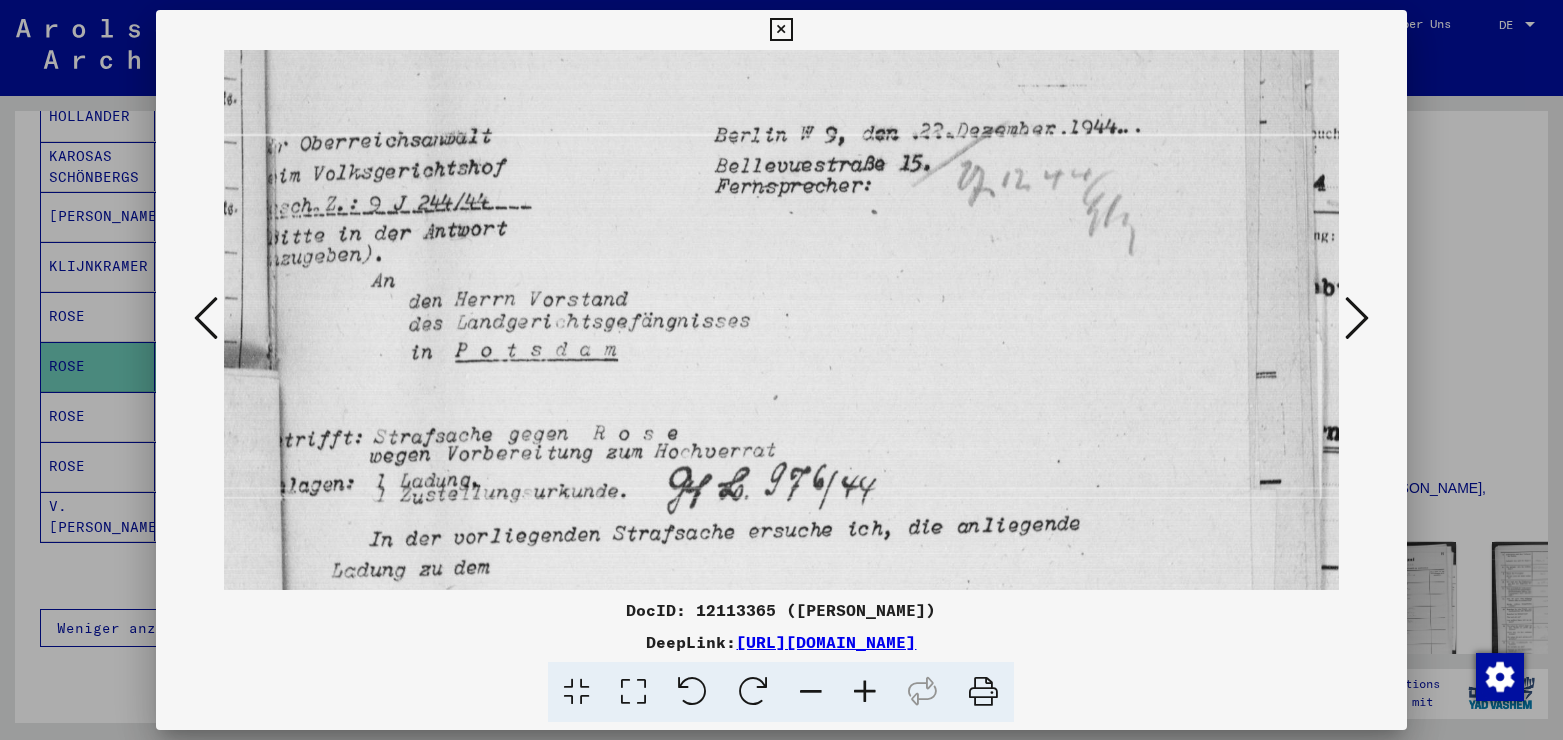 scroll, scrollTop: 145, scrollLeft: 0, axis: vertical 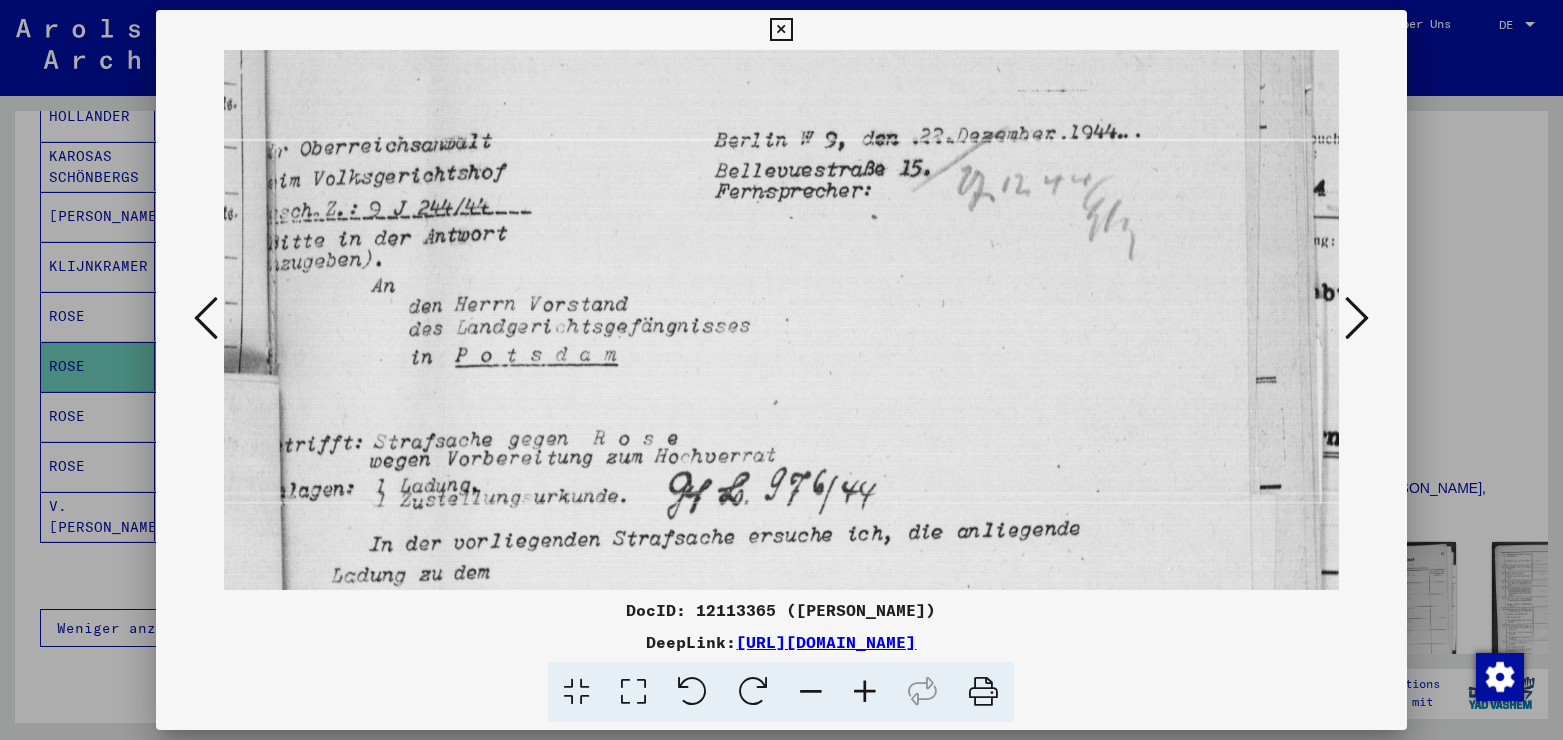 drag, startPoint x: 796, startPoint y: 226, endPoint x: 751, endPoint y: 466, distance: 244.18231 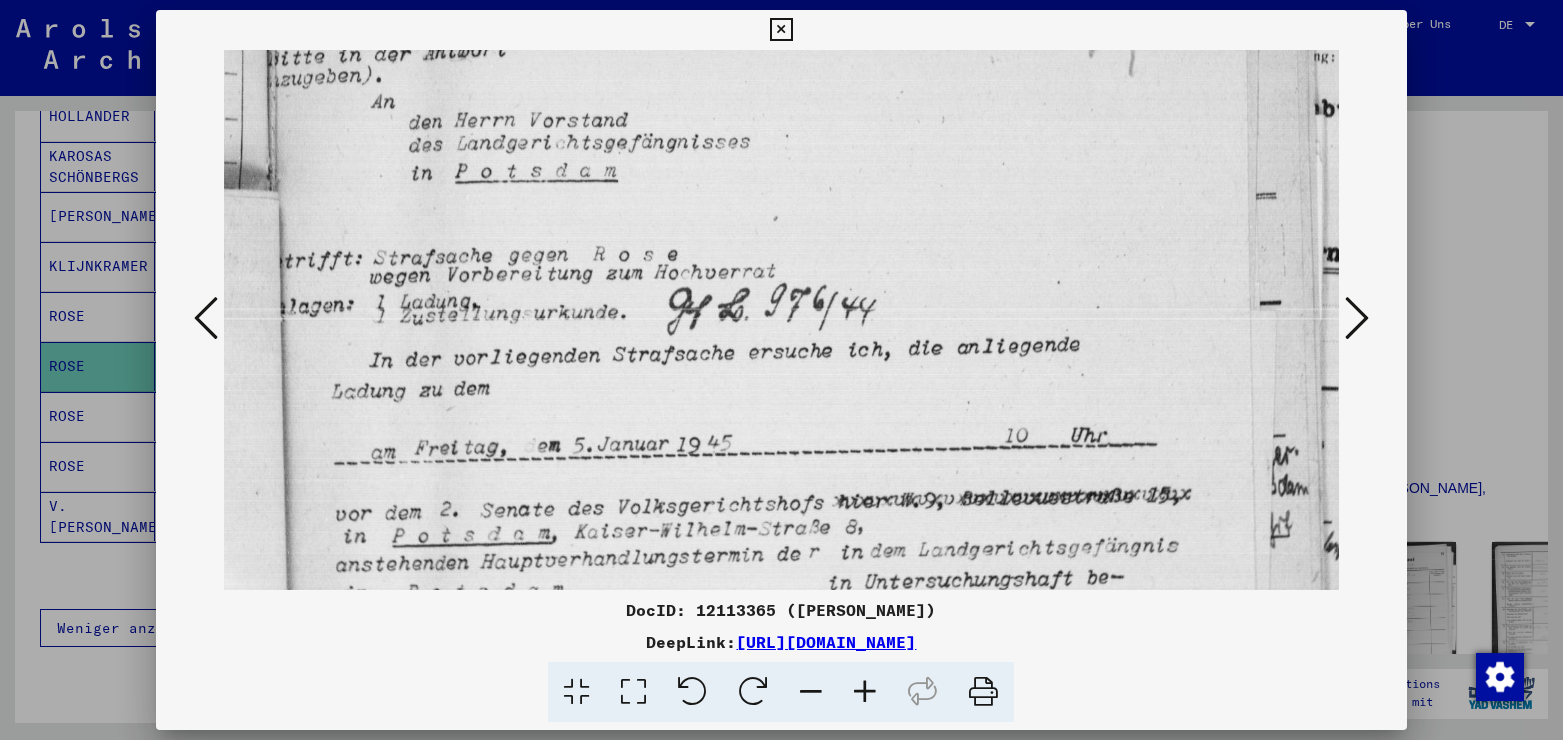 scroll, scrollTop: 360, scrollLeft: 0, axis: vertical 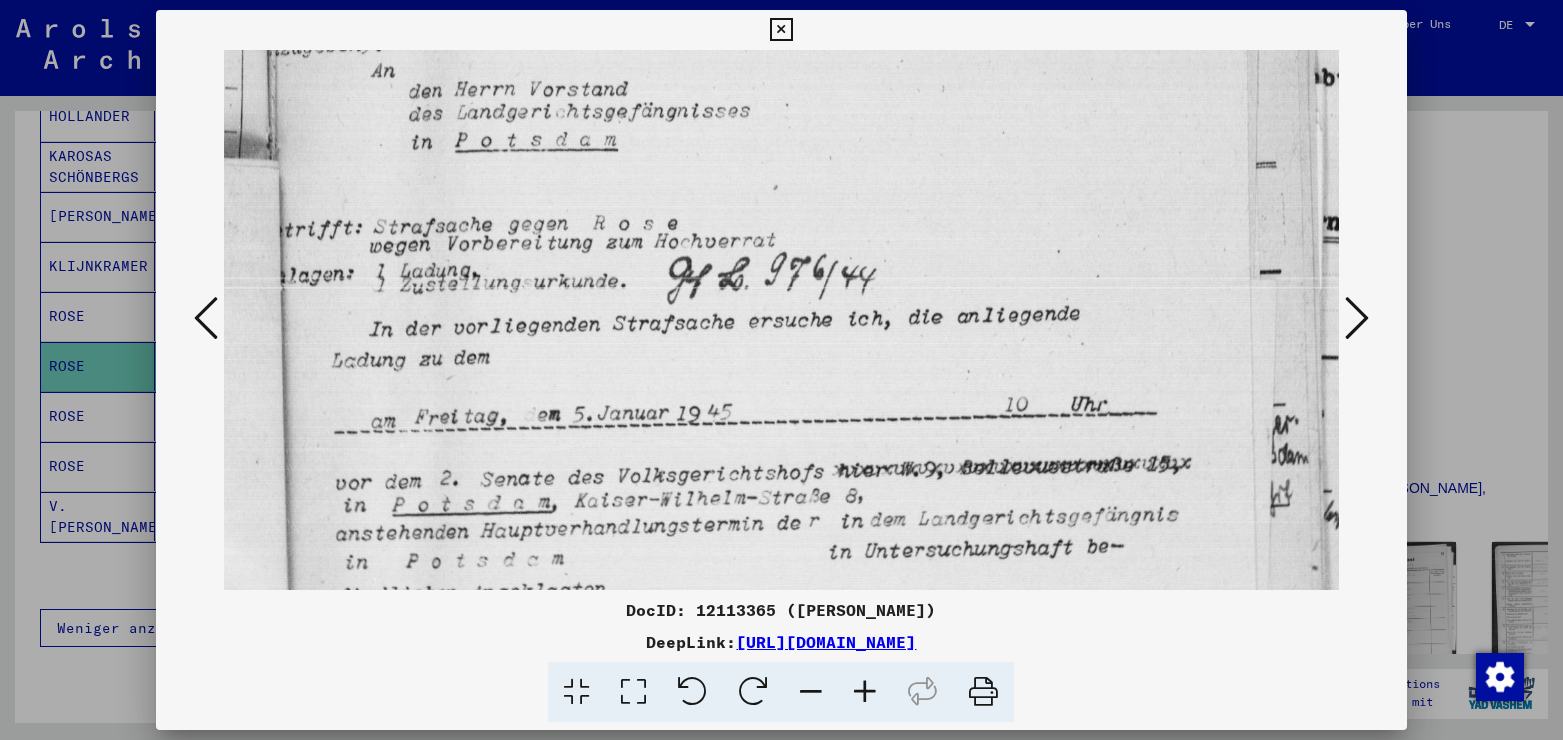 drag, startPoint x: 872, startPoint y: 373, endPoint x: 899, endPoint y: 158, distance: 216.68872 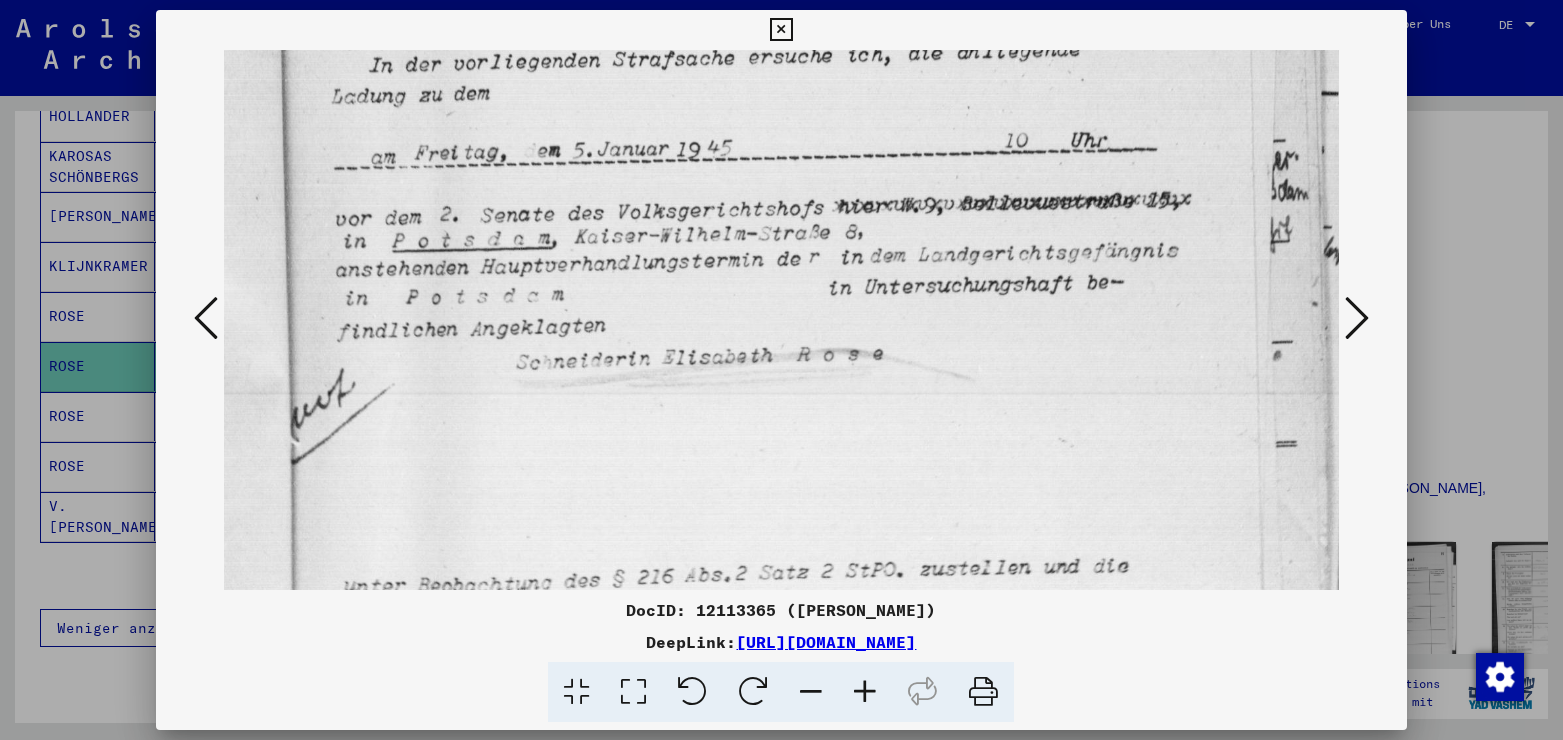 scroll, scrollTop: 626, scrollLeft: 0, axis: vertical 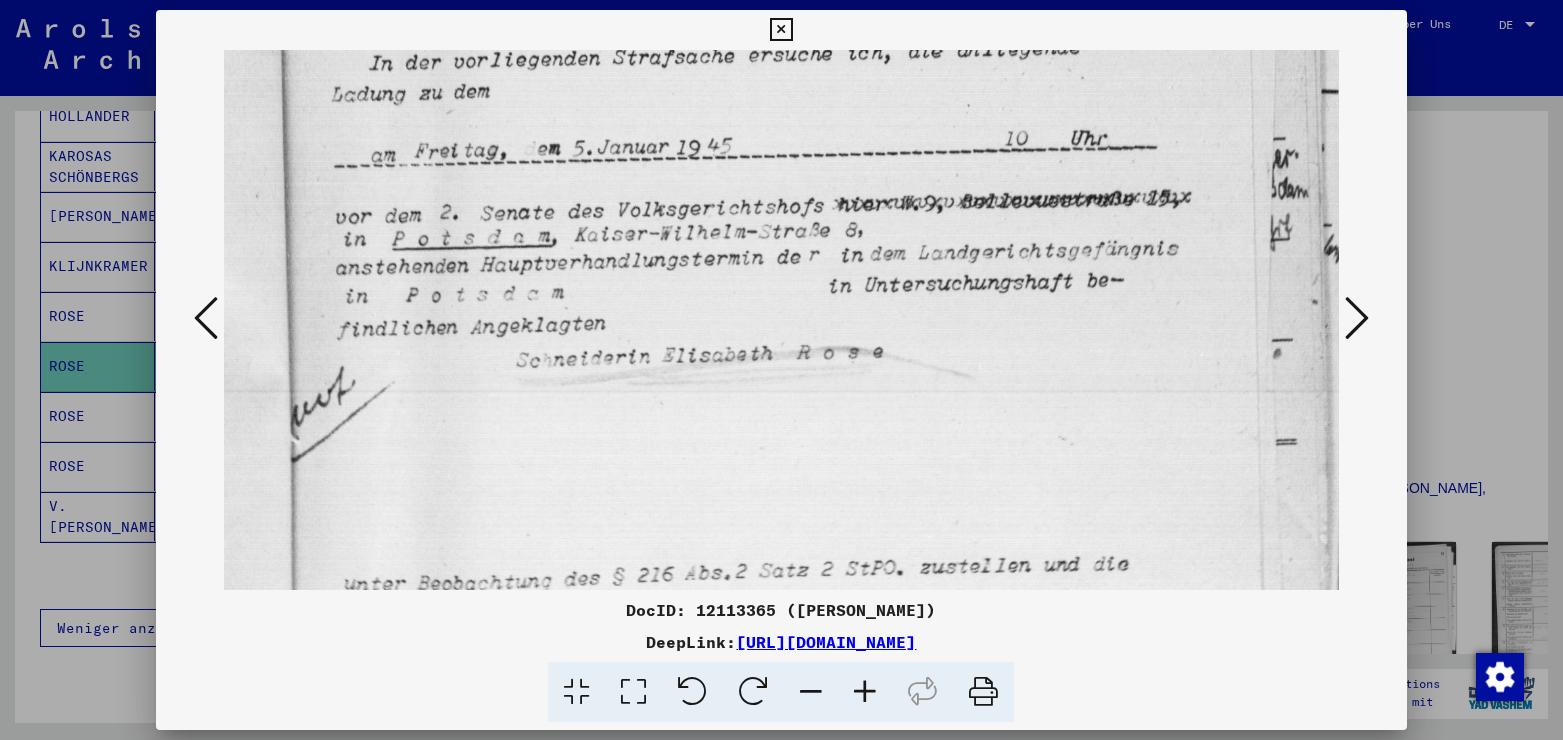 drag, startPoint x: 890, startPoint y: 223, endPoint x: 856, endPoint y: 14, distance: 211.7475 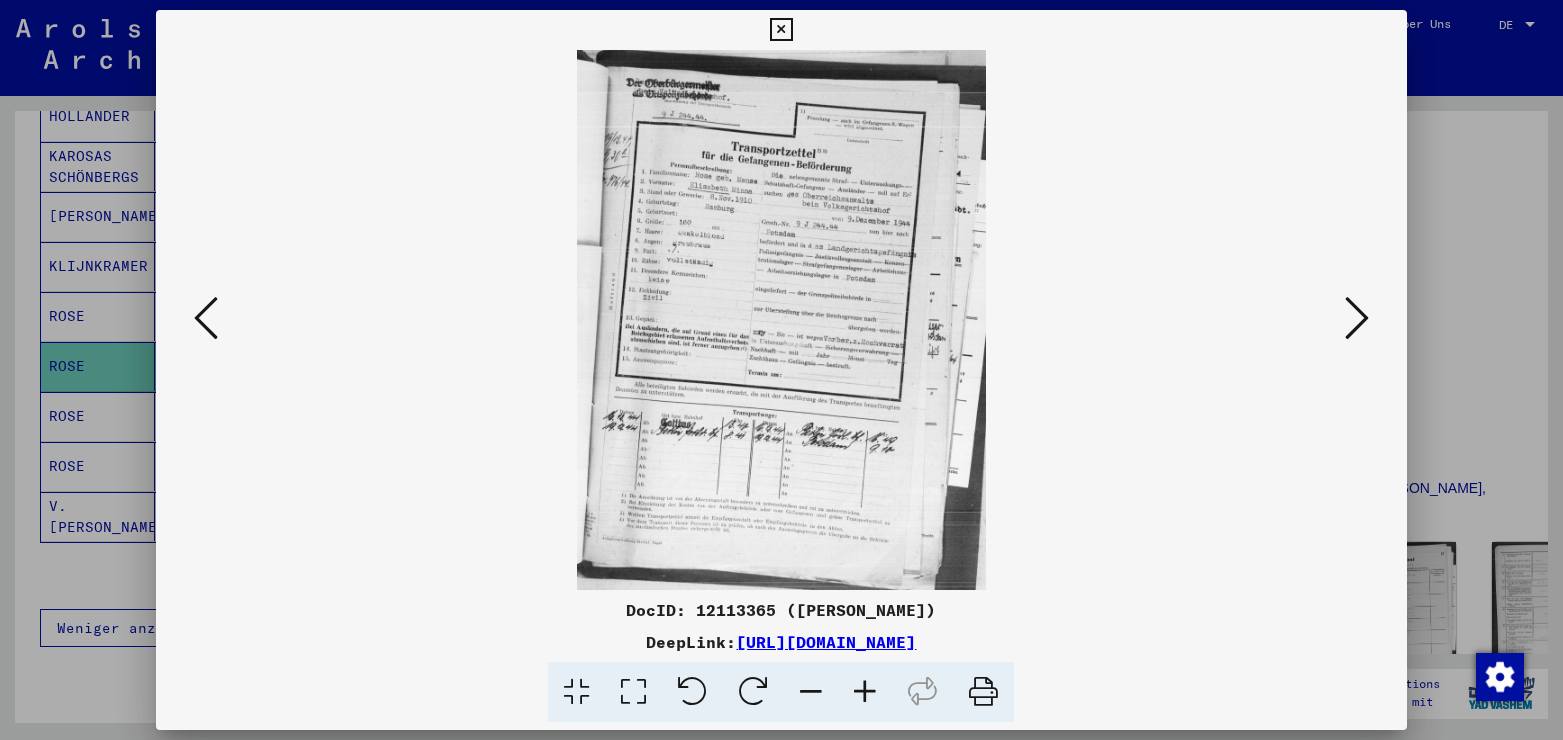 scroll, scrollTop: 0, scrollLeft: 0, axis: both 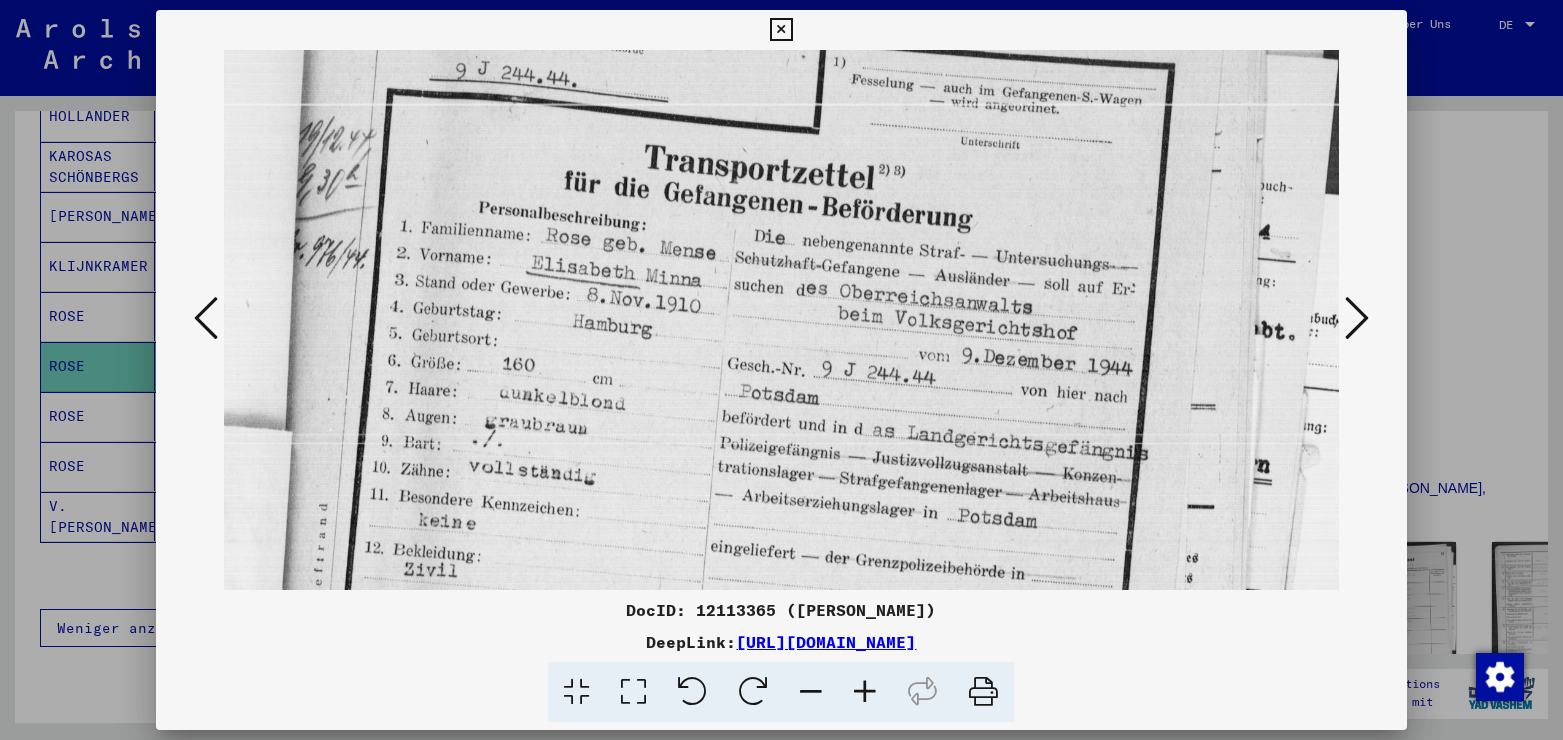 drag, startPoint x: 799, startPoint y: 408, endPoint x: 782, endPoint y: 253, distance: 155.92947 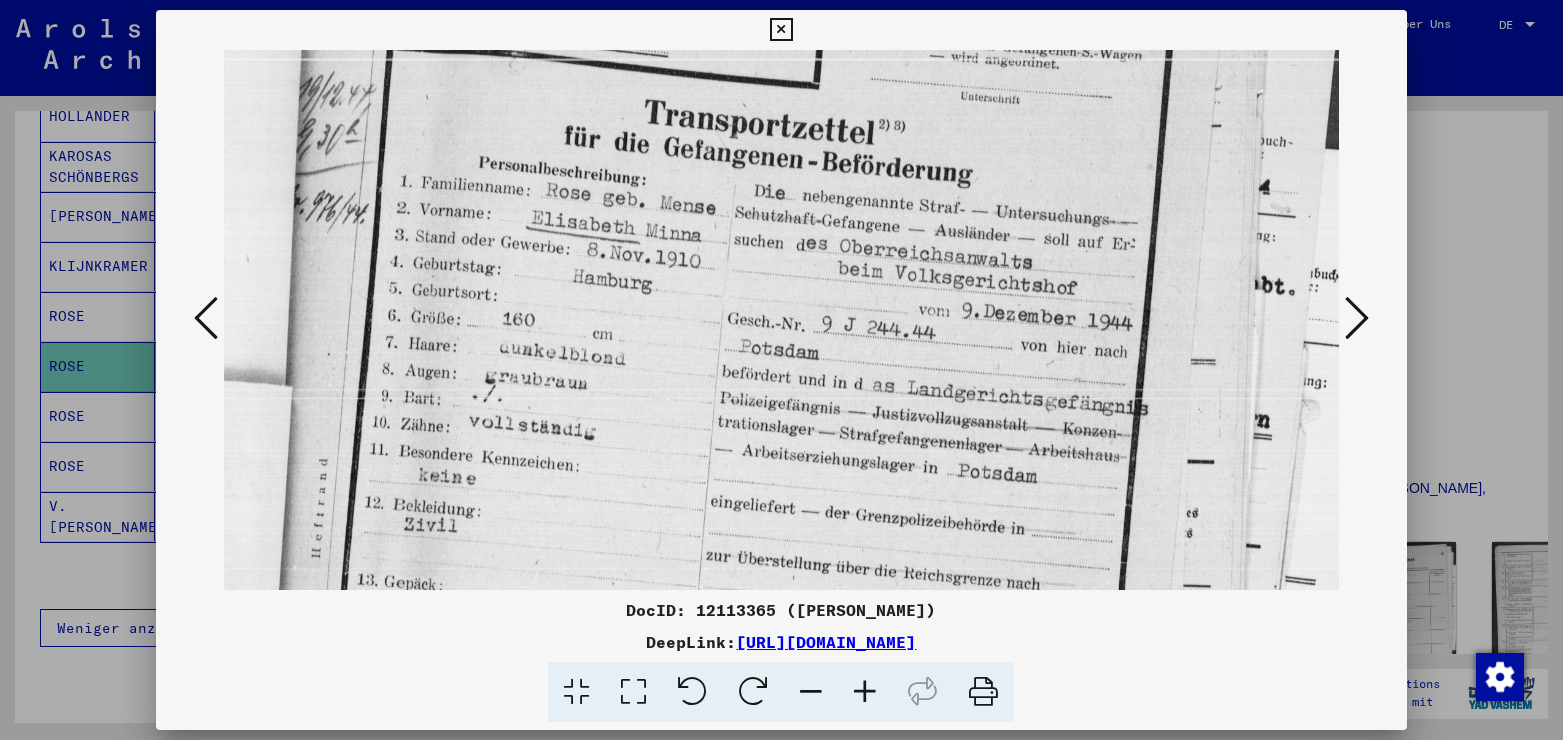 scroll, scrollTop: 197, scrollLeft: 0, axis: vertical 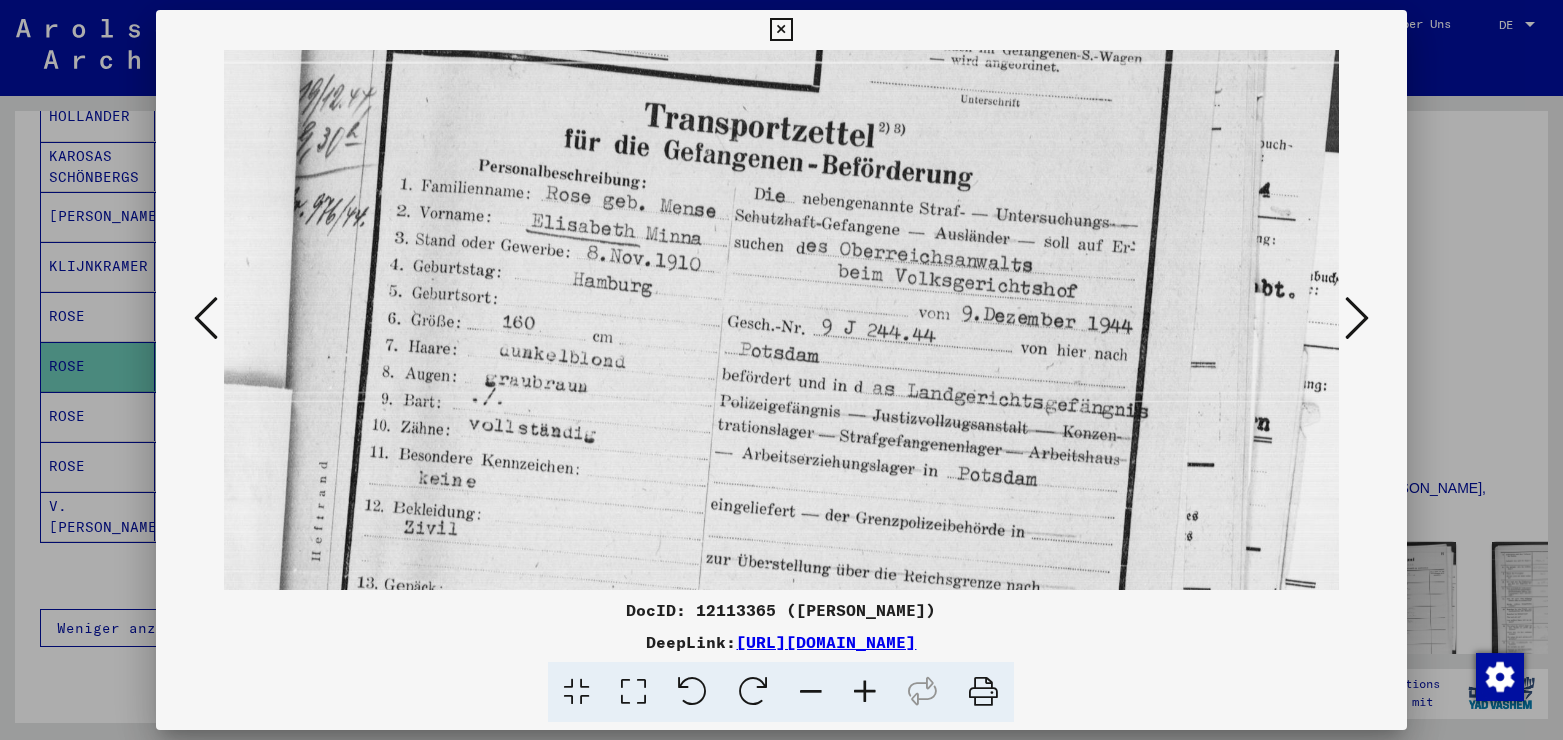 drag, startPoint x: 753, startPoint y: 353, endPoint x: 506, endPoint y: 311, distance: 250.54541 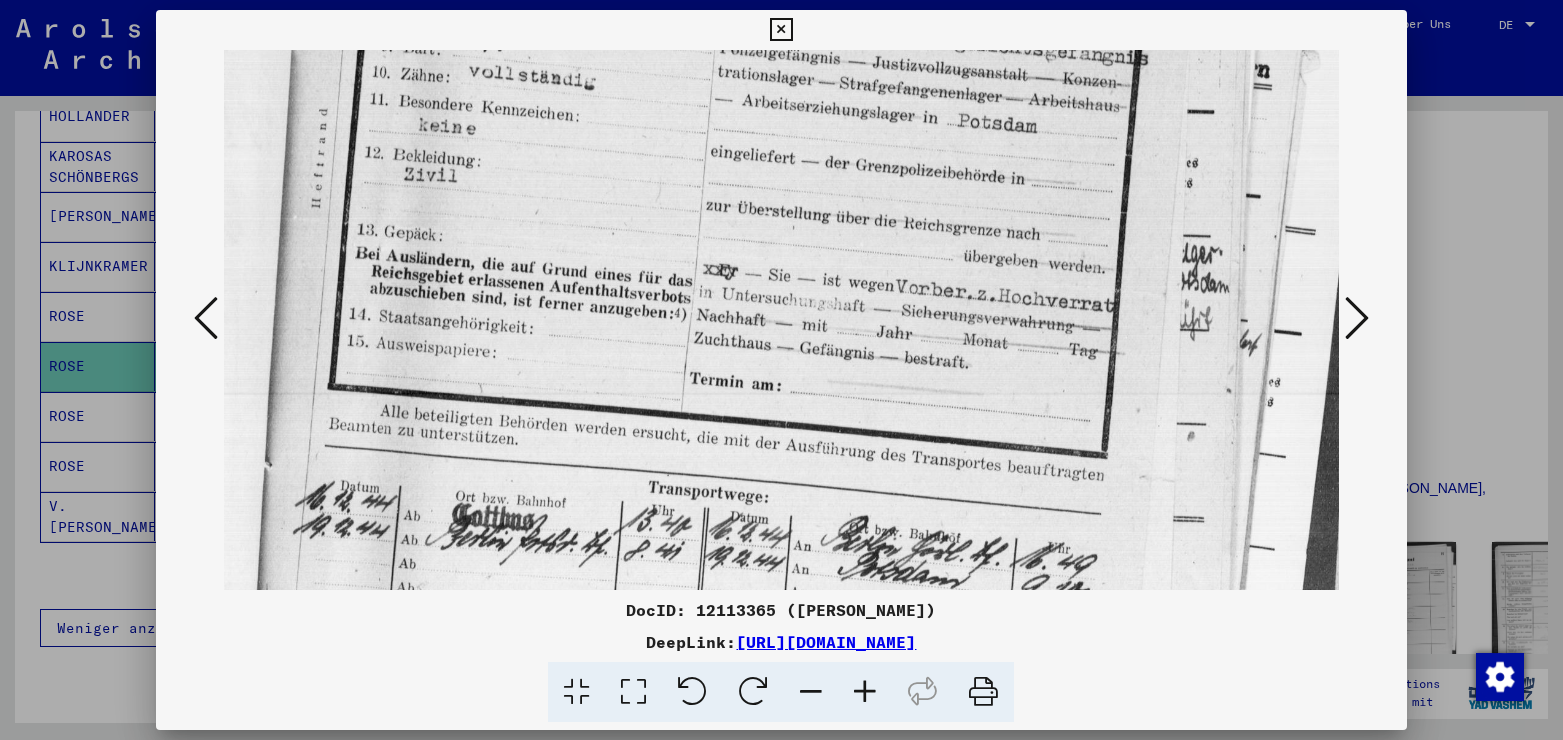scroll, scrollTop: 566, scrollLeft: 0, axis: vertical 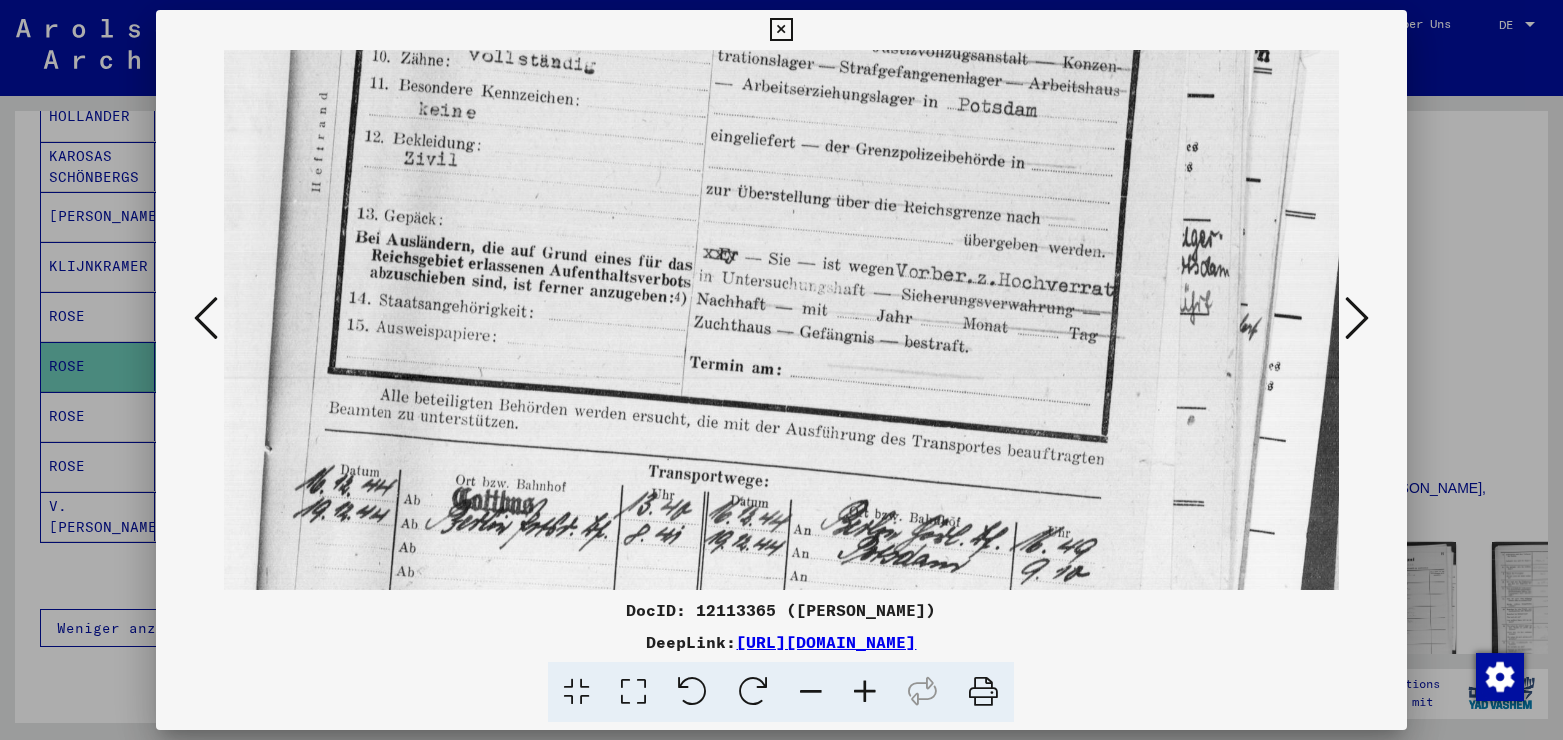 drag, startPoint x: 1060, startPoint y: 482, endPoint x: 1073, endPoint y: 113, distance: 369.2289 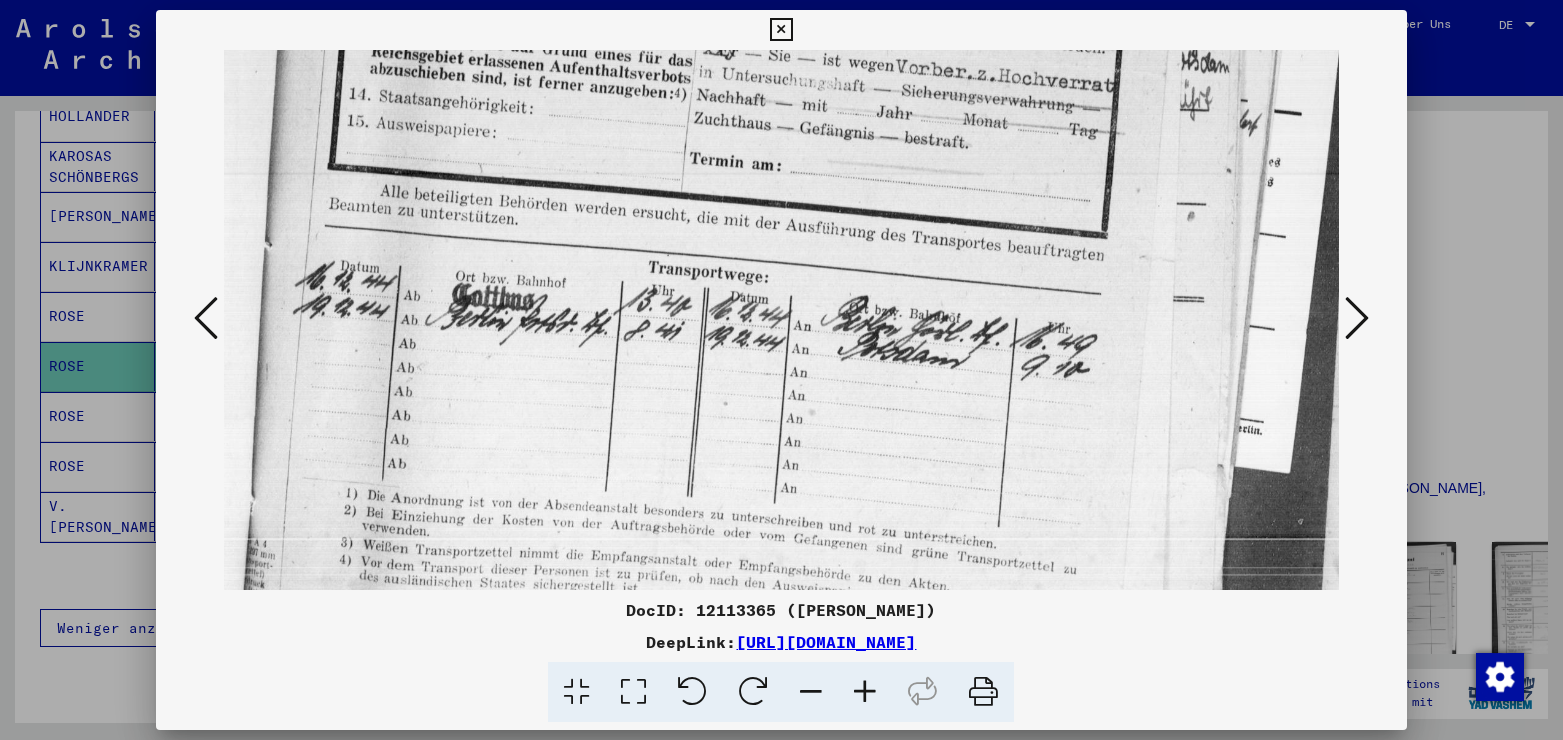 scroll, scrollTop: 779, scrollLeft: 0, axis: vertical 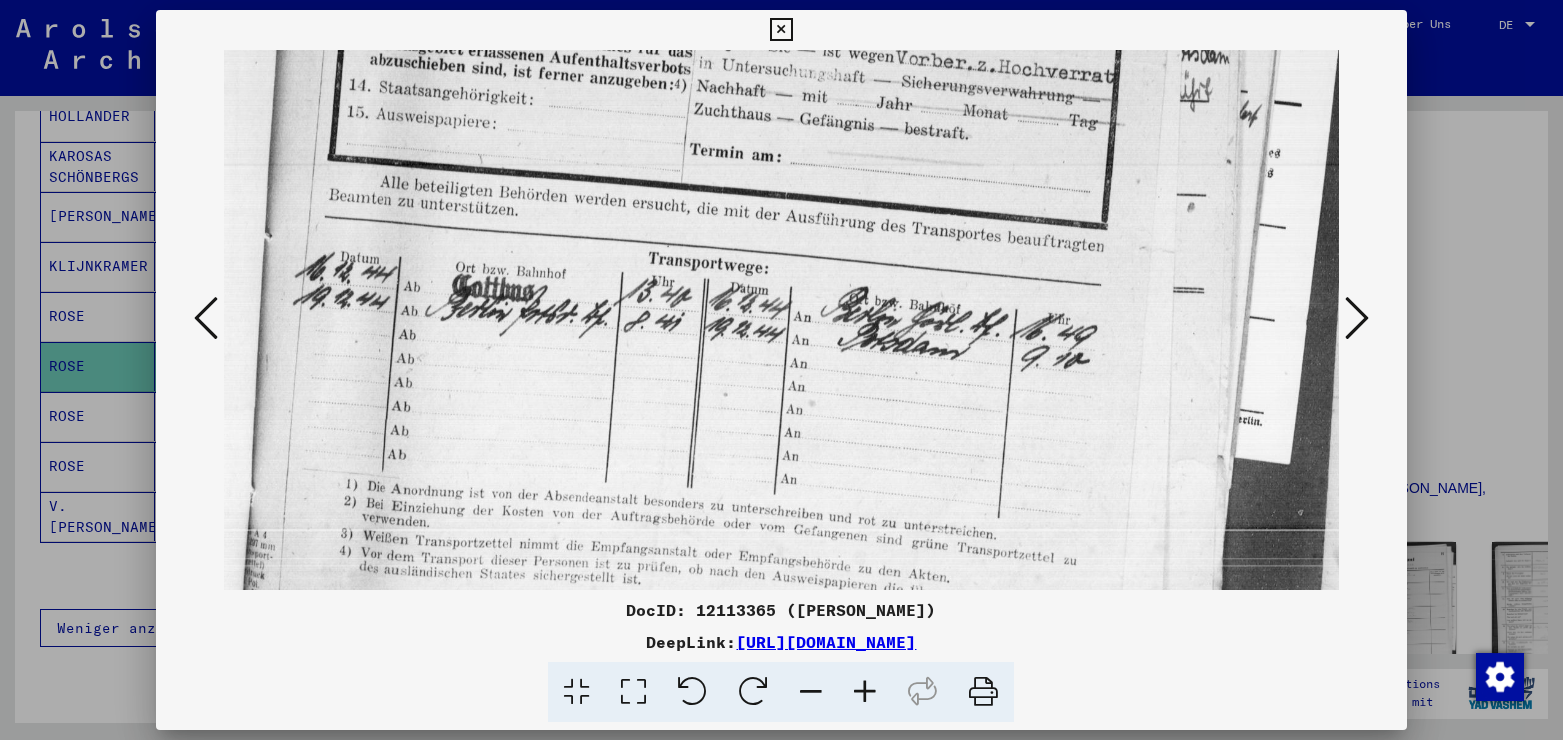 drag, startPoint x: 961, startPoint y: 422, endPoint x: 969, endPoint y: 209, distance: 213.15018 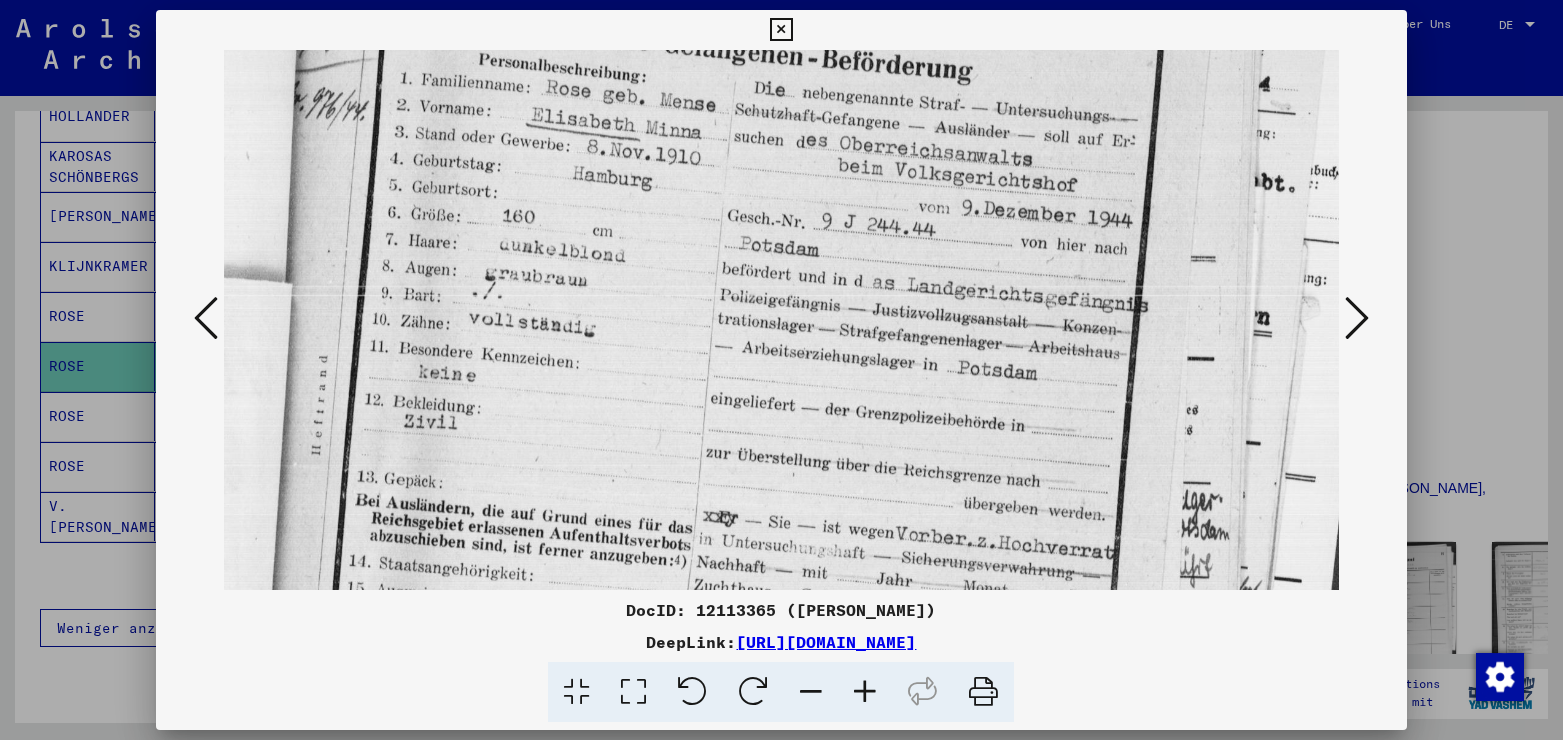 drag, startPoint x: 967, startPoint y: 224, endPoint x: 769, endPoint y: 619, distance: 441.84726 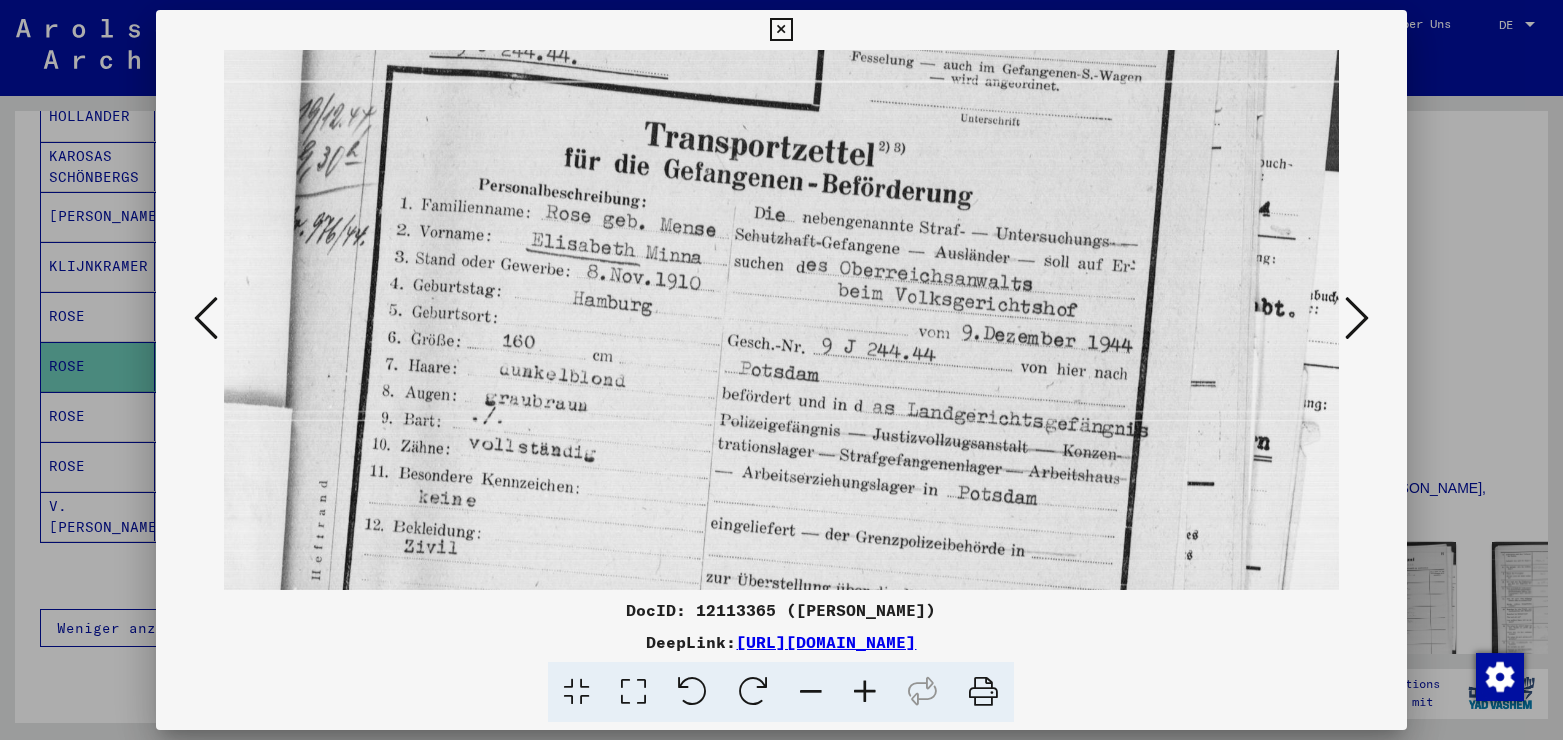 scroll, scrollTop: 0, scrollLeft: 0, axis: both 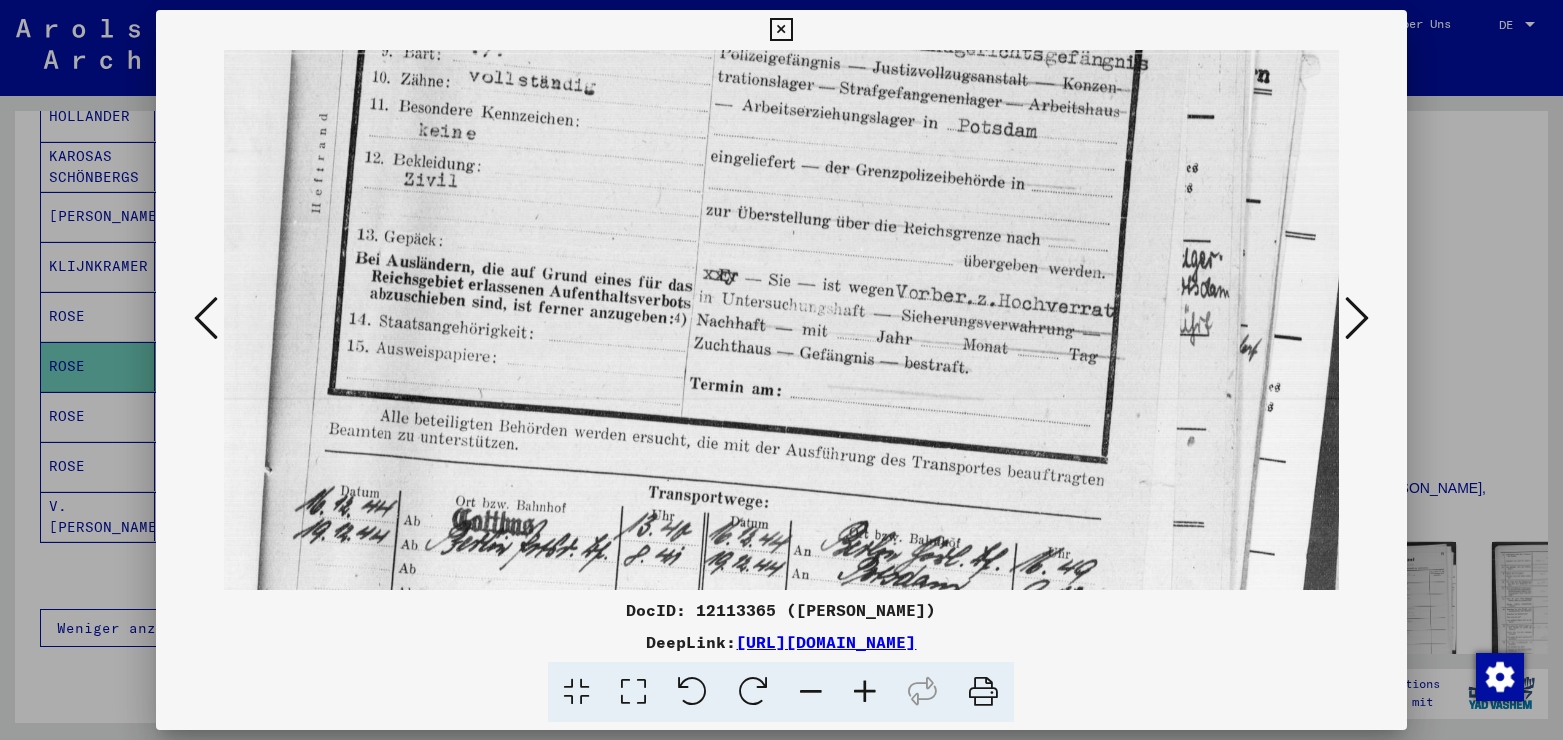 drag, startPoint x: 837, startPoint y: 285, endPoint x: 887, endPoint y: 85, distance: 206.15529 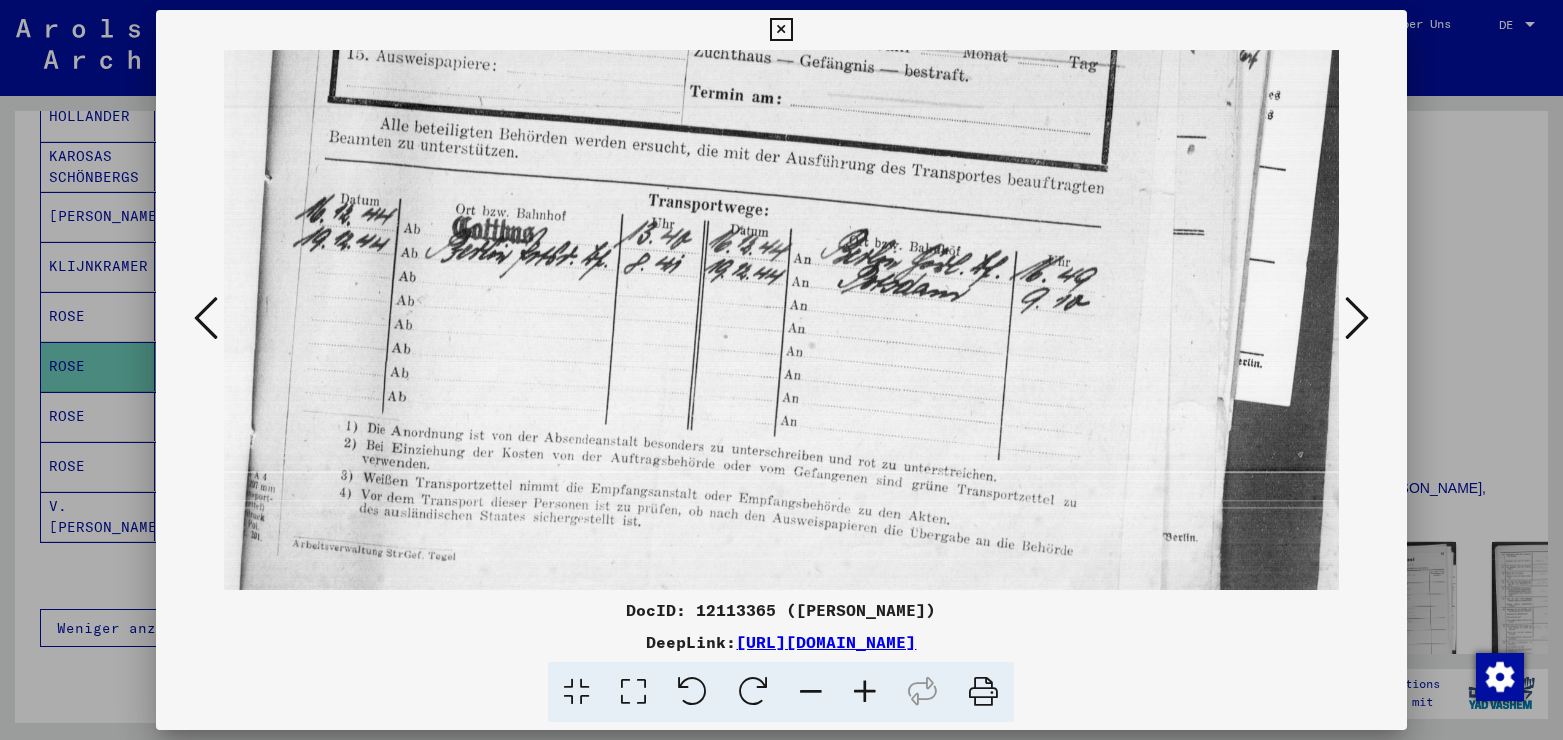 scroll, scrollTop: 842, scrollLeft: 0, axis: vertical 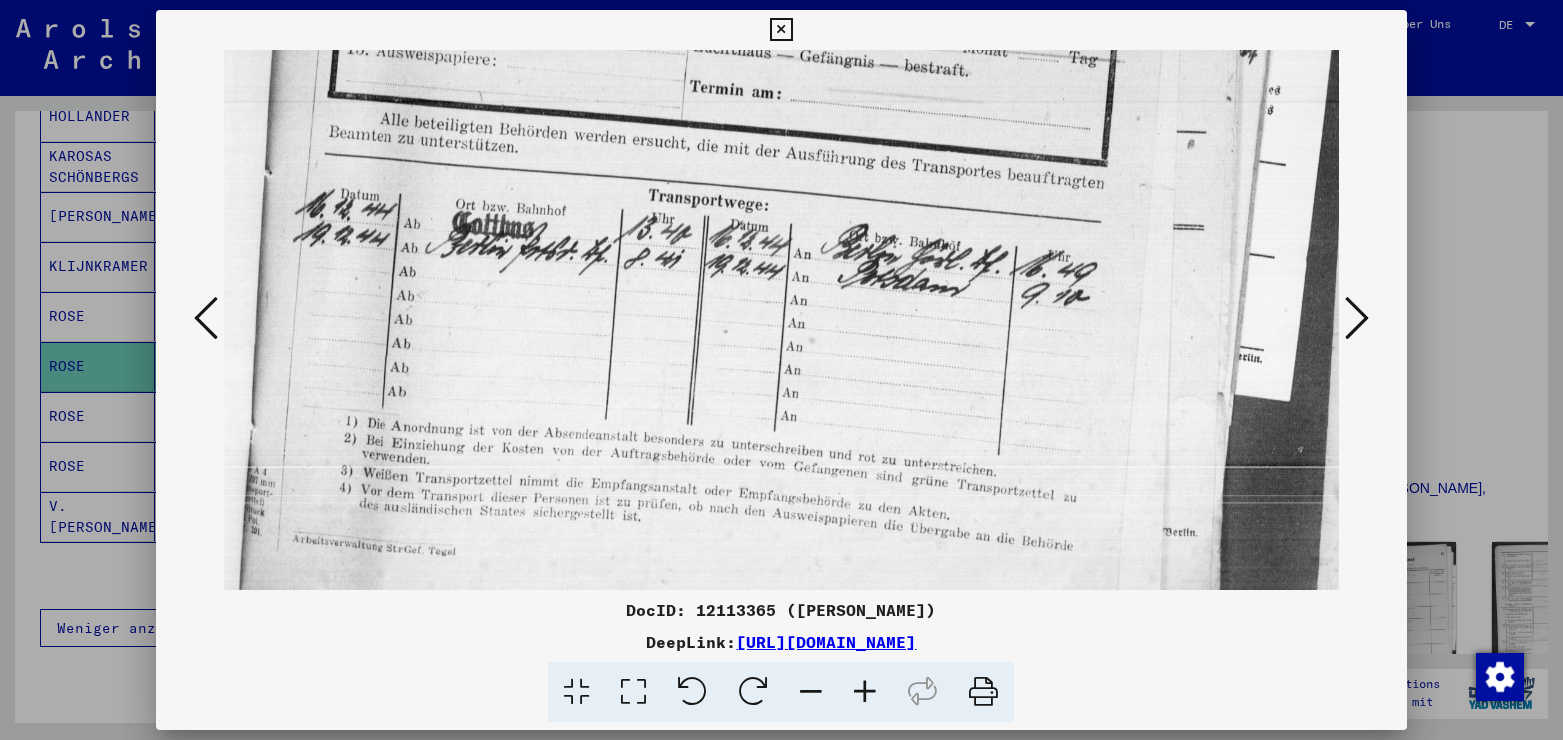 drag, startPoint x: 677, startPoint y: 477, endPoint x: 683, endPoint y: 180, distance: 297.0606 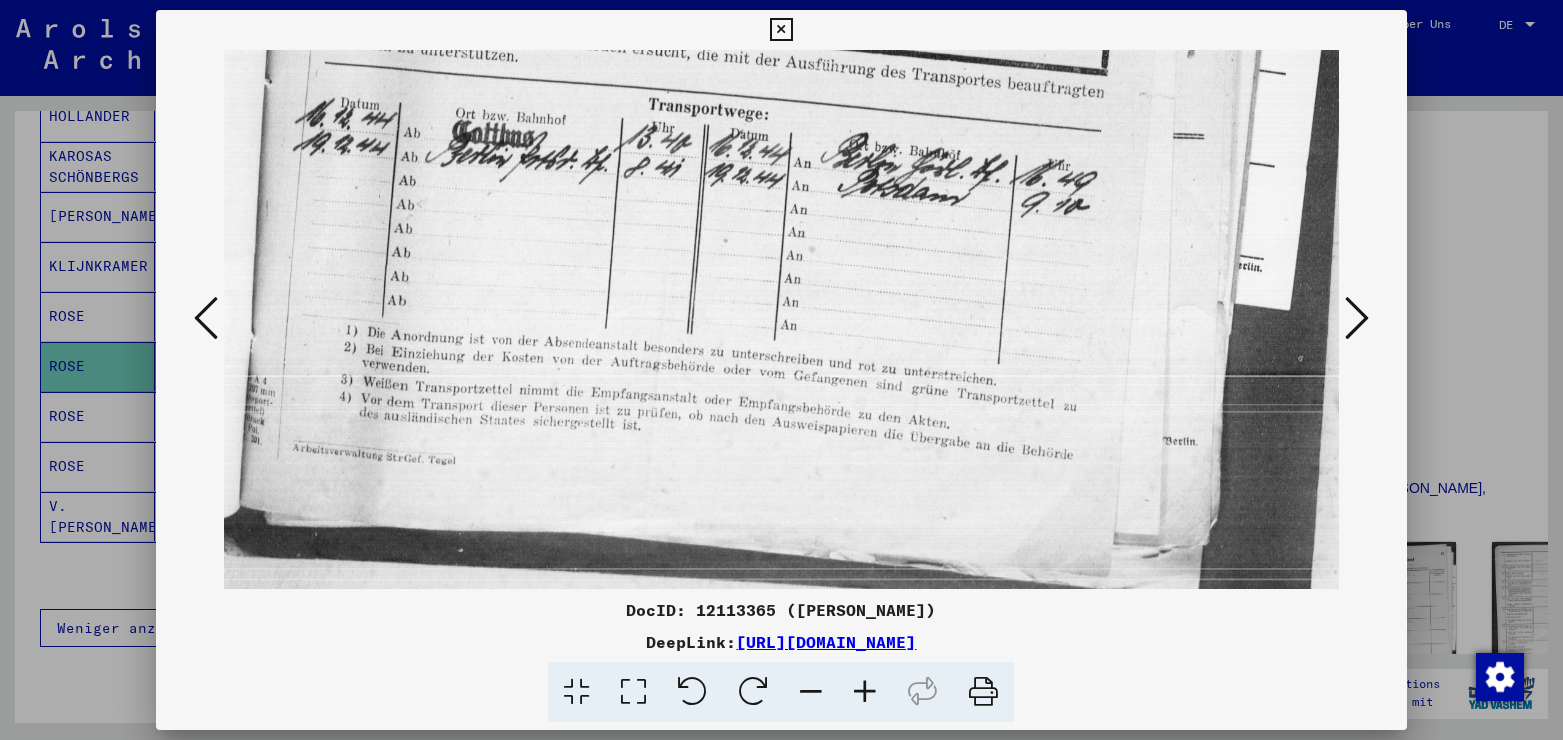 drag, startPoint x: 897, startPoint y: 443, endPoint x: 888, endPoint y: 324, distance: 119.33985 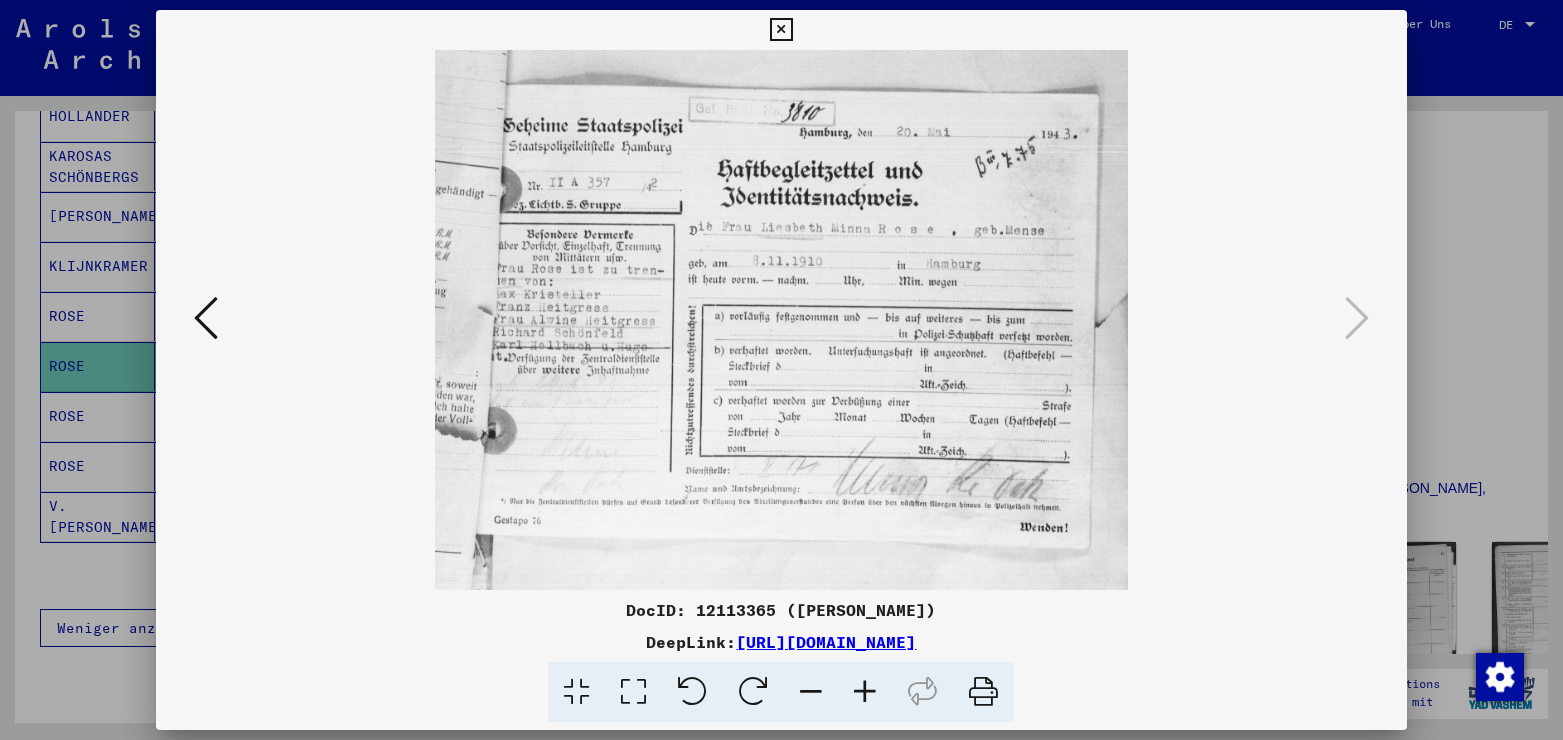 click at bounding box center (633, 692) 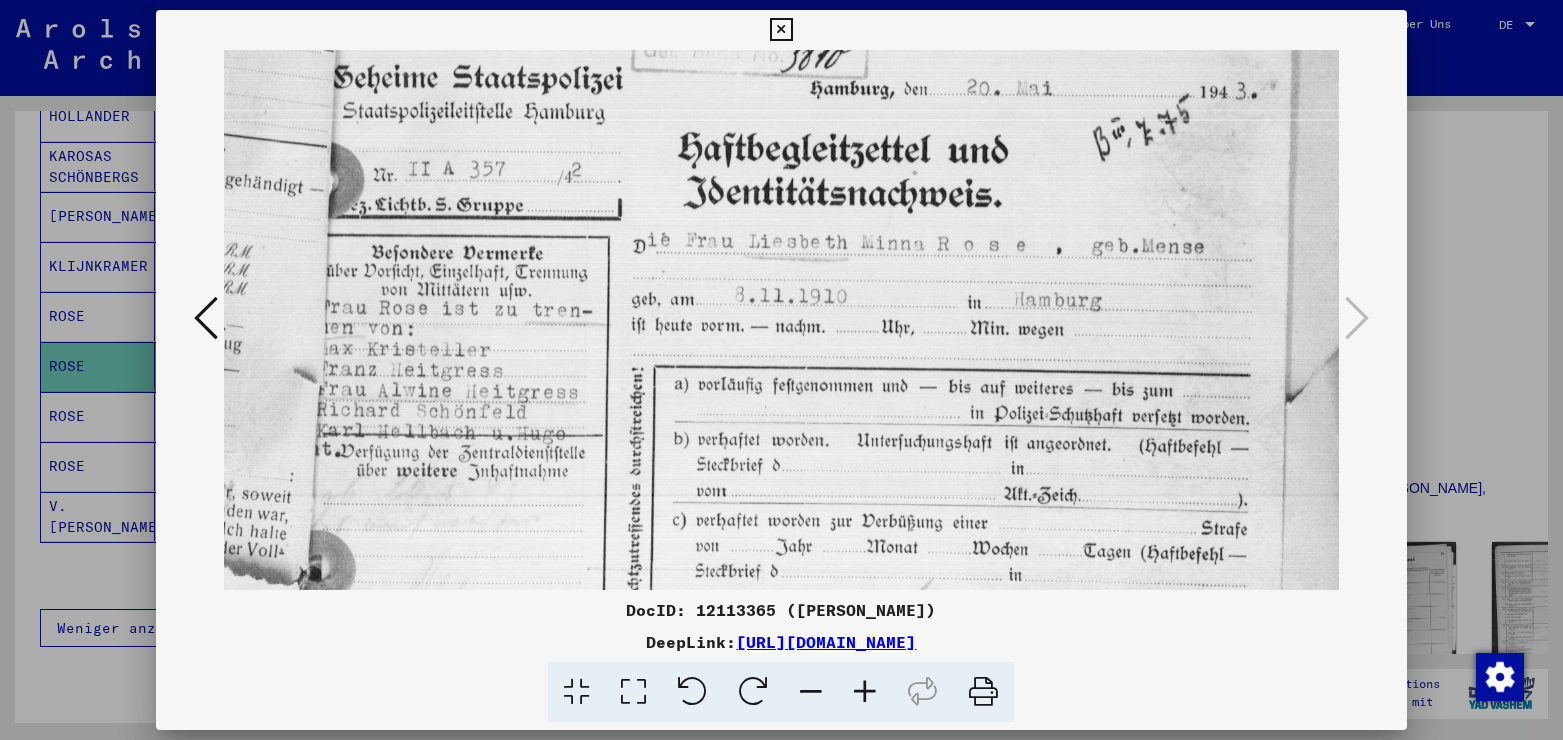 scroll, scrollTop: 108, scrollLeft: 0, axis: vertical 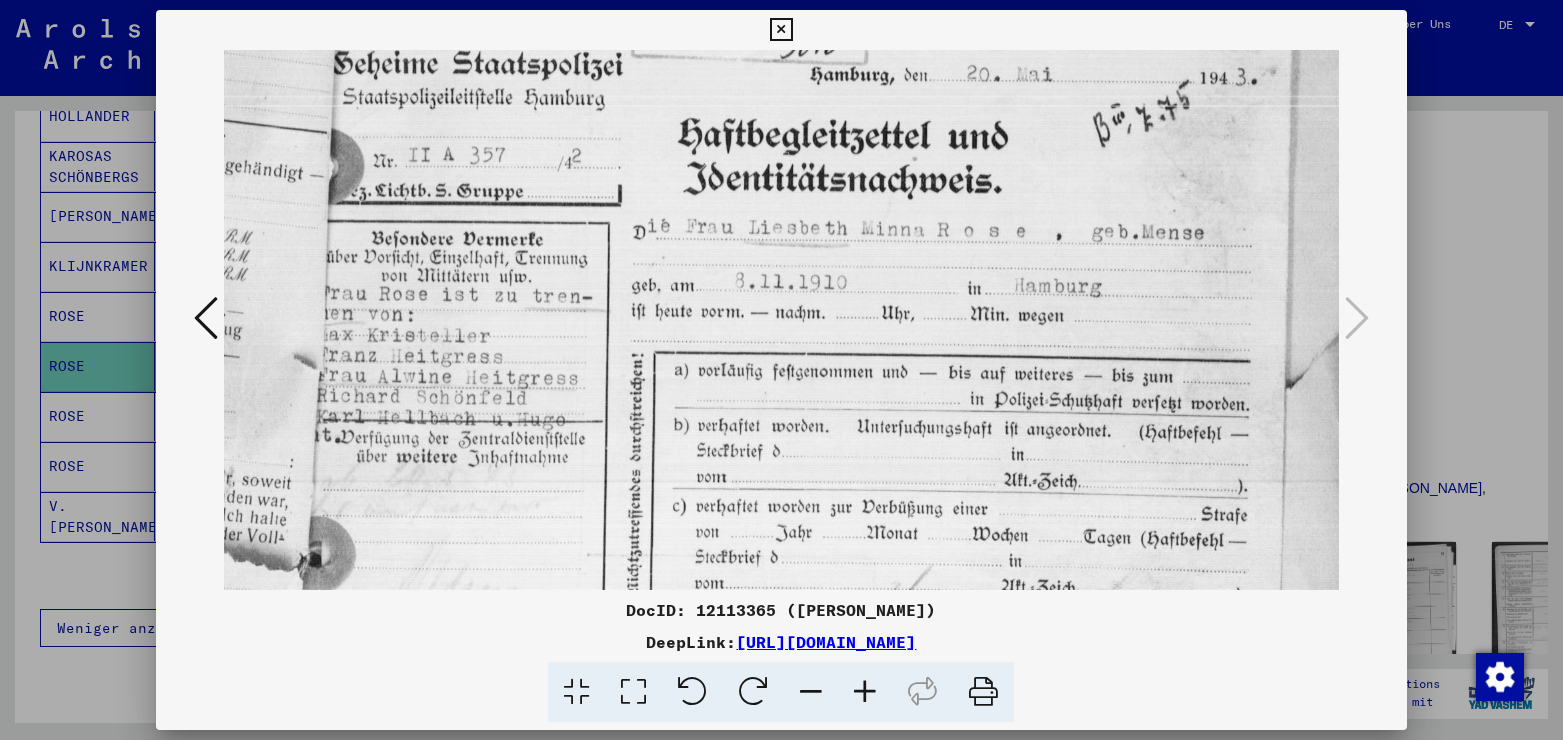 drag, startPoint x: 526, startPoint y: 413, endPoint x: 526, endPoint y: 305, distance: 108 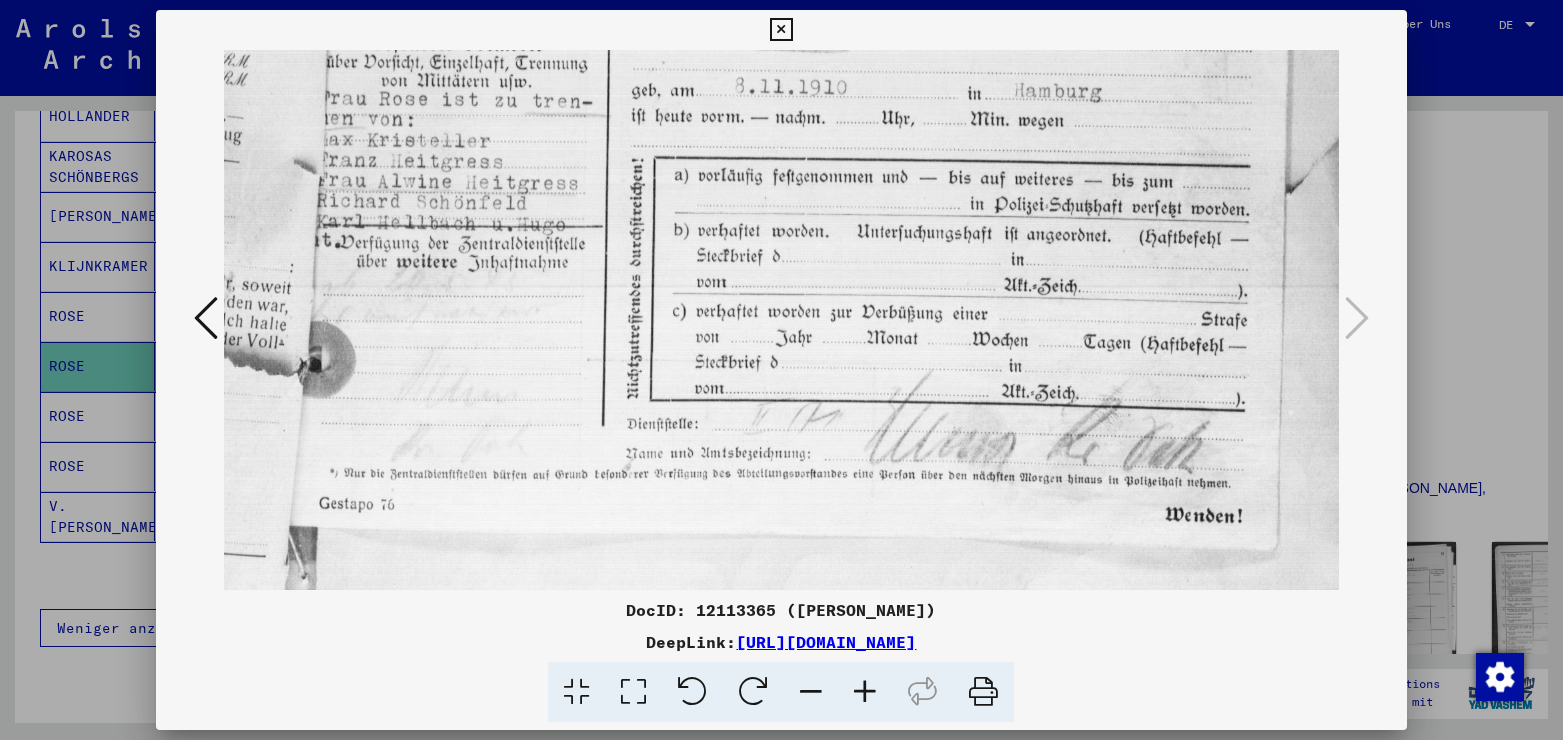 scroll, scrollTop: 335, scrollLeft: 0, axis: vertical 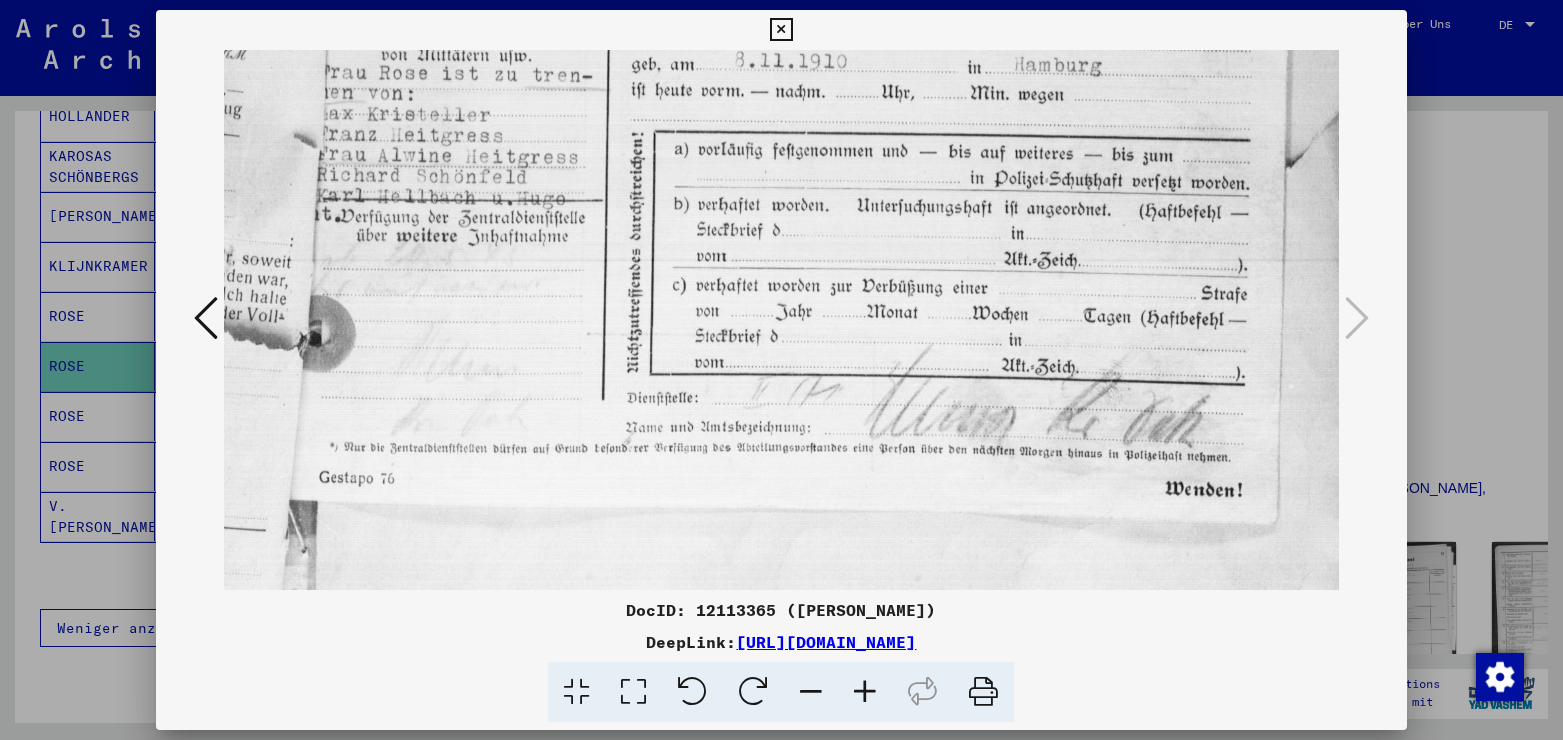 drag, startPoint x: 932, startPoint y: 507, endPoint x: 867, endPoint y: 250, distance: 265.09244 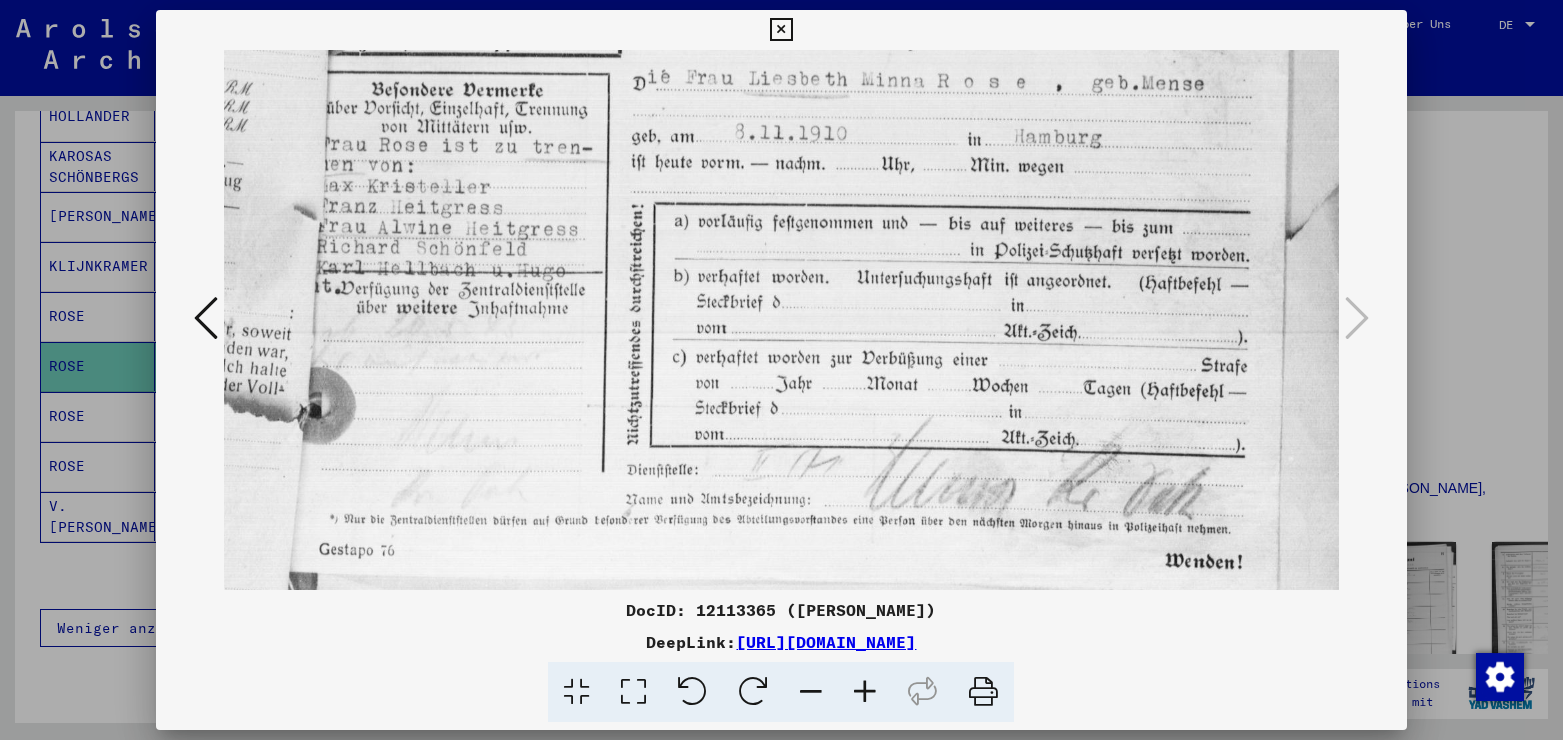 scroll, scrollTop: 250, scrollLeft: 0, axis: vertical 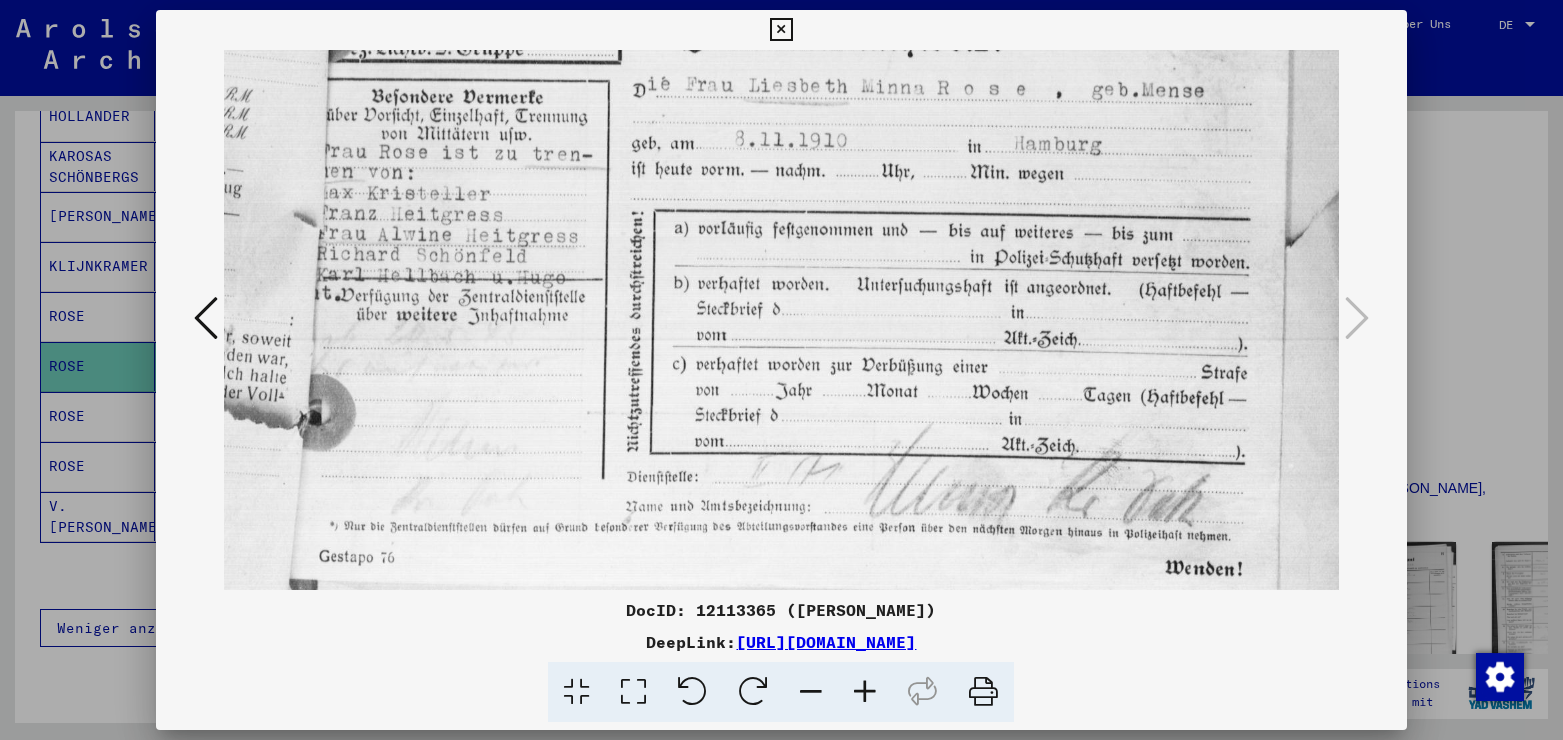 drag, startPoint x: 667, startPoint y: 326, endPoint x: 637, endPoint y: 411, distance: 90.13878 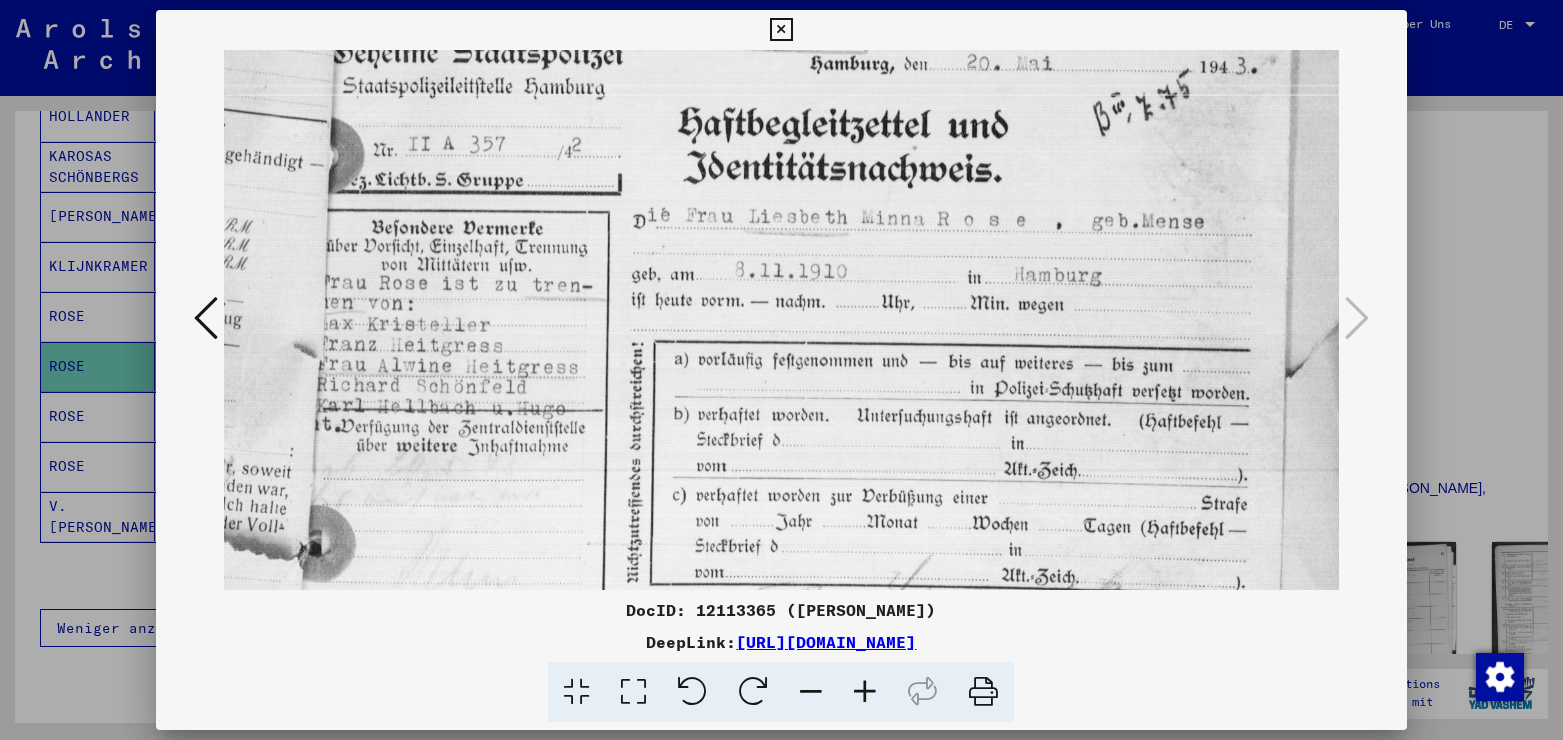 scroll, scrollTop: 94, scrollLeft: 0, axis: vertical 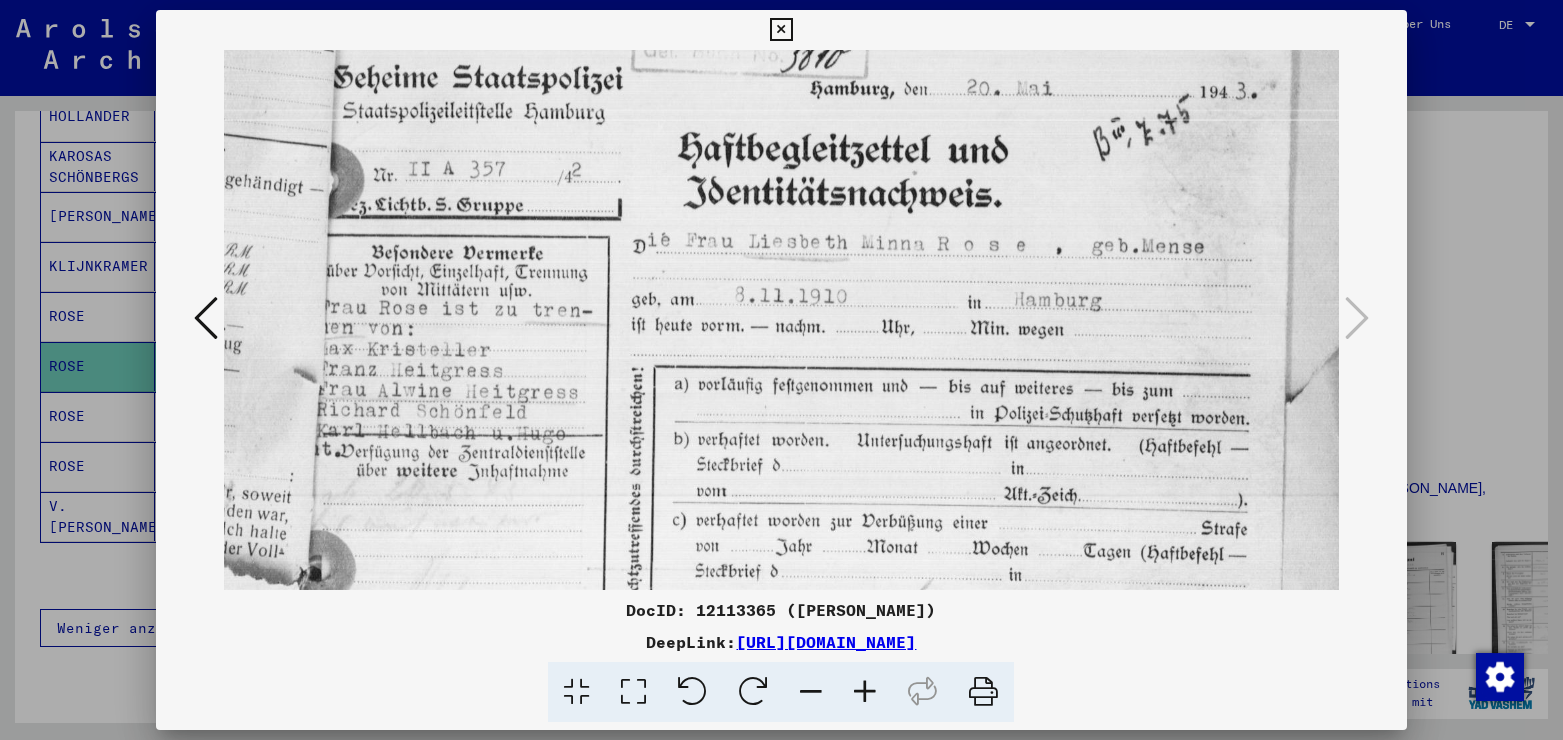 drag, startPoint x: 614, startPoint y: 294, endPoint x: 593, endPoint y: 450, distance: 157.40712 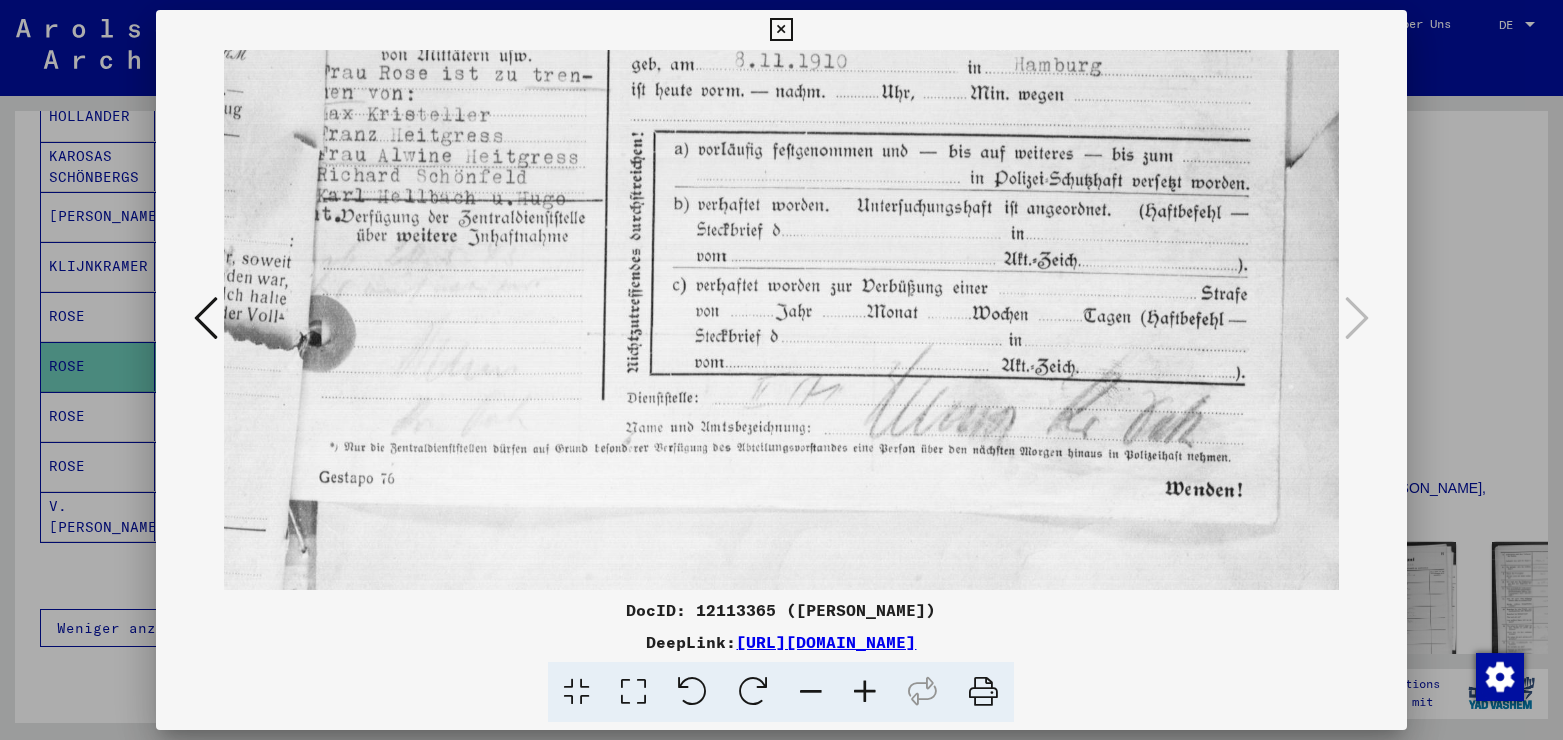 scroll, scrollTop: 335, scrollLeft: 0, axis: vertical 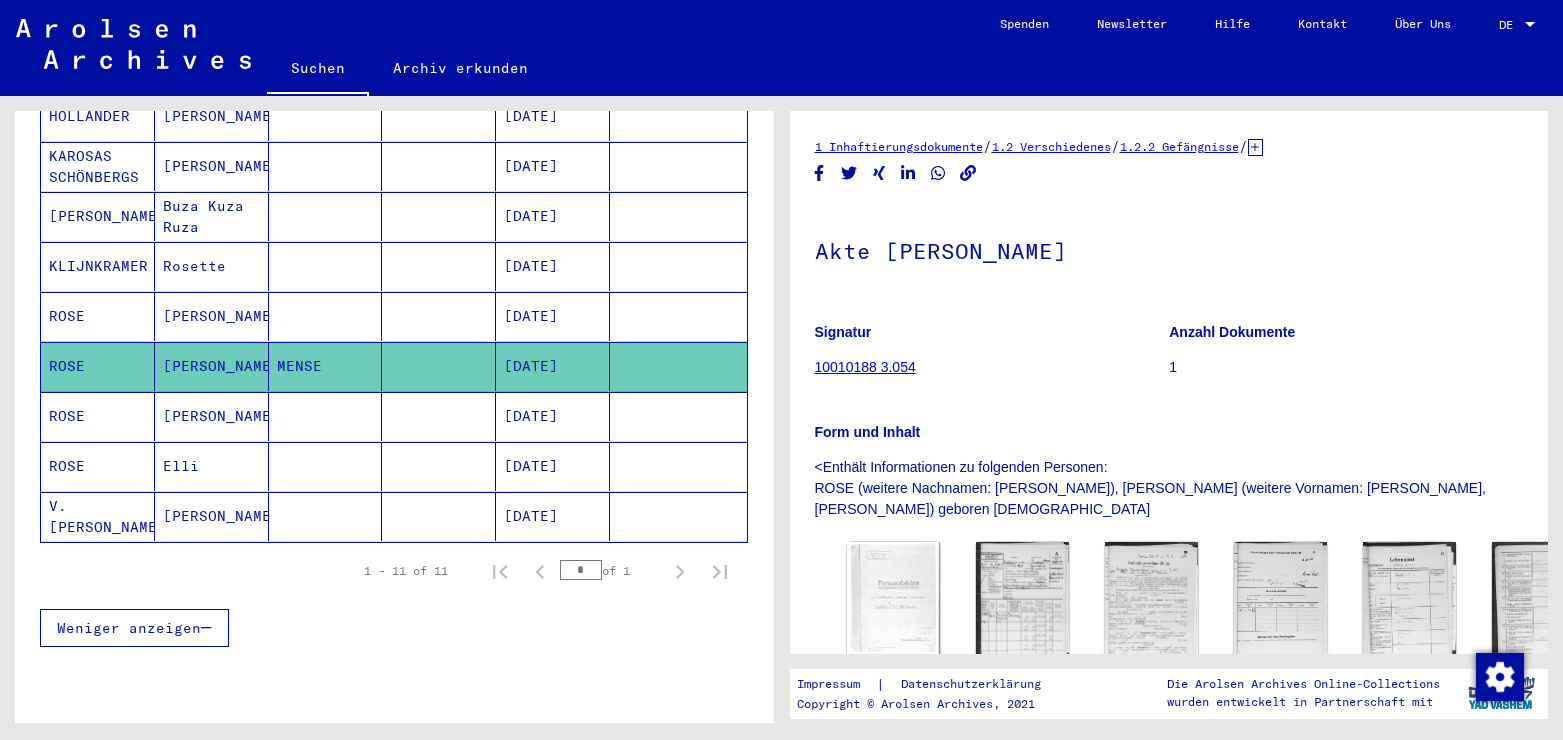 click at bounding box center (439, 466) 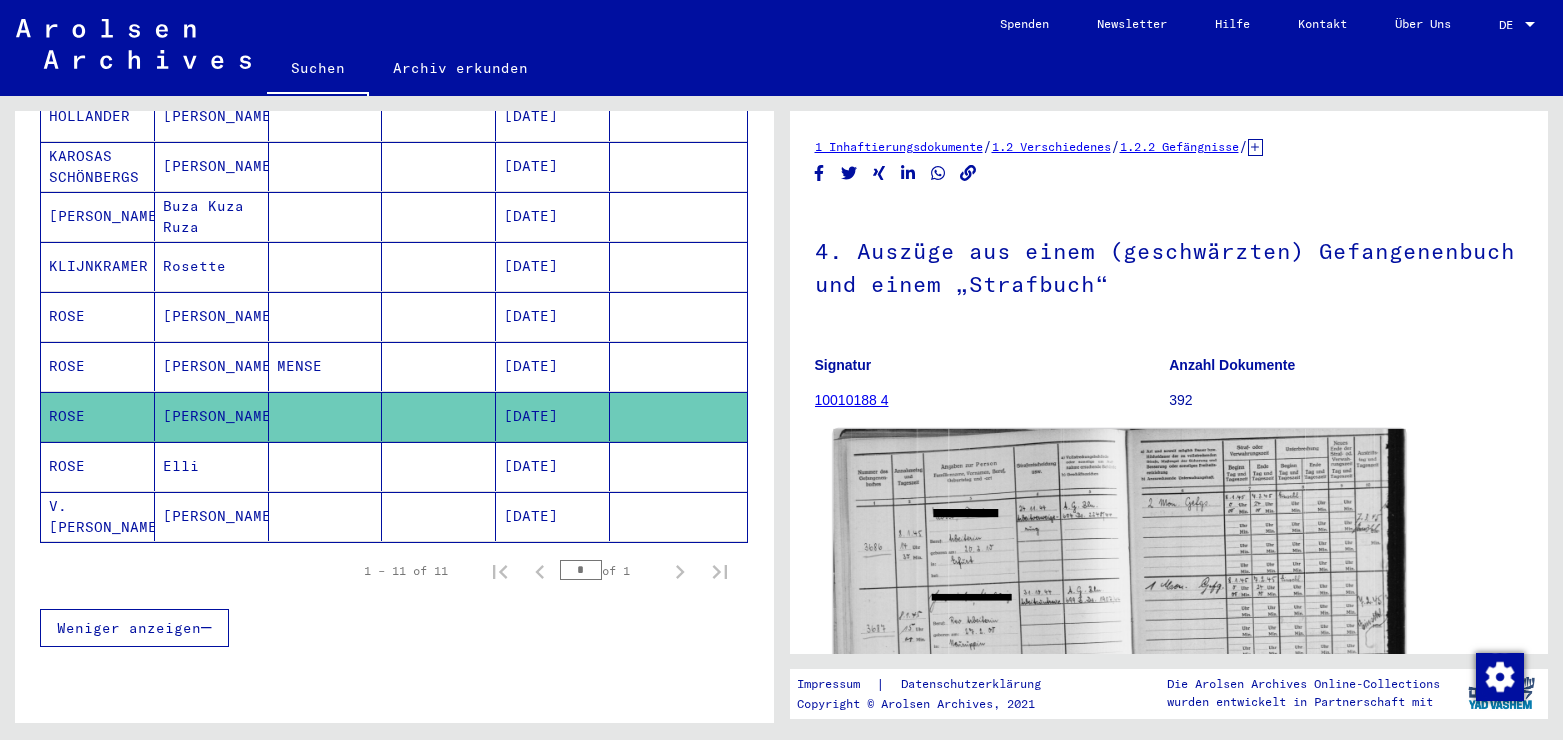 click 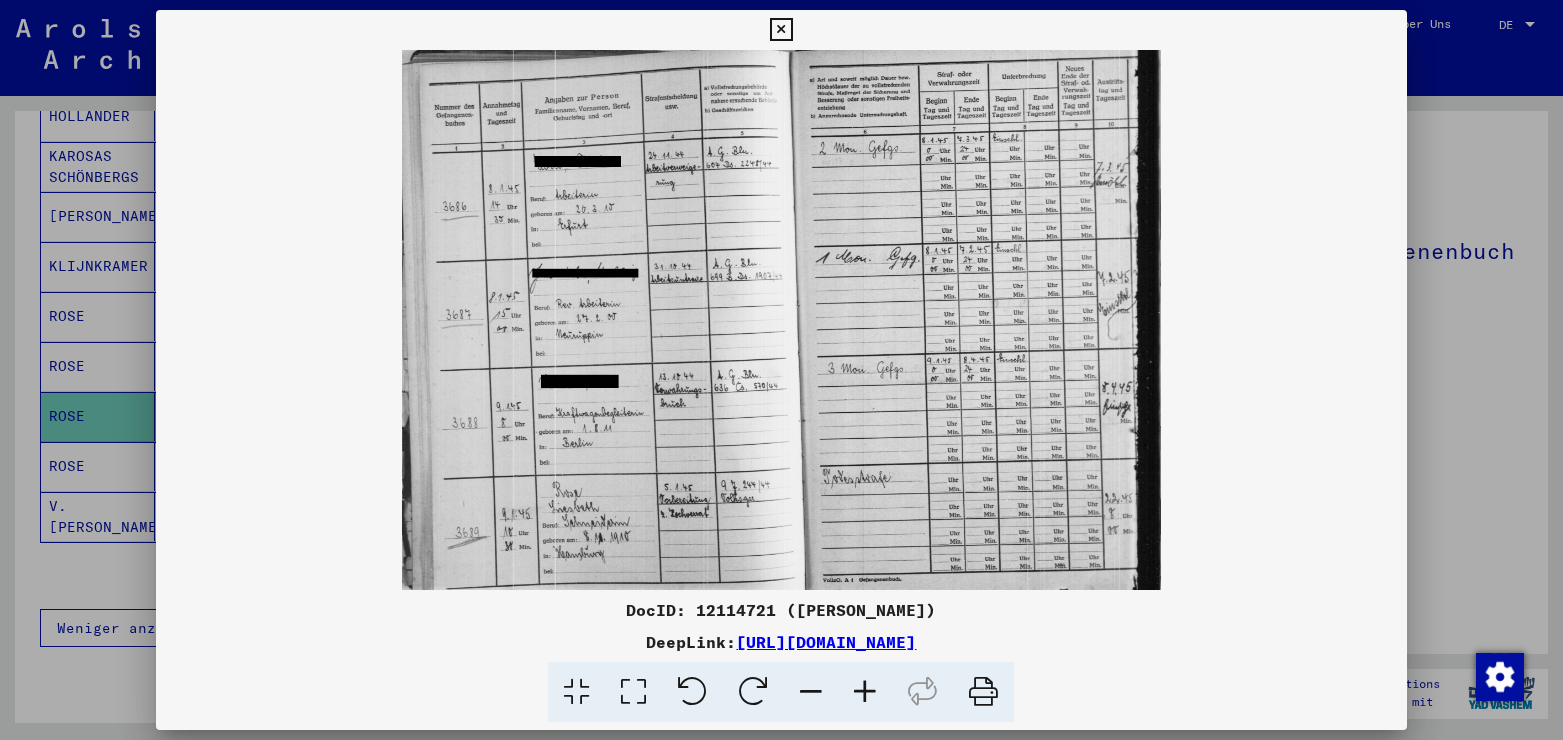 click at bounding box center [633, 692] 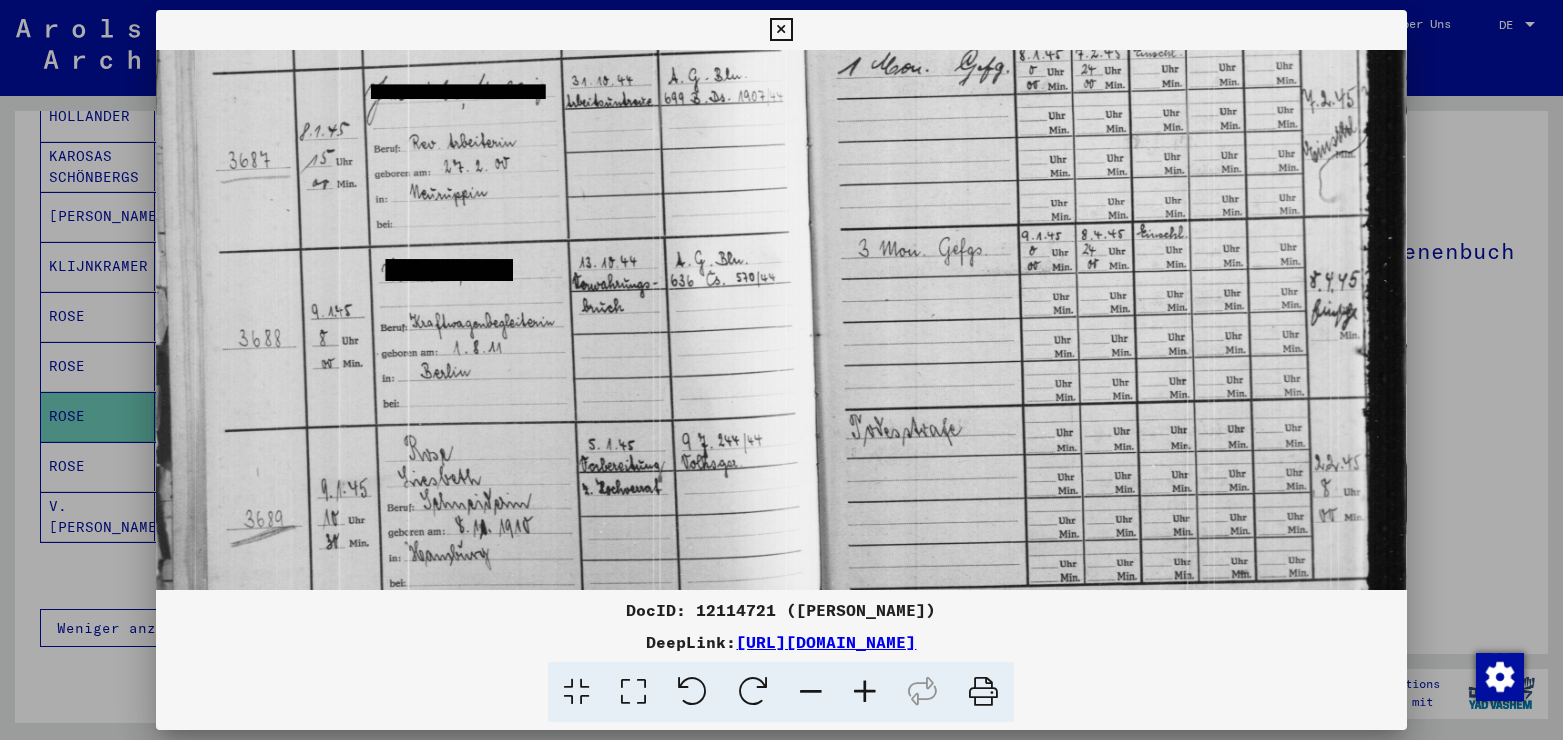 scroll, scrollTop: 350, scrollLeft: 0, axis: vertical 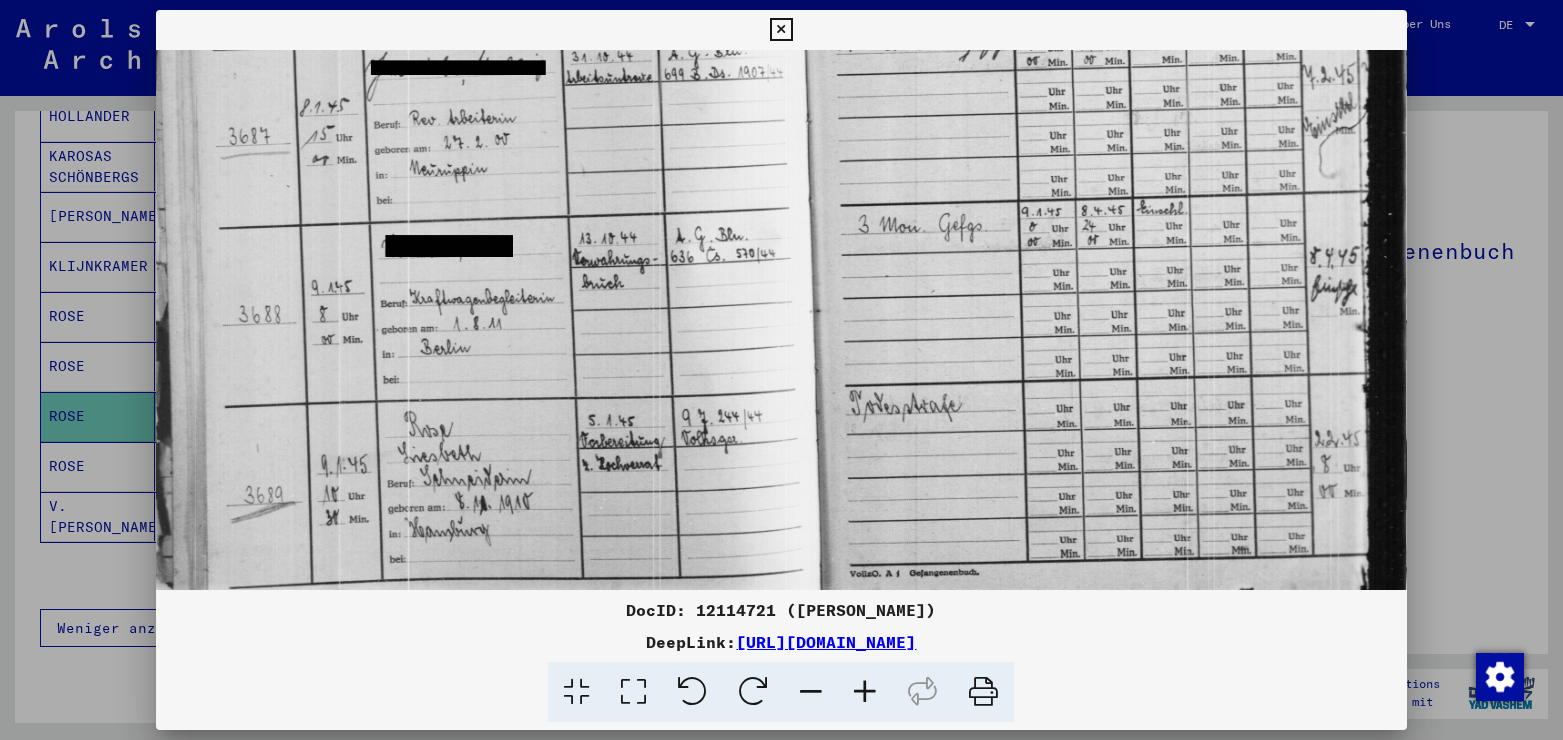 drag, startPoint x: 683, startPoint y: 565, endPoint x: 670, endPoint y: 139, distance: 426.1983 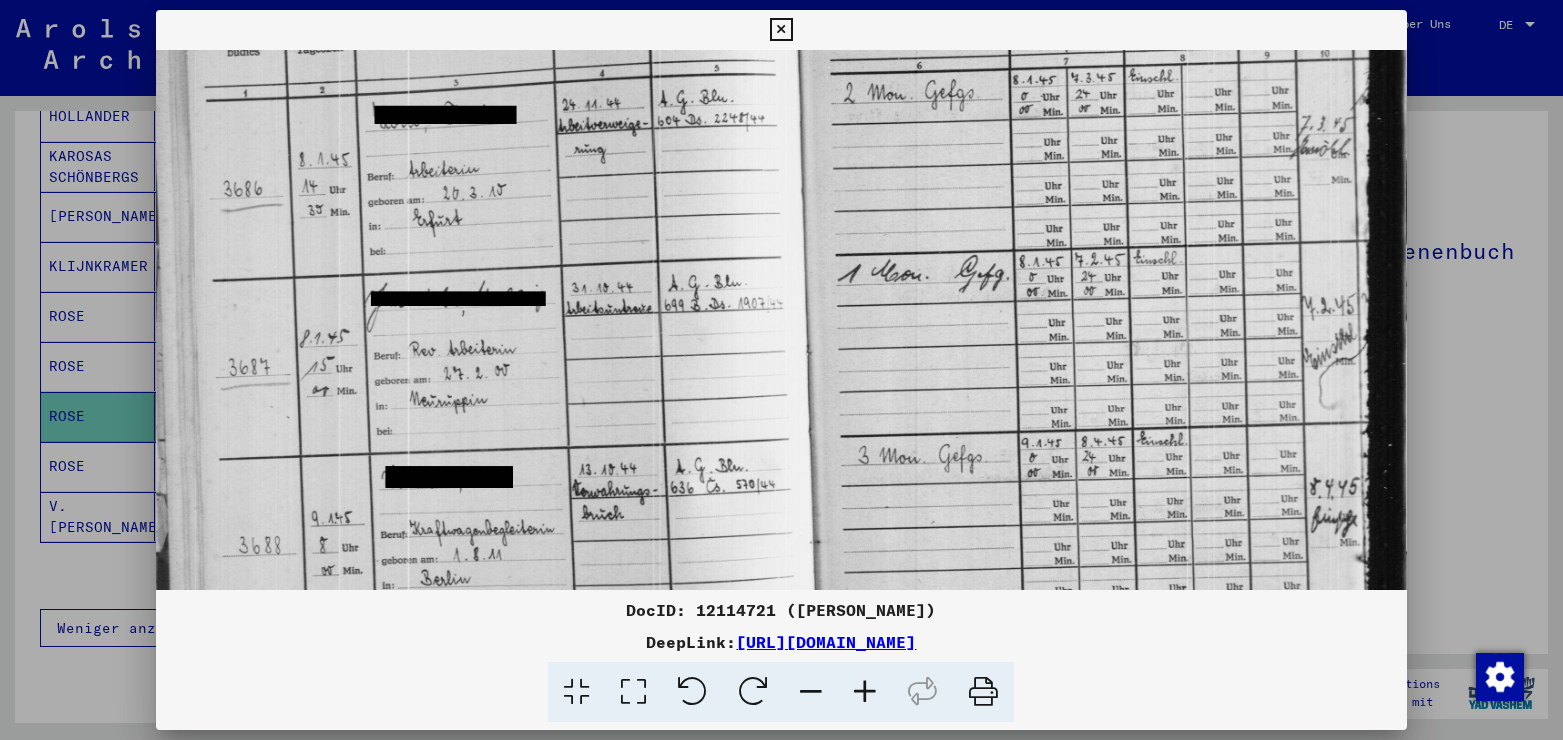 scroll, scrollTop: 0, scrollLeft: 0, axis: both 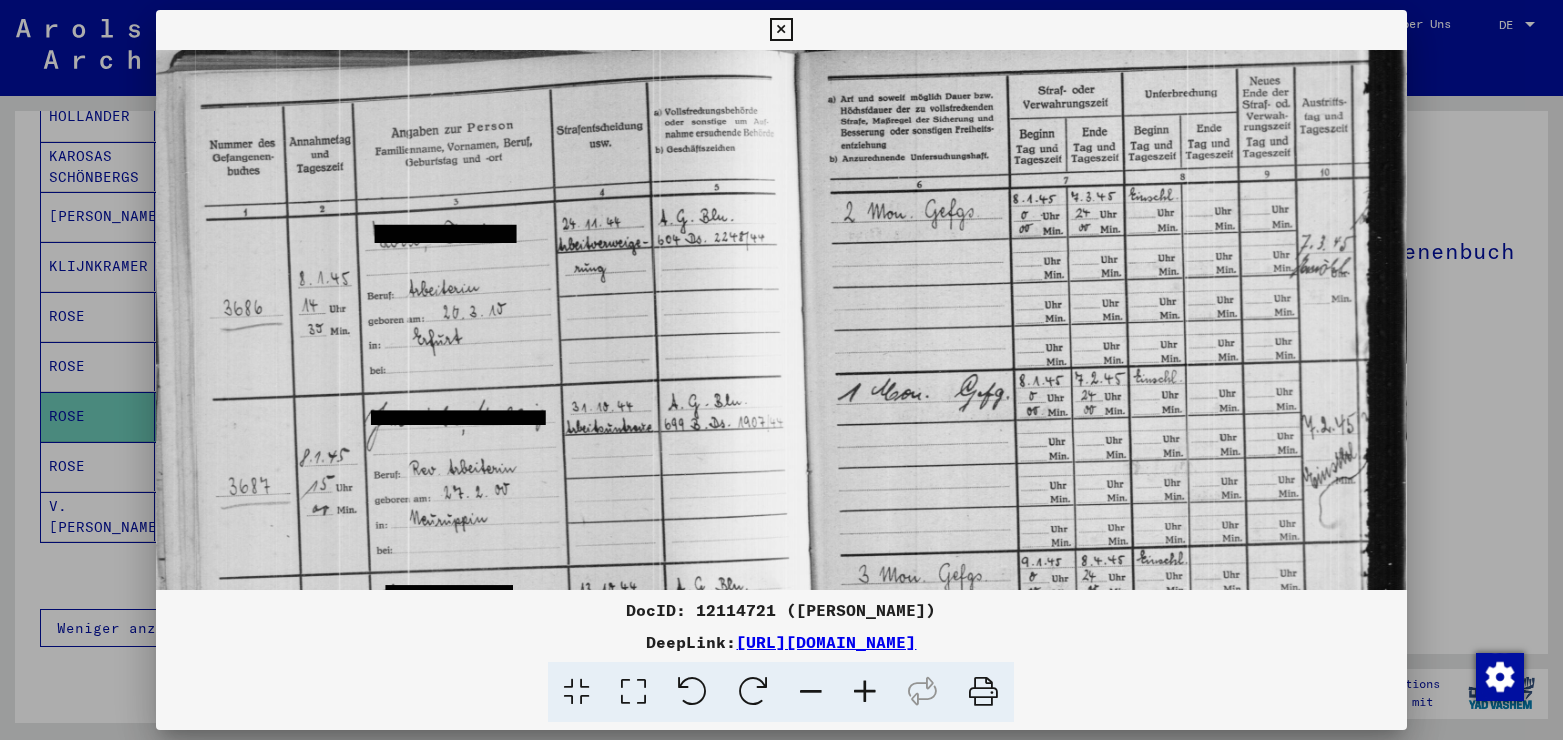 drag, startPoint x: 1287, startPoint y: 160, endPoint x: 1237, endPoint y: 539, distance: 382.28394 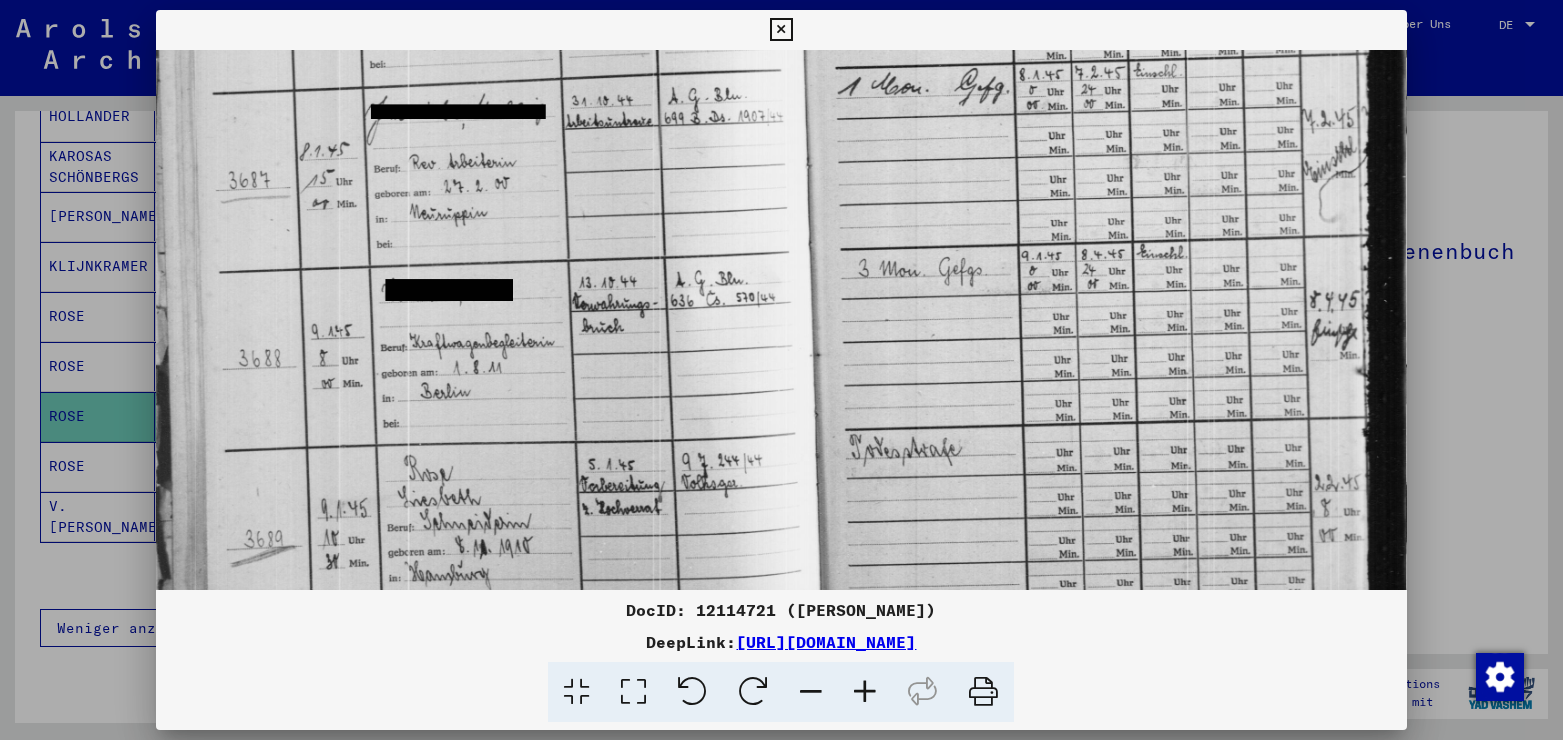 scroll, scrollTop: 315, scrollLeft: 0, axis: vertical 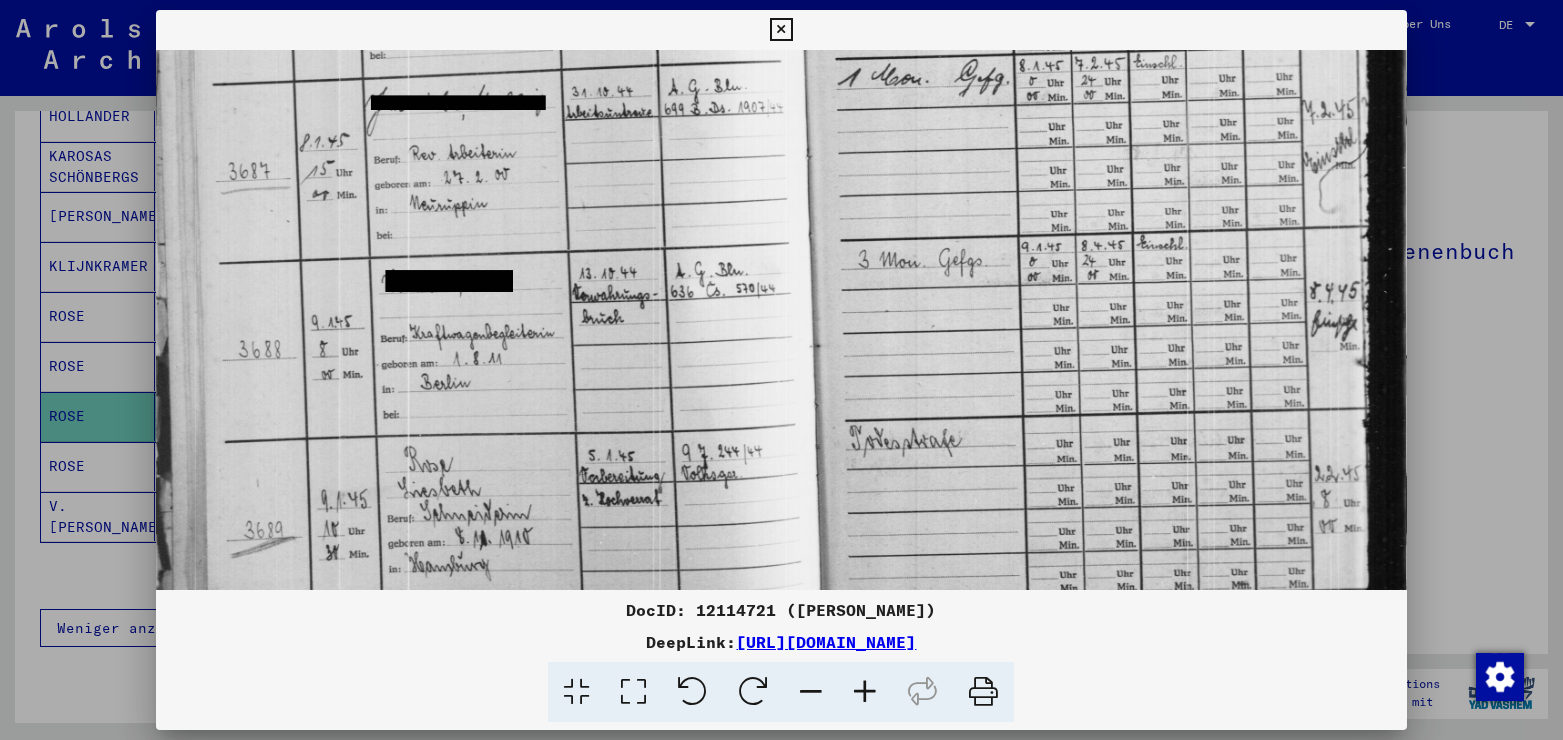 drag, startPoint x: 934, startPoint y: 430, endPoint x: 1002, endPoint y: 115, distance: 322.2561 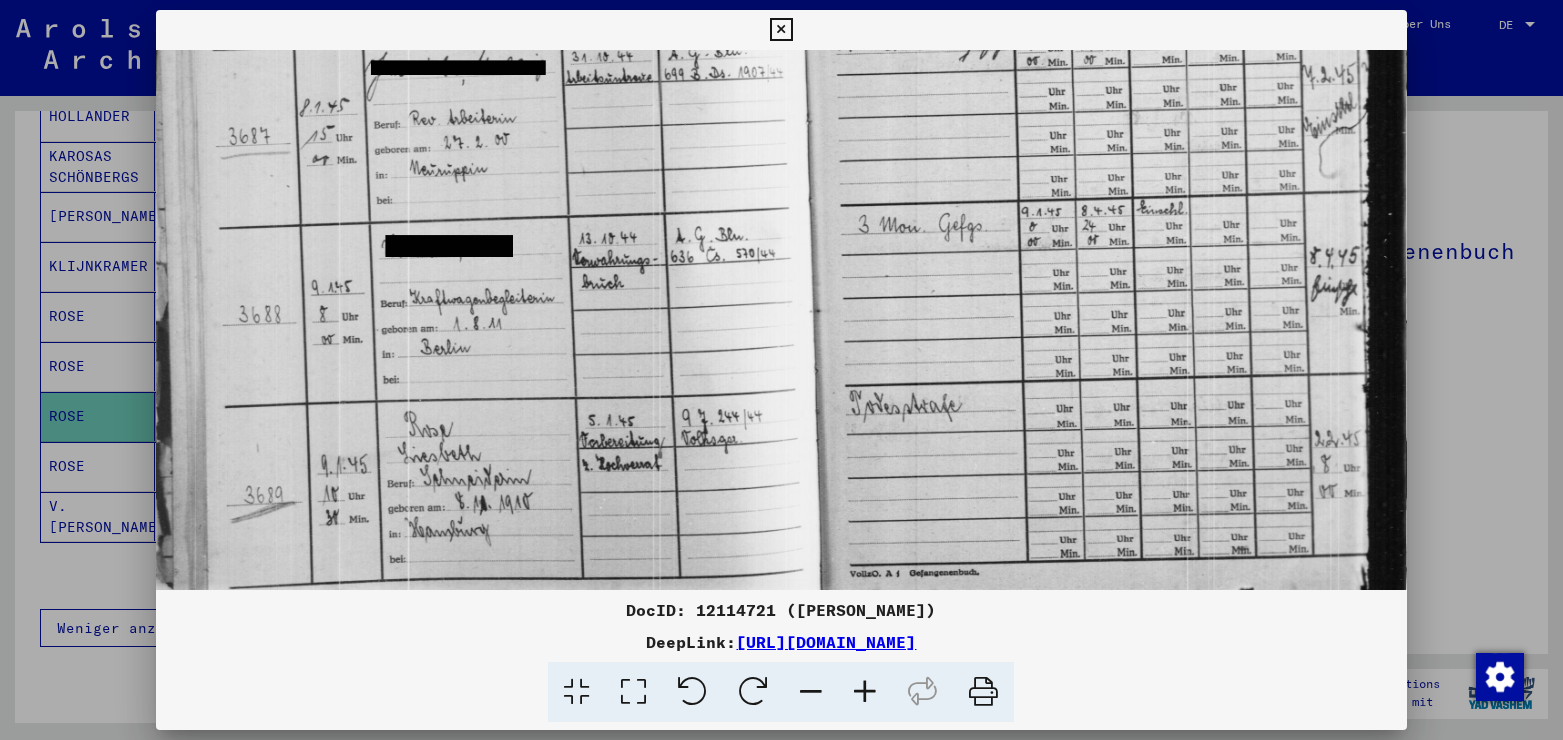 drag, startPoint x: 955, startPoint y: 450, endPoint x: 983, endPoint y: 198, distance: 253.55078 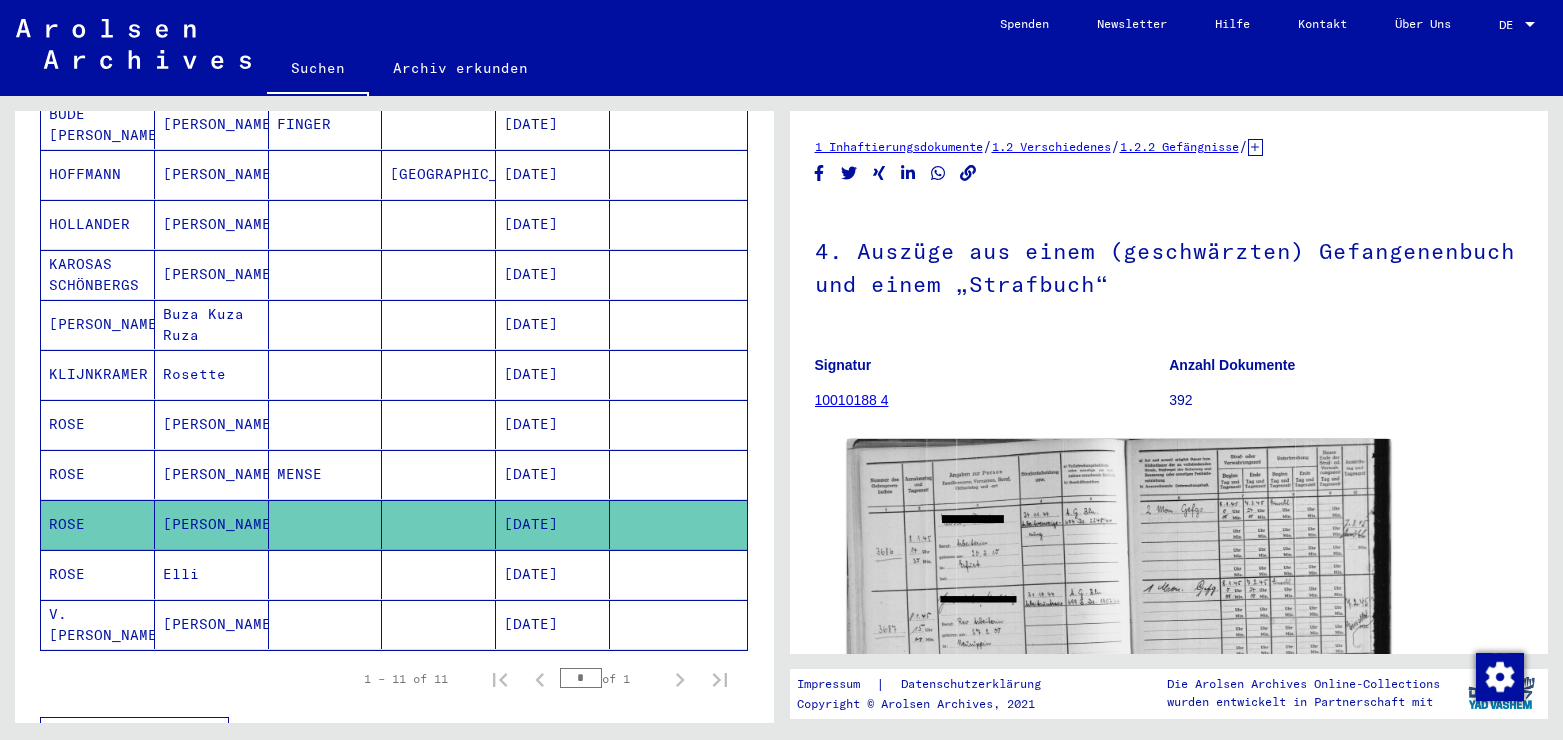 scroll, scrollTop: 0, scrollLeft: 0, axis: both 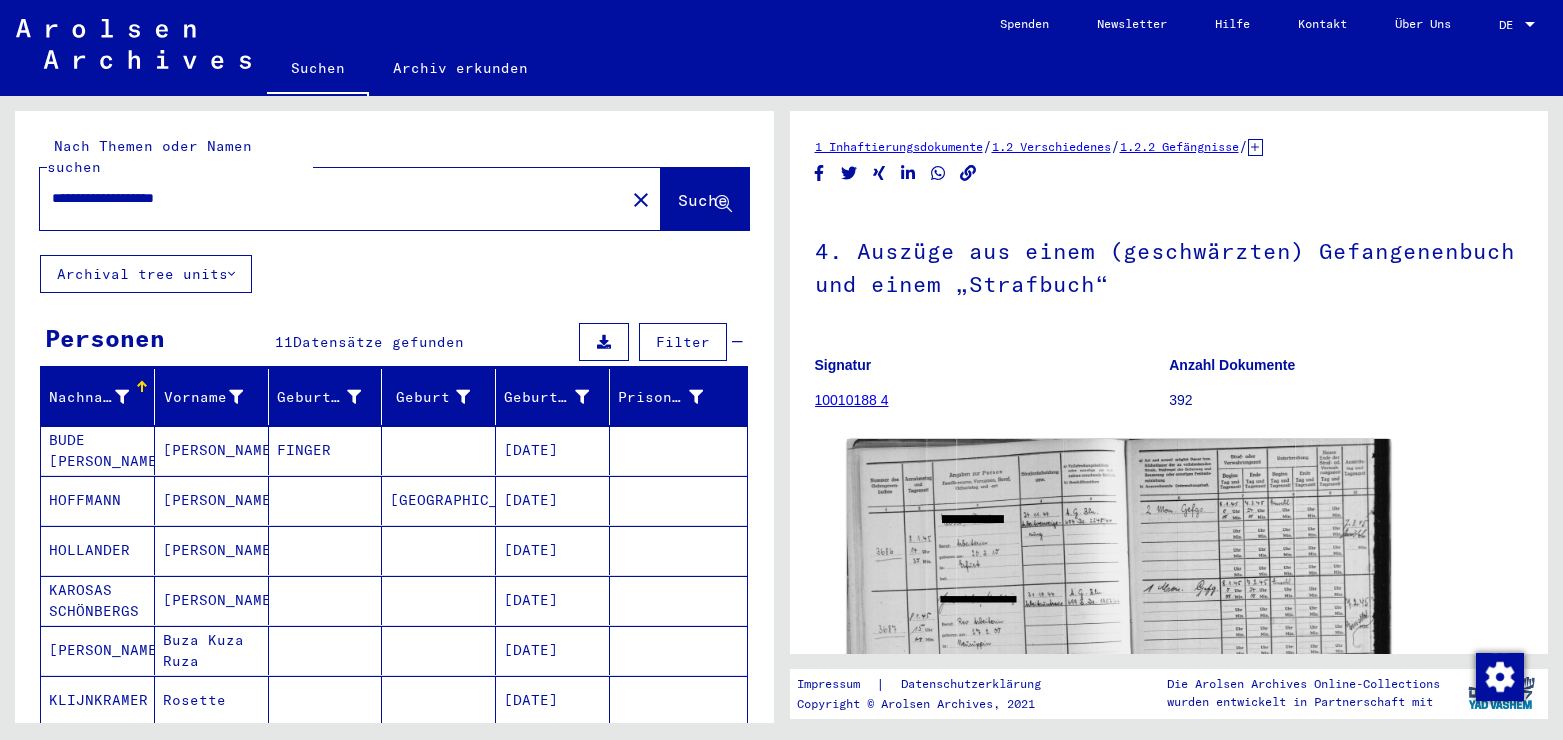 drag, startPoint x: 182, startPoint y: 180, endPoint x: 107, endPoint y: 181, distance: 75.00667 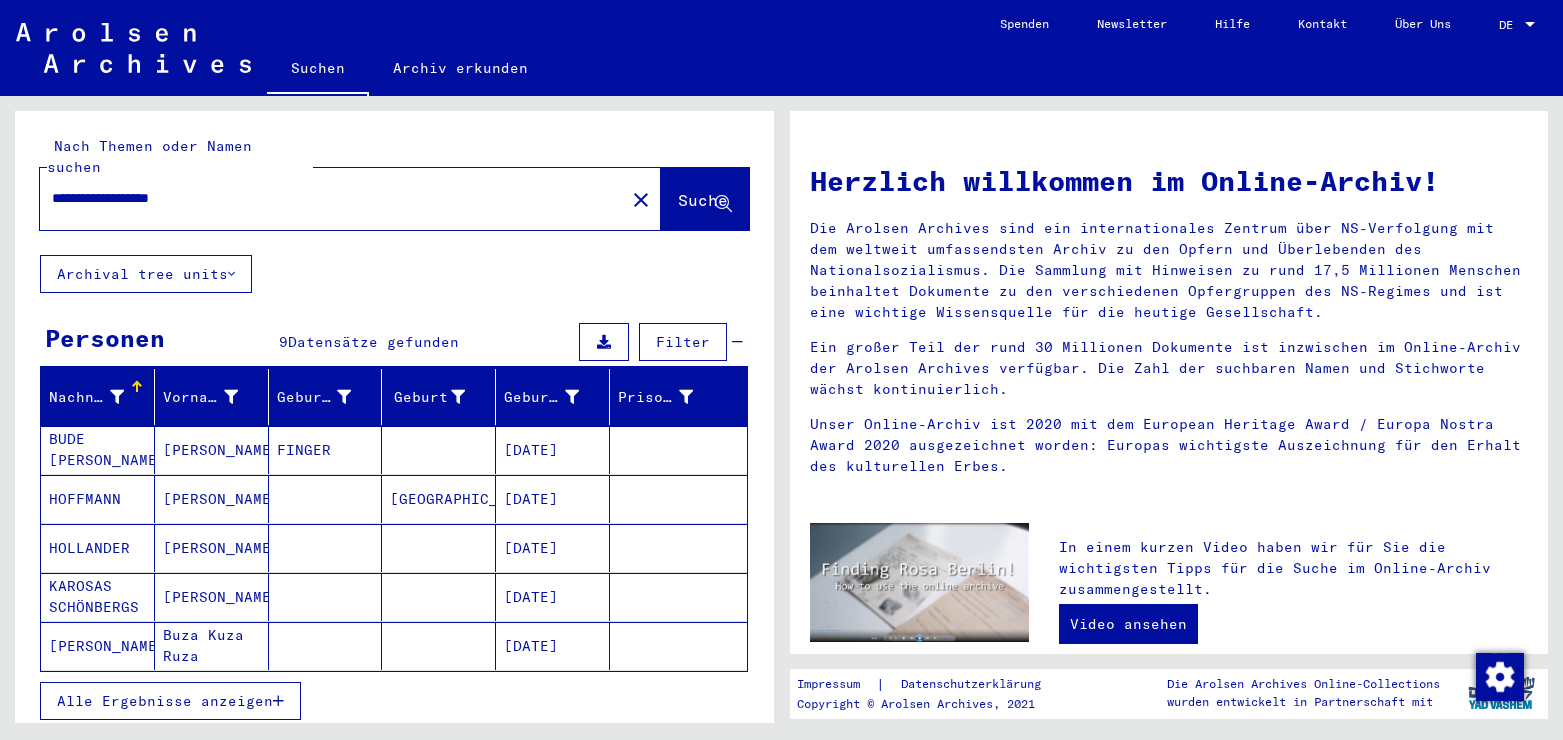 click on "Alle Ergebnisse anzeigen" at bounding box center [170, 701] 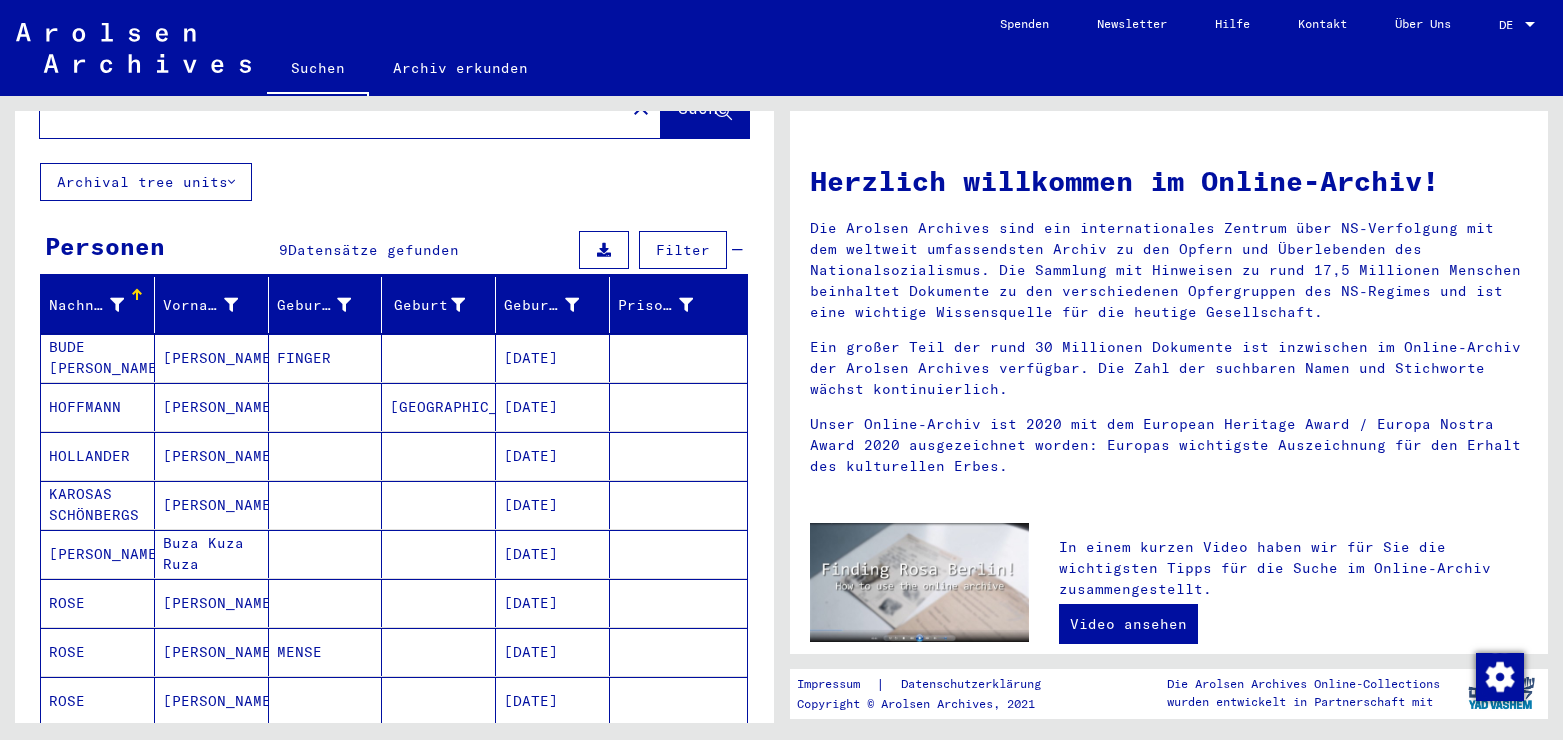 scroll, scrollTop: 216, scrollLeft: 0, axis: vertical 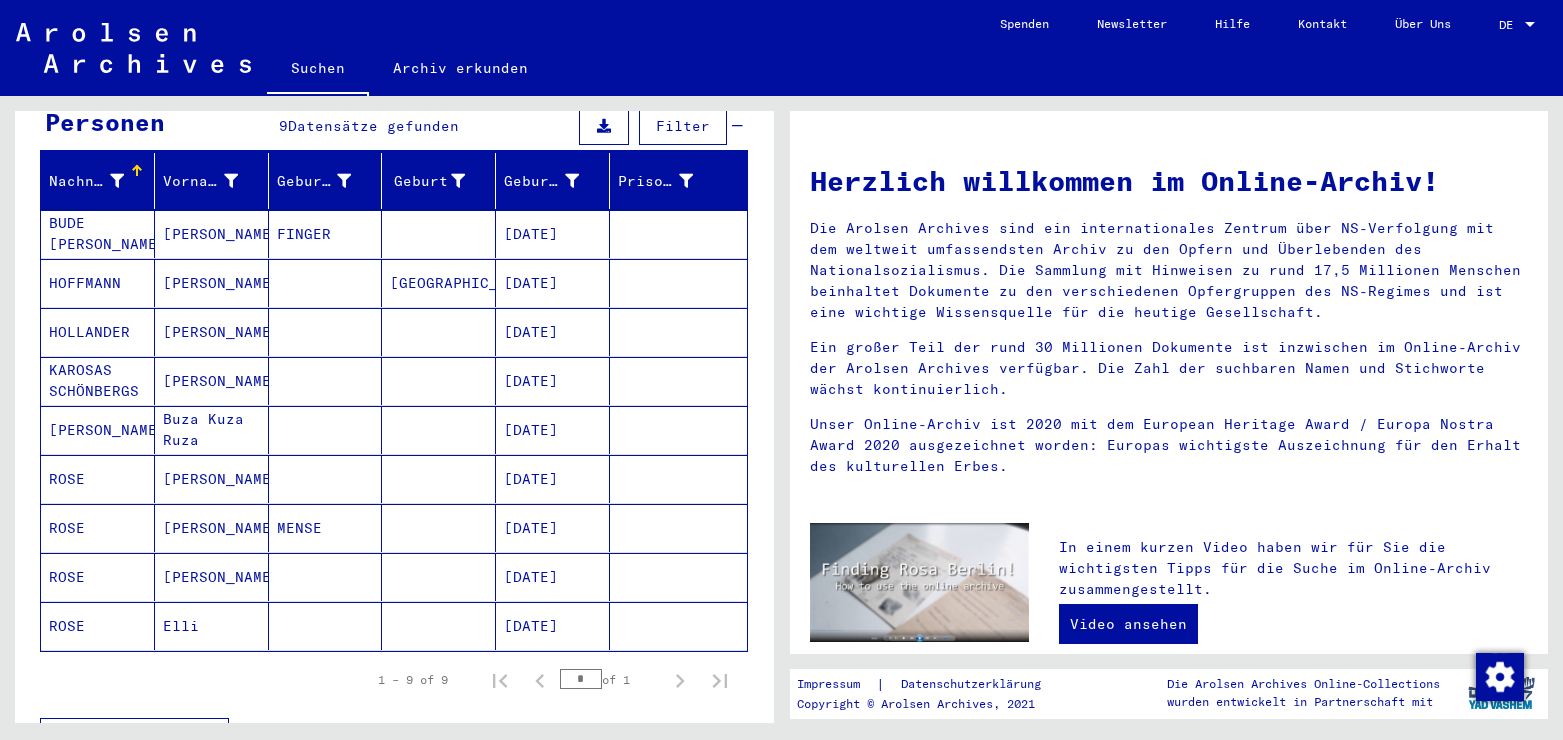 click on "[PERSON_NAME]" at bounding box center (212, 528) 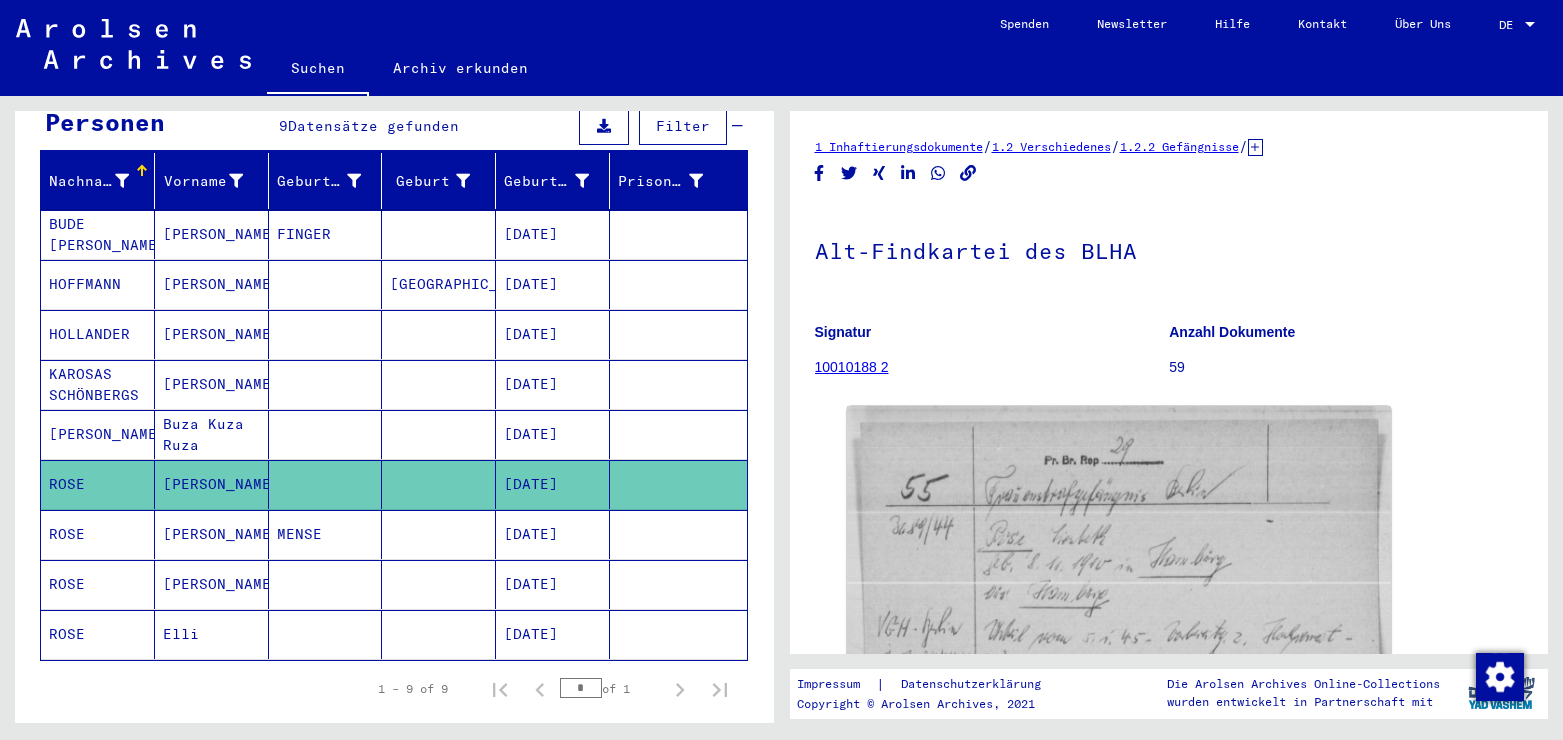 click on "[PERSON_NAME]" at bounding box center [212, 584] 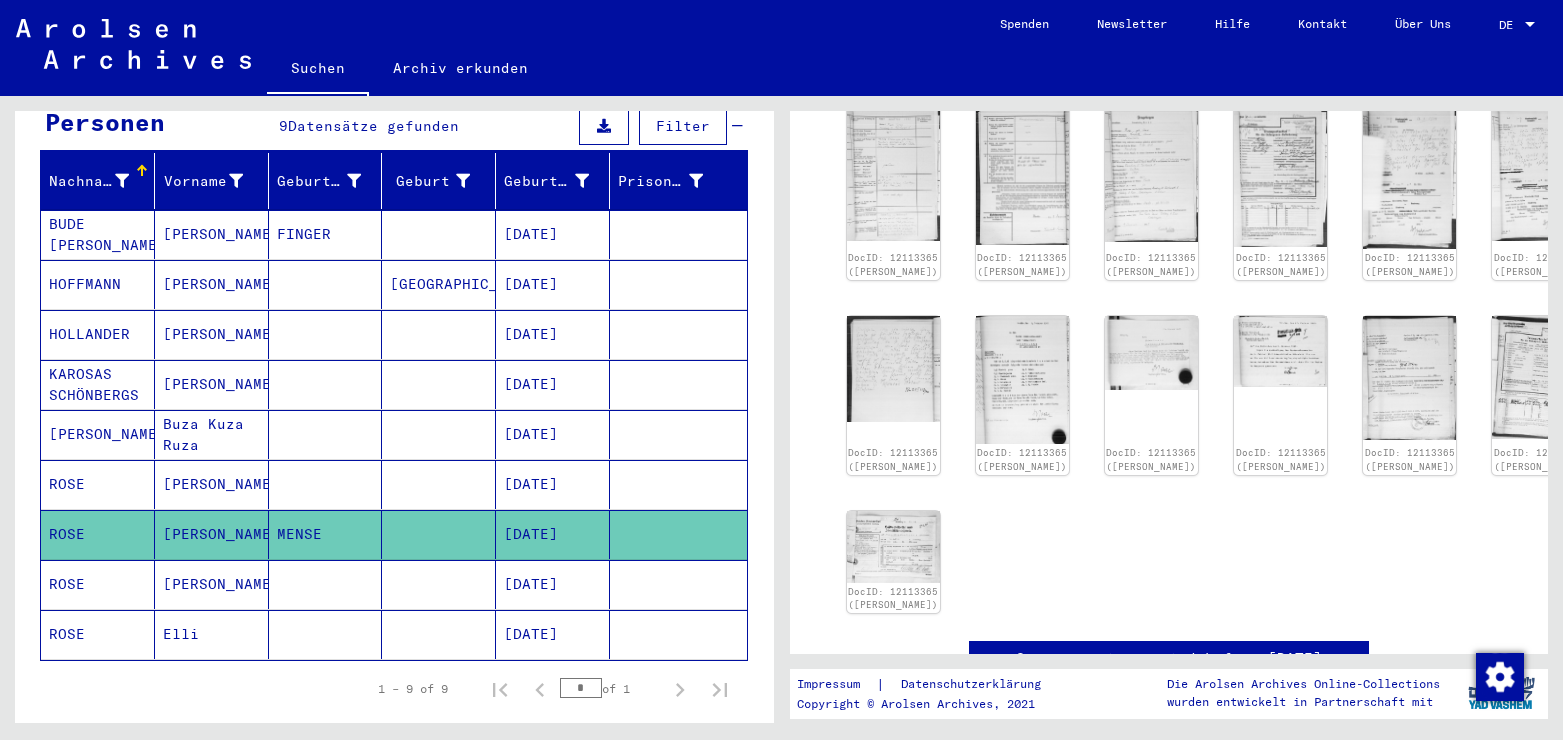 scroll, scrollTop: 864, scrollLeft: 0, axis: vertical 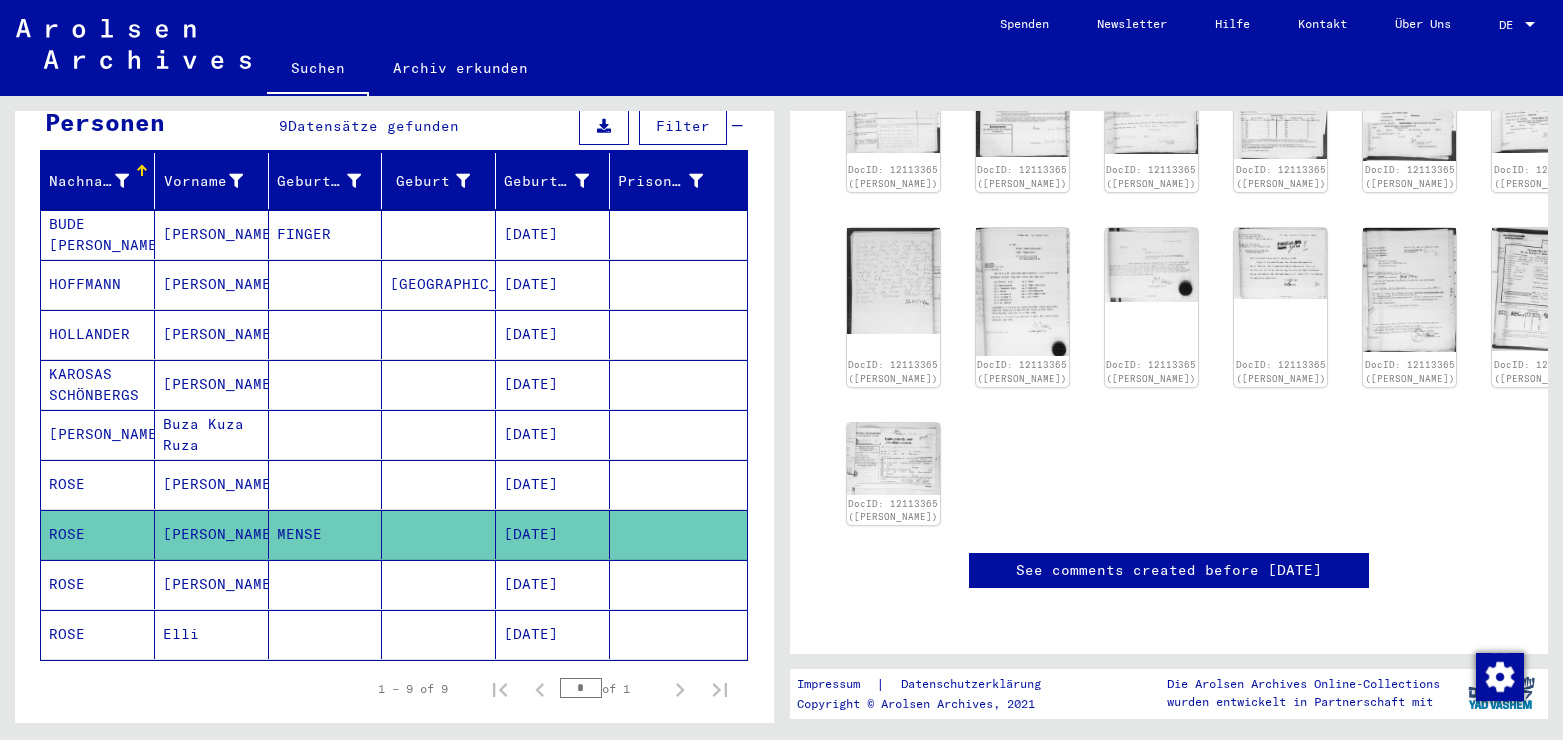 click at bounding box center [439, 634] 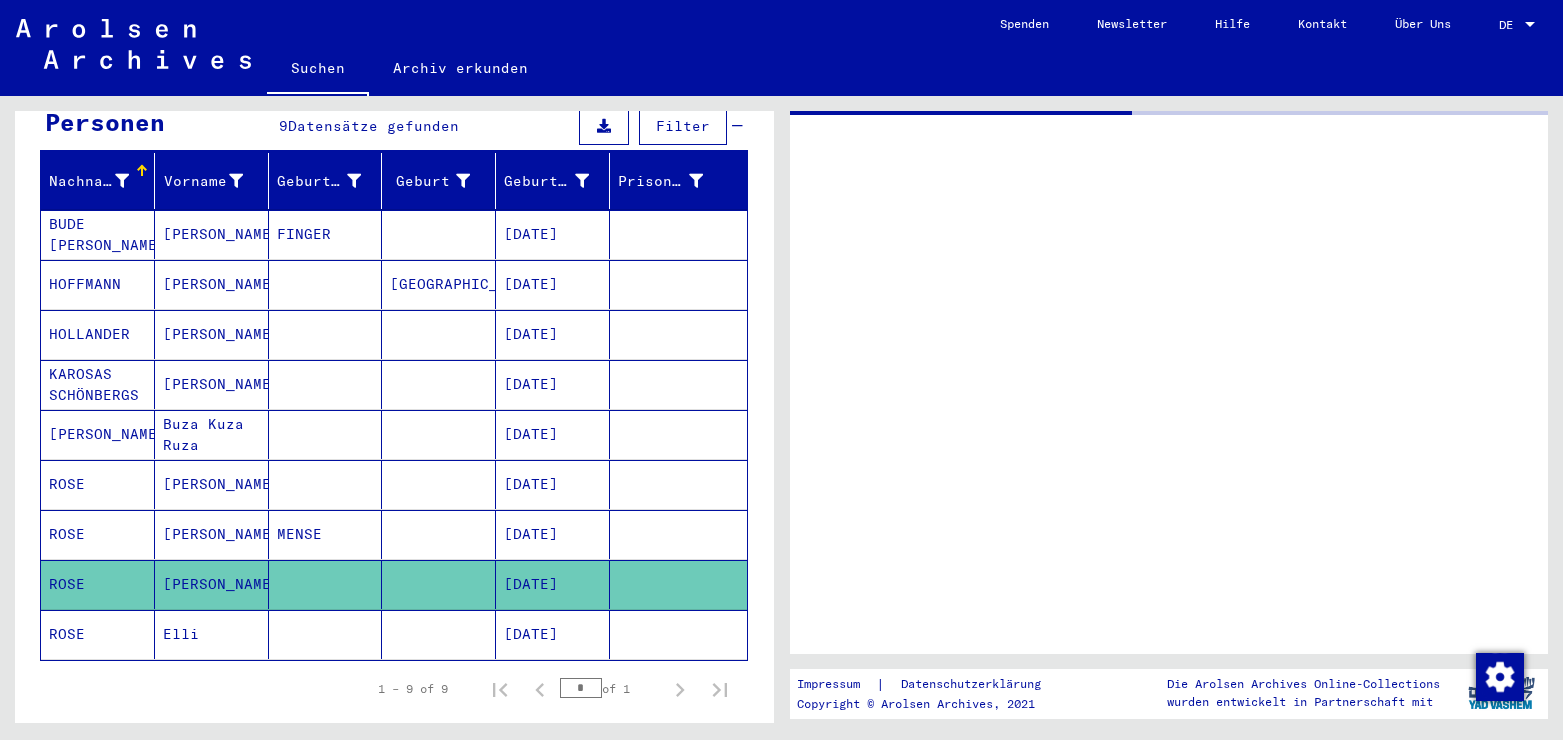 scroll, scrollTop: 0, scrollLeft: 0, axis: both 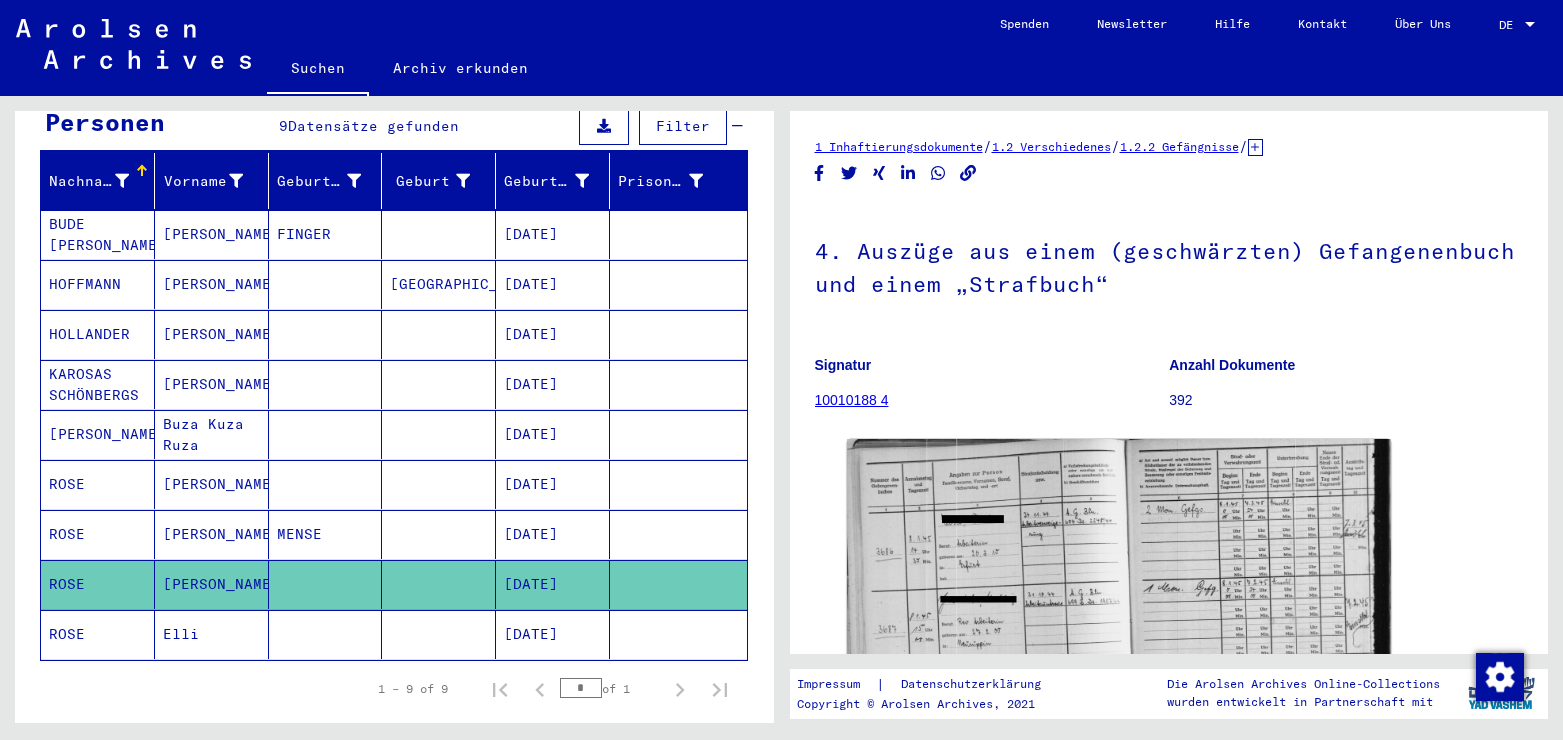 click 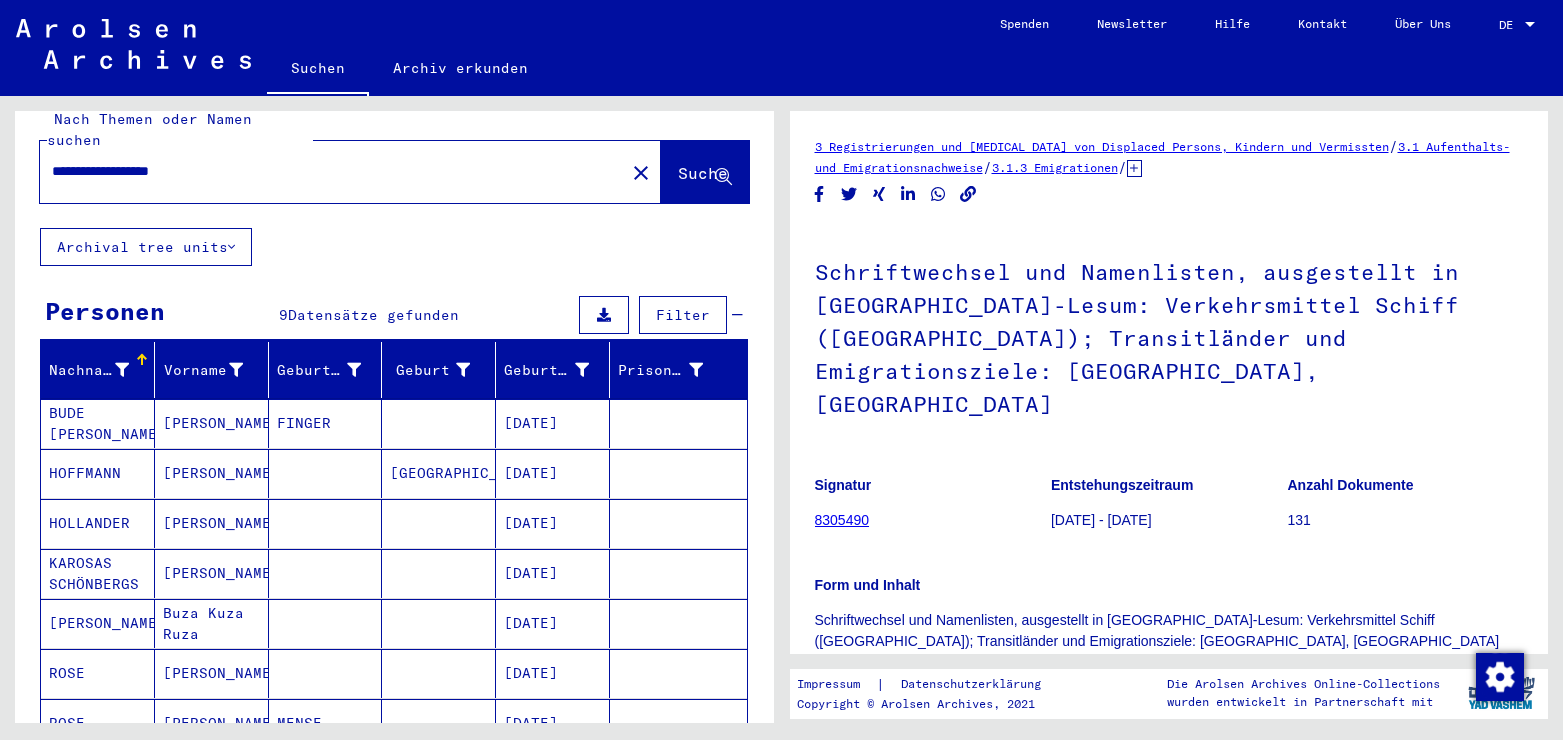 scroll, scrollTop: 0, scrollLeft: 0, axis: both 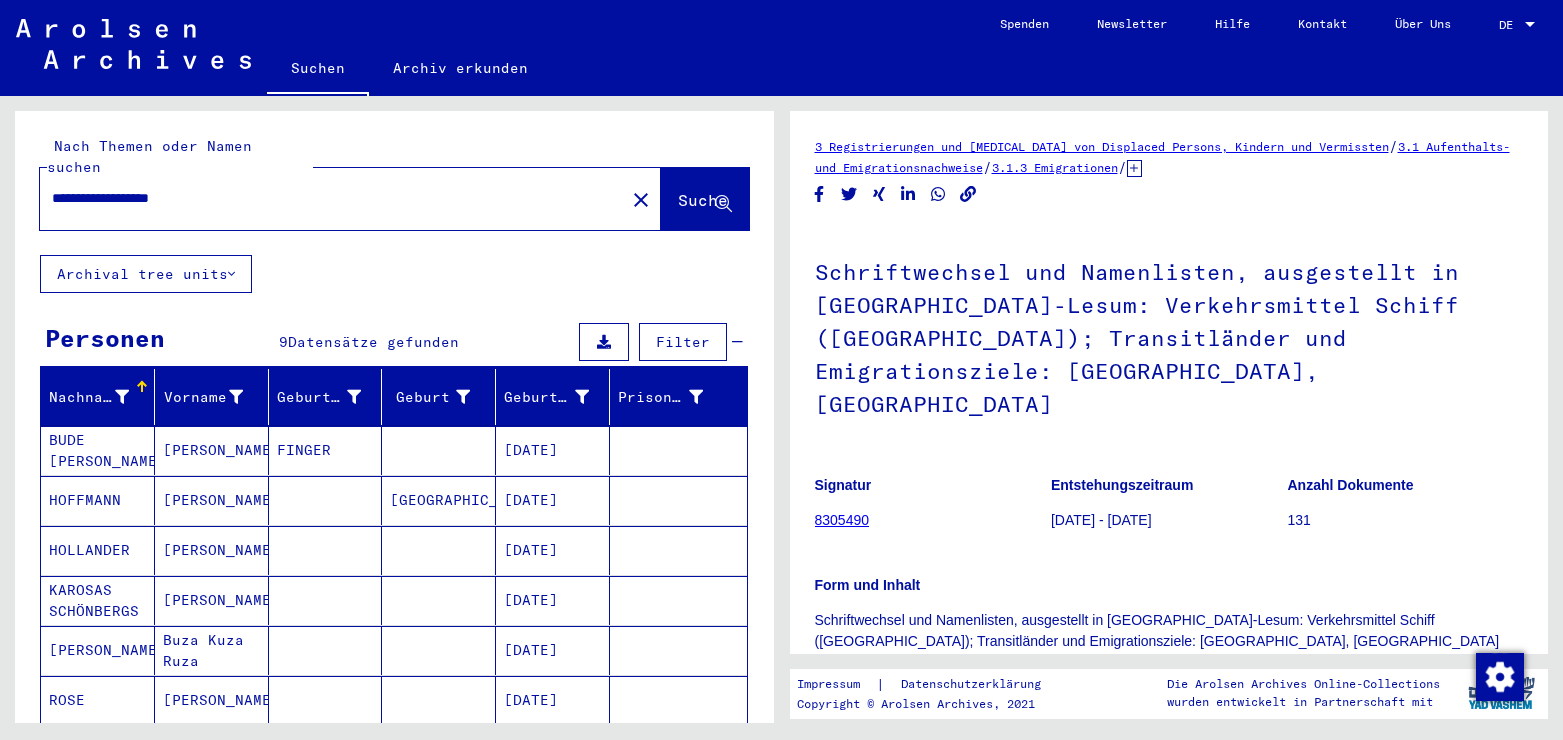 drag, startPoint x: 236, startPoint y: 178, endPoint x: 175, endPoint y: 178, distance: 61 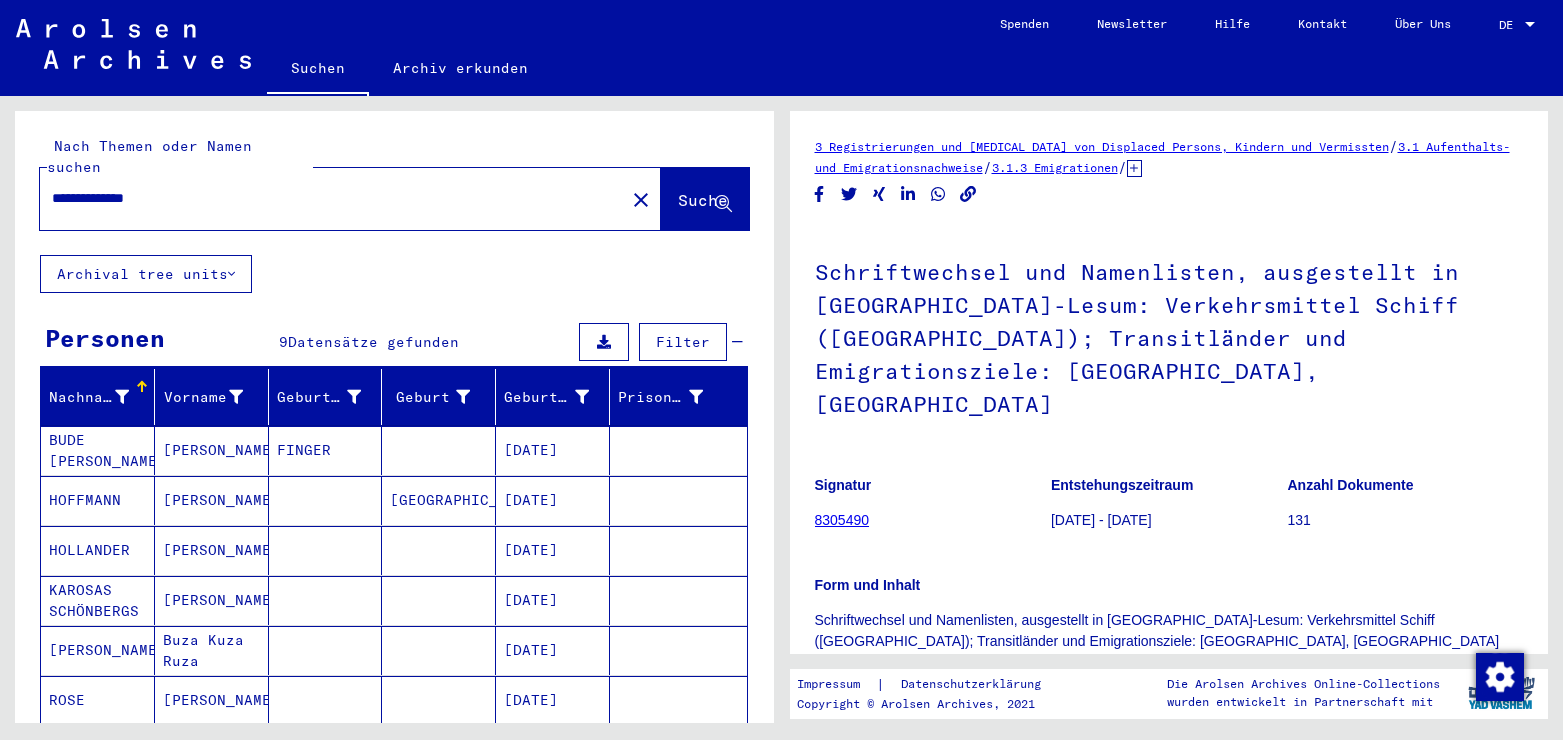 type on "**********" 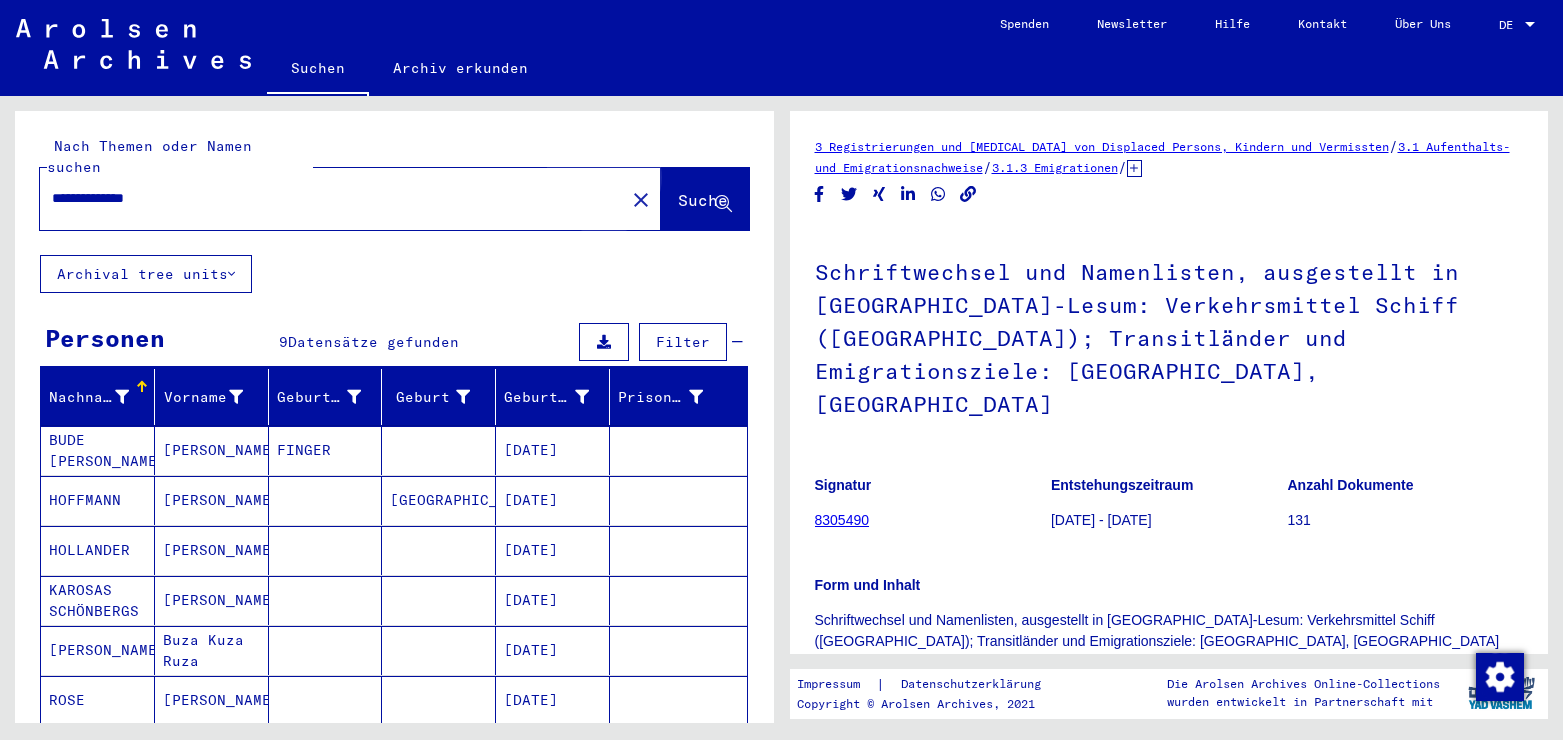 click on "Suche" 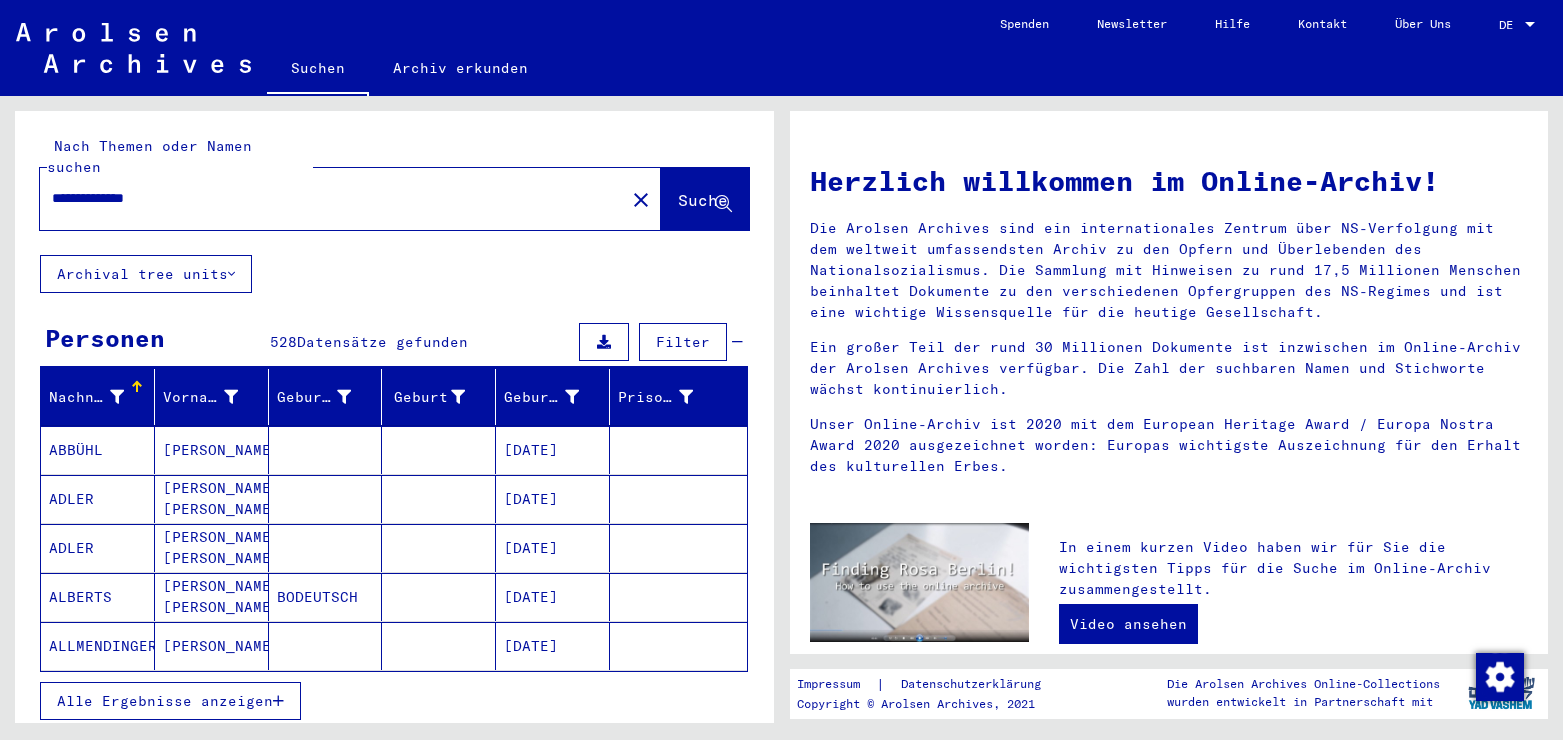 click on "**********" at bounding box center [326, 198] 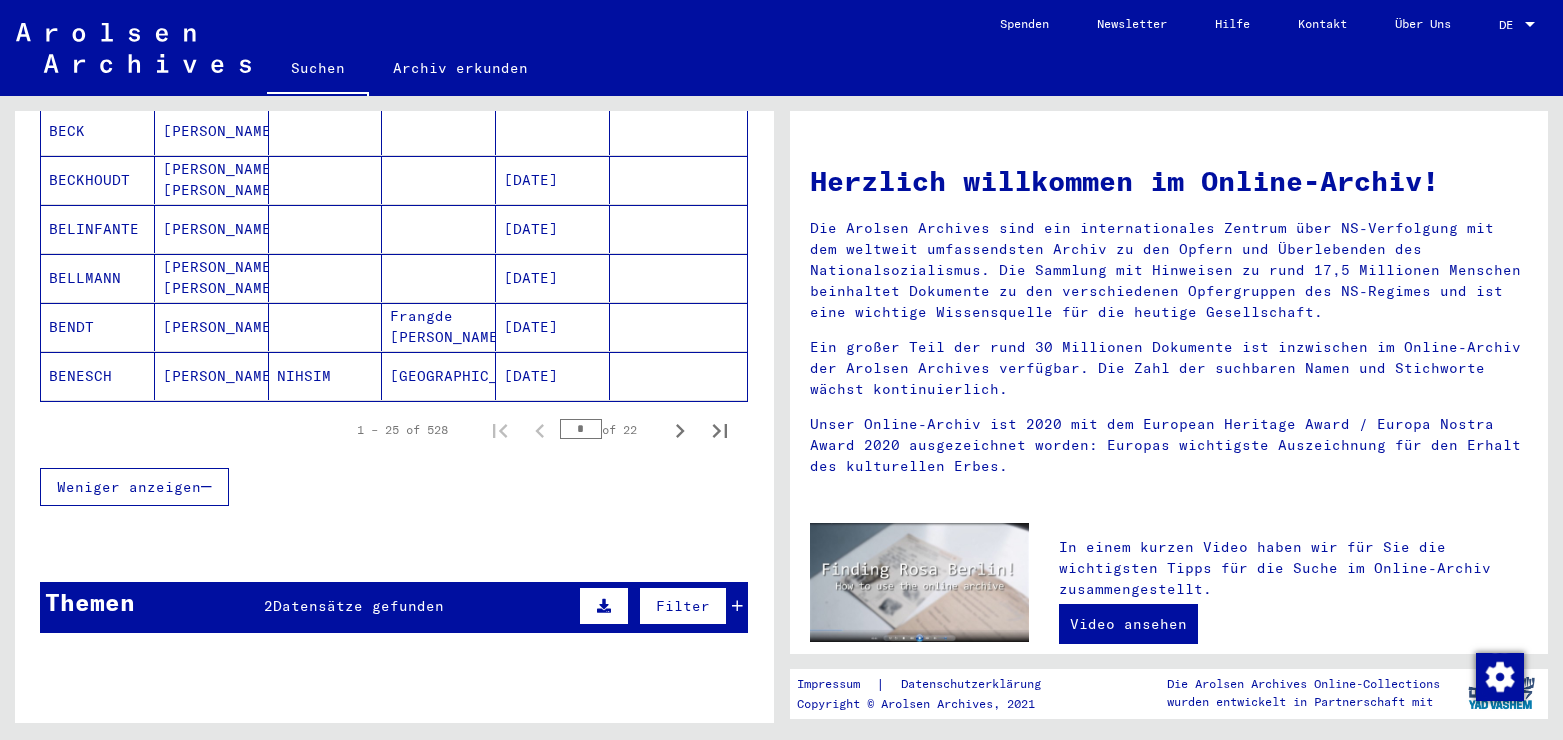 scroll, scrollTop: 1296, scrollLeft: 0, axis: vertical 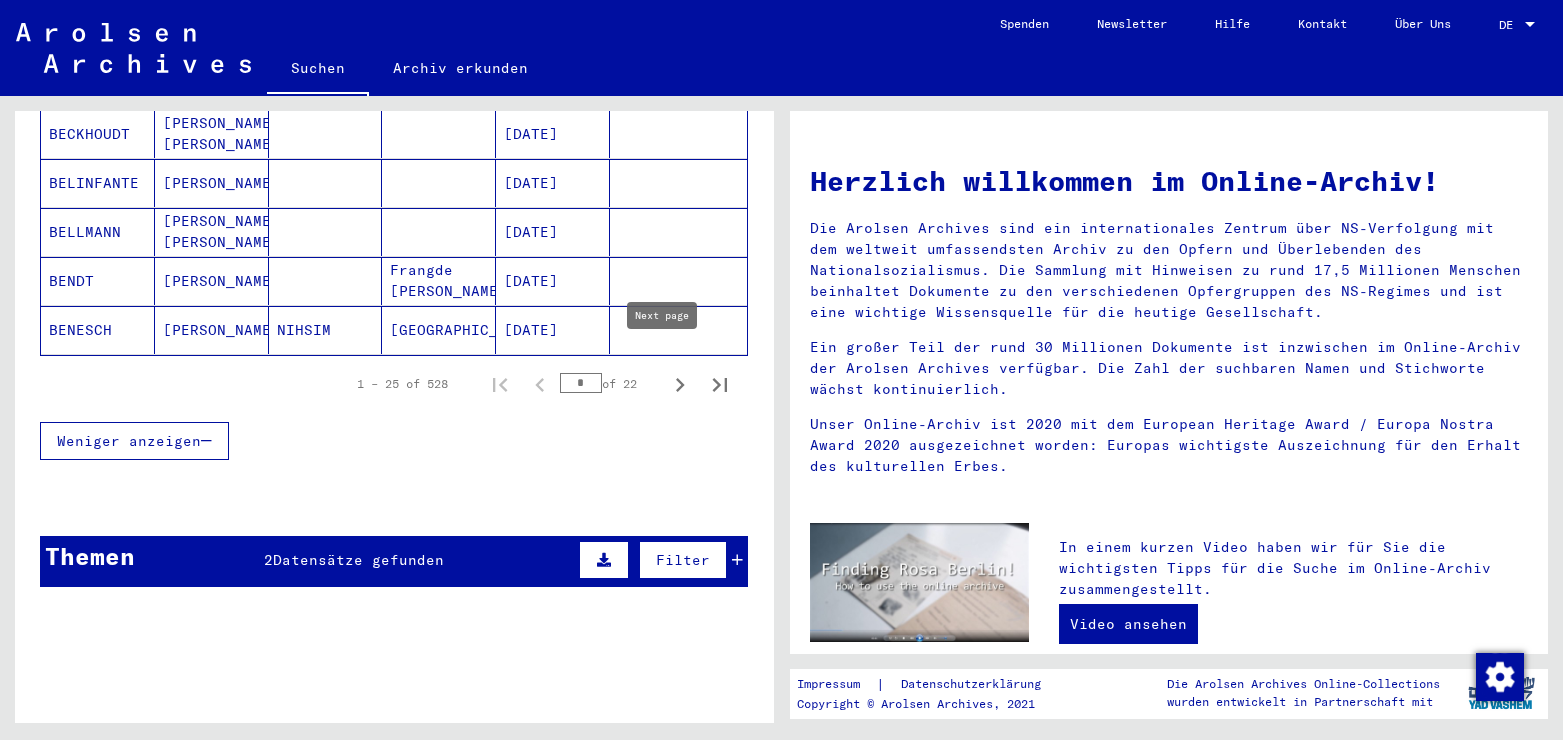 click 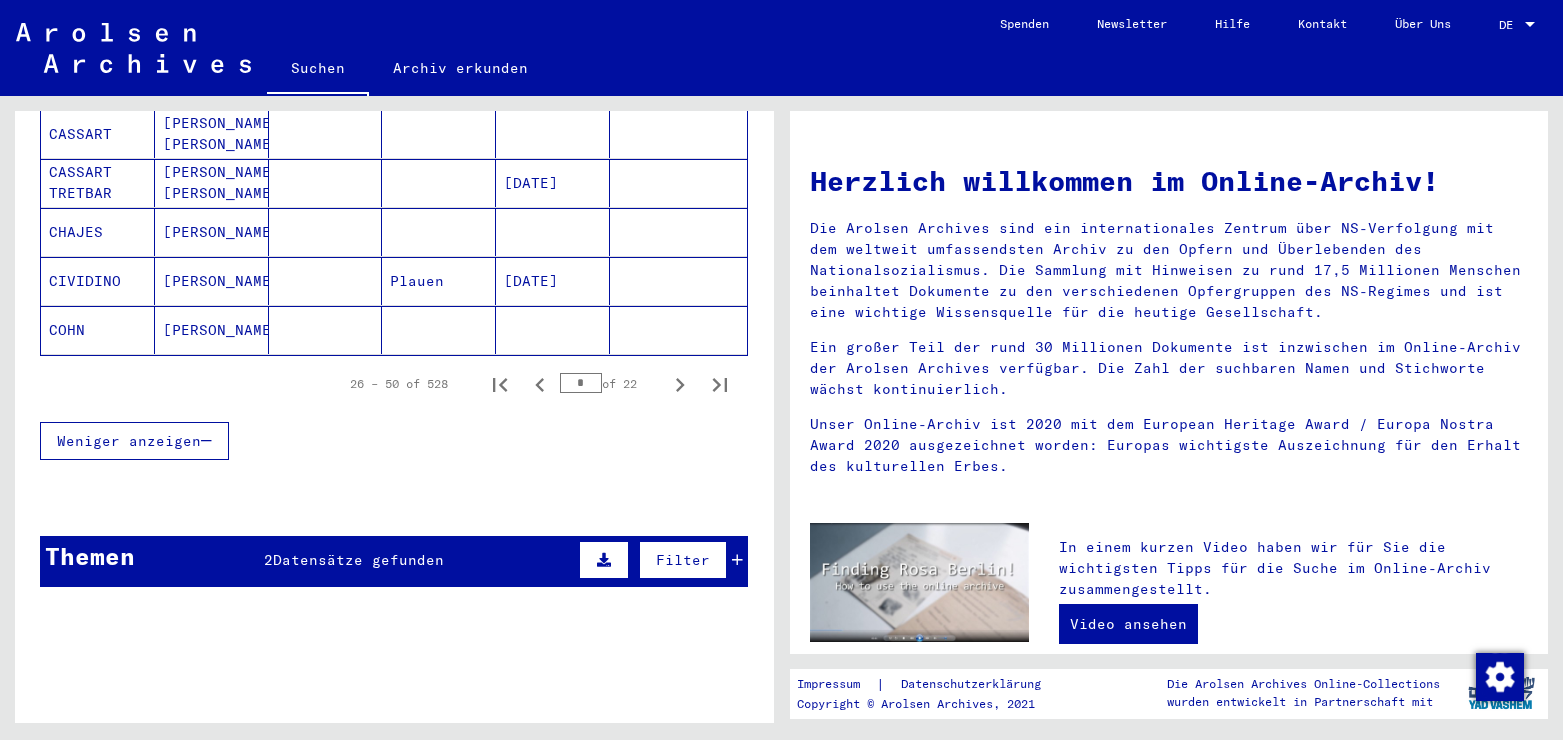 click 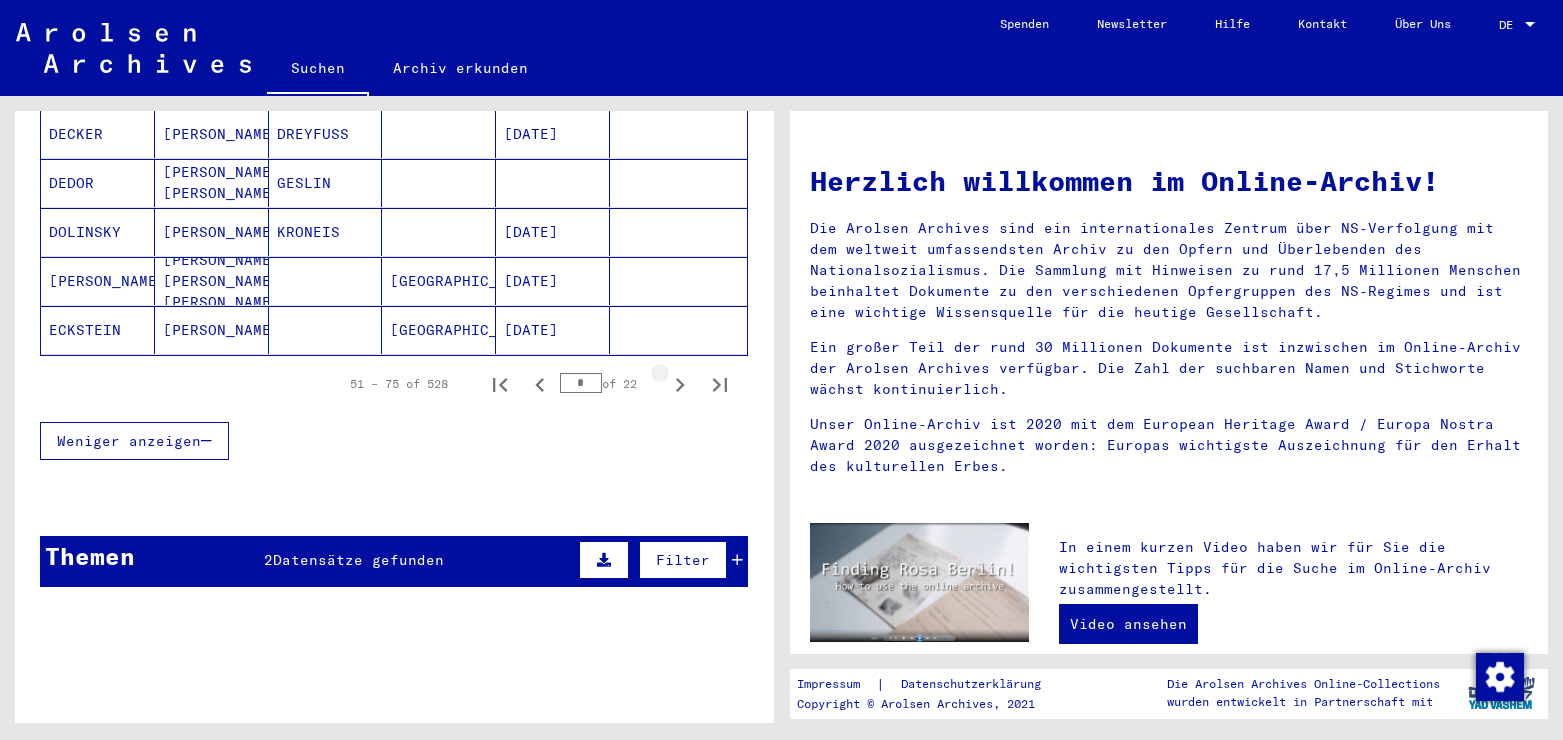 click 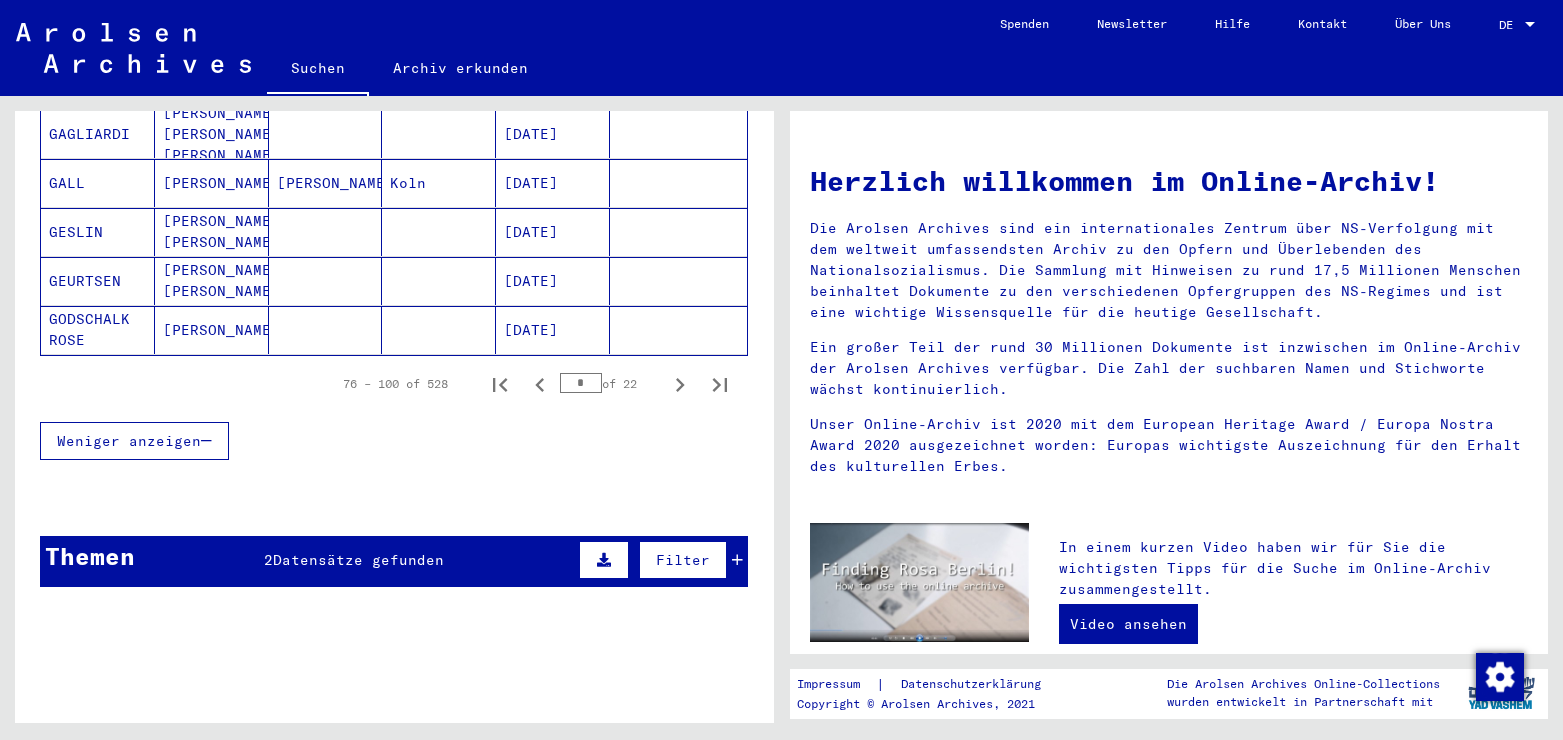 click 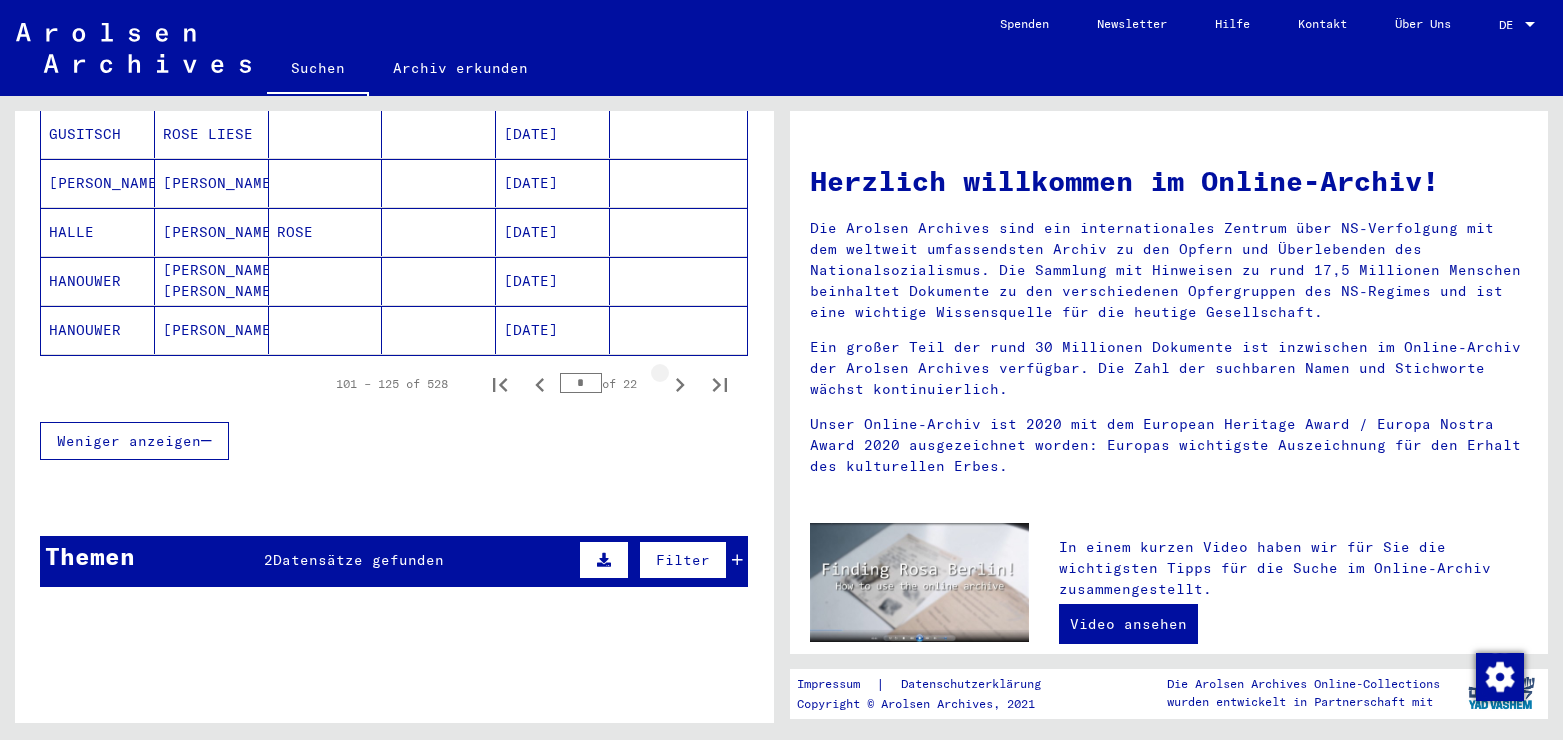 click 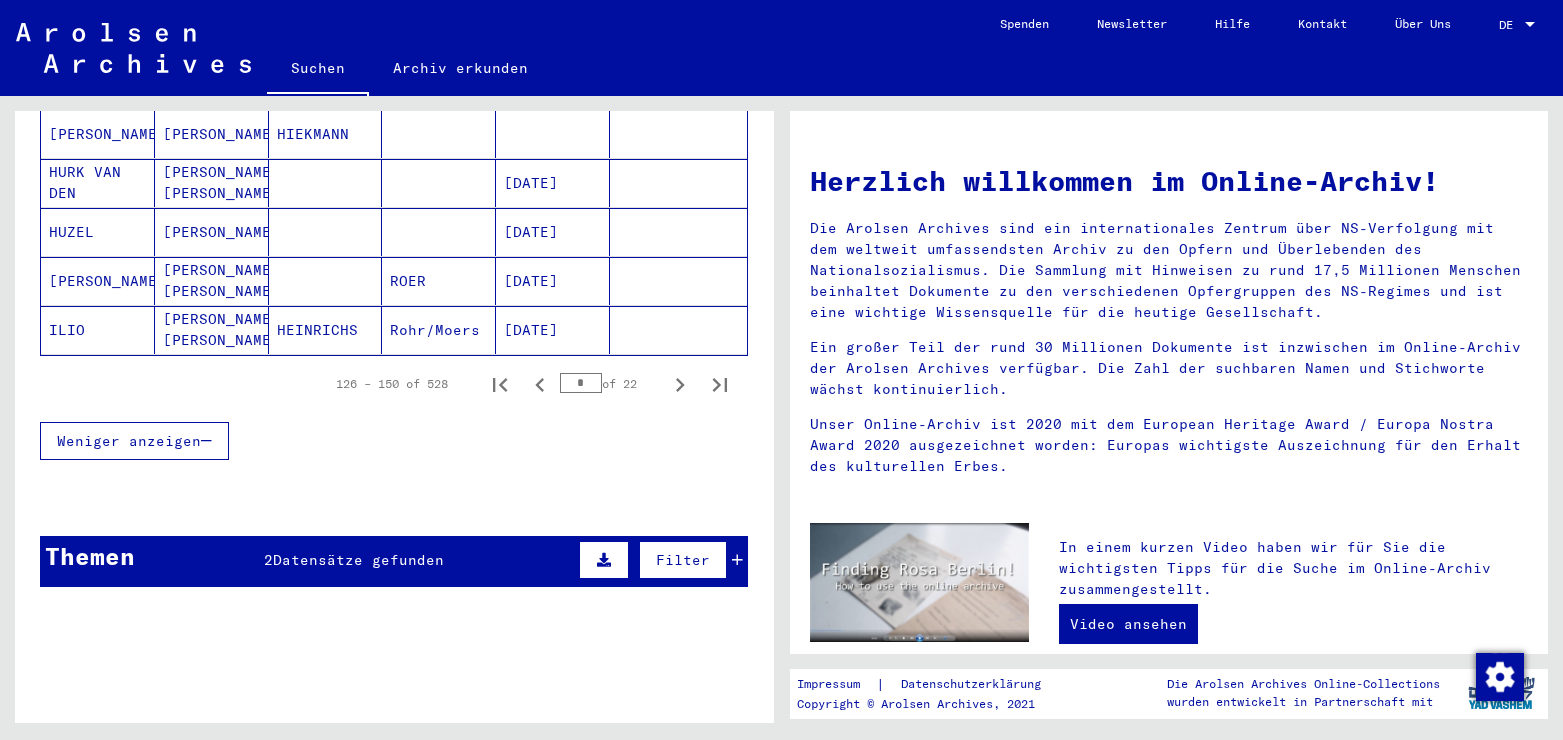click 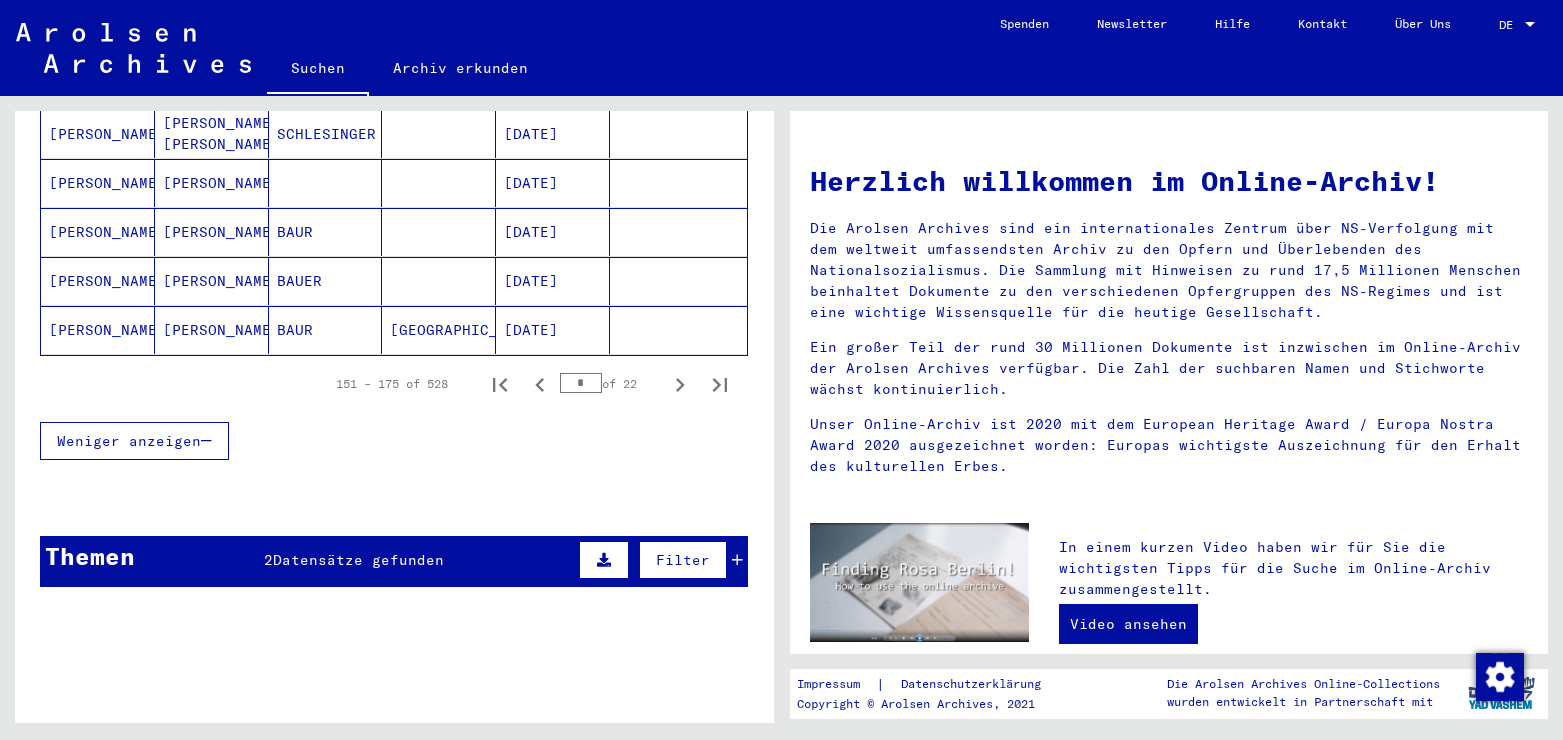 click 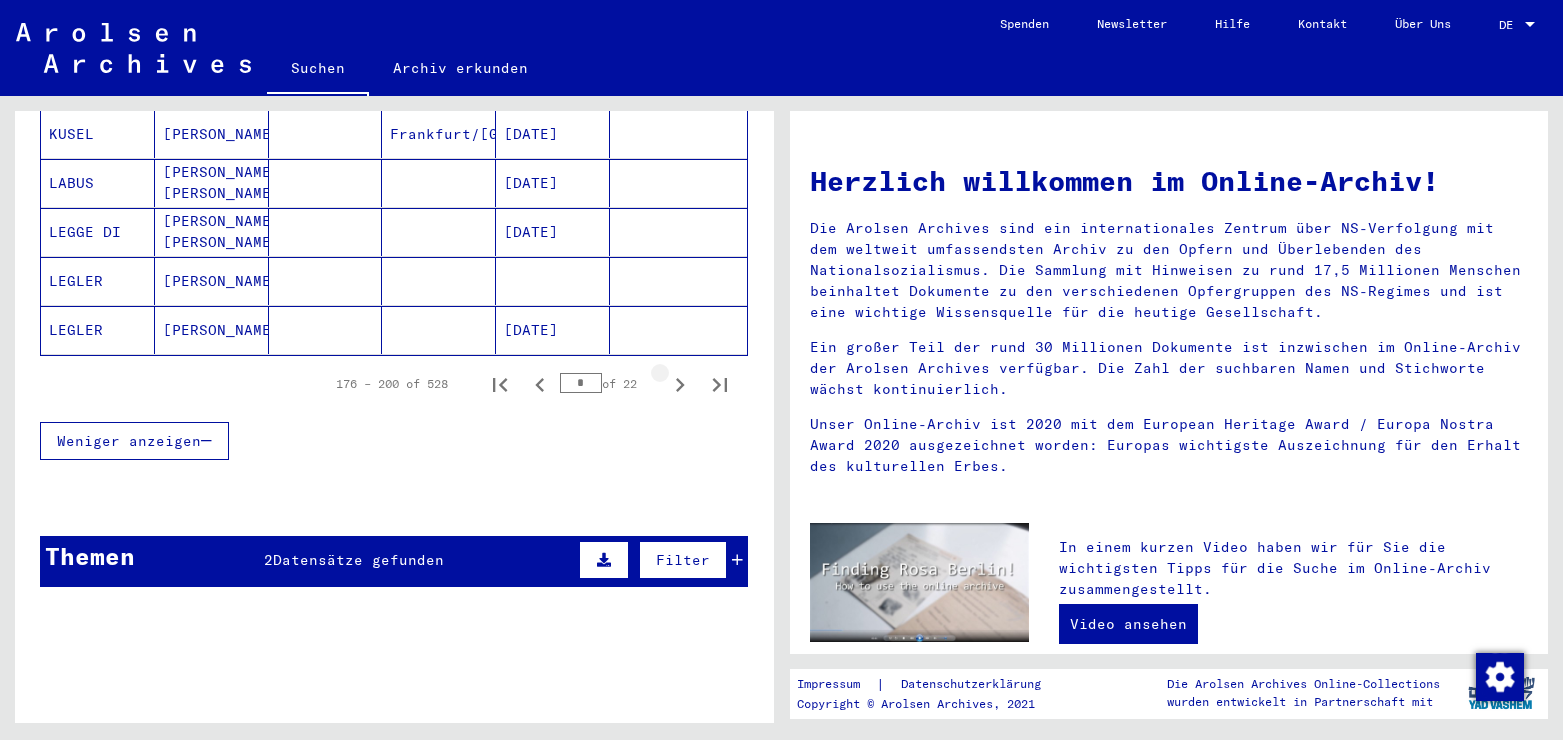click 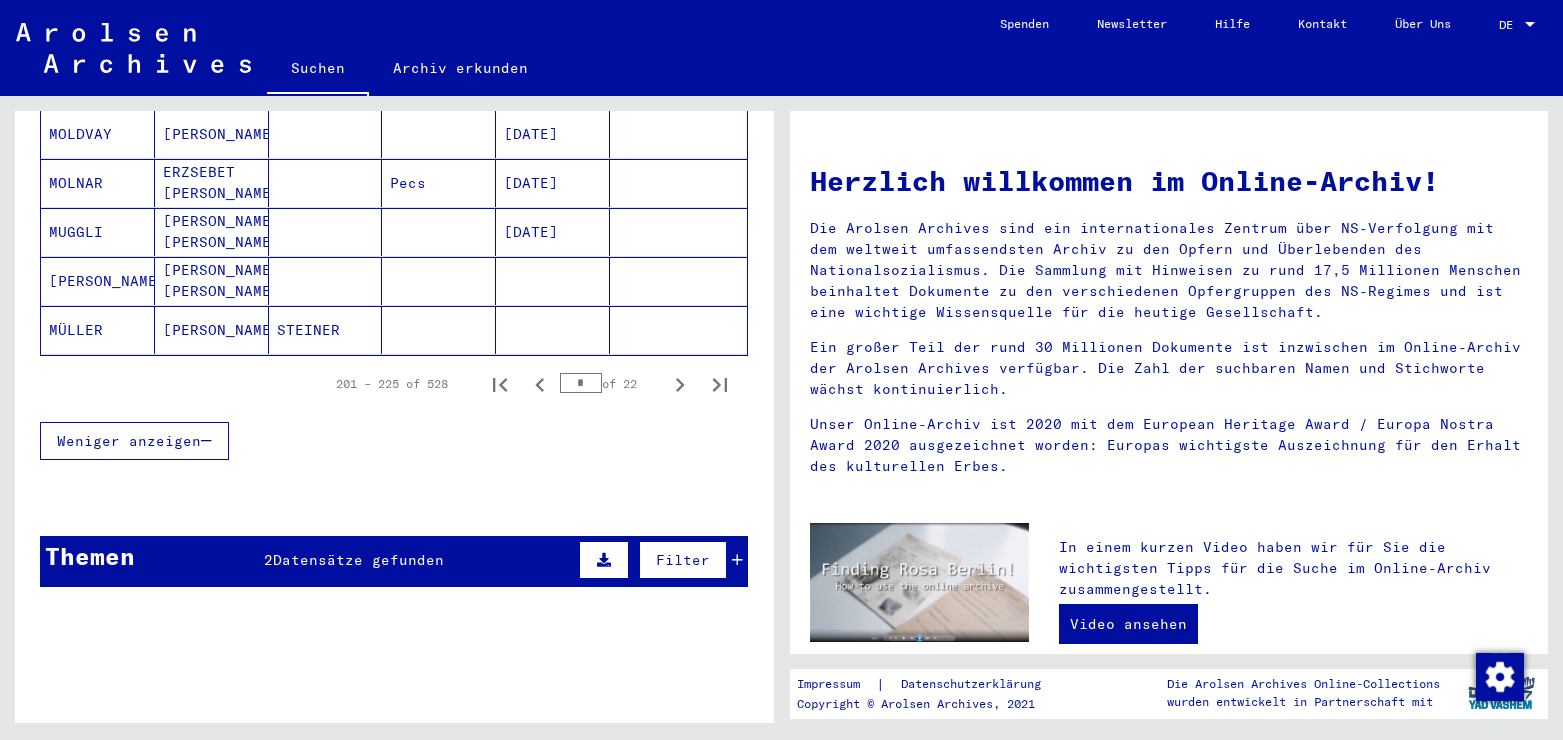 click 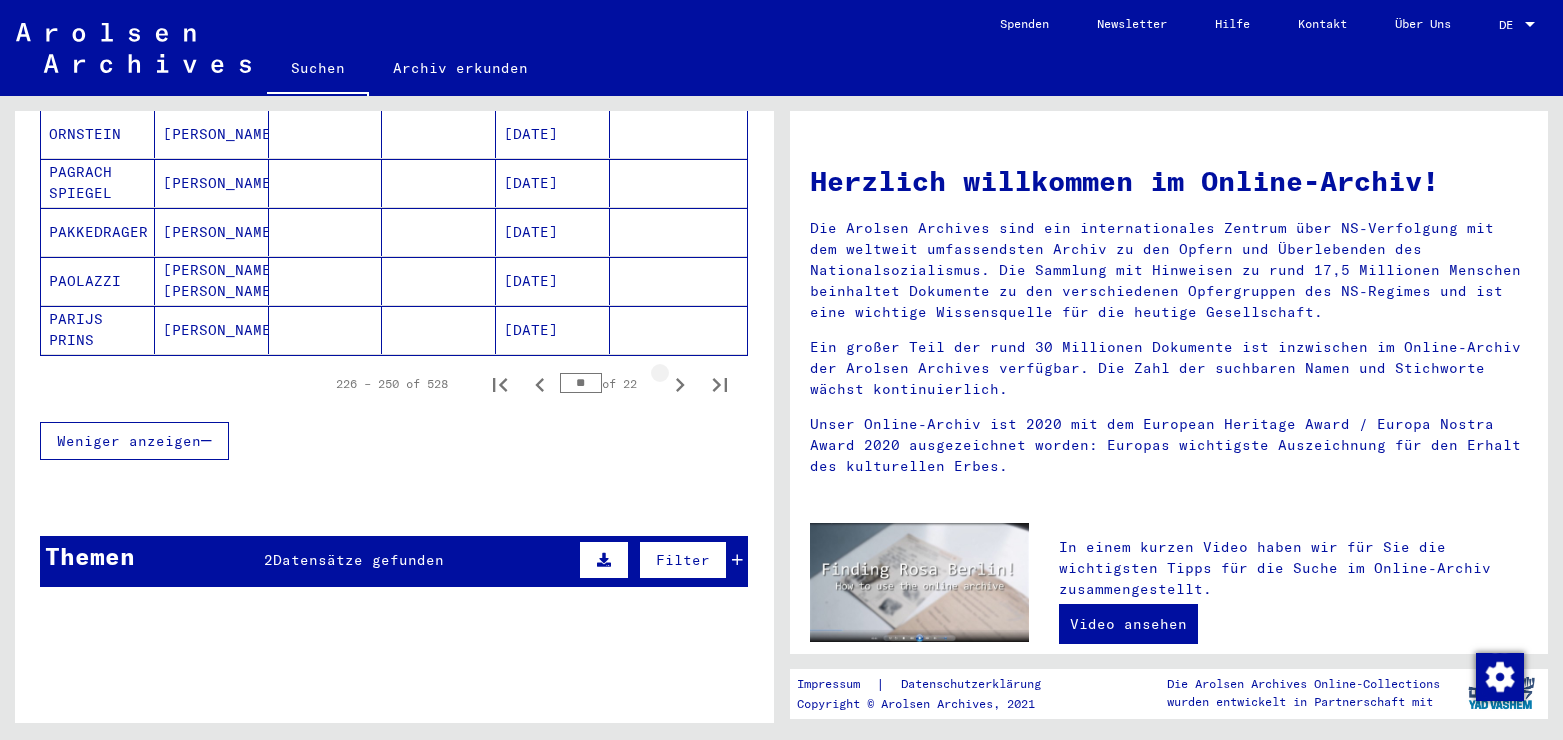 click 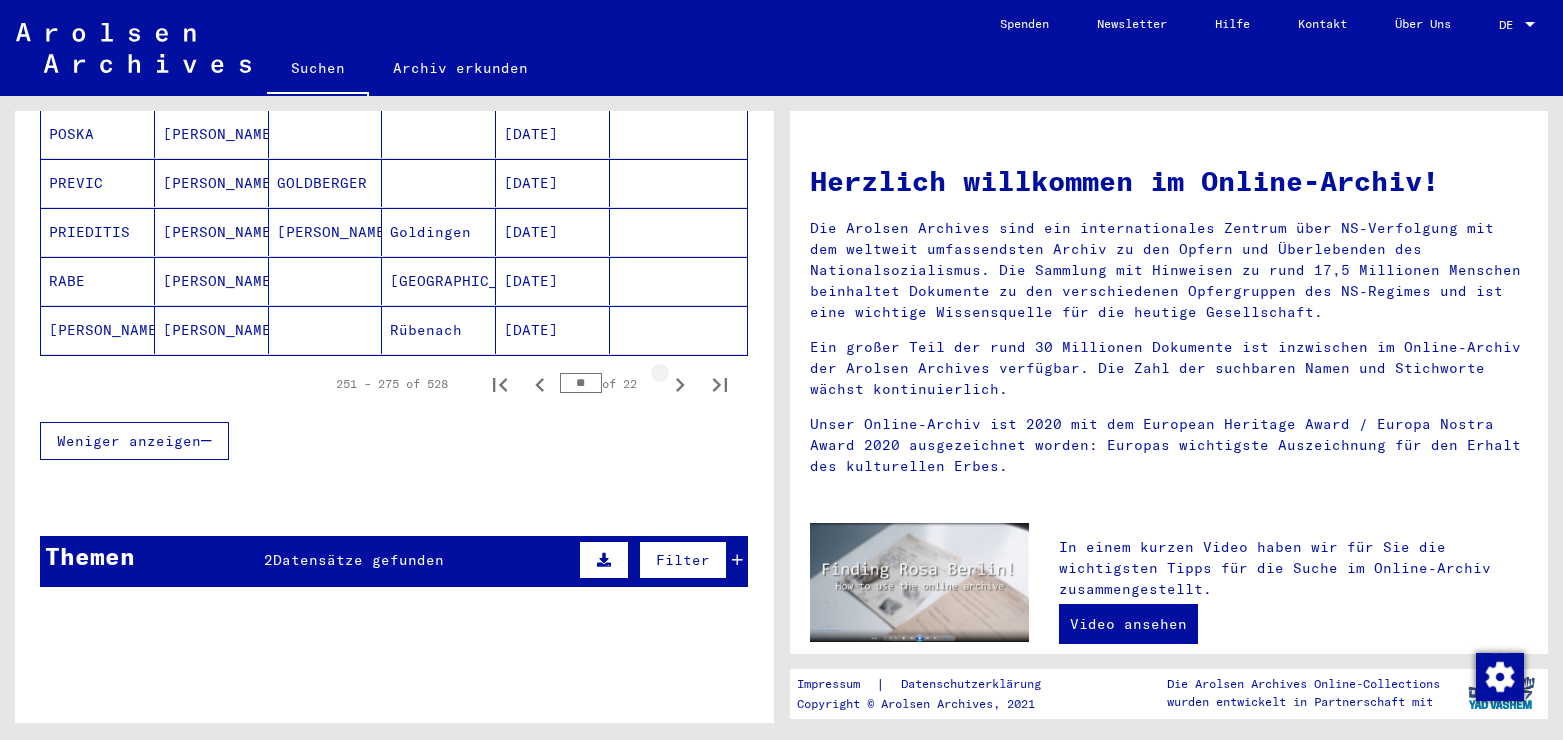 click 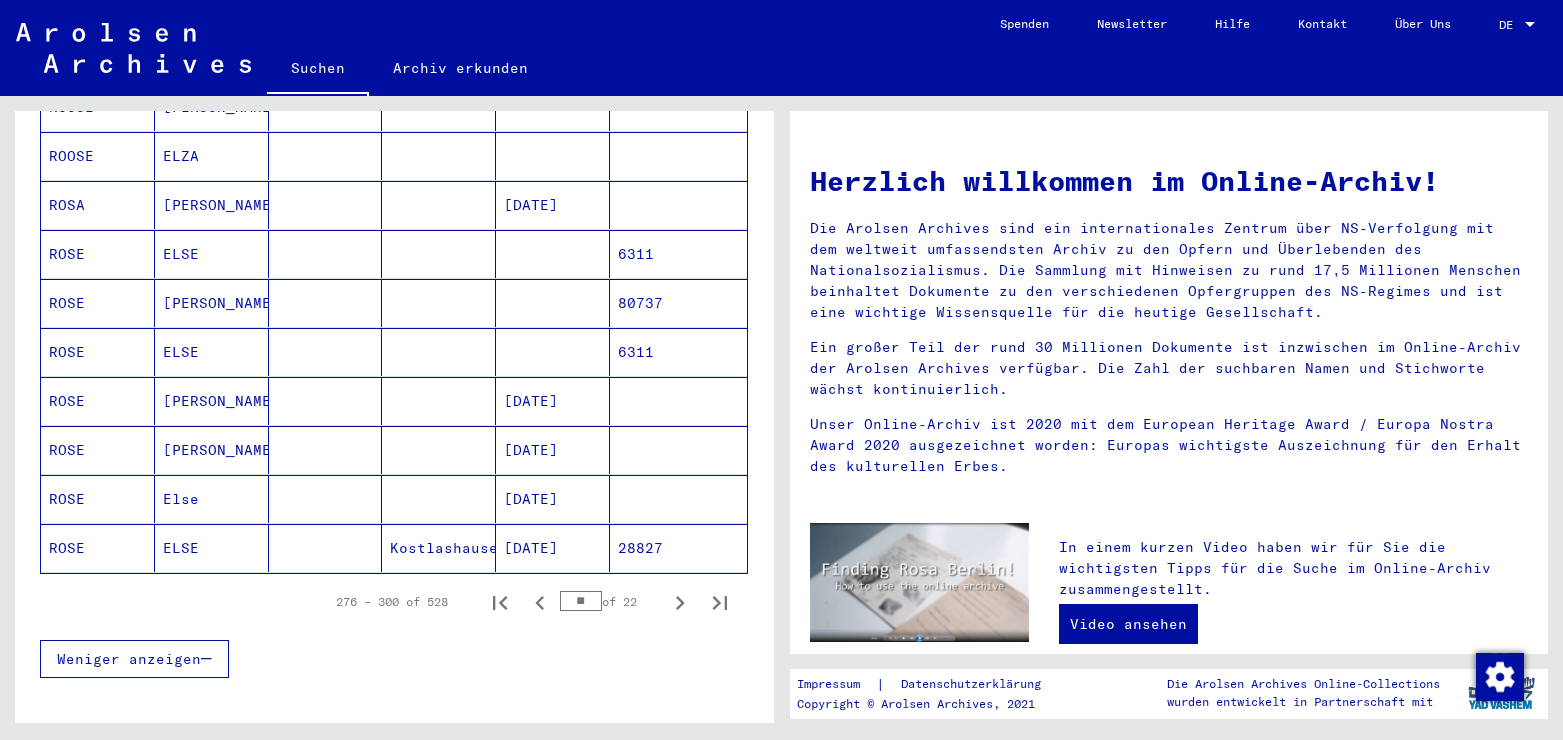 scroll, scrollTop: 1080, scrollLeft: 0, axis: vertical 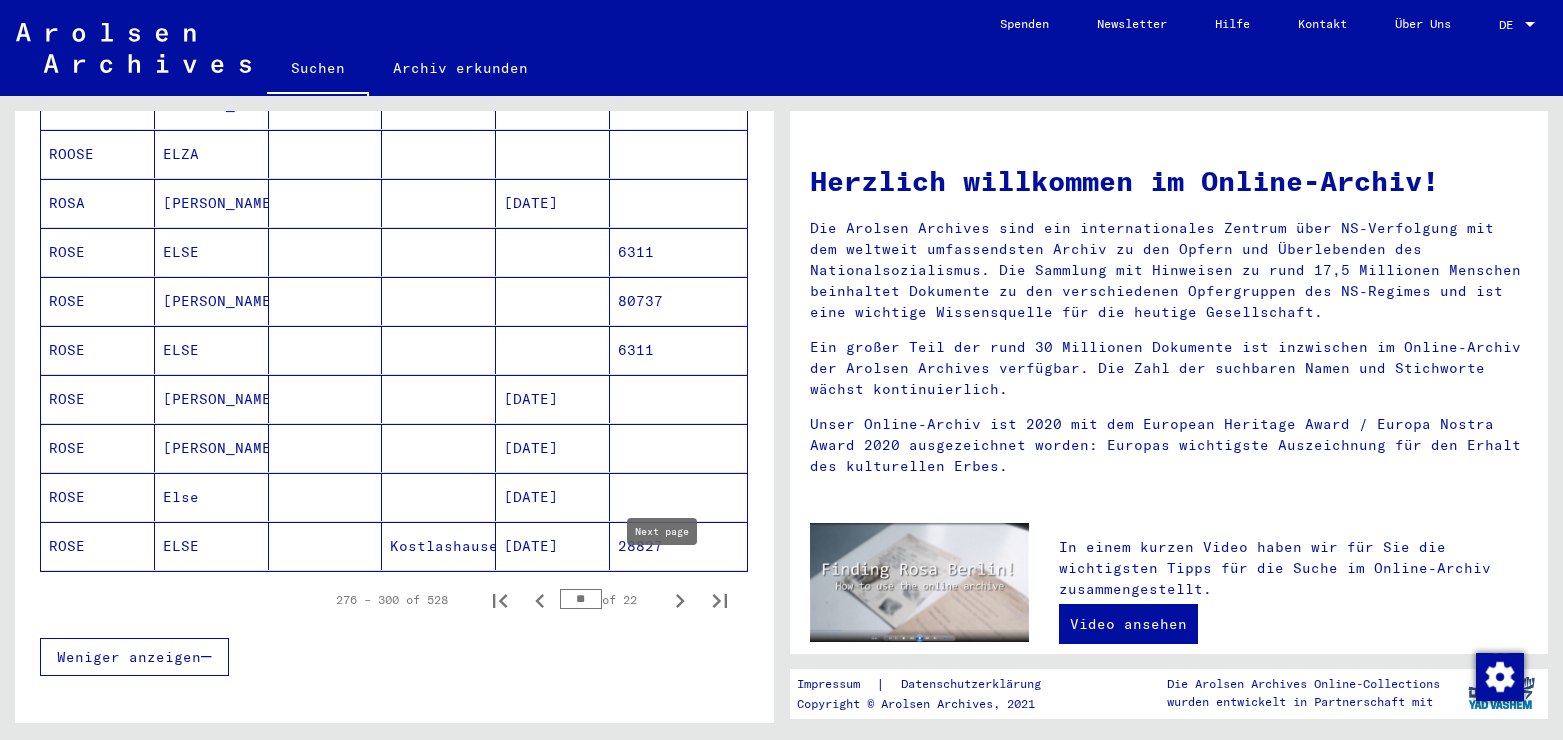 click 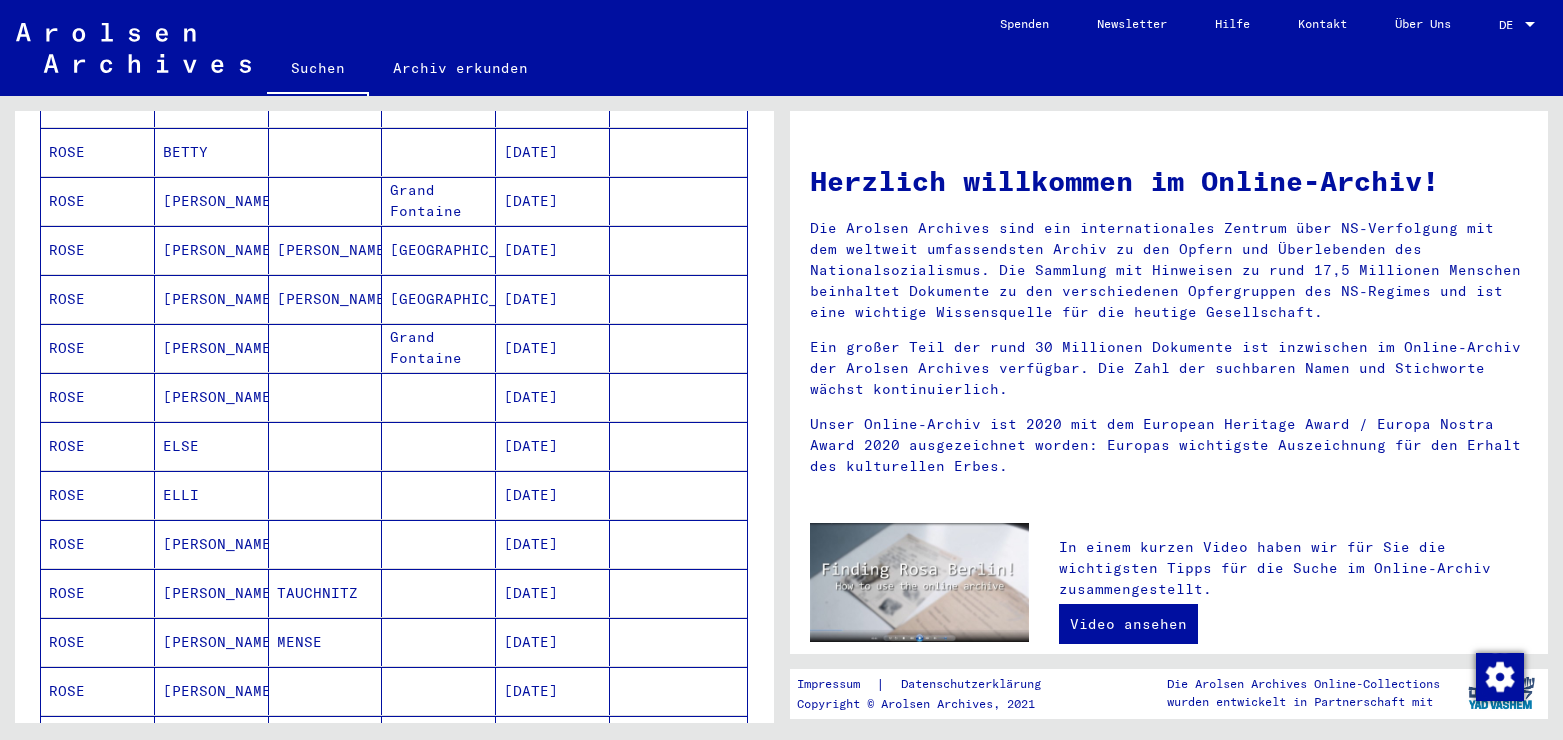 scroll, scrollTop: 756, scrollLeft: 0, axis: vertical 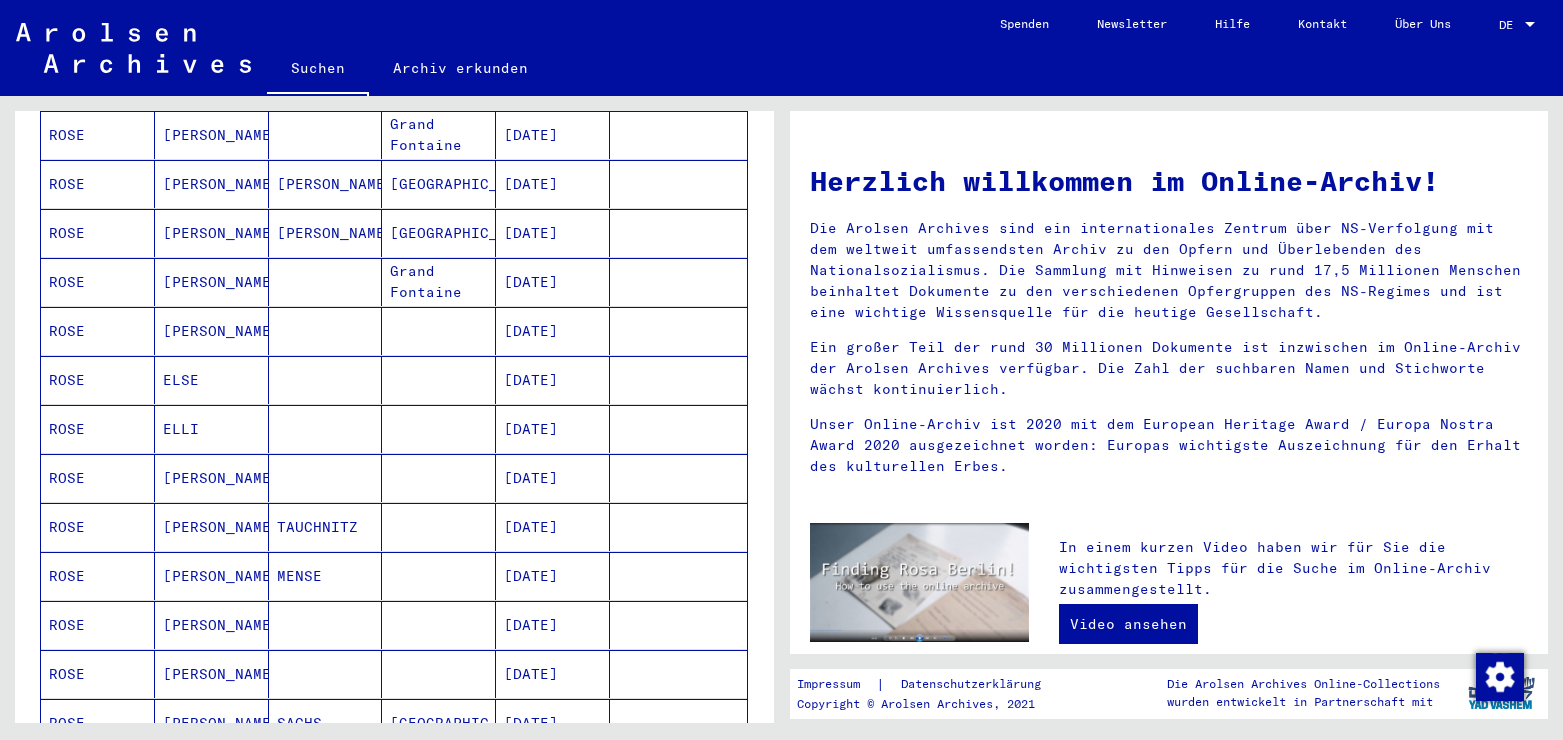 click on "[DATE]" at bounding box center (553, 380) 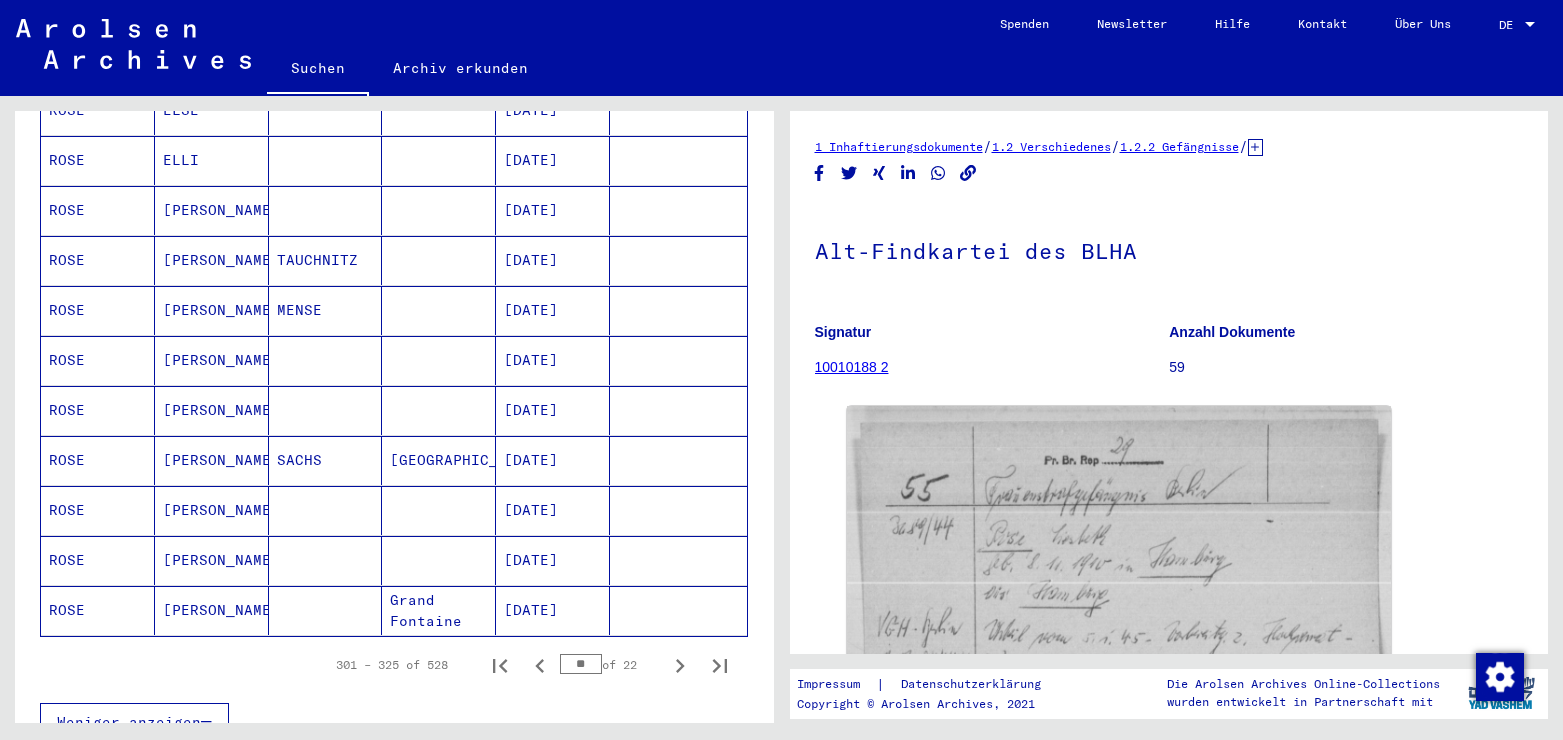 scroll, scrollTop: 1090, scrollLeft: 0, axis: vertical 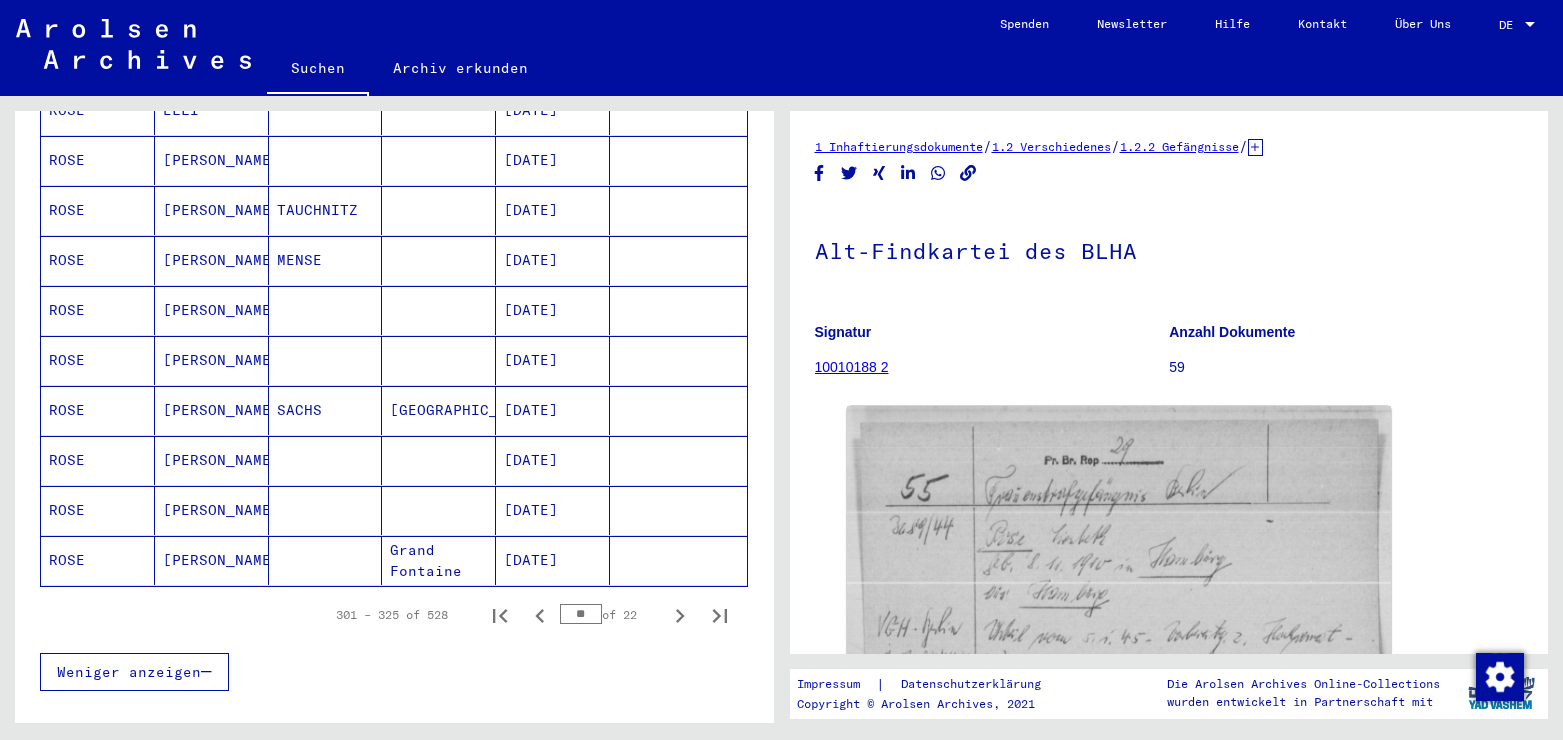 click on "[DATE]" at bounding box center [553, 310] 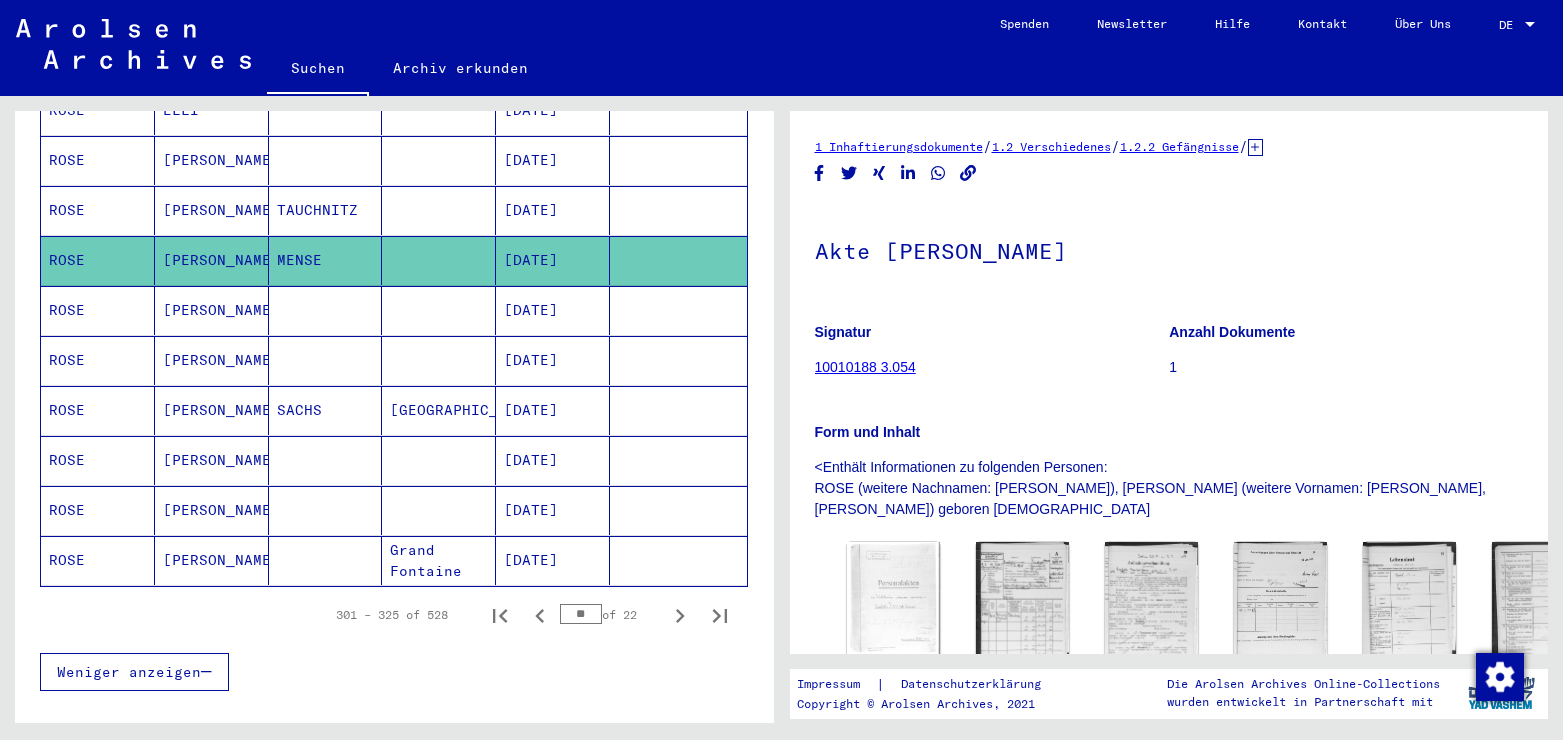 click on "[DATE]" at bounding box center [553, 360] 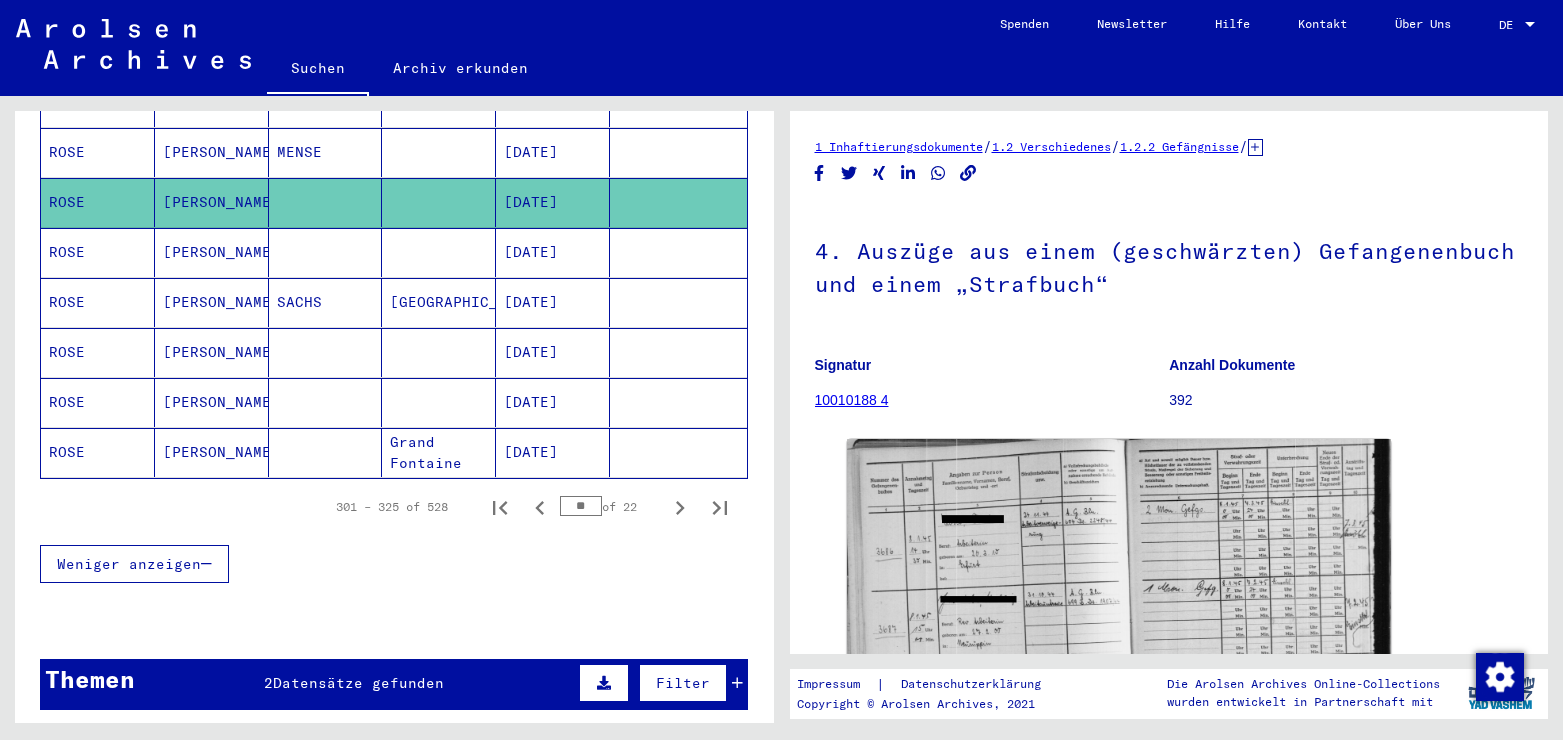 scroll, scrollTop: 1306, scrollLeft: 0, axis: vertical 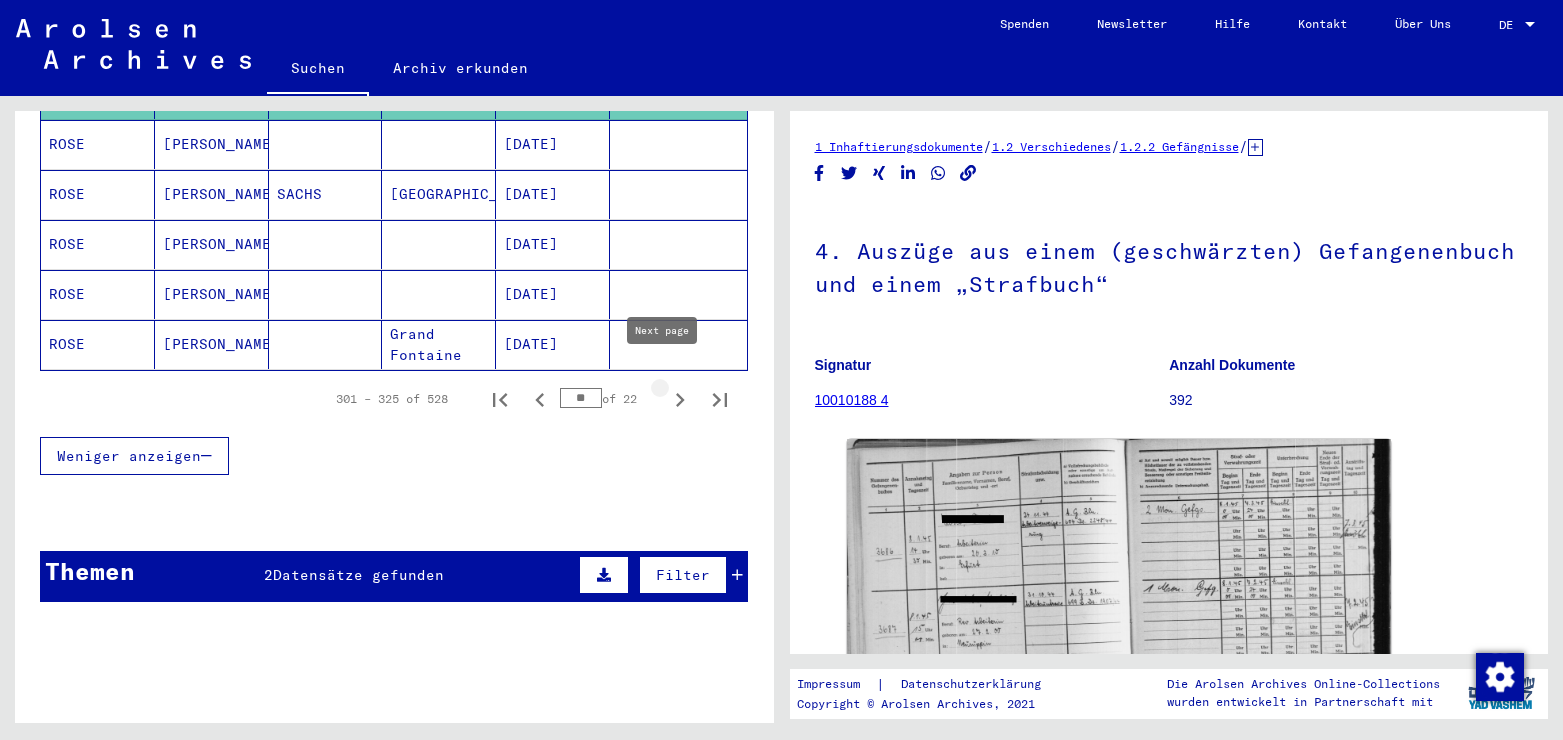 click 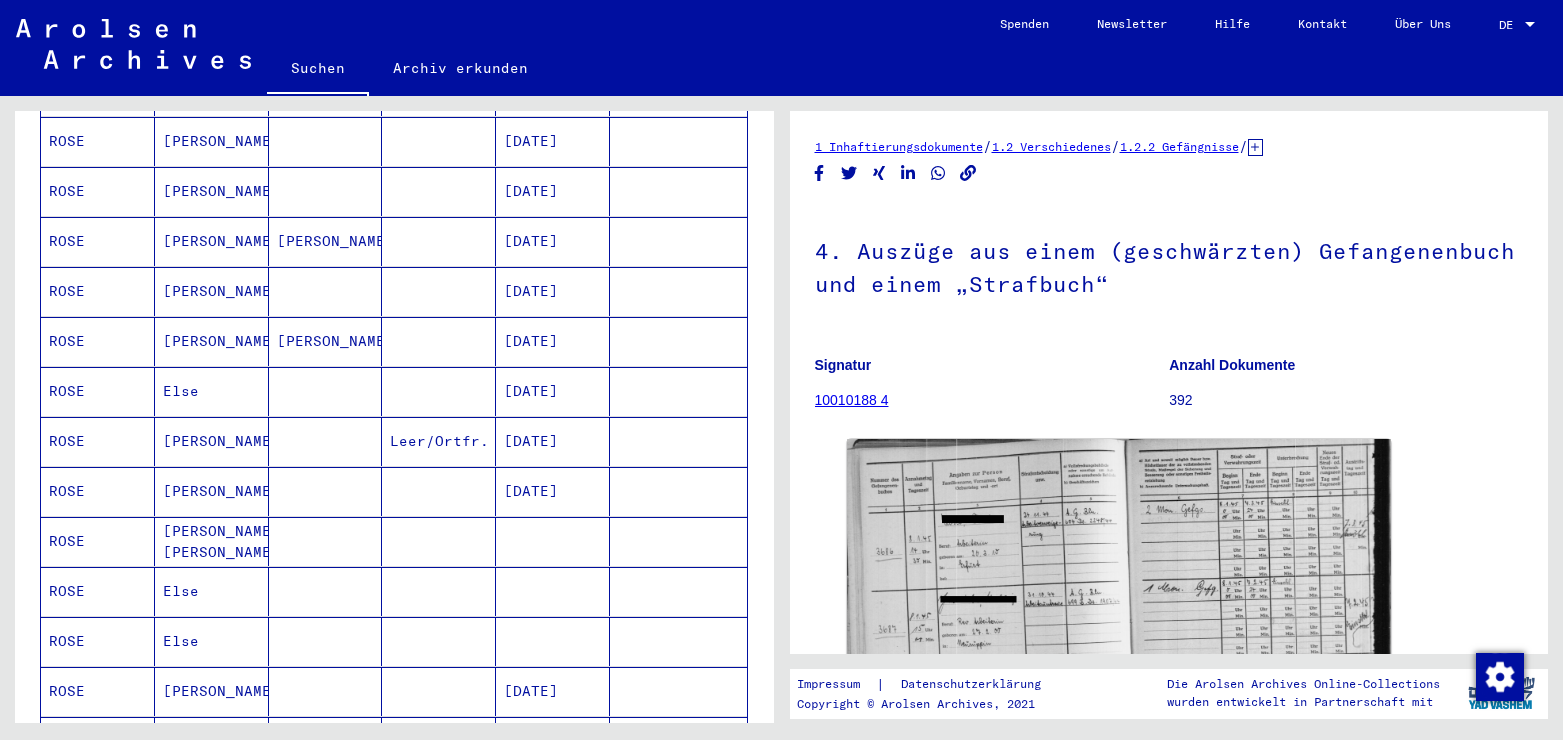 scroll, scrollTop: 982, scrollLeft: 0, axis: vertical 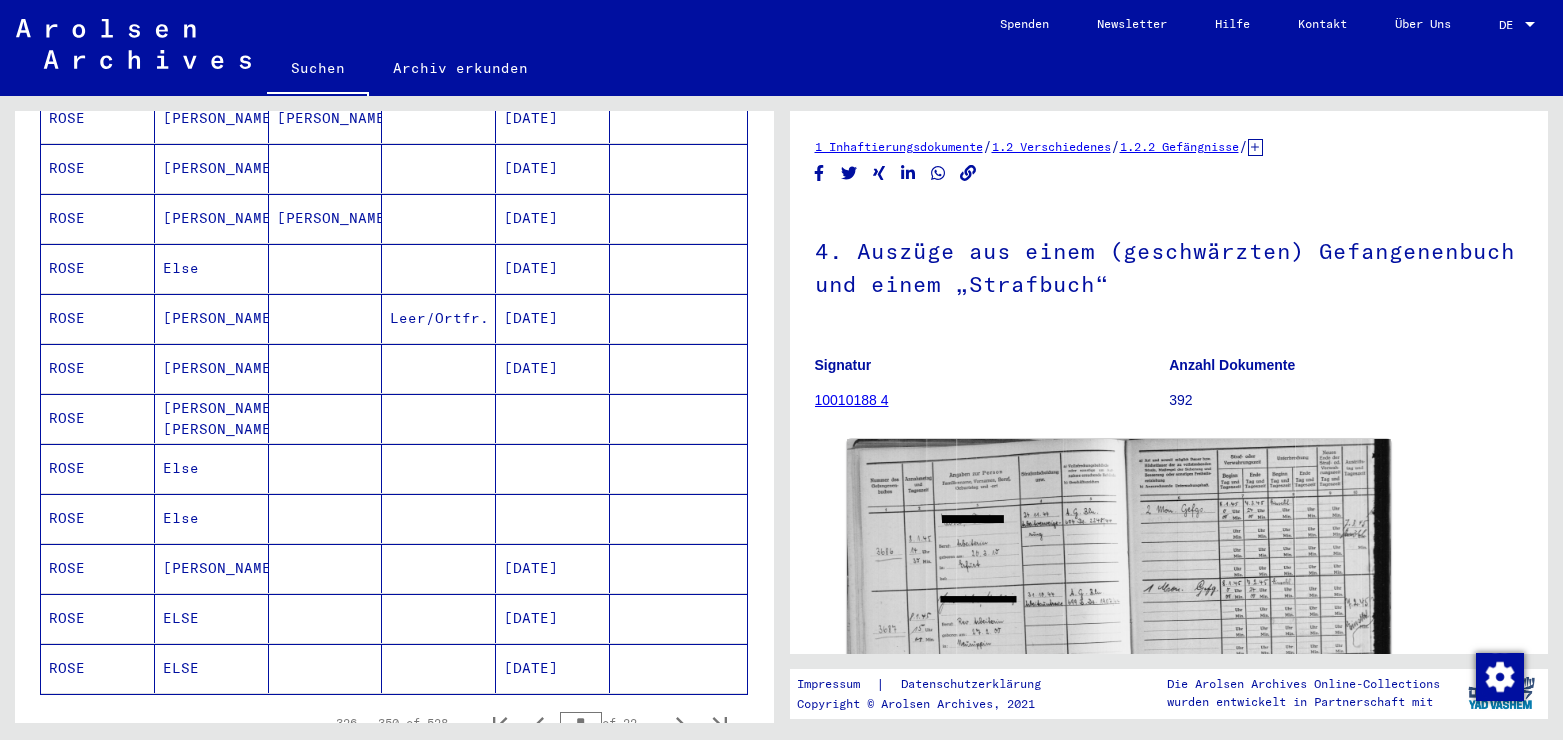 click on "[PERSON_NAME] [PERSON_NAME]" at bounding box center [212, 468] 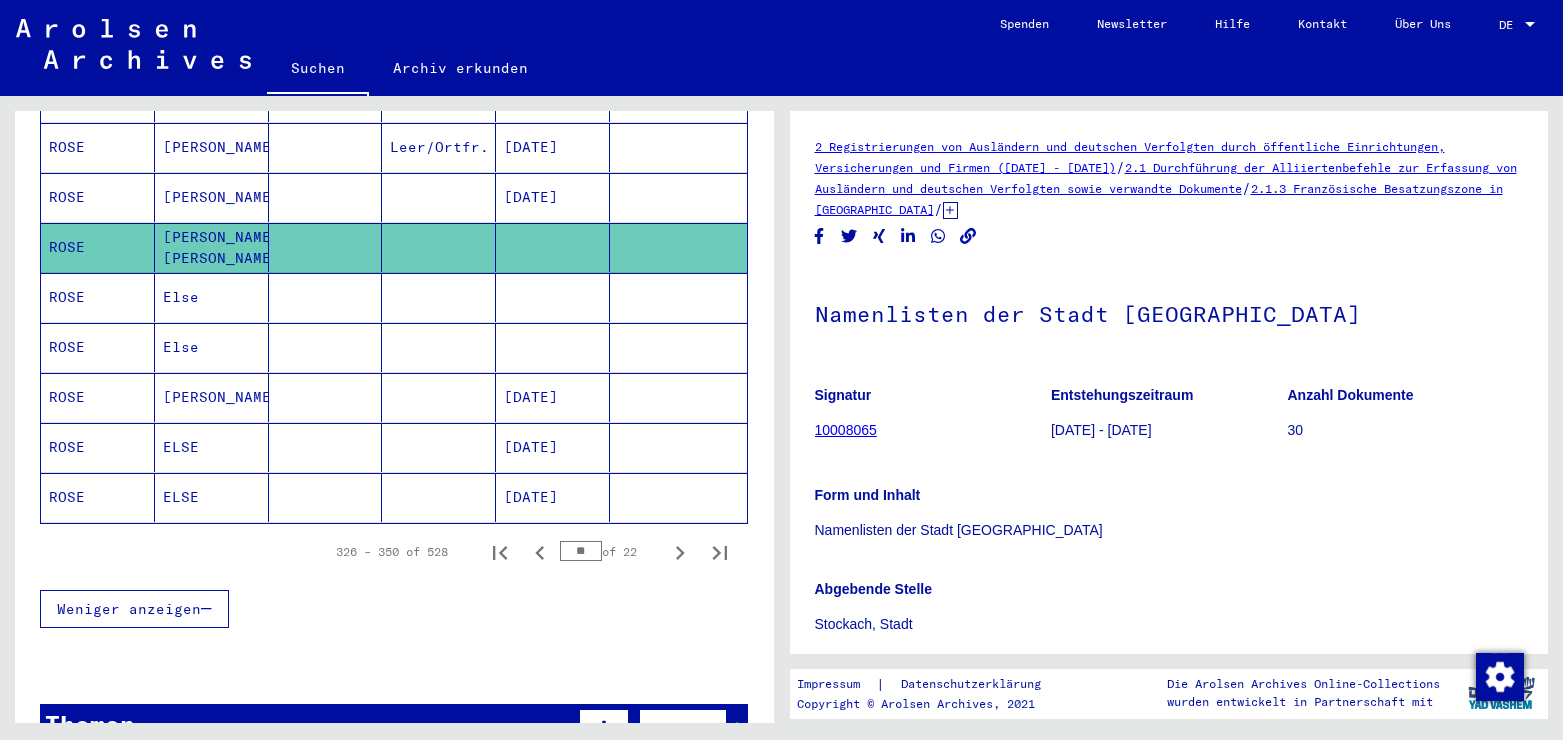 scroll, scrollTop: 1198, scrollLeft: 0, axis: vertical 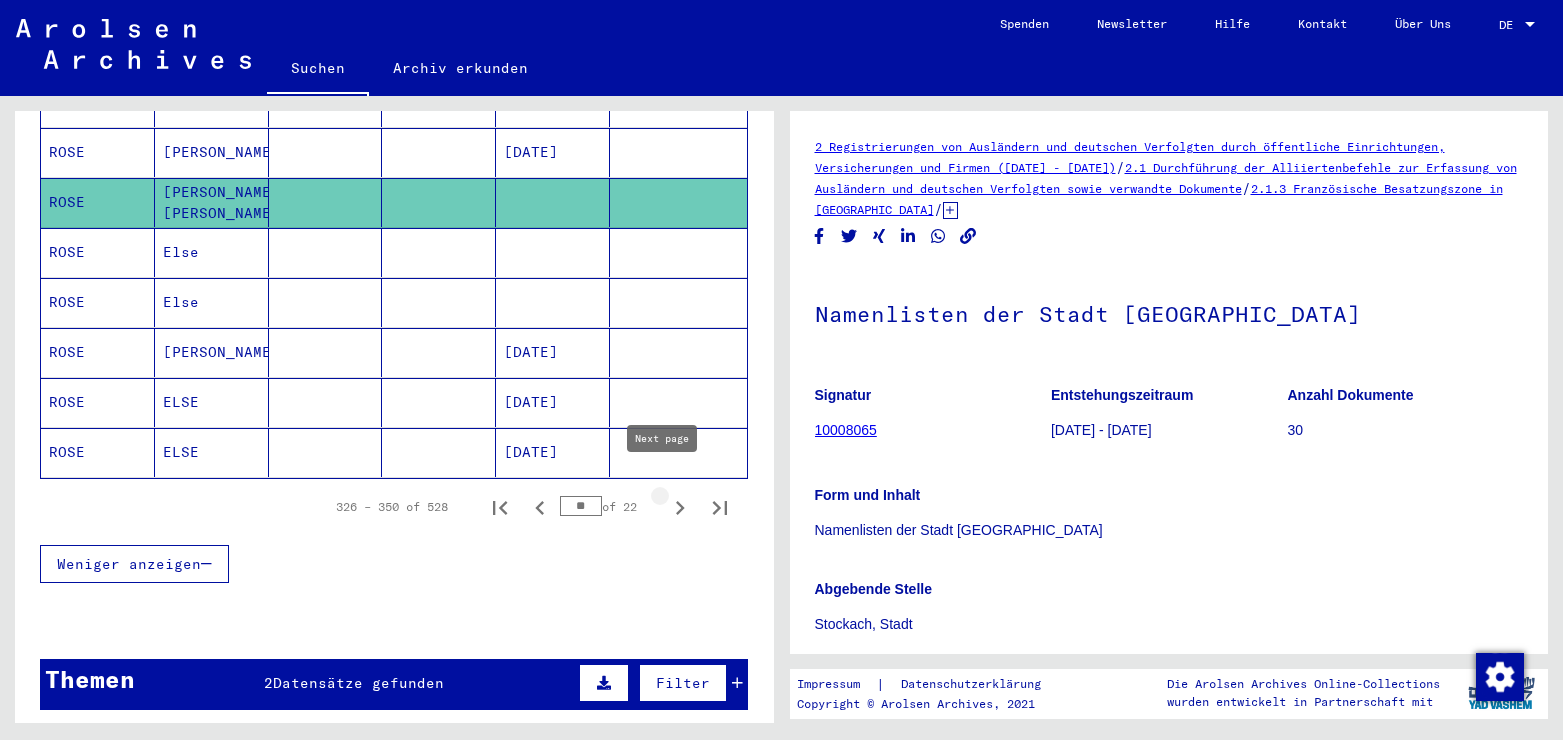 click 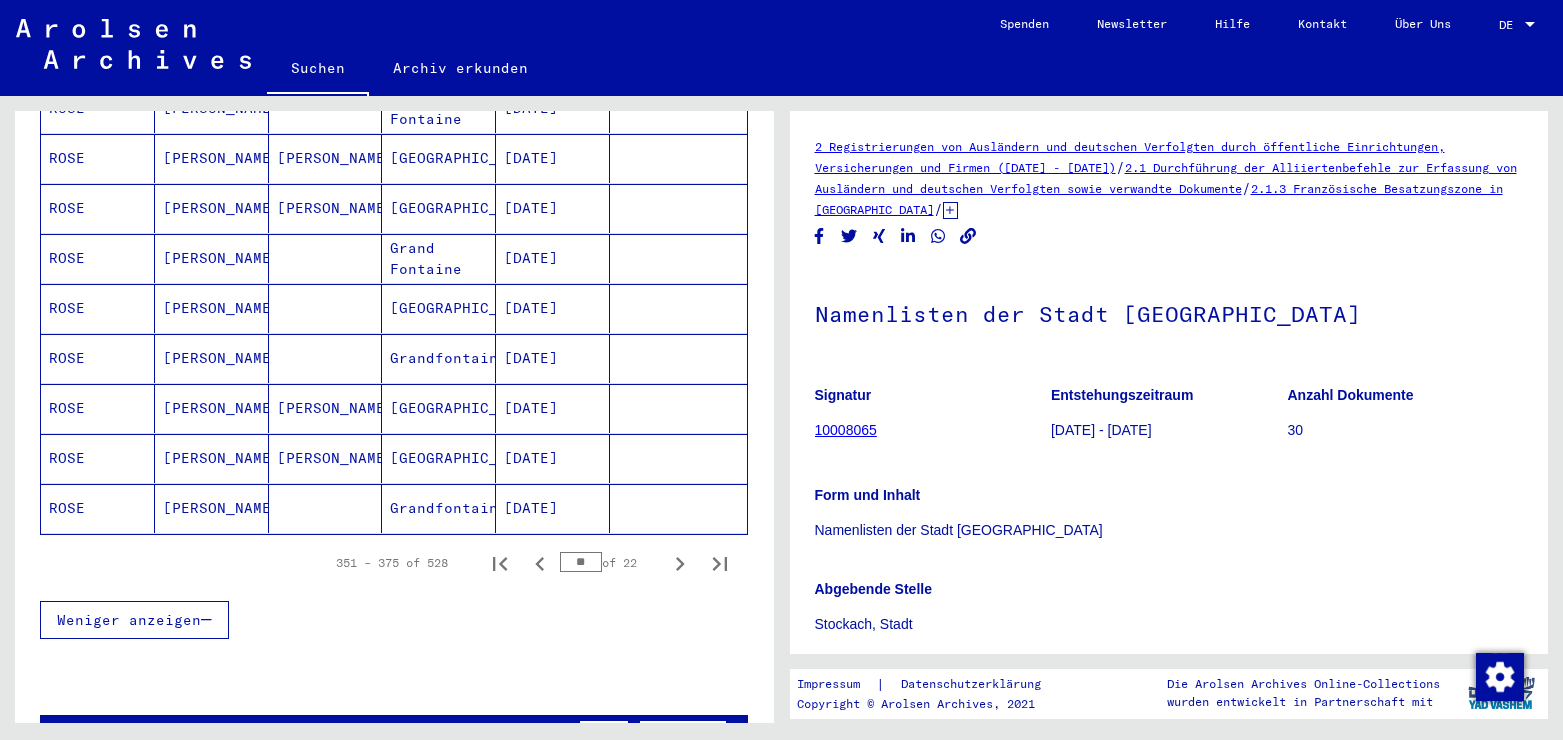 scroll, scrollTop: 1198, scrollLeft: 0, axis: vertical 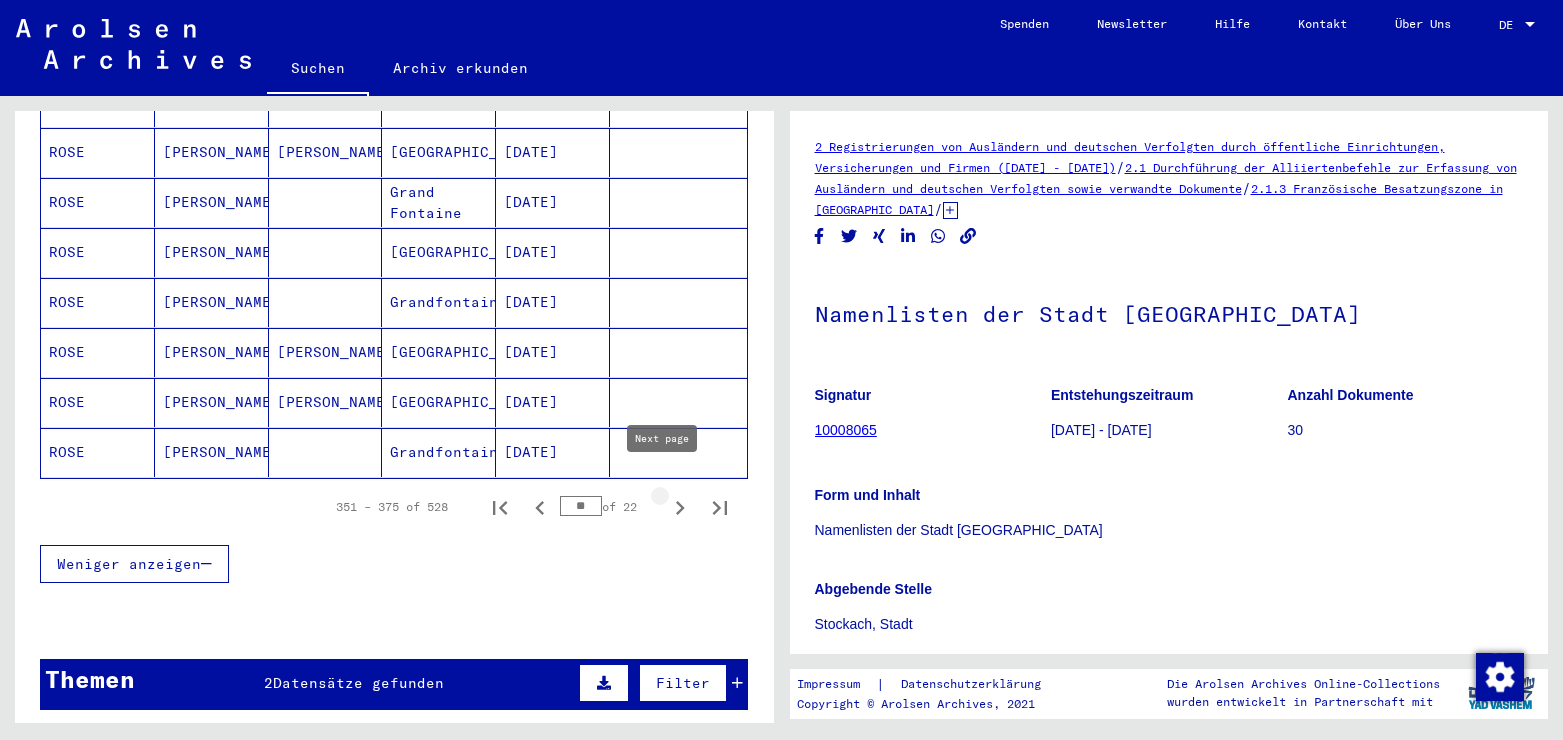 click 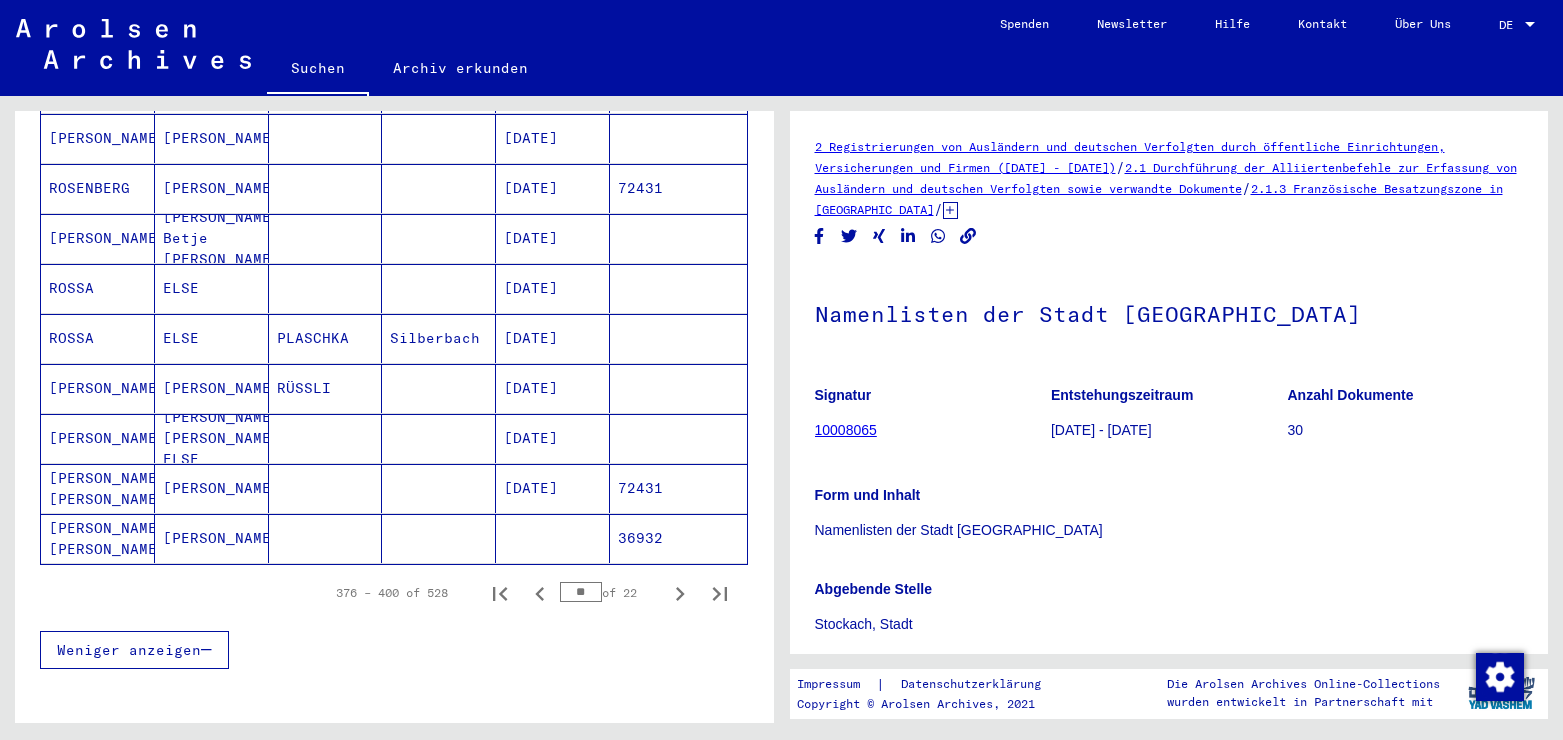 scroll, scrollTop: 1198, scrollLeft: 0, axis: vertical 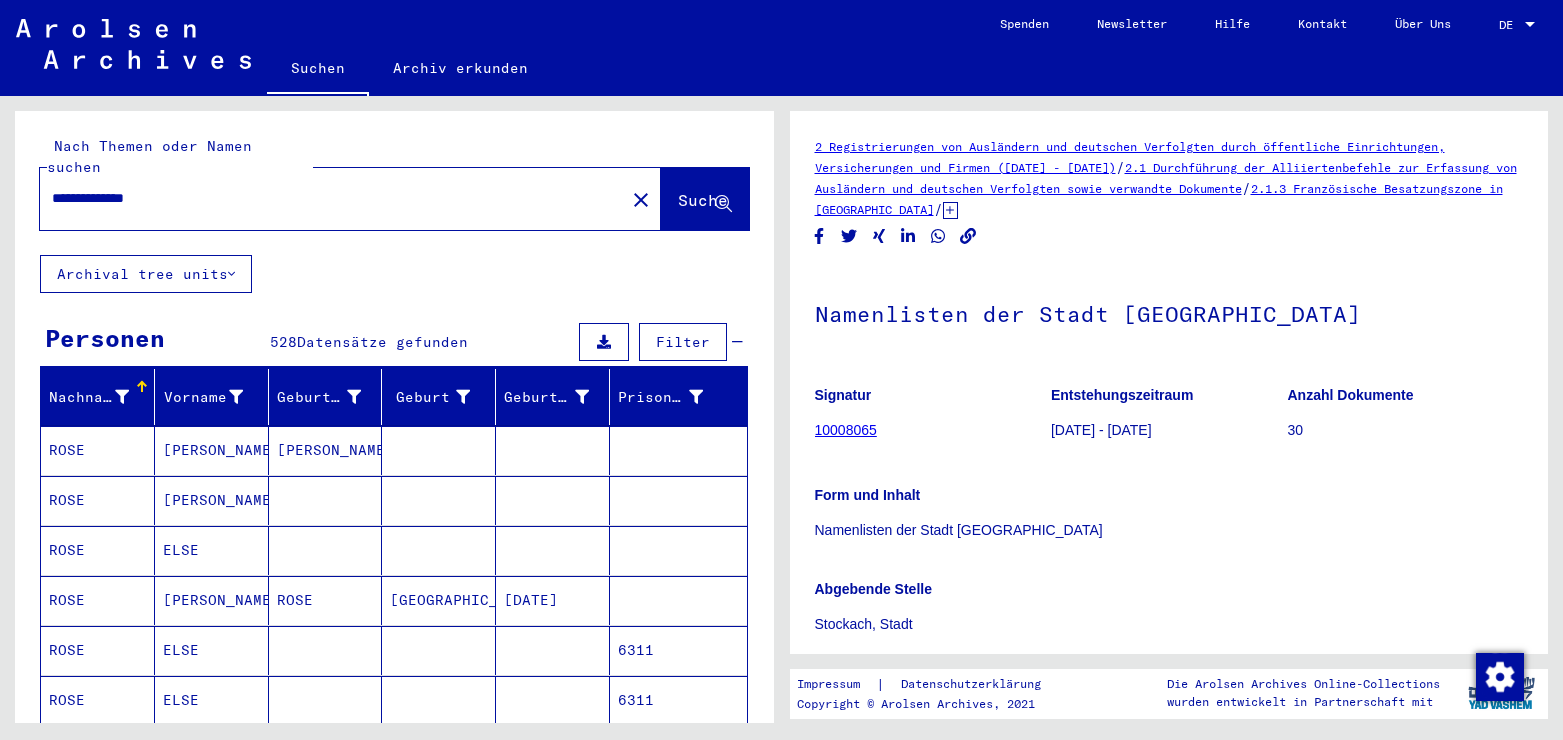 click on "**********" at bounding box center (332, 198) 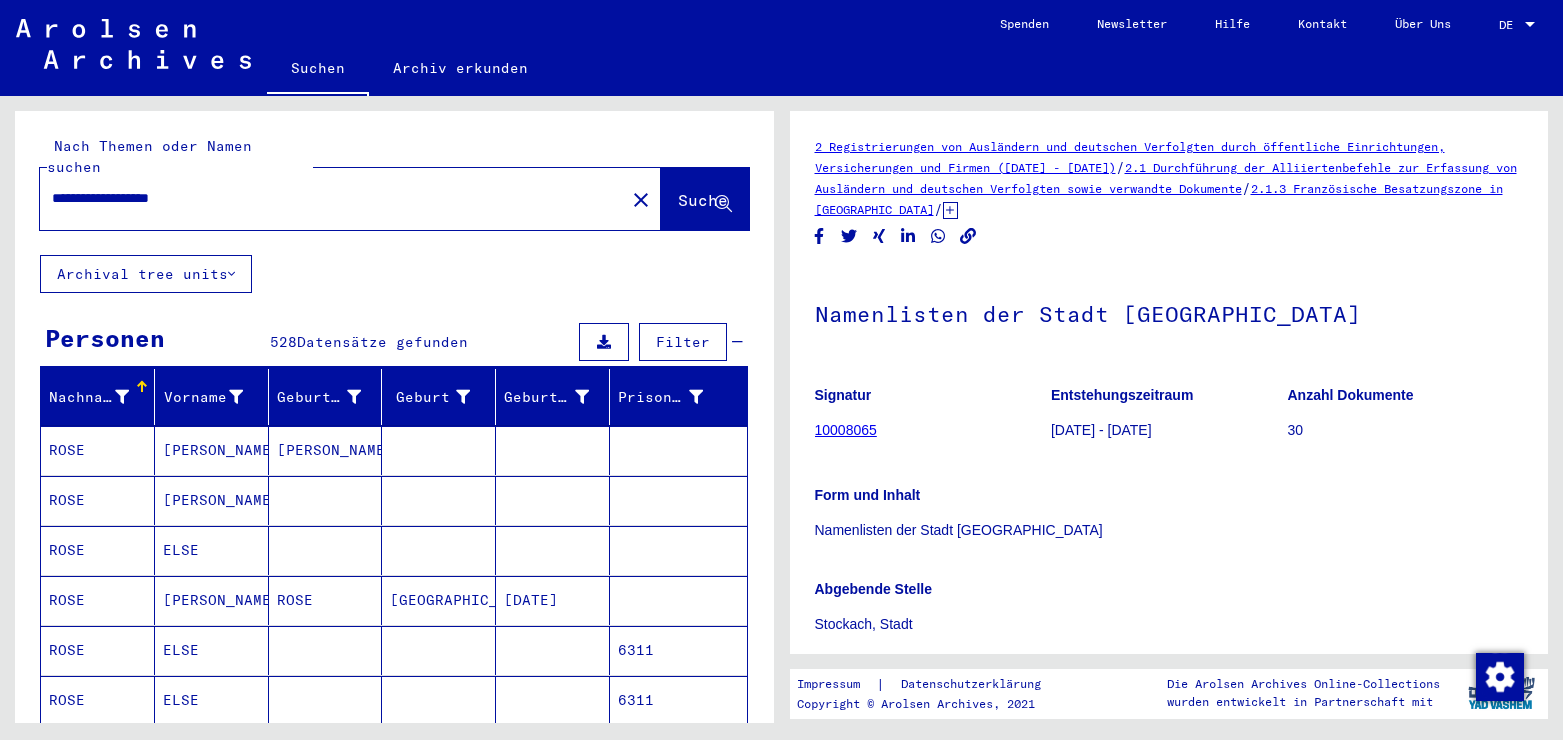 type on "**********" 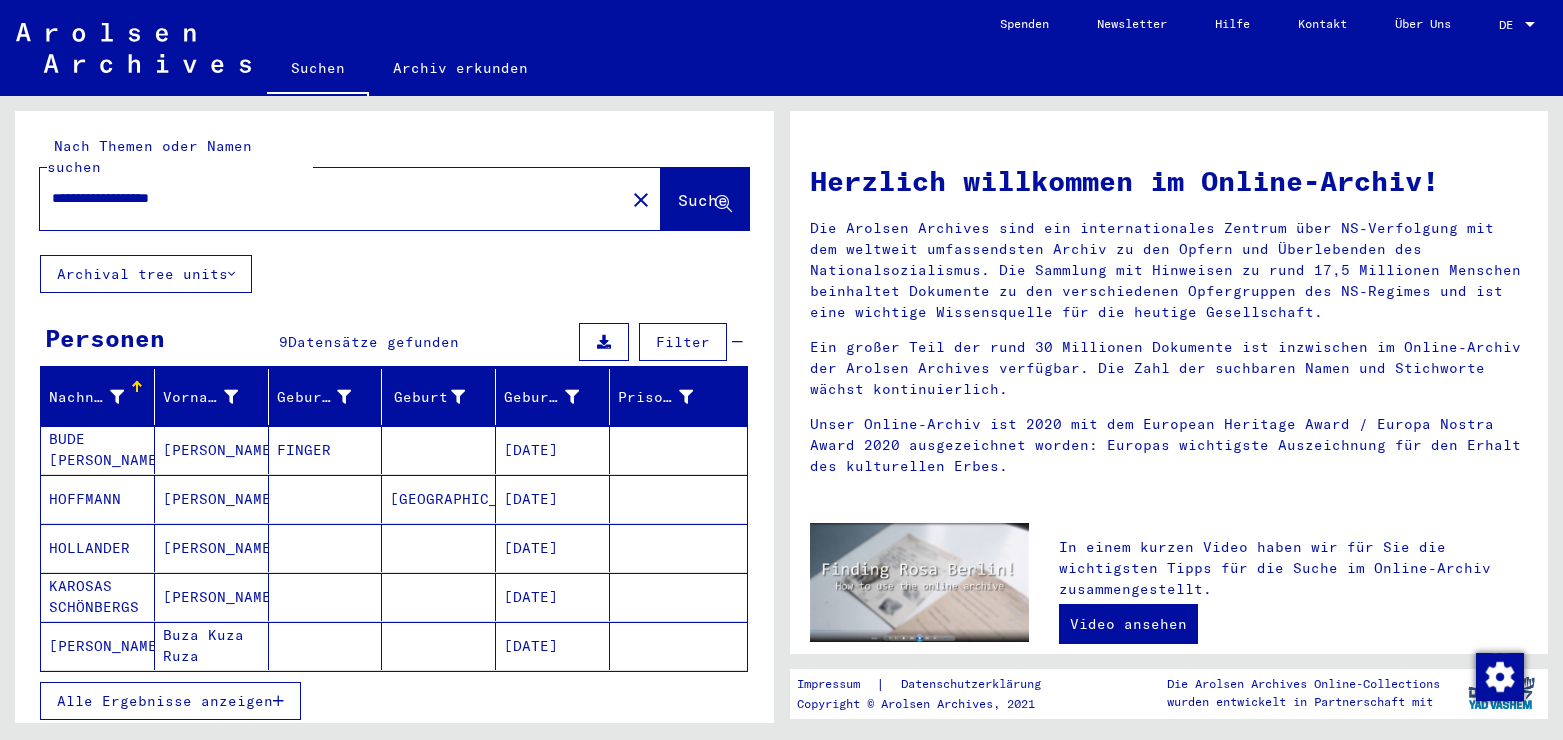 click on "Alle Ergebnisse anzeigen" at bounding box center [165, 701] 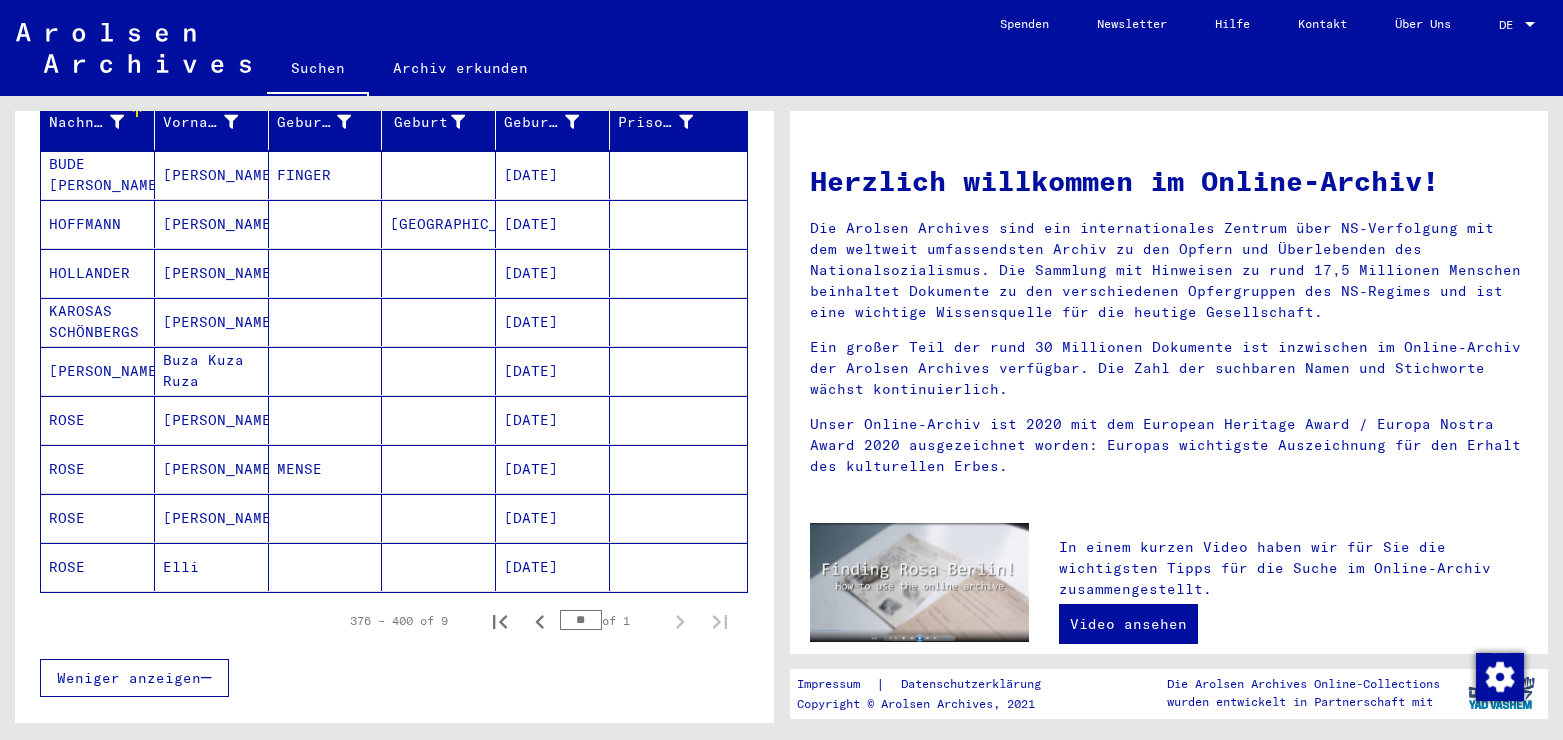 scroll, scrollTop: 324, scrollLeft: 0, axis: vertical 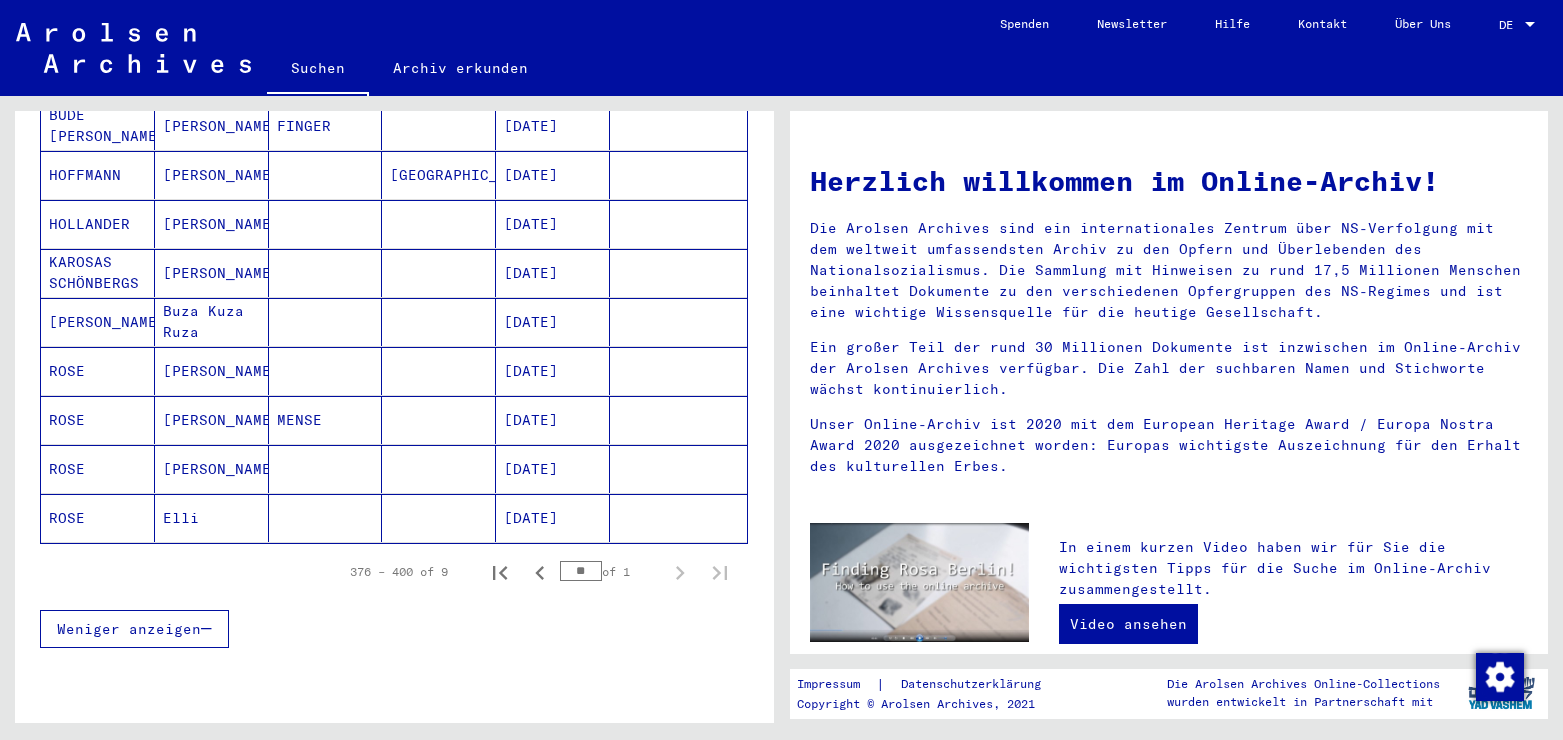 click on "[DATE]" at bounding box center [553, 469] 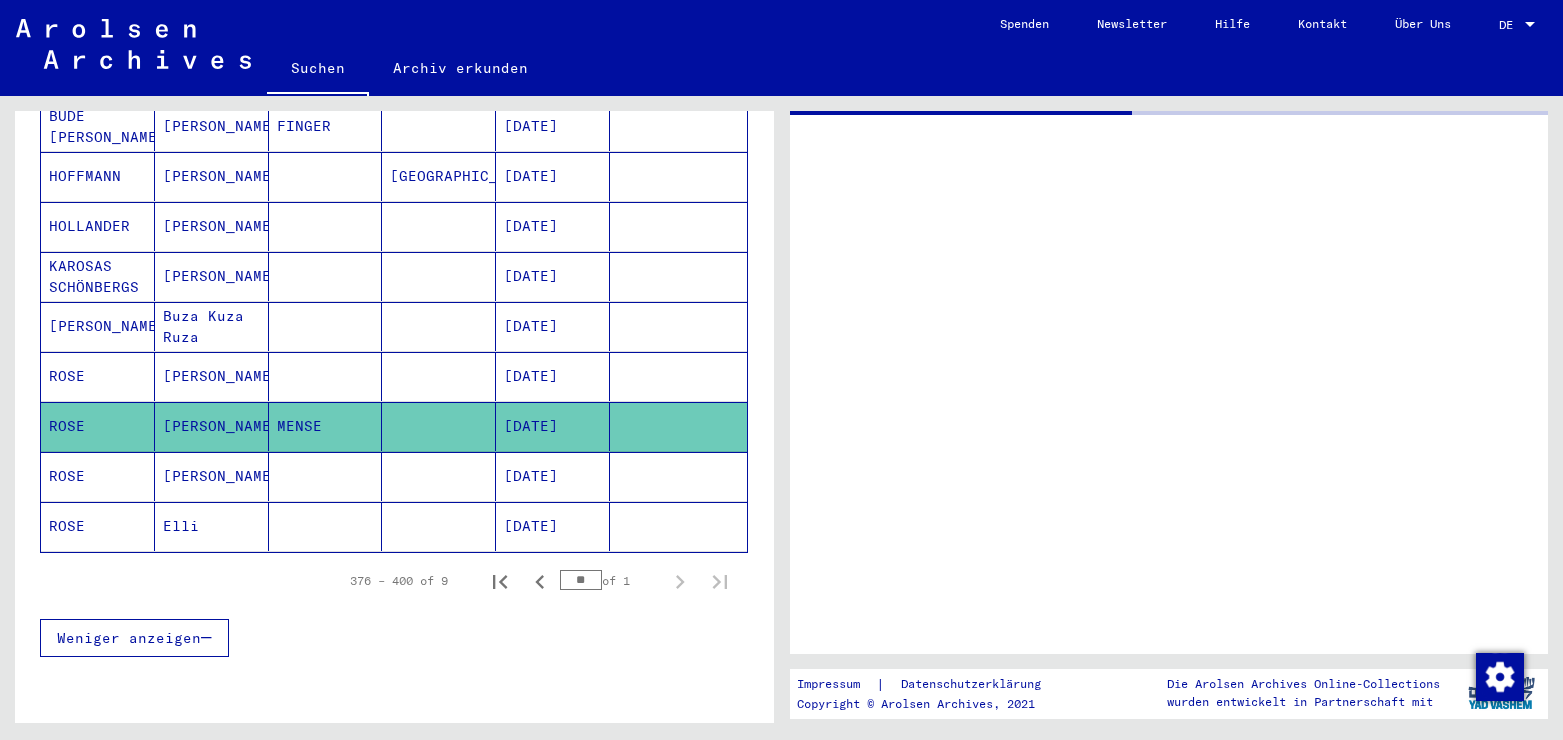 scroll, scrollTop: 325, scrollLeft: 0, axis: vertical 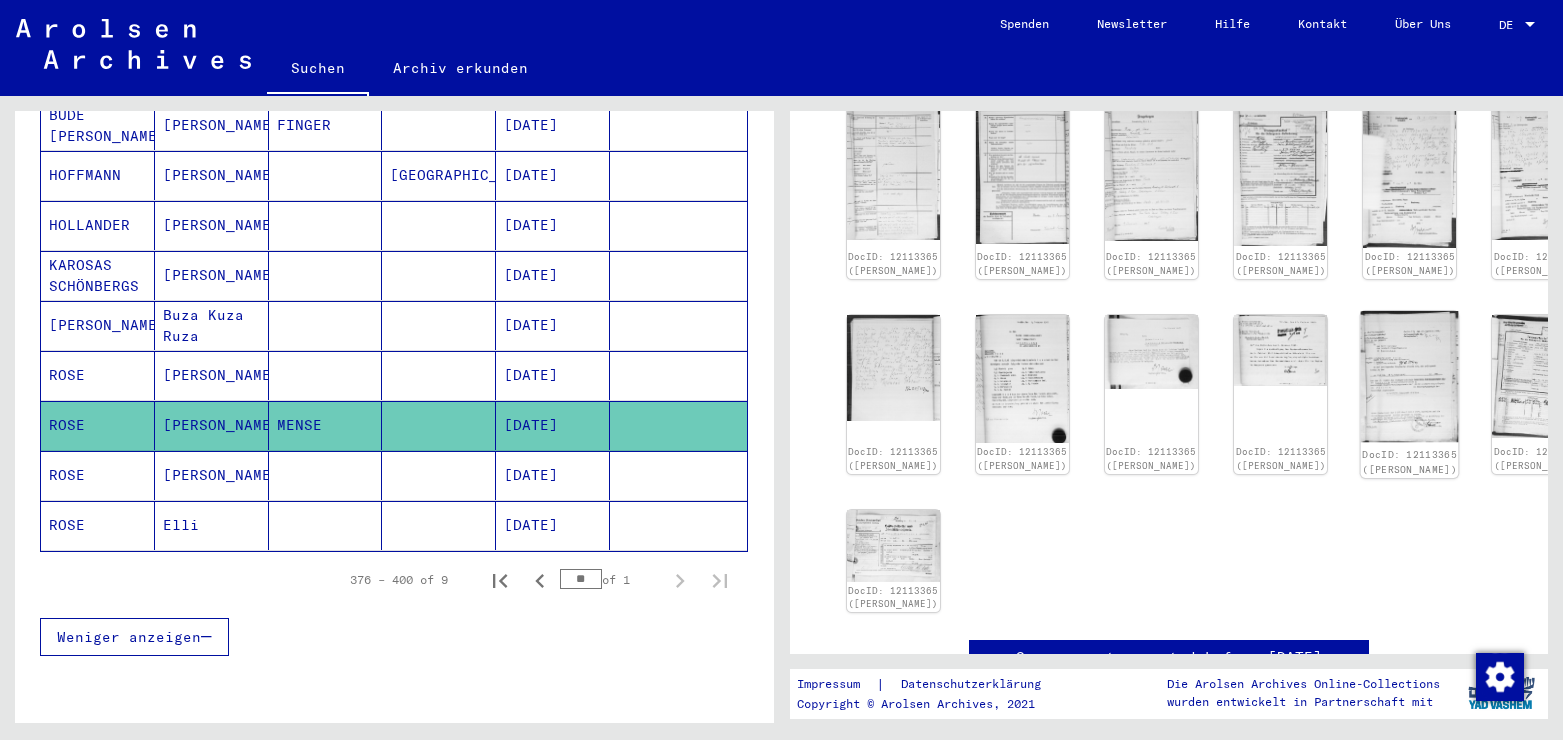 click 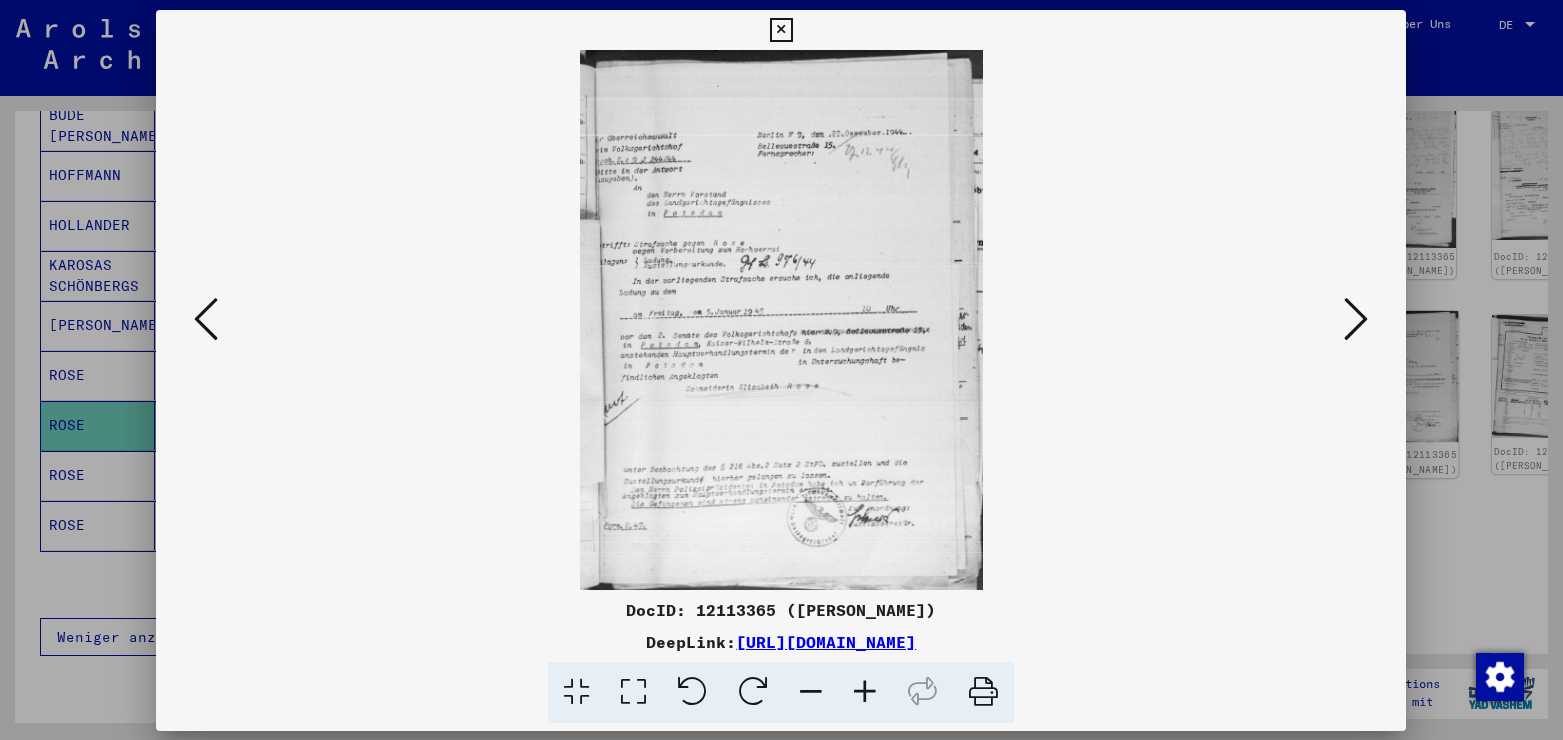 scroll, scrollTop: 648, scrollLeft: 0, axis: vertical 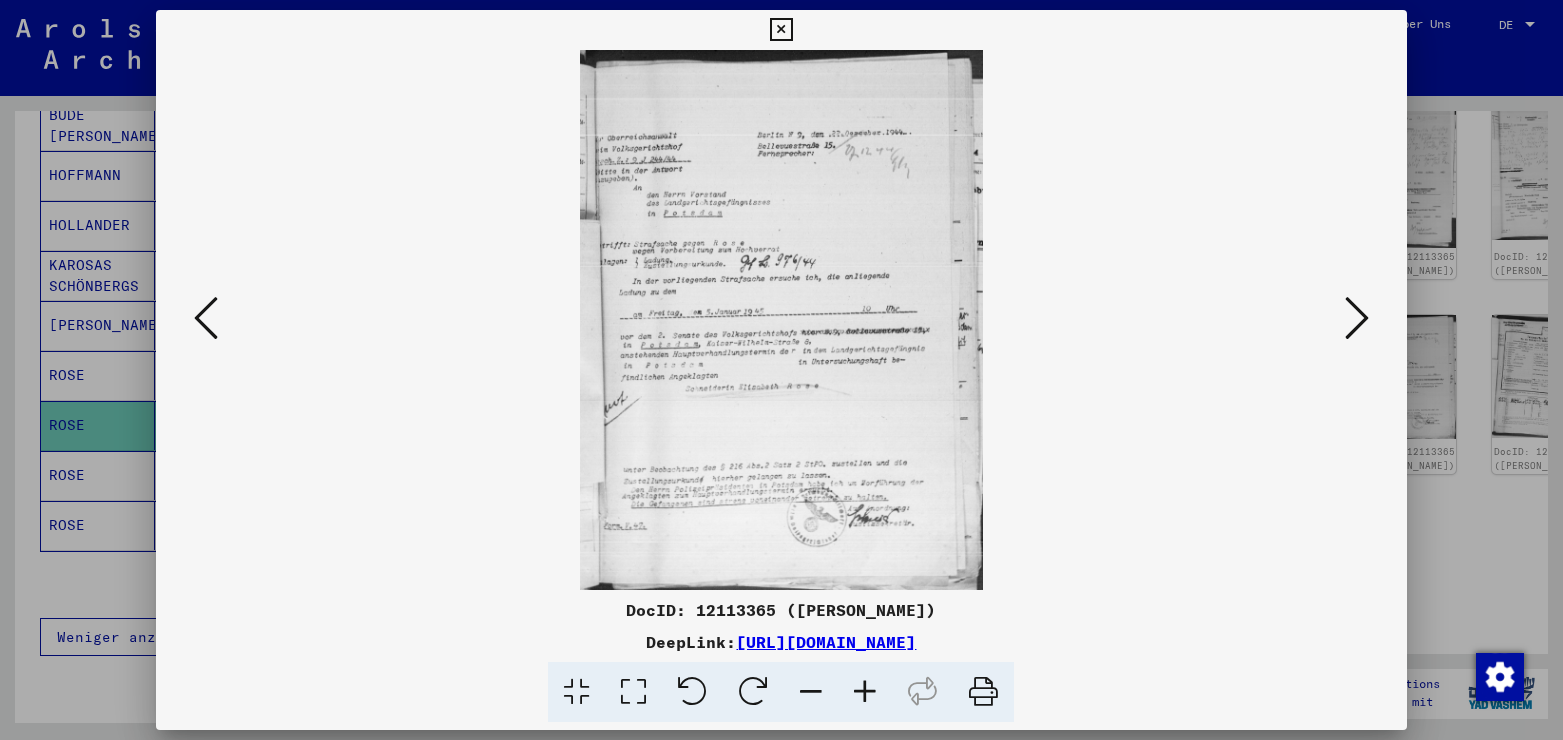 click at bounding box center (633, 692) 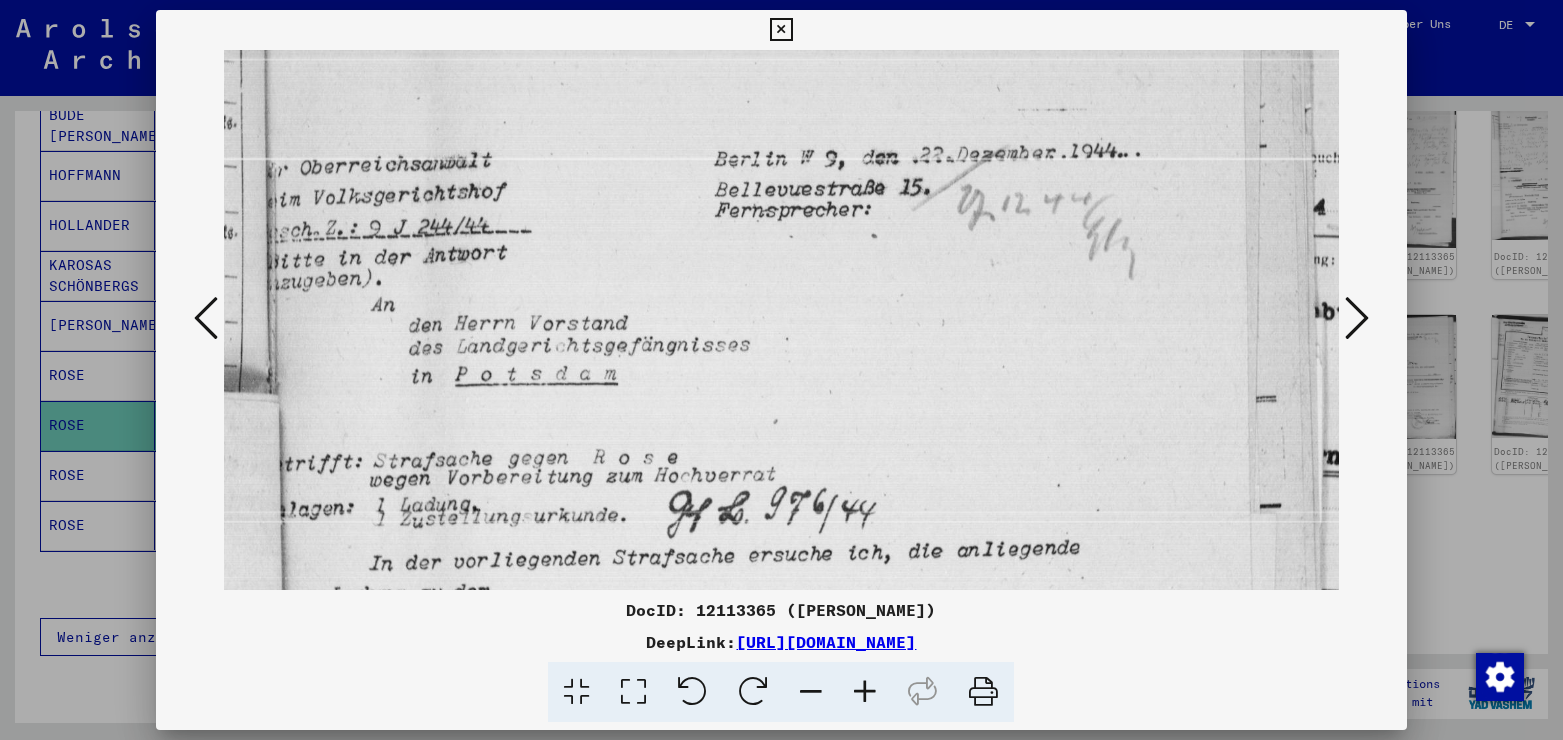 scroll, scrollTop: 167, scrollLeft: 0, axis: vertical 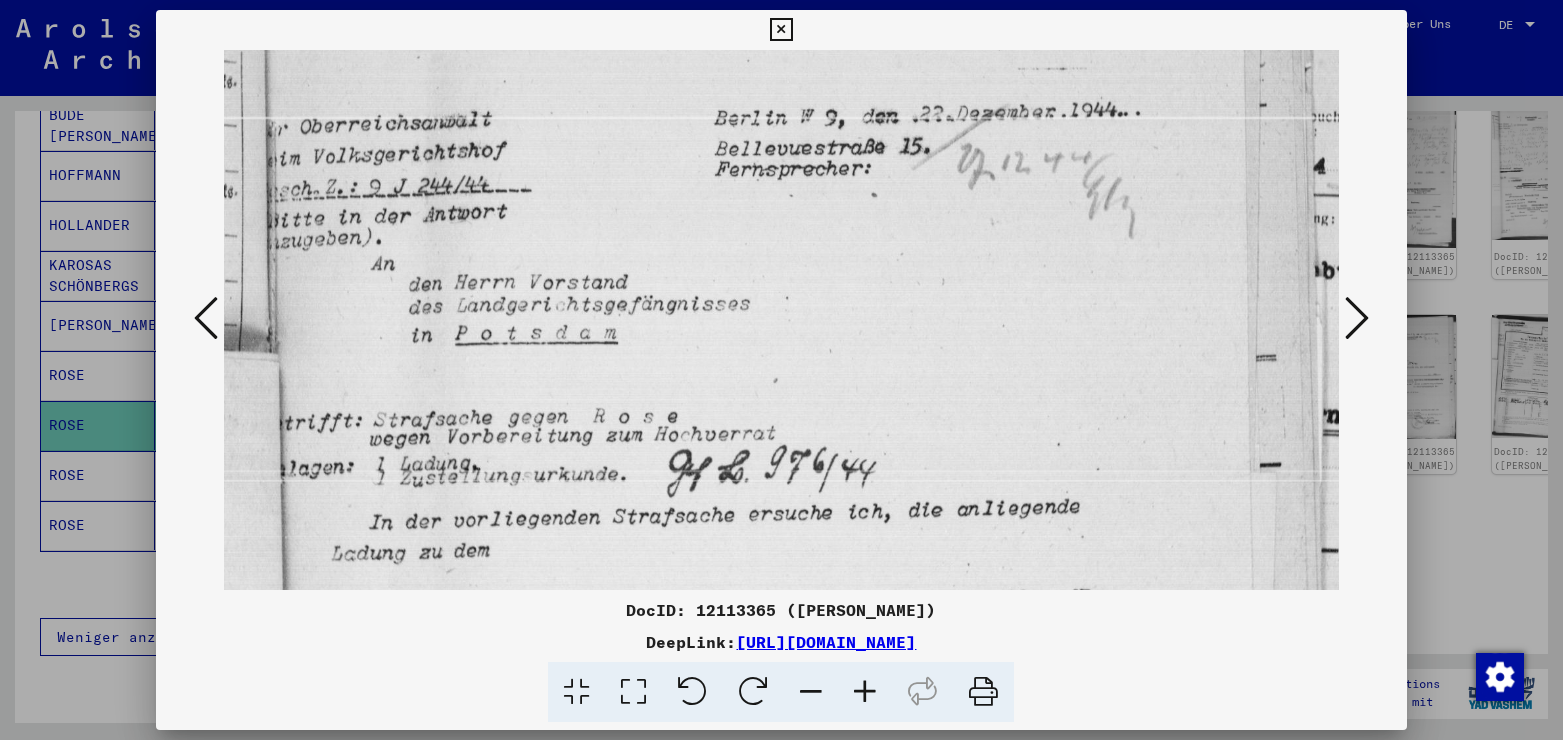 drag, startPoint x: 774, startPoint y: 526, endPoint x: 798, endPoint y: 359, distance: 168.71574 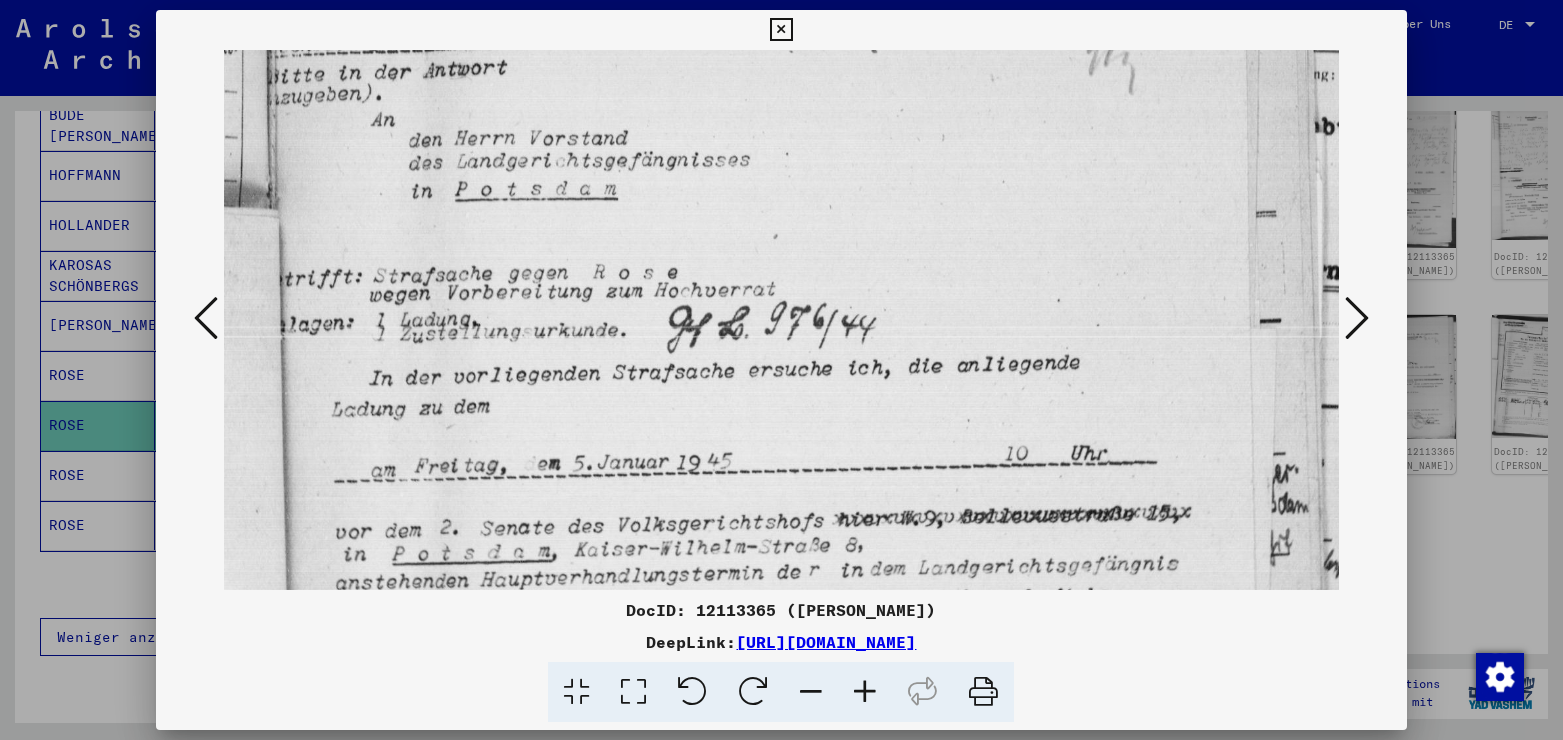 scroll, scrollTop: 318, scrollLeft: 0, axis: vertical 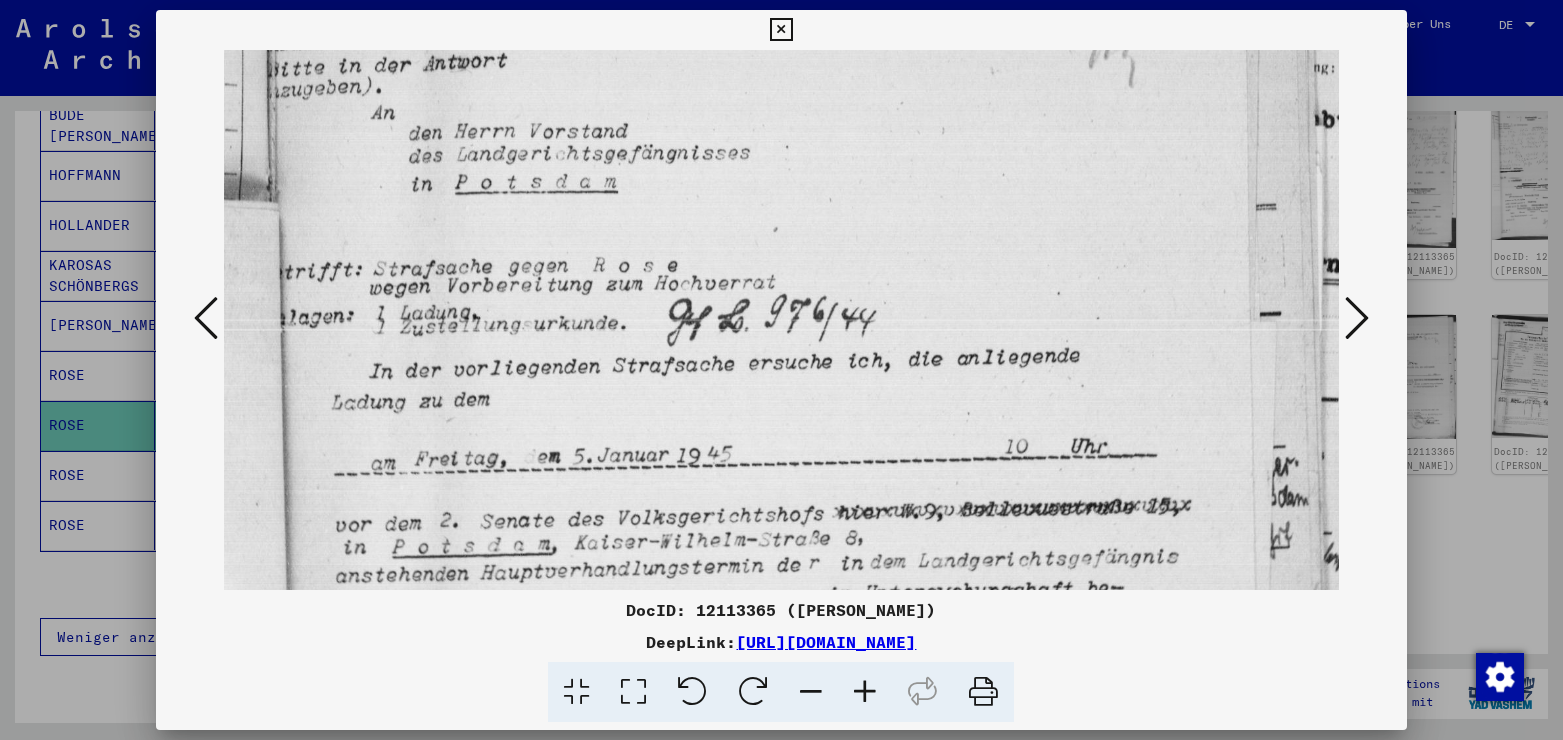 drag, startPoint x: 904, startPoint y: 494, endPoint x: 915, endPoint y: 343, distance: 151.40013 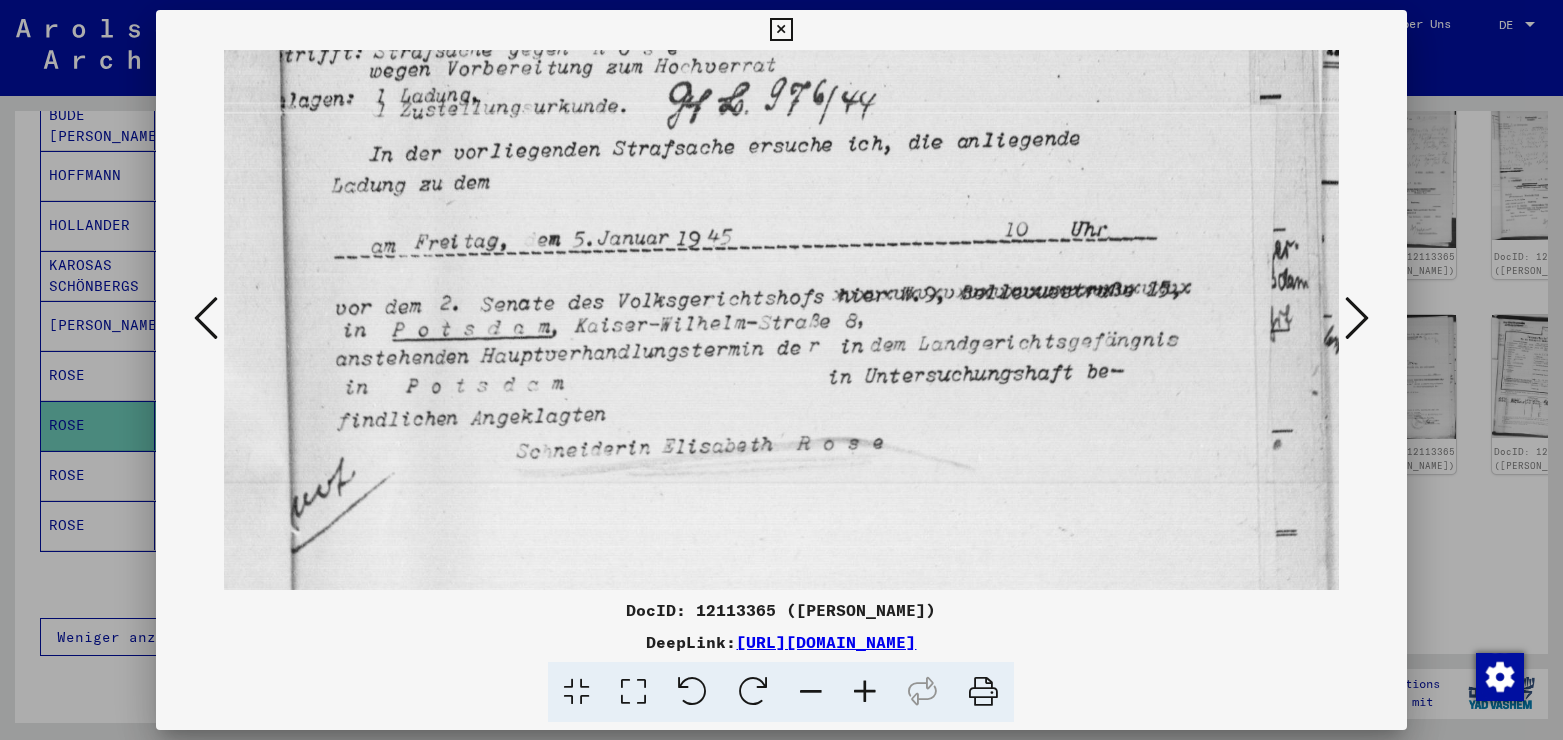 scroll, scrollTop: 538, scrollLeft: 0, axis: vertical 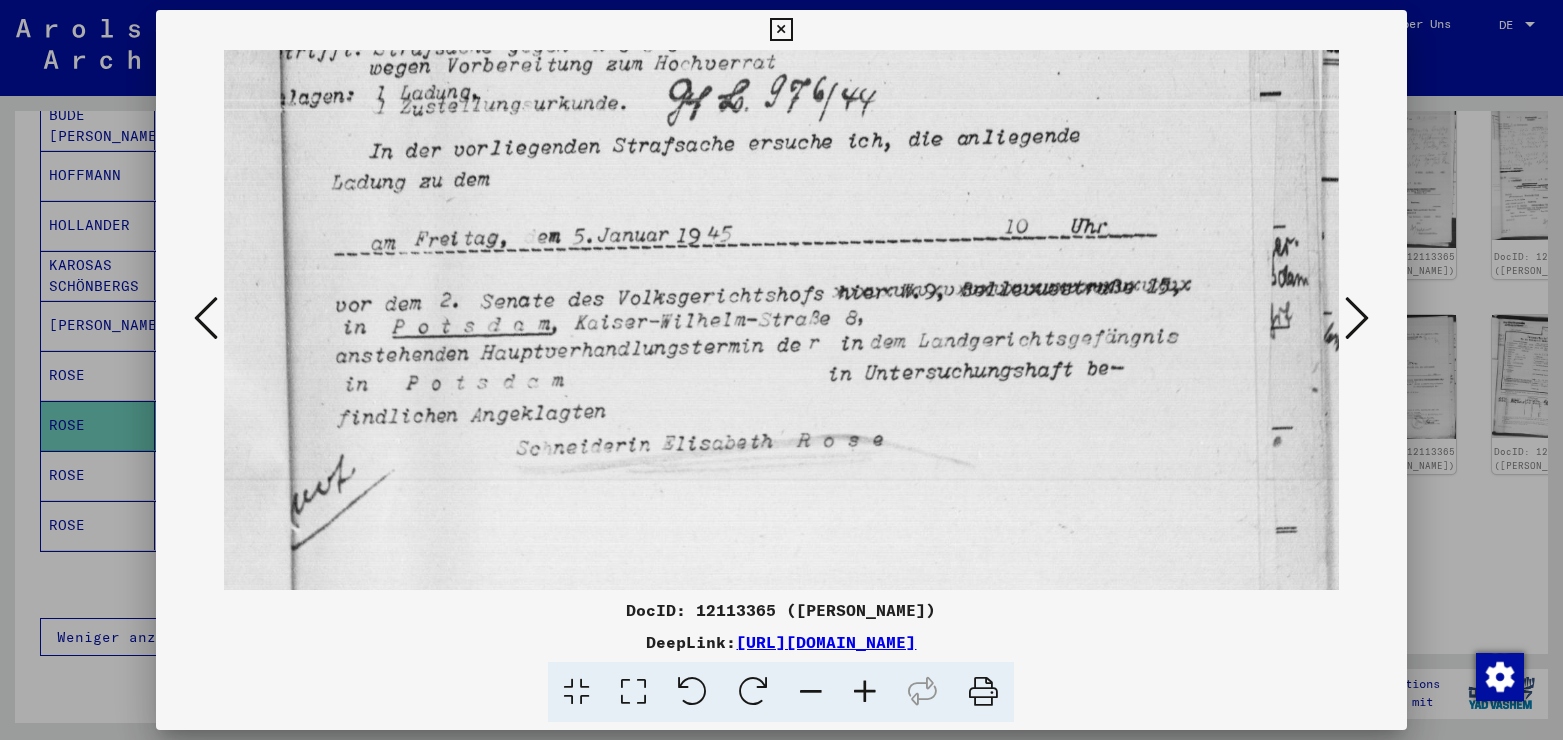 drag, startPoint x: 839, startPoint y: 519, endPoint x: 836, endPoint y: 299, distance: 220.02045 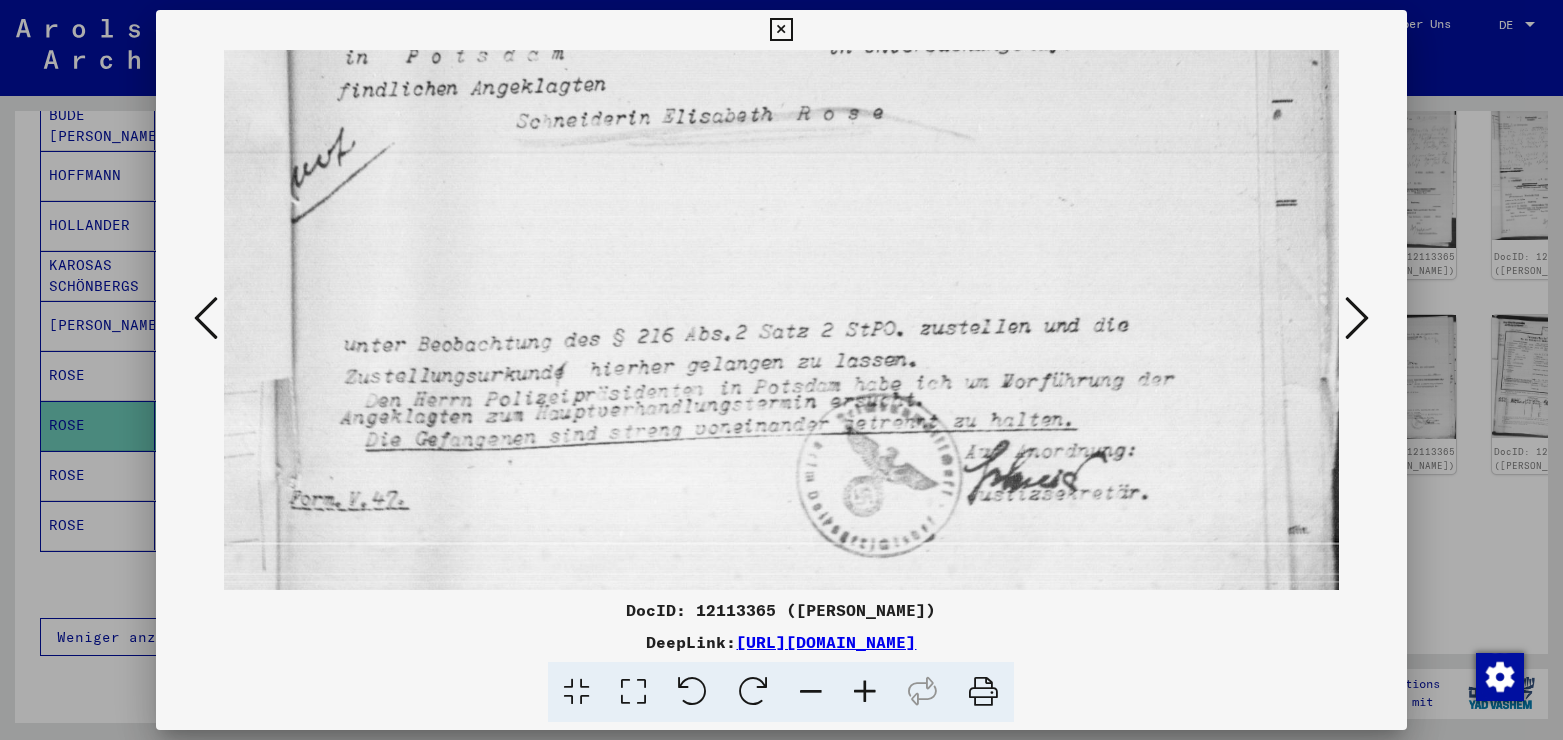scroll, scrollTop: 870, scrollLeft: 0, axis: vertical 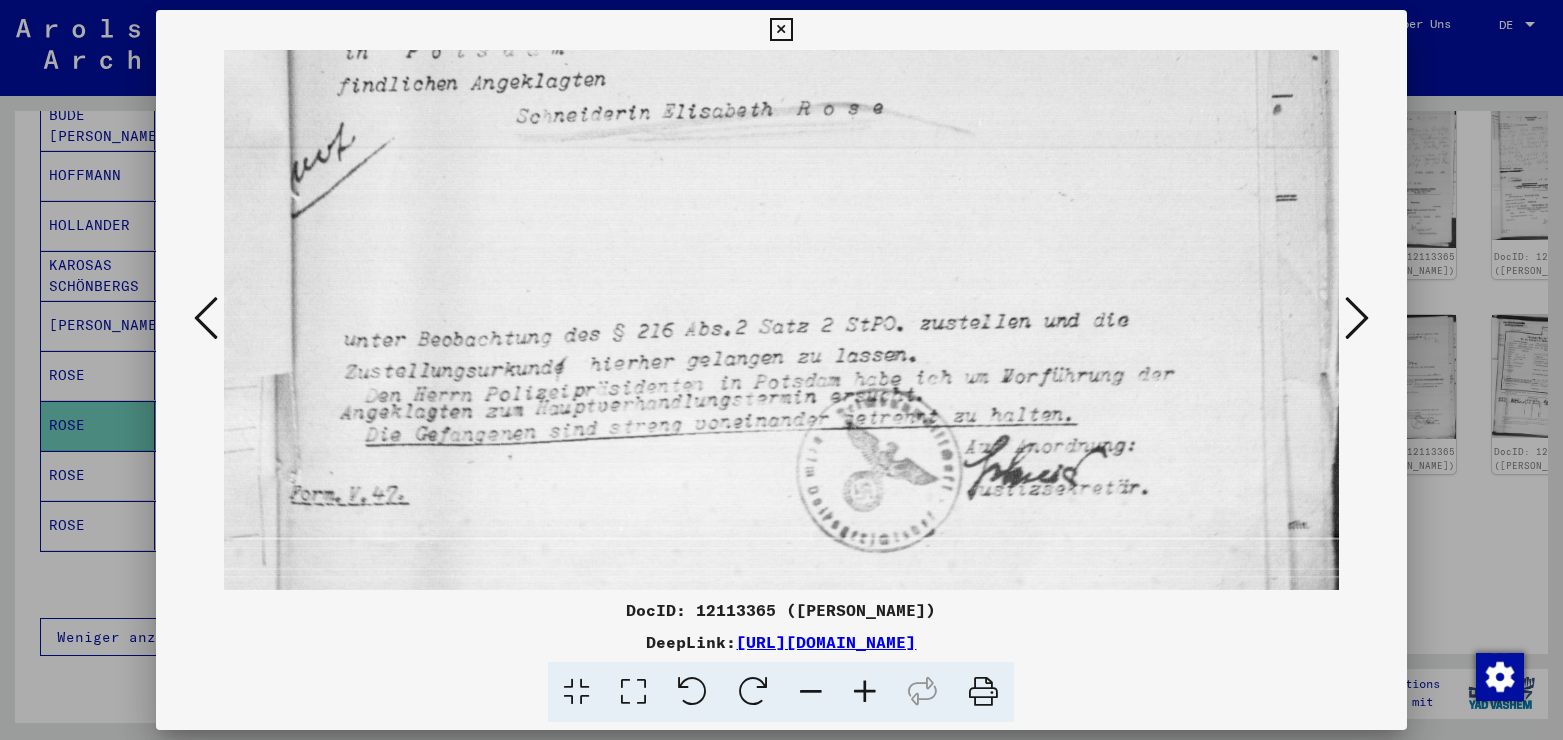 drag, startPoint x: 1128, startPoint y: 458, endPoint x: 1070, endPoint y: 126, distance: 337.0282 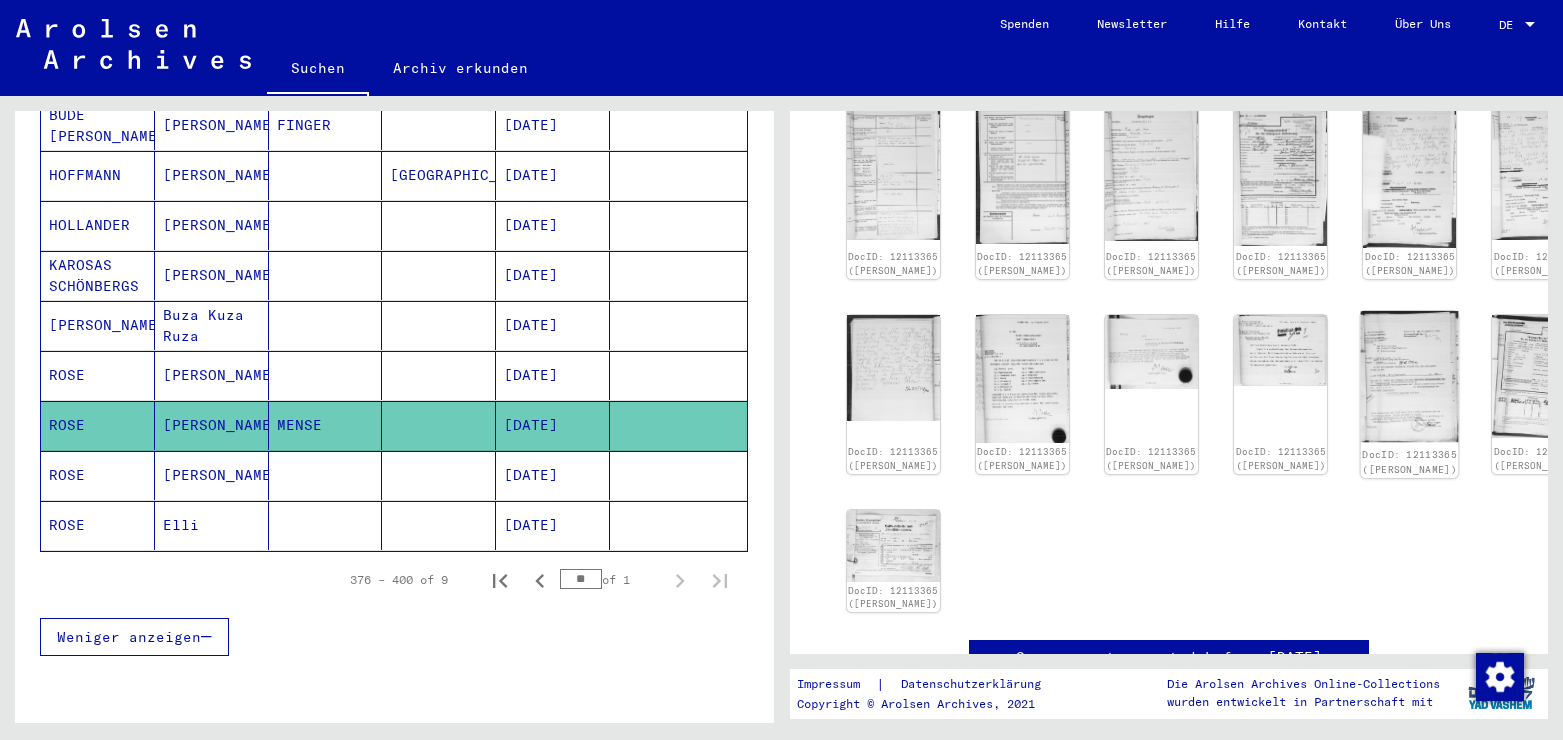 click 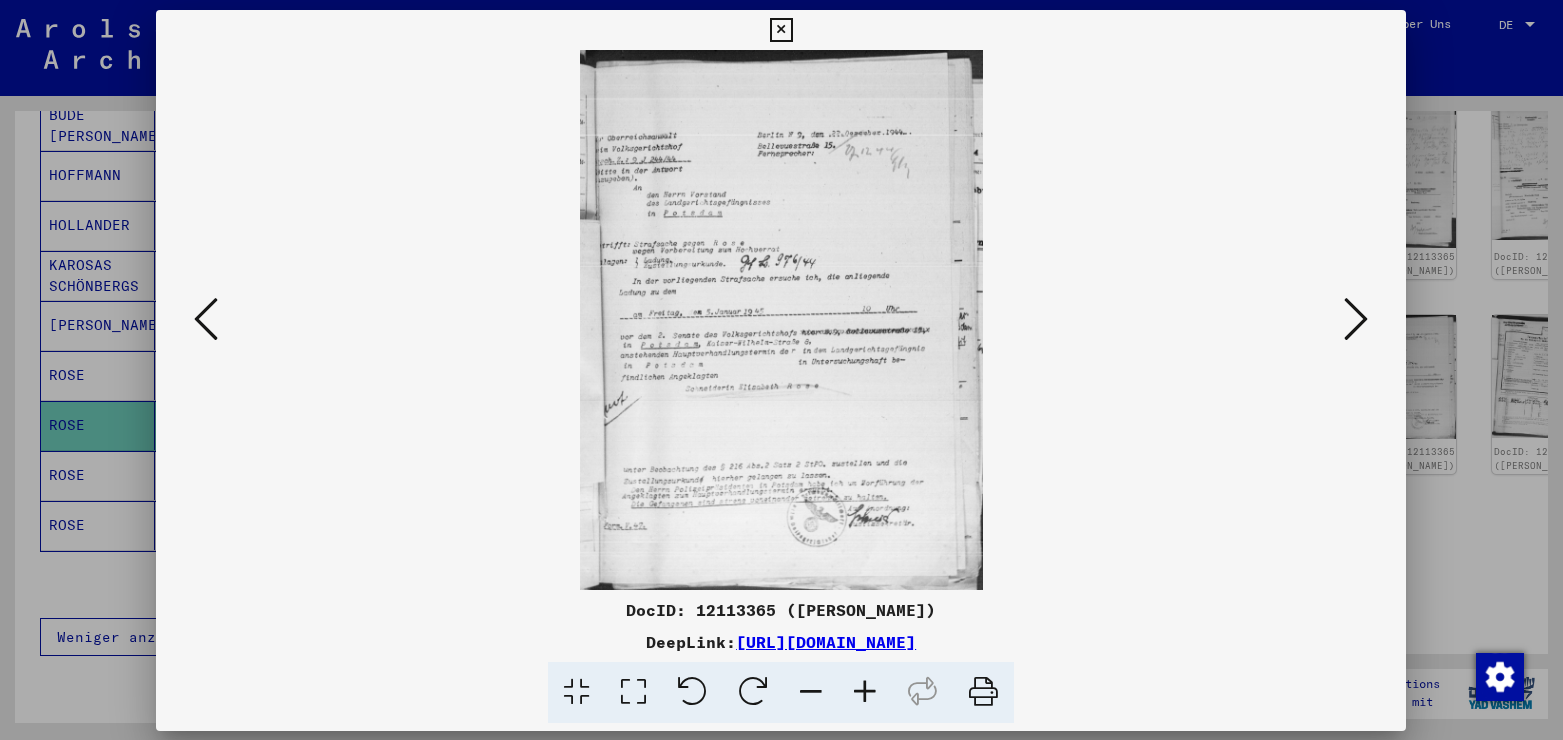 scroll, scrollTop: 648, scrollLeft: 0, axis: vertical 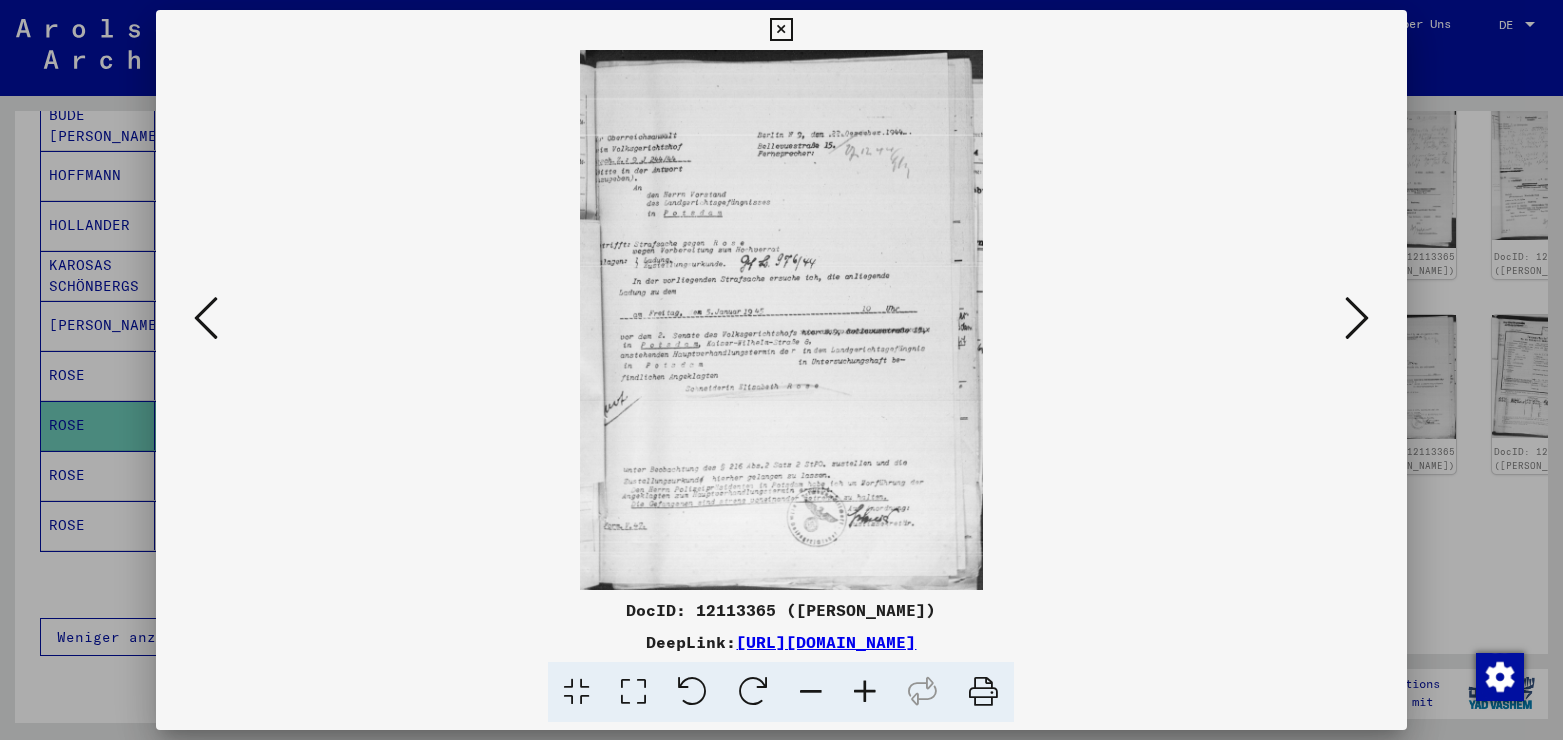 drag, startPoint x: 1164, startPoint y: 636, endPoint x: 528, endPoint y: 638, distance: 636.0032 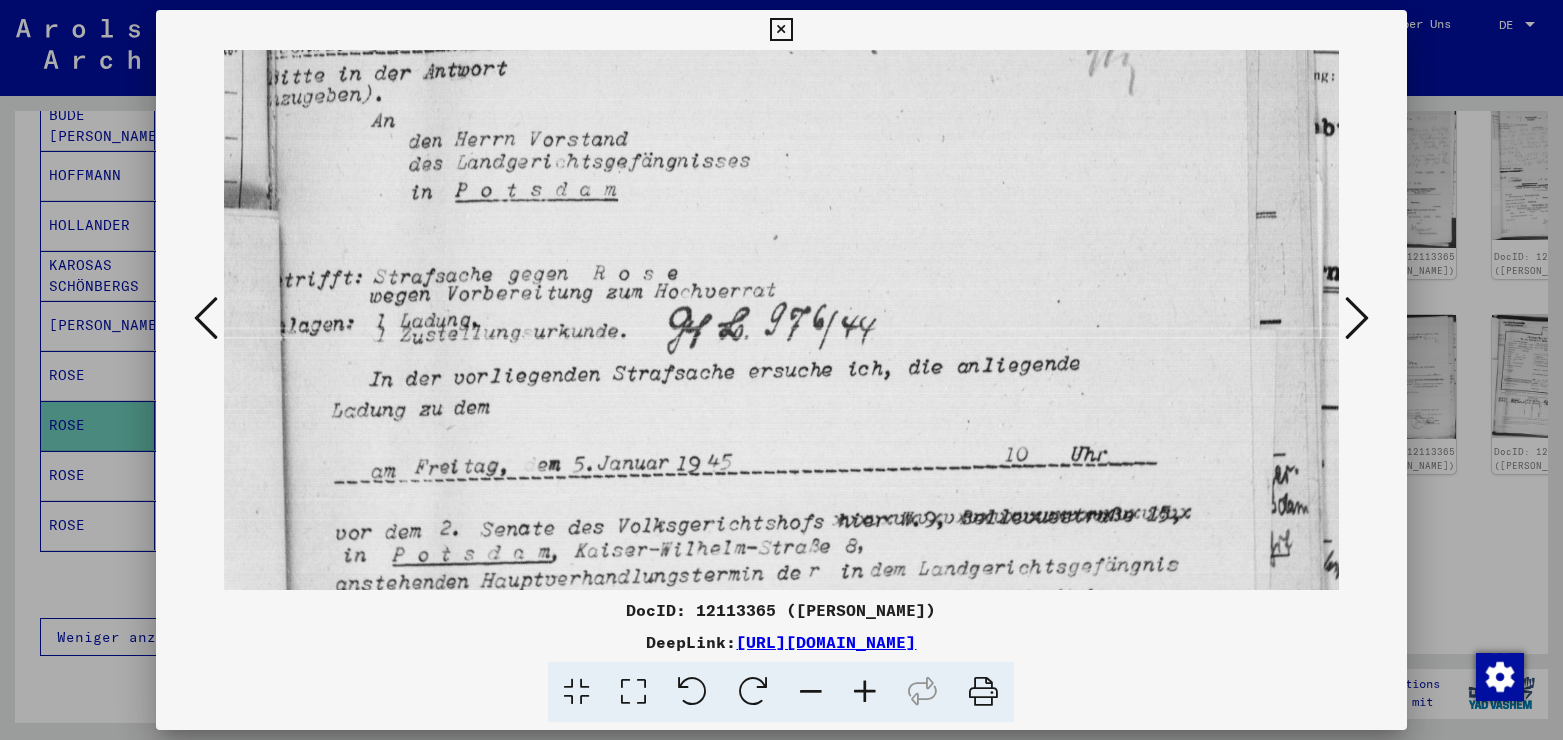 drag, startPoint x: 696, startPoint y: 399, endPoint x: 700, endPoint y: 89, distance: 310.02582 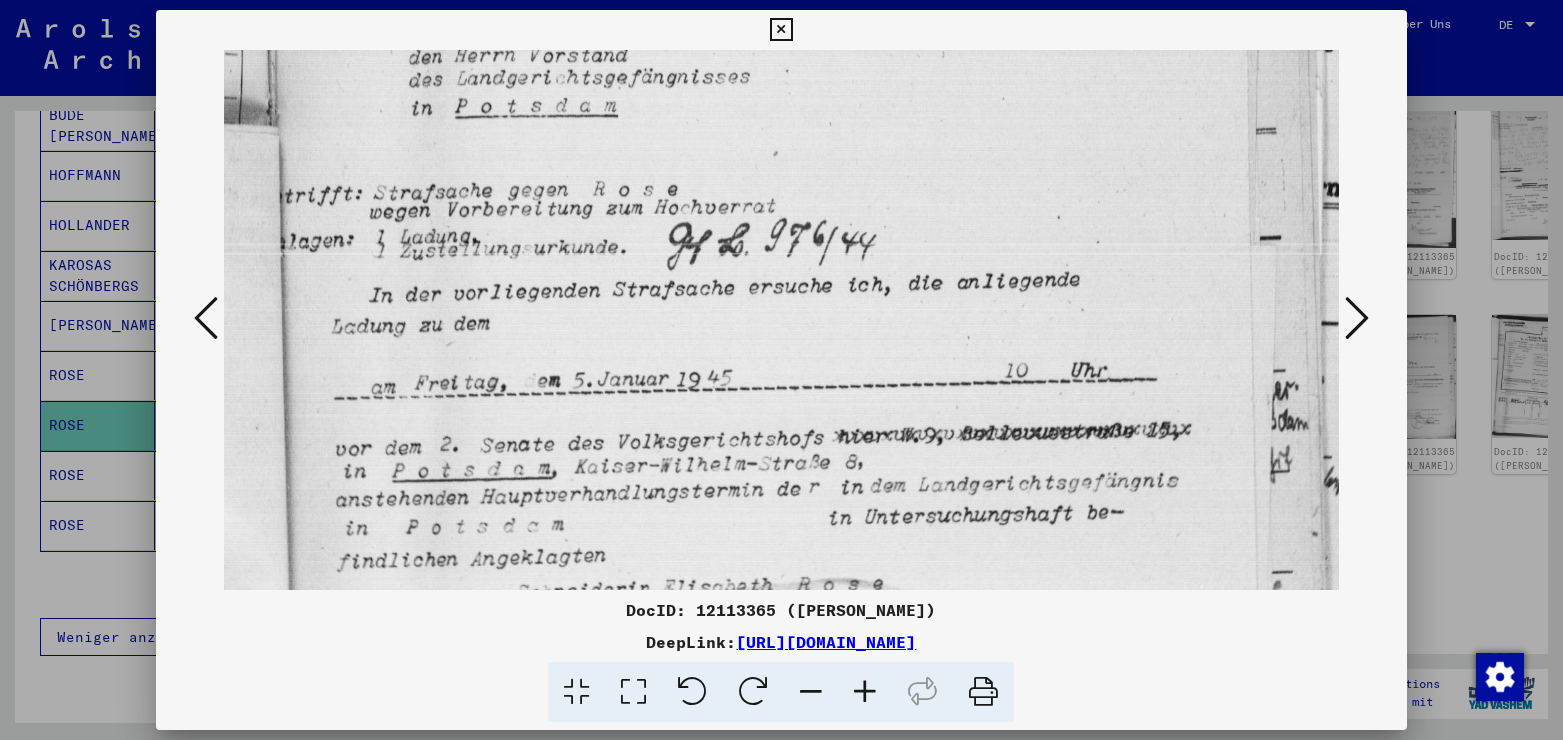scroll, scrollTop: 459, scrollLeft: 0, axis: vertical 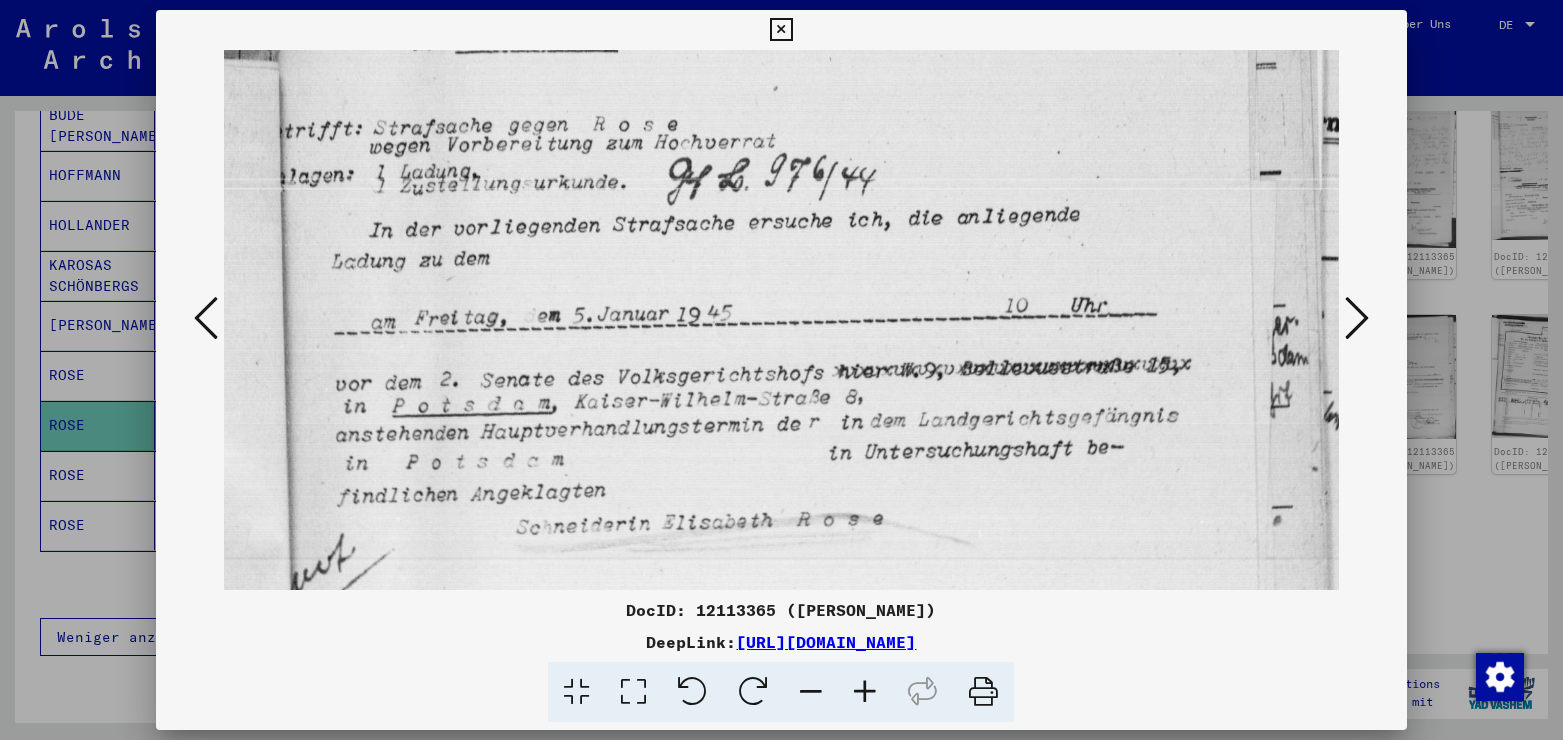drag, startPoint x: 782, startPoint y: 398, endPoint x: 782, endPoint y: 249, distance: 149 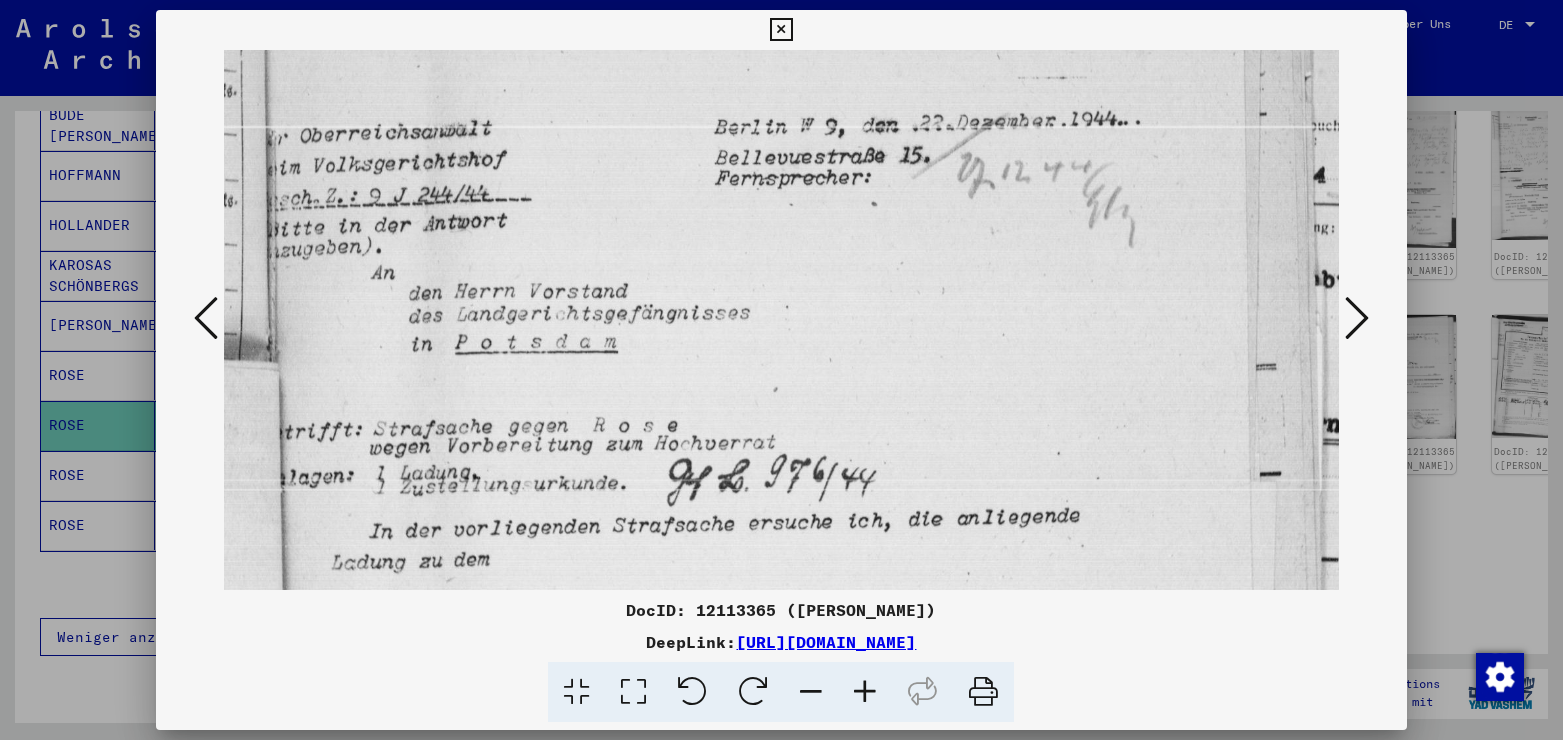scroll, scrollTop: 152, scrollLeft: 0, axis: vertical 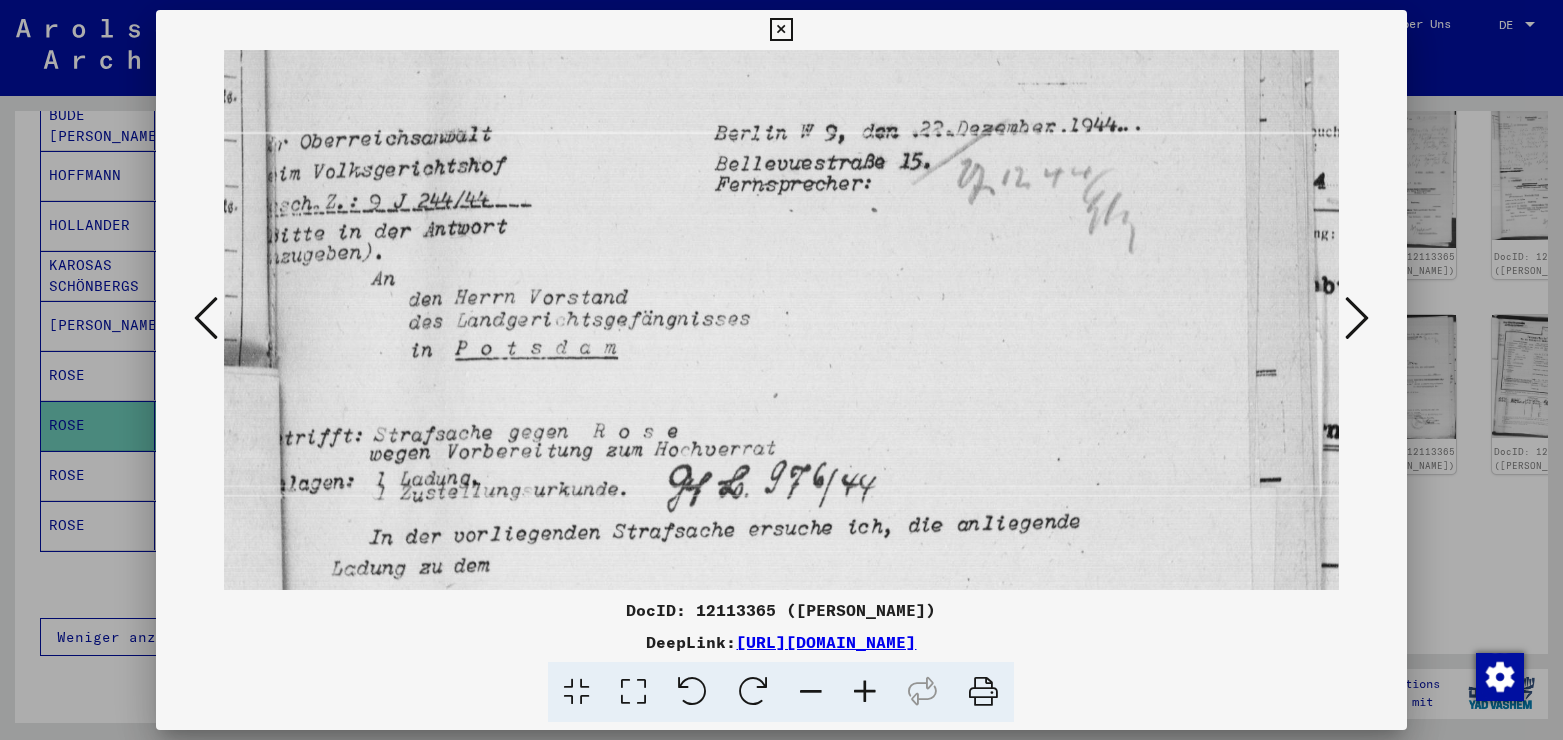 drag, startPoint x: 486, startPoint y: 108, endPoint x: 475, endPoint y: 403, distance: 295.20502 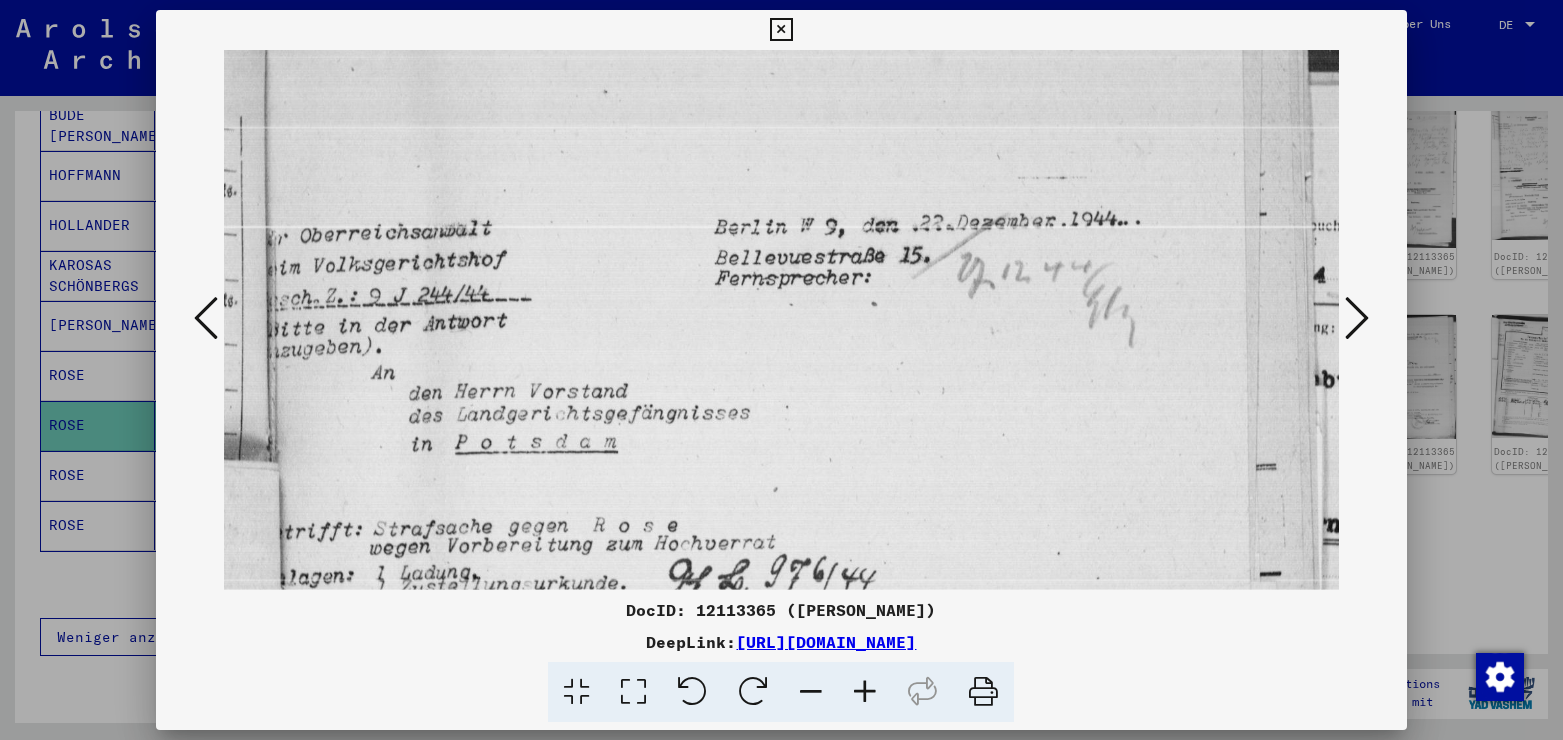 scroll, scrollTop: 80, scrollLeft: 0, axis: vertical 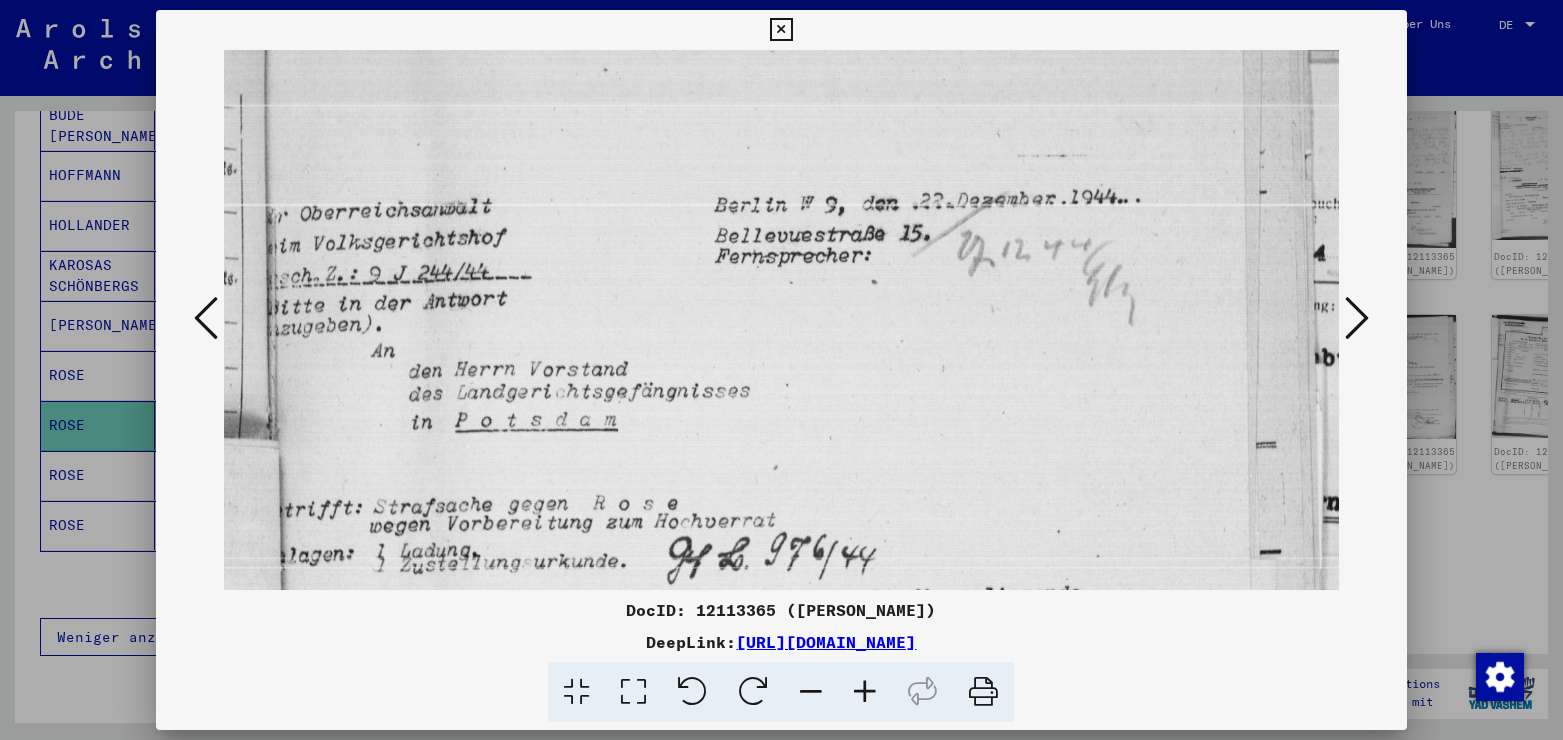 drag, startPoint x: 983, startPoint y: 201, endPoint x: 913, endPoint y: 338, distance: 153.84732 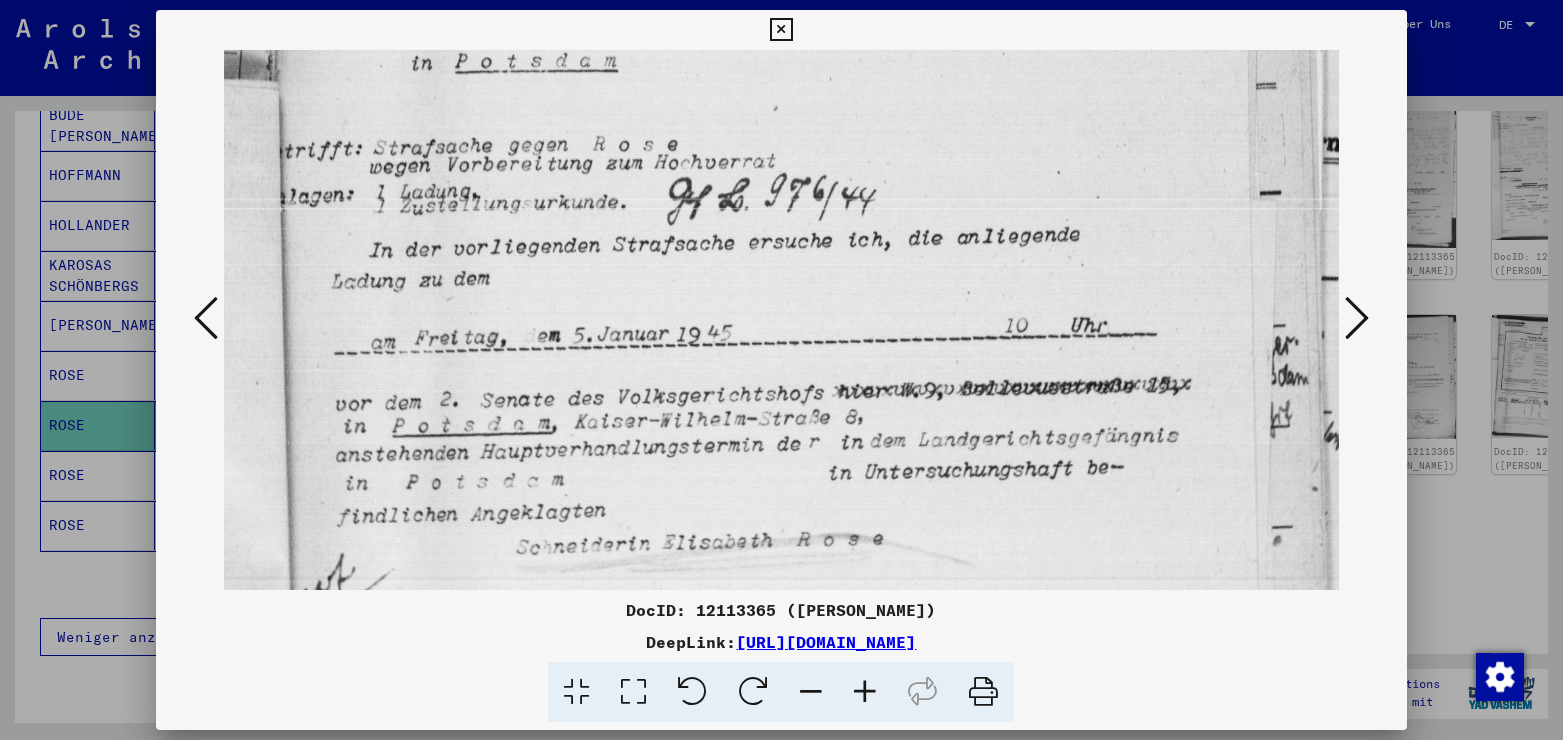 drag, startPoint x: 844, startPoint y: 480, endPoint x: 921, endPoint y: 118, distance: 370.09863 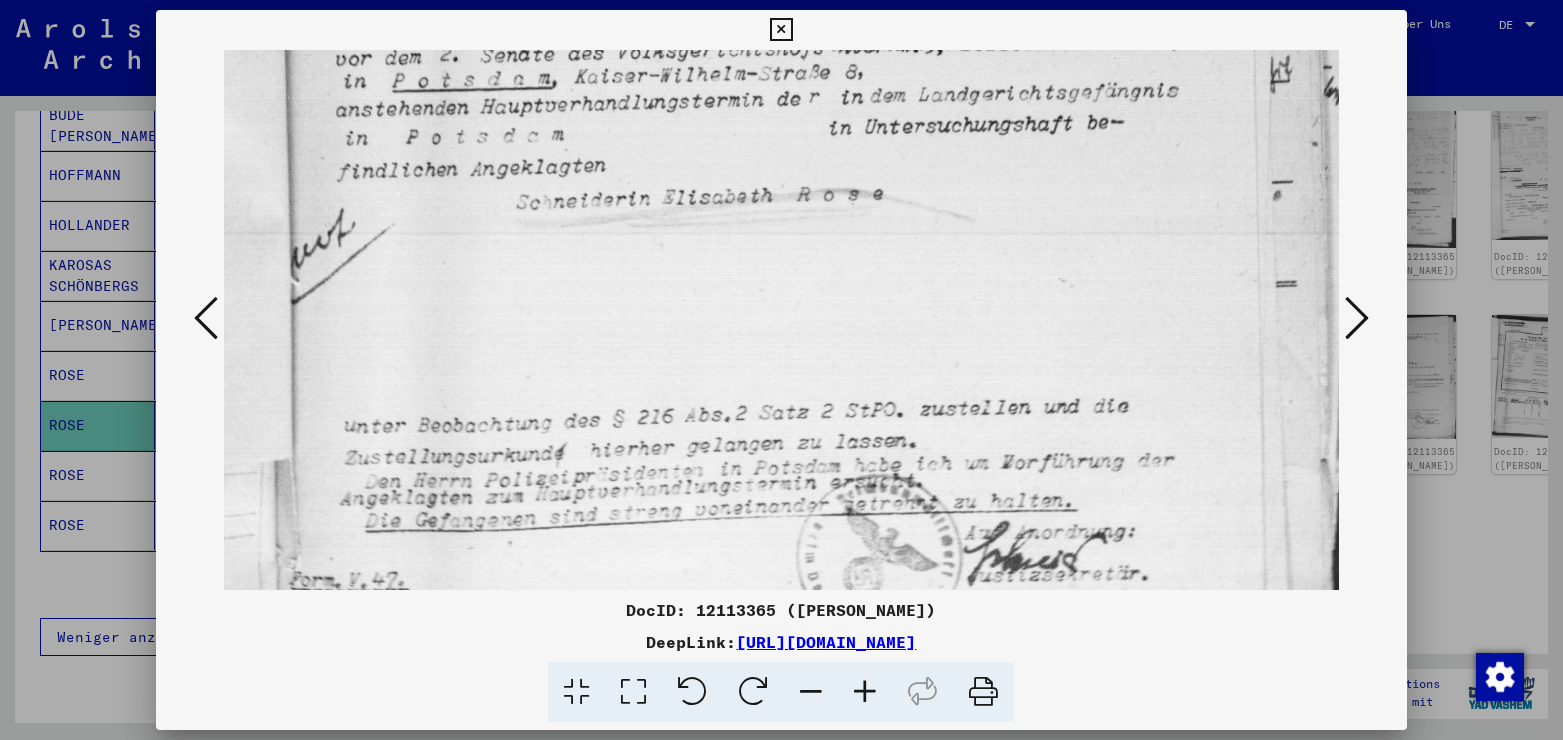 drag, startPoint x: 915, startPoint y: 354, endPoint x: 927, endPoint y: 150, distance: 204.35263 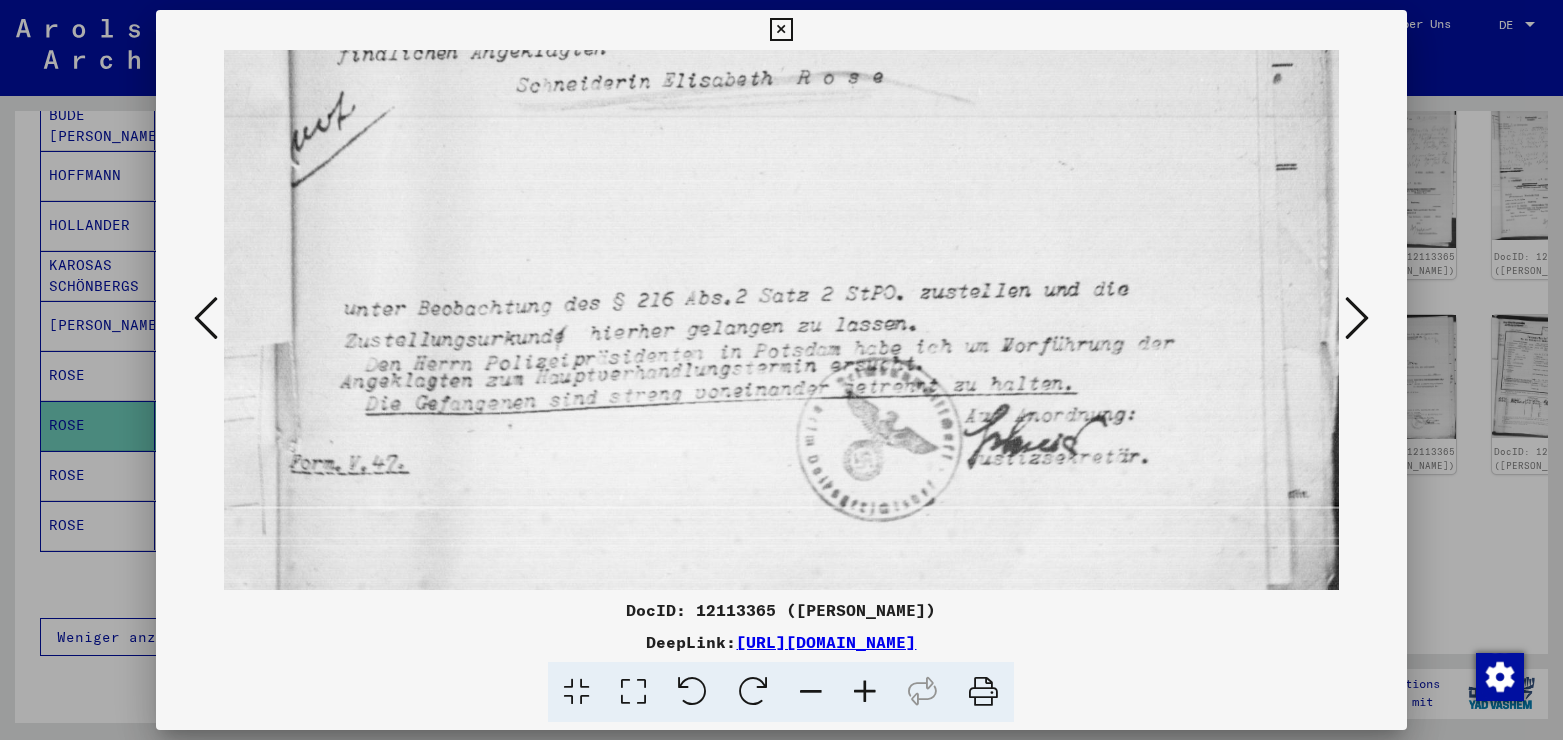 scroll, scrollTop: 963, scrollLeft: 0, axis: vertical 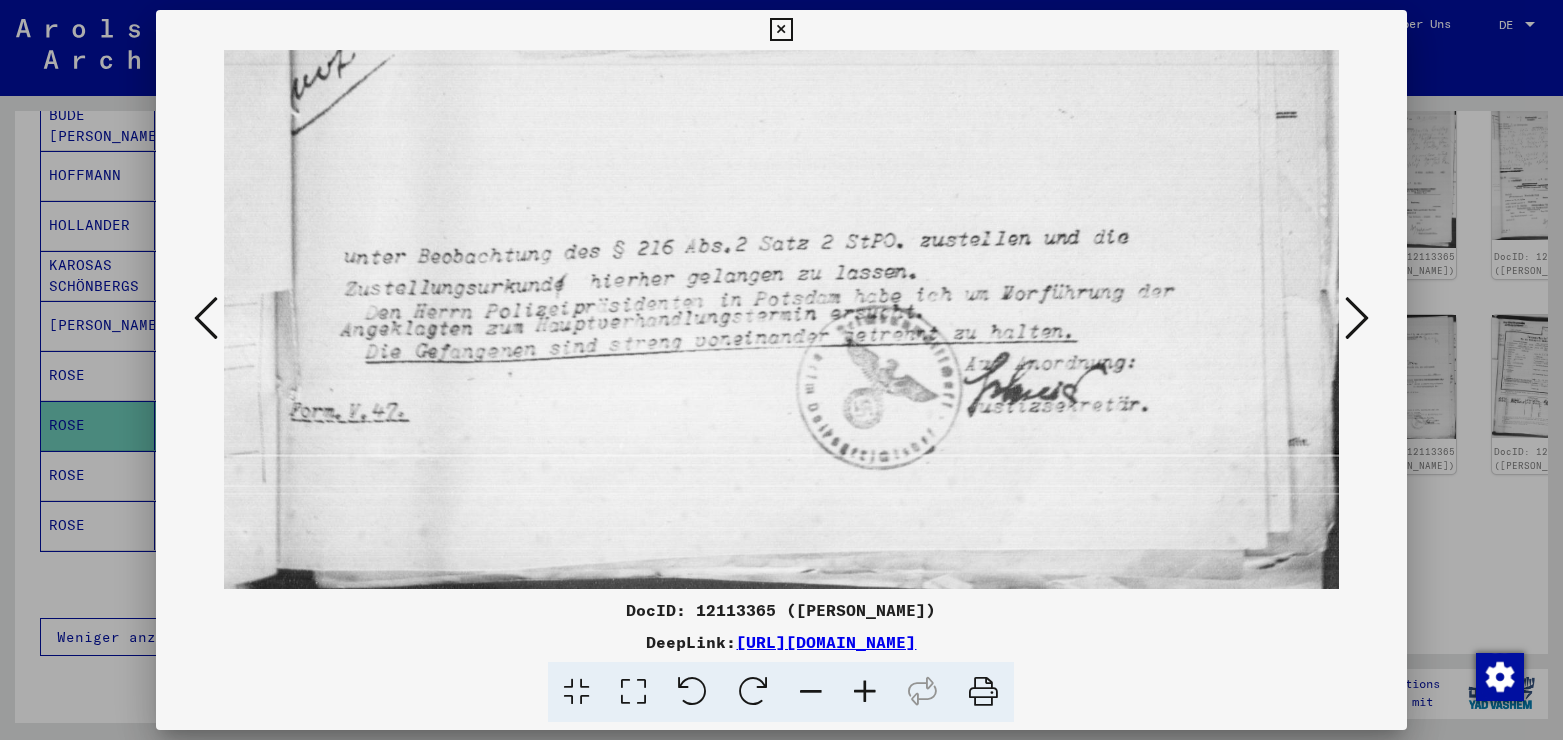 drag, startPoint x: 973, startPoint y: 321, endPoint x: 969, endPoint y: 115, distance: 206.03883 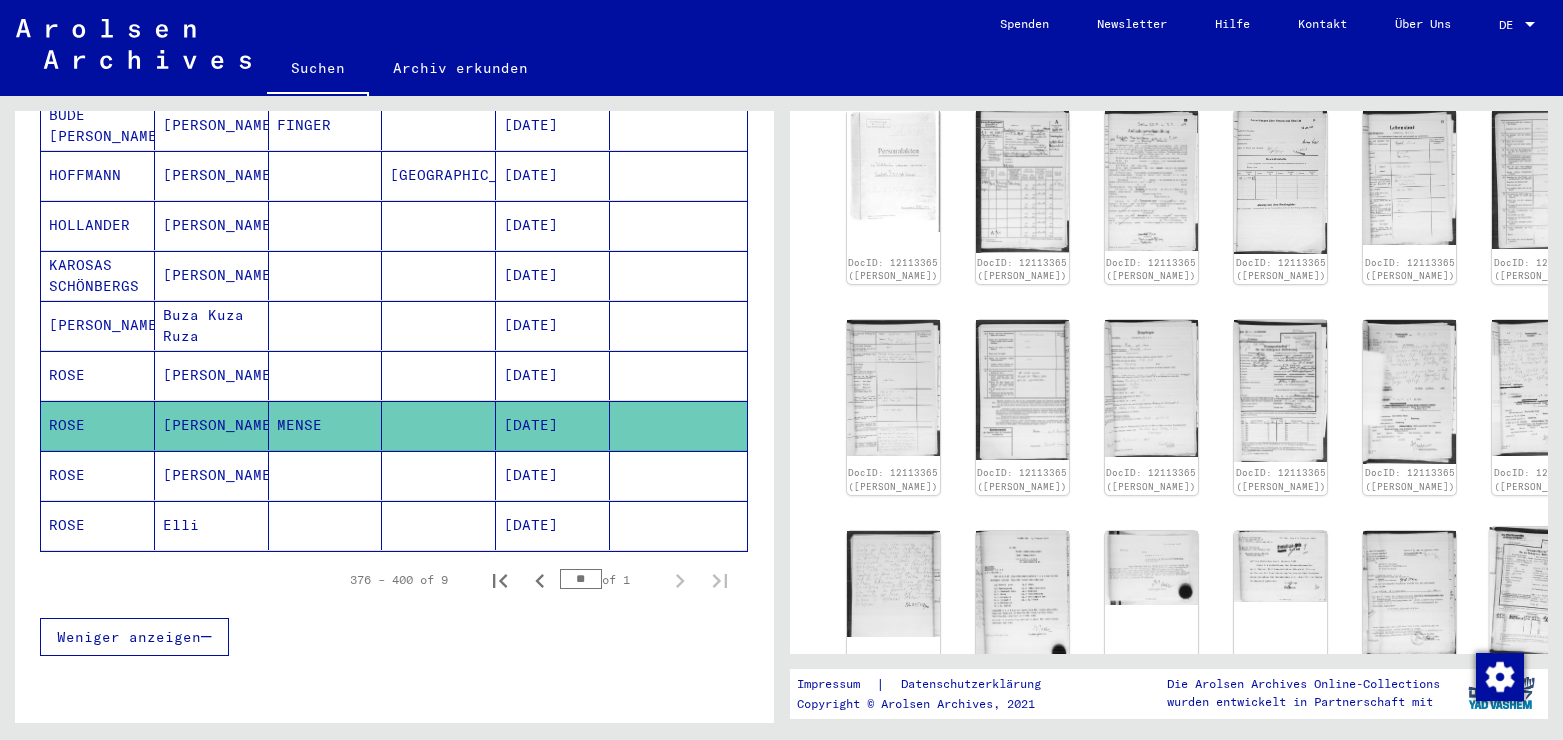 scroll, scrollTop: 648, scrollLeft: 0, axis: vertical 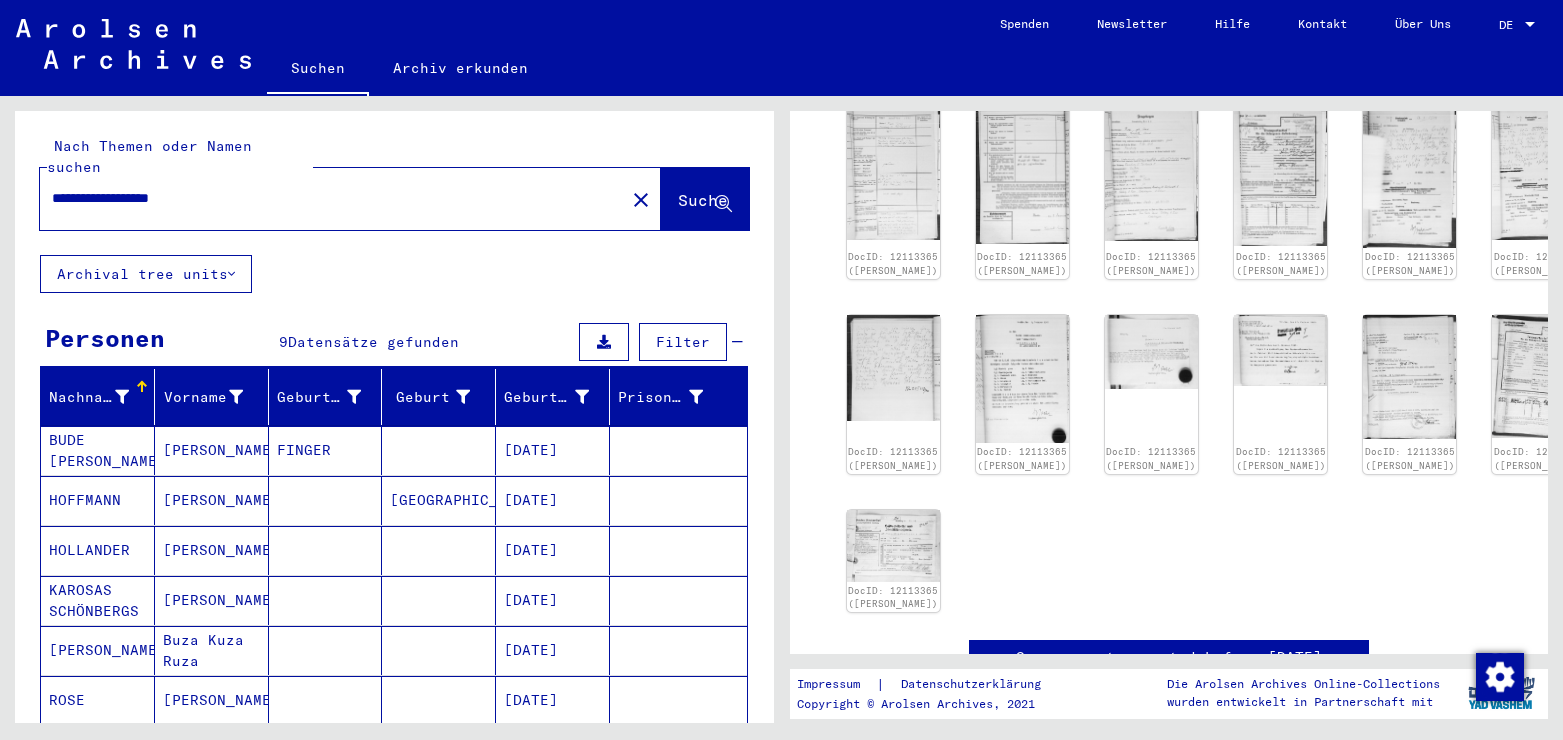 click on "close" 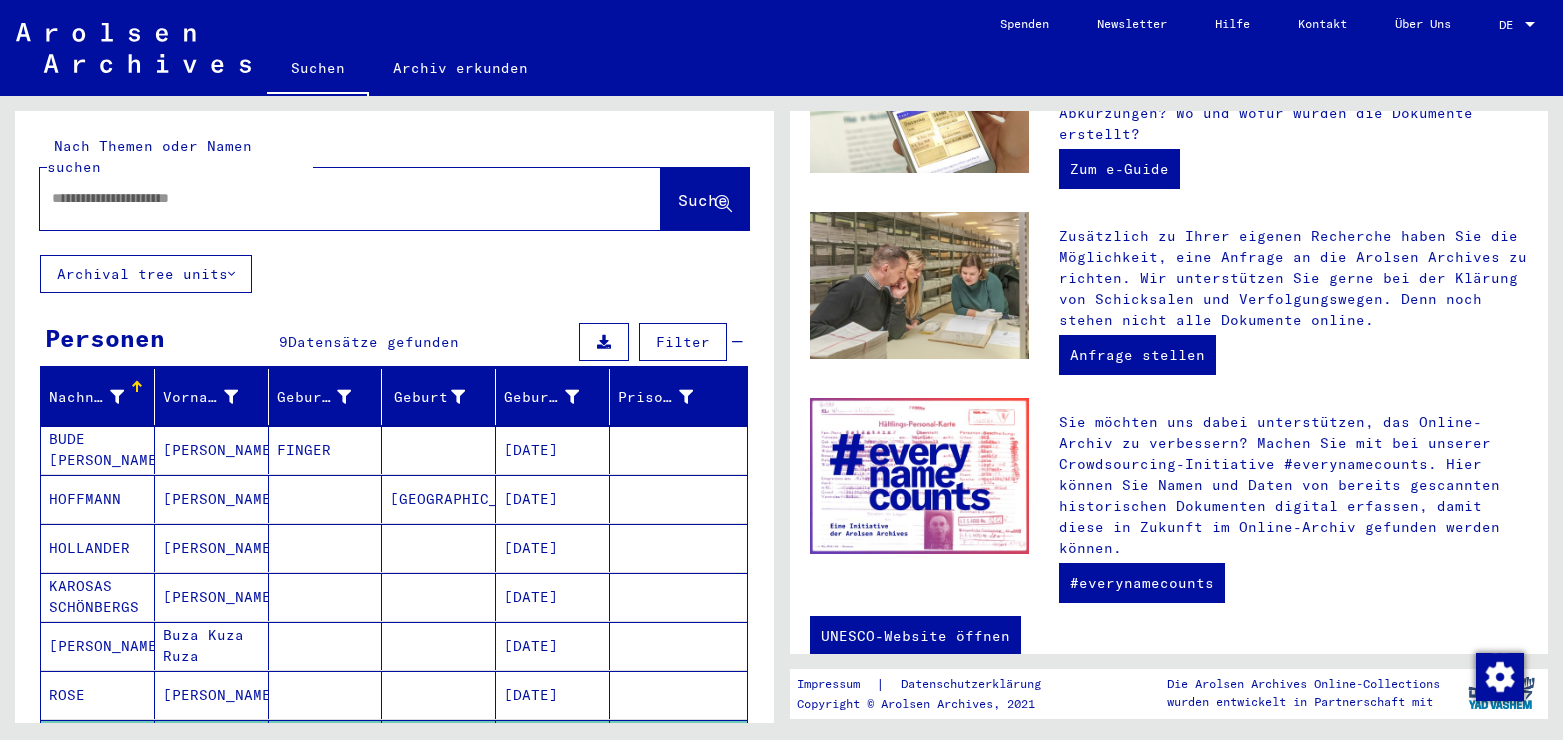 scroll, scrollTop: 0, scrollLeft: 0, axis: both 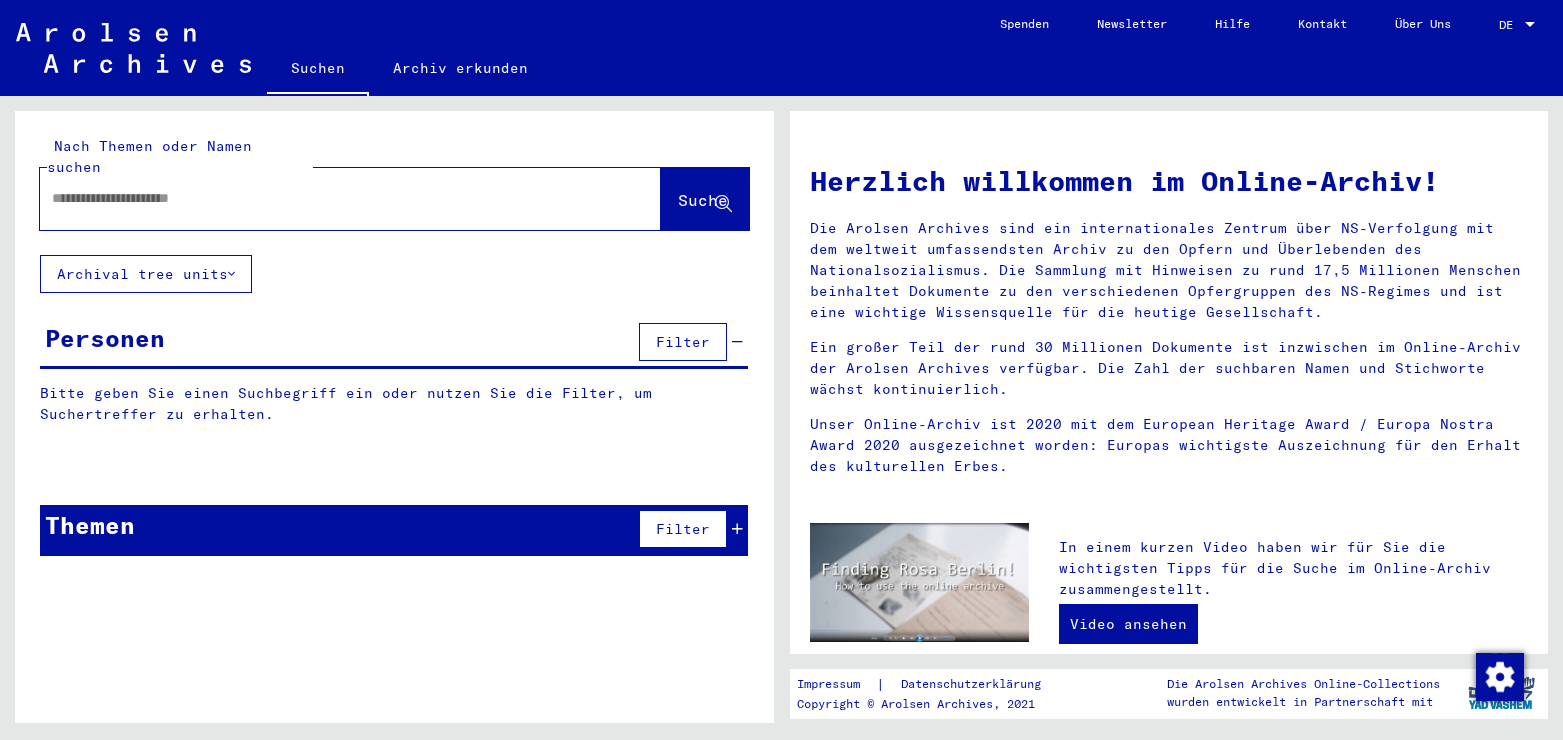 click at bounding box center [326, 198] 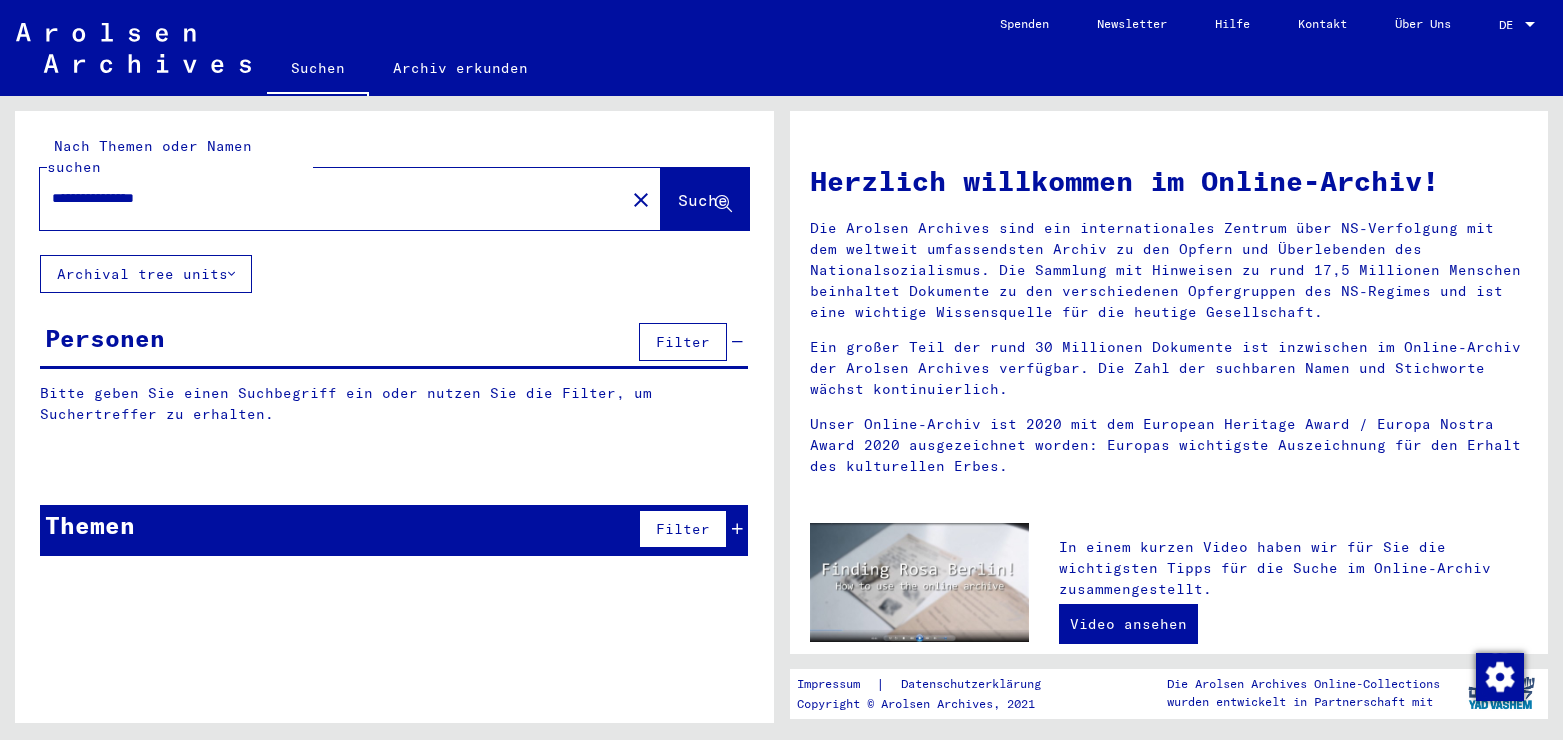 type on "**********" 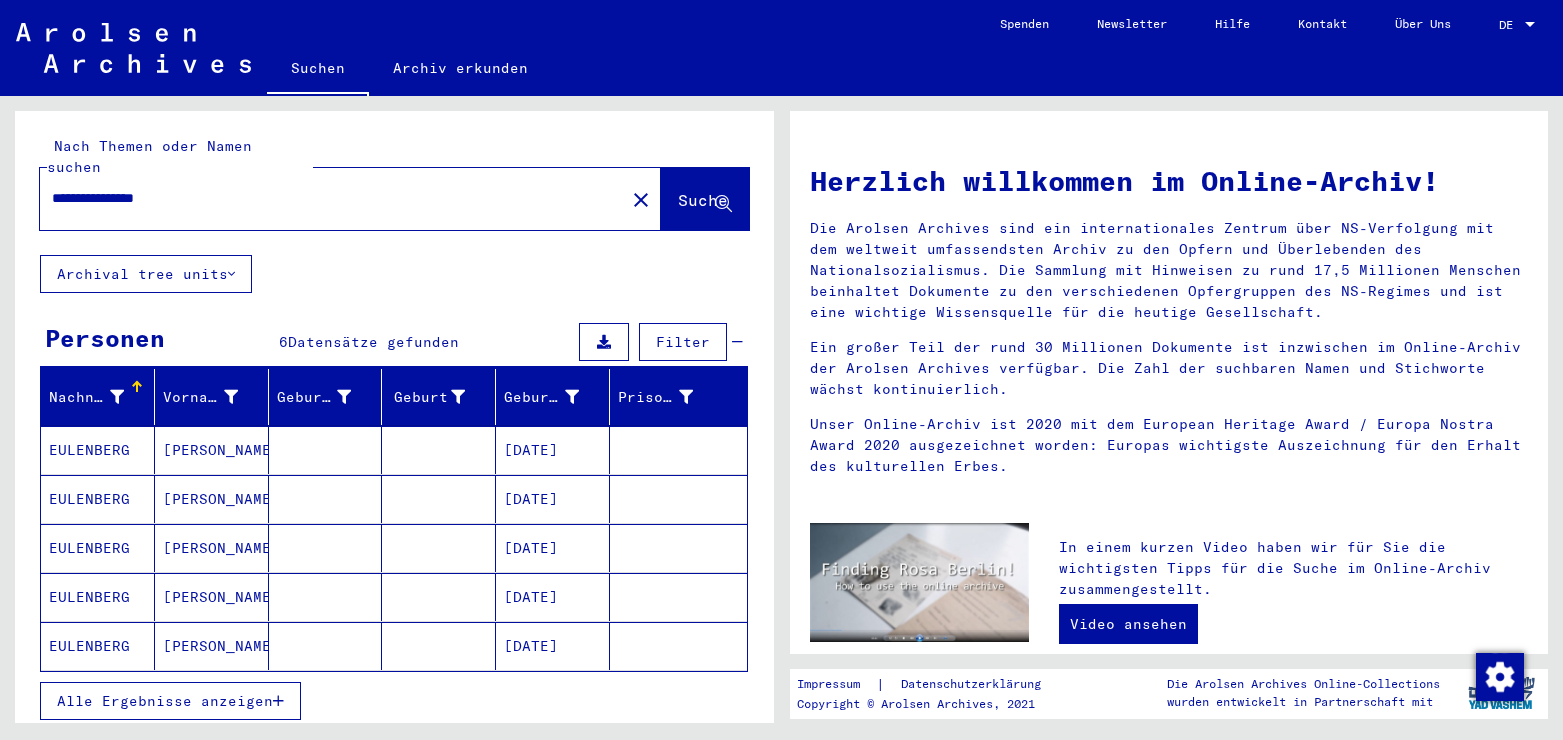 click on "Alle Ergebnisse anzeigen" at bounding box center [170, 701] 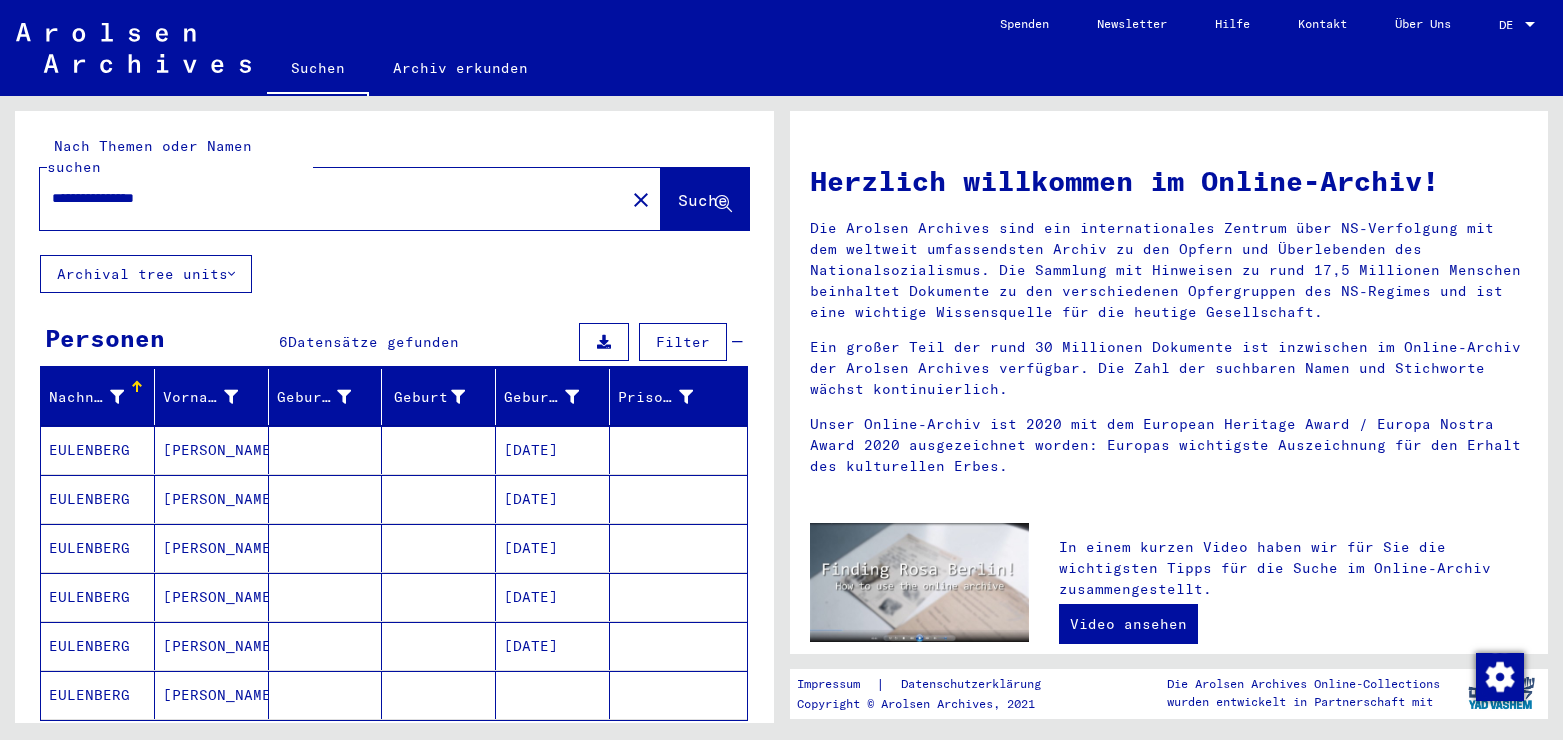 click on "[PERSON_NAME]" at bounding box center (212, 499) 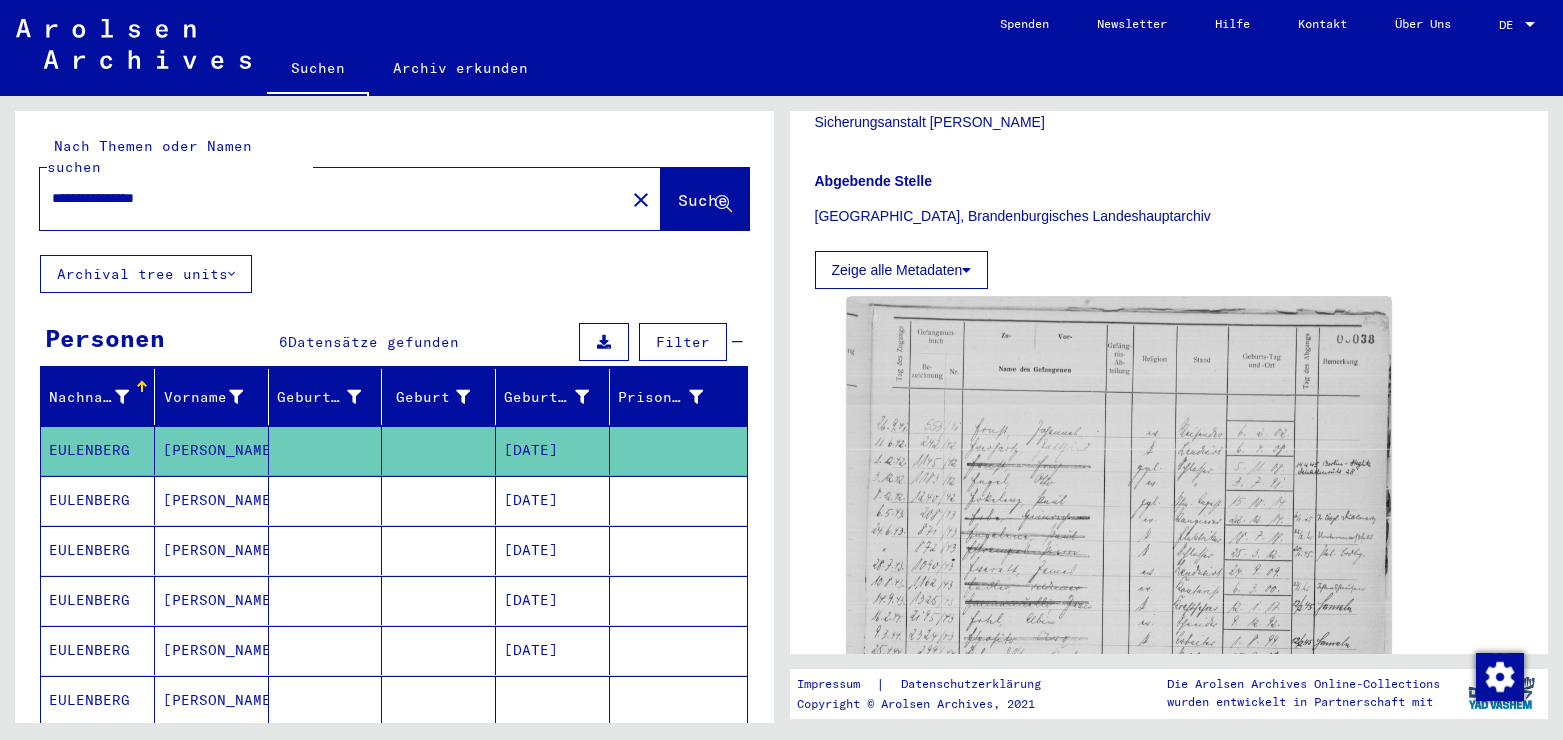 scroll, scrollTop: 540, scrollLeft: 0, axis: vertical 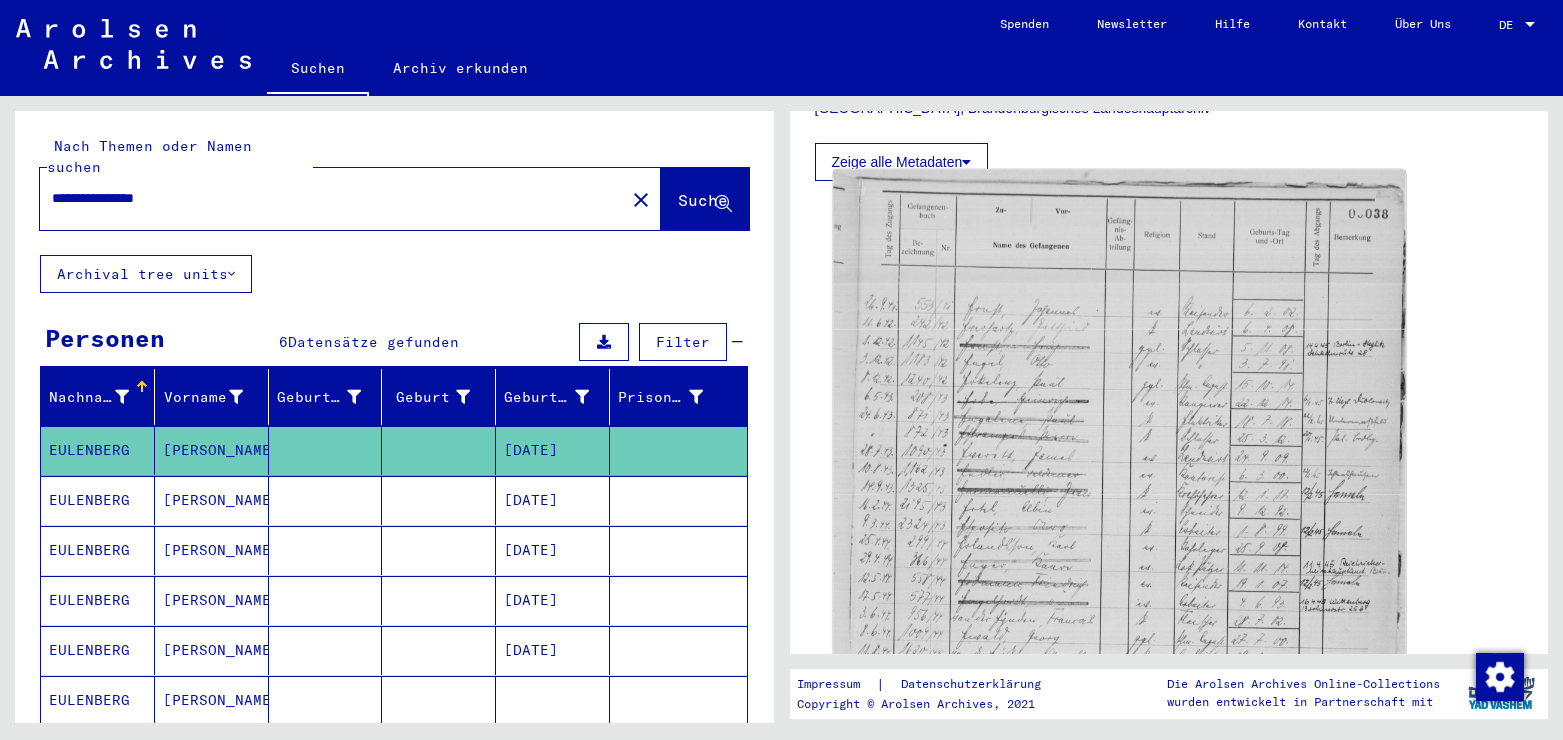 click 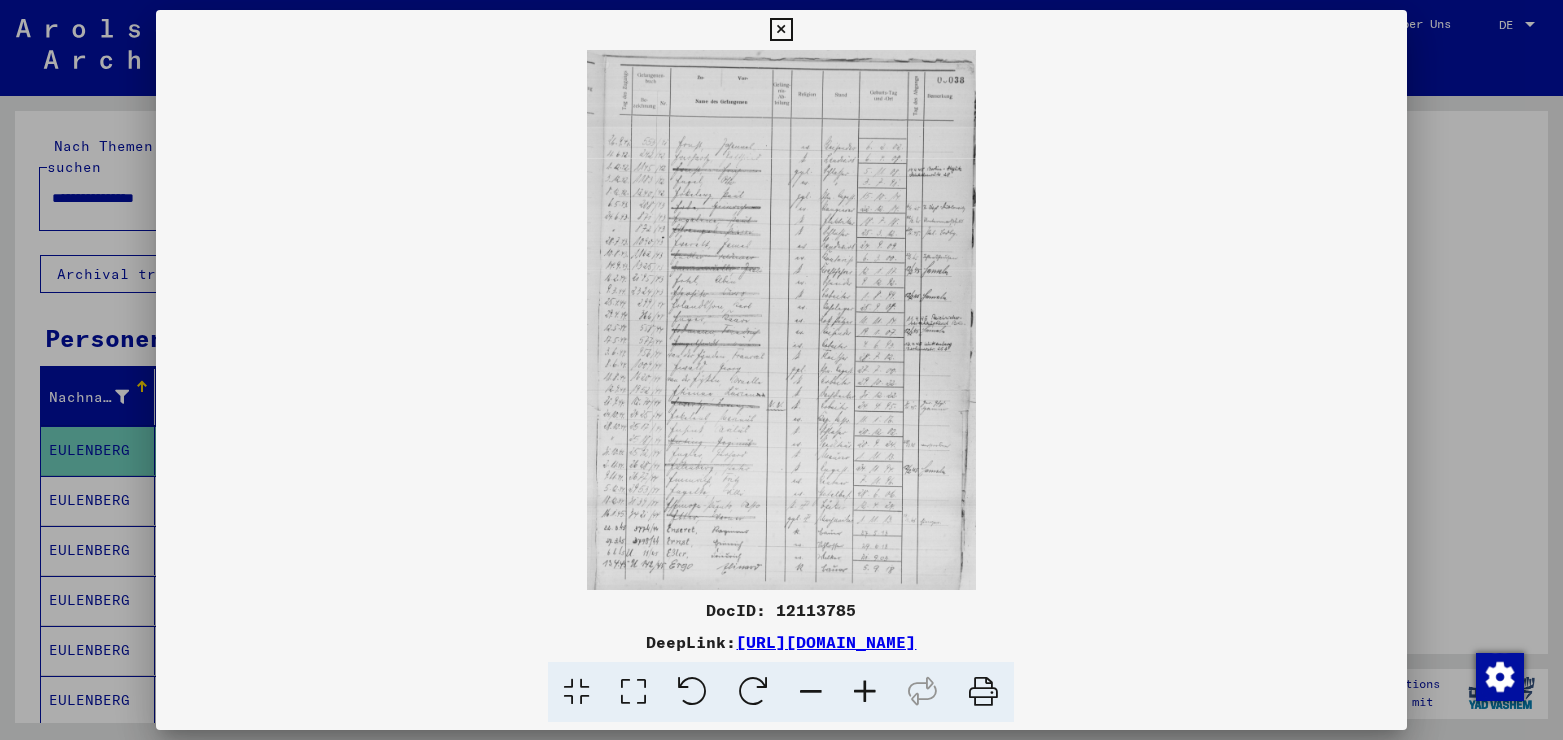 click at bounding box center [633, 692] 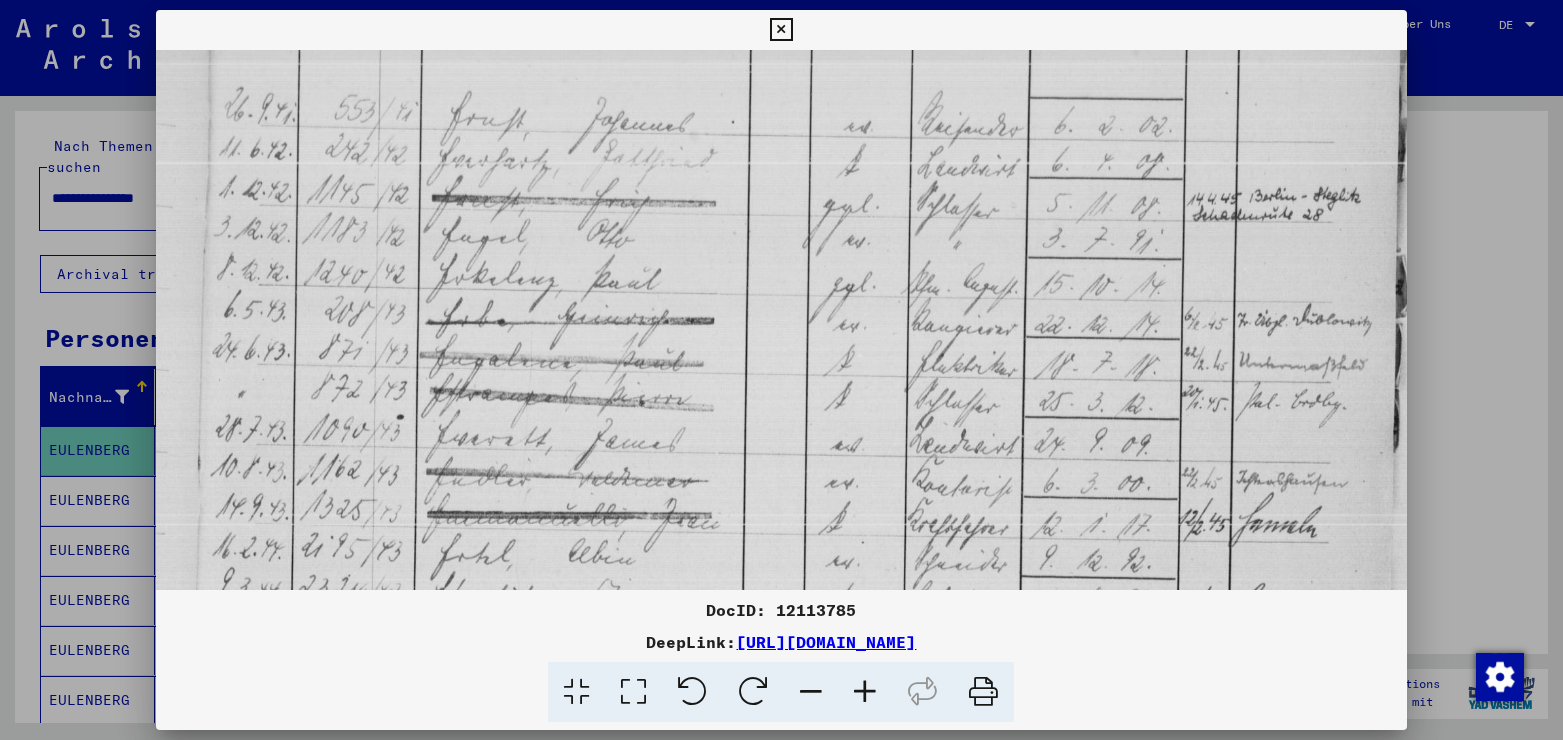 scroll, scrollTop: 237, scrollLeft: 0, axis: vertical 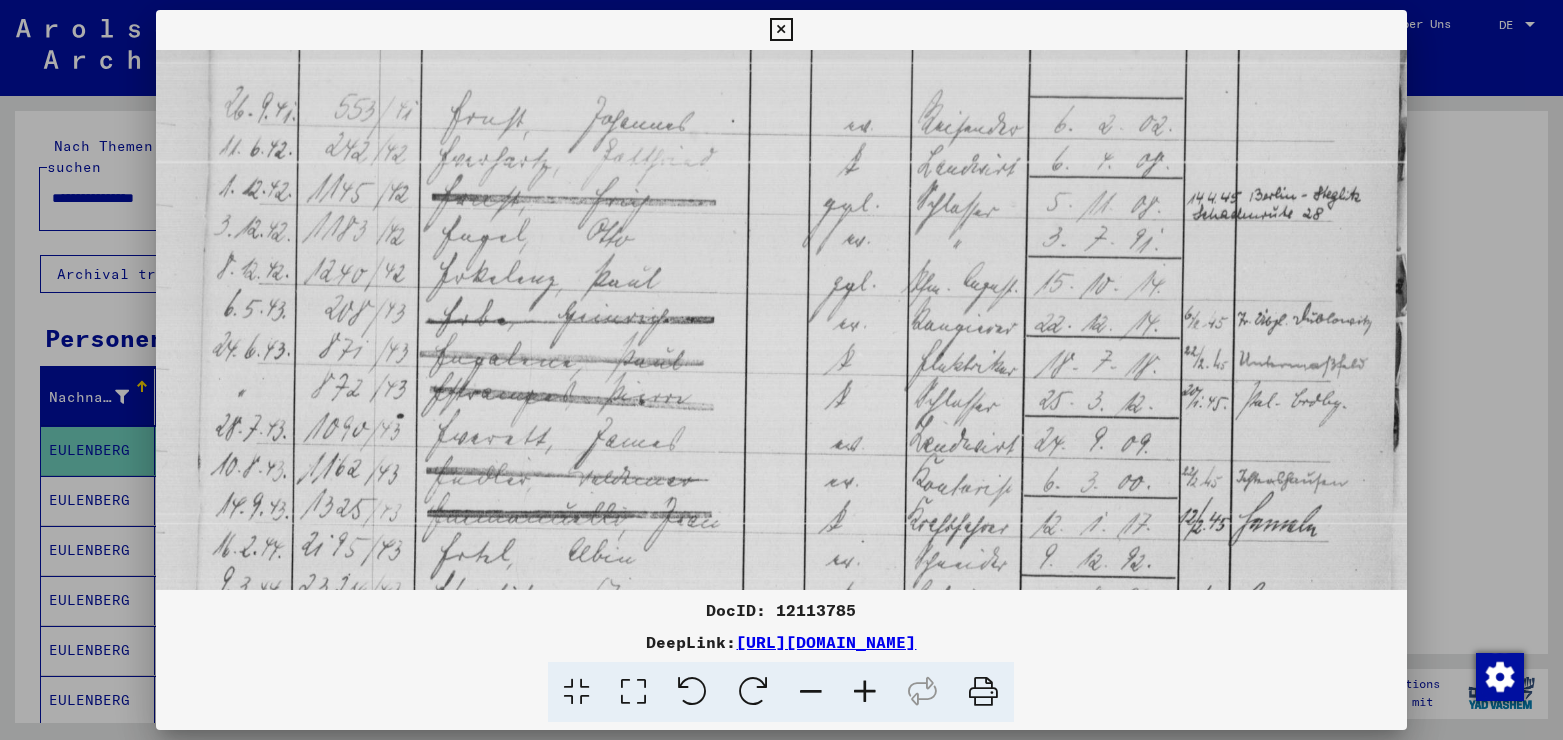 drag, startPoint x: 711, startPoint y: 432, endPoint x: 695, endPoint y: 202, distance: 230.55585 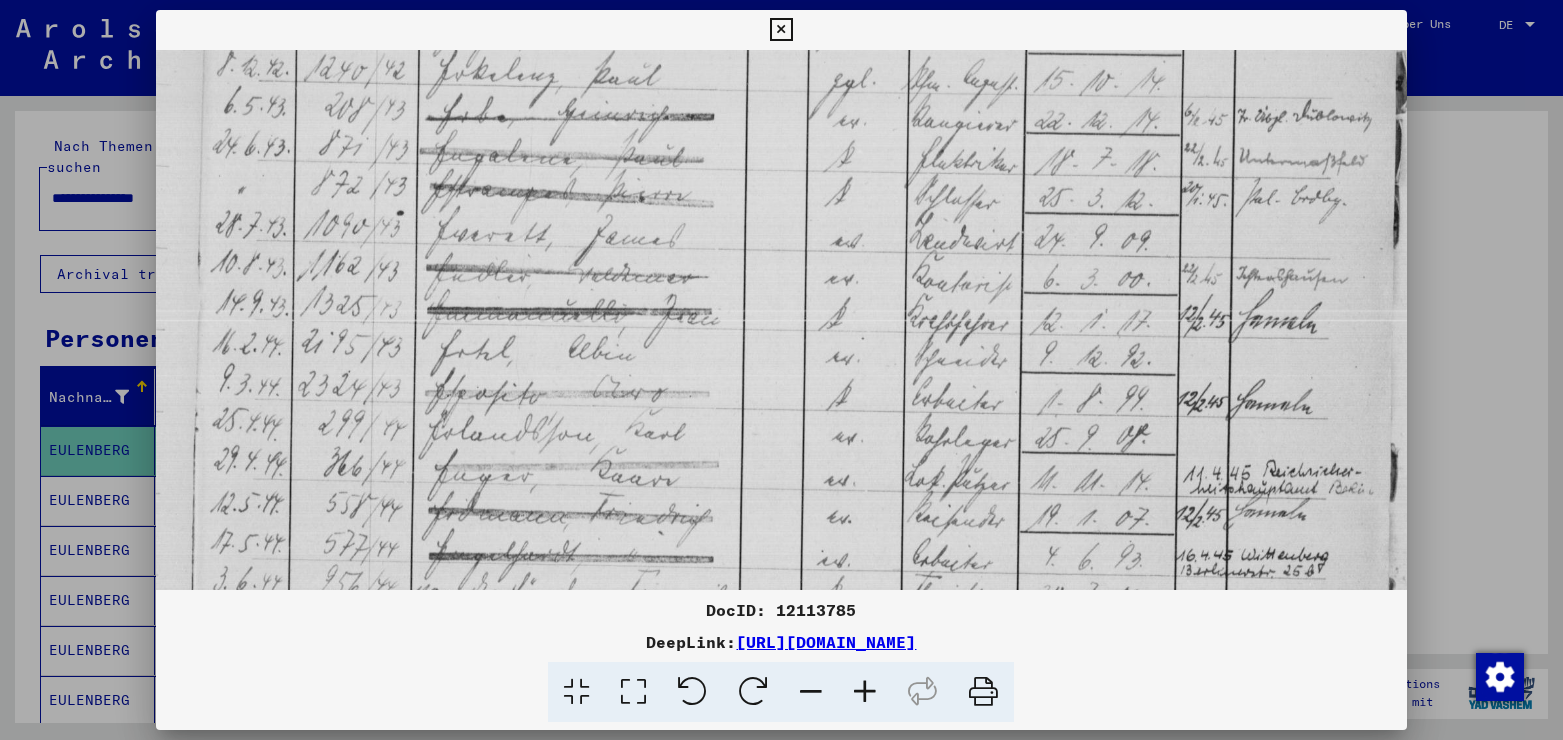 drag, startPoint x: 754, startPoint y: 281, endPoint x: 762, endPoint y: 76, distance: 205.15604 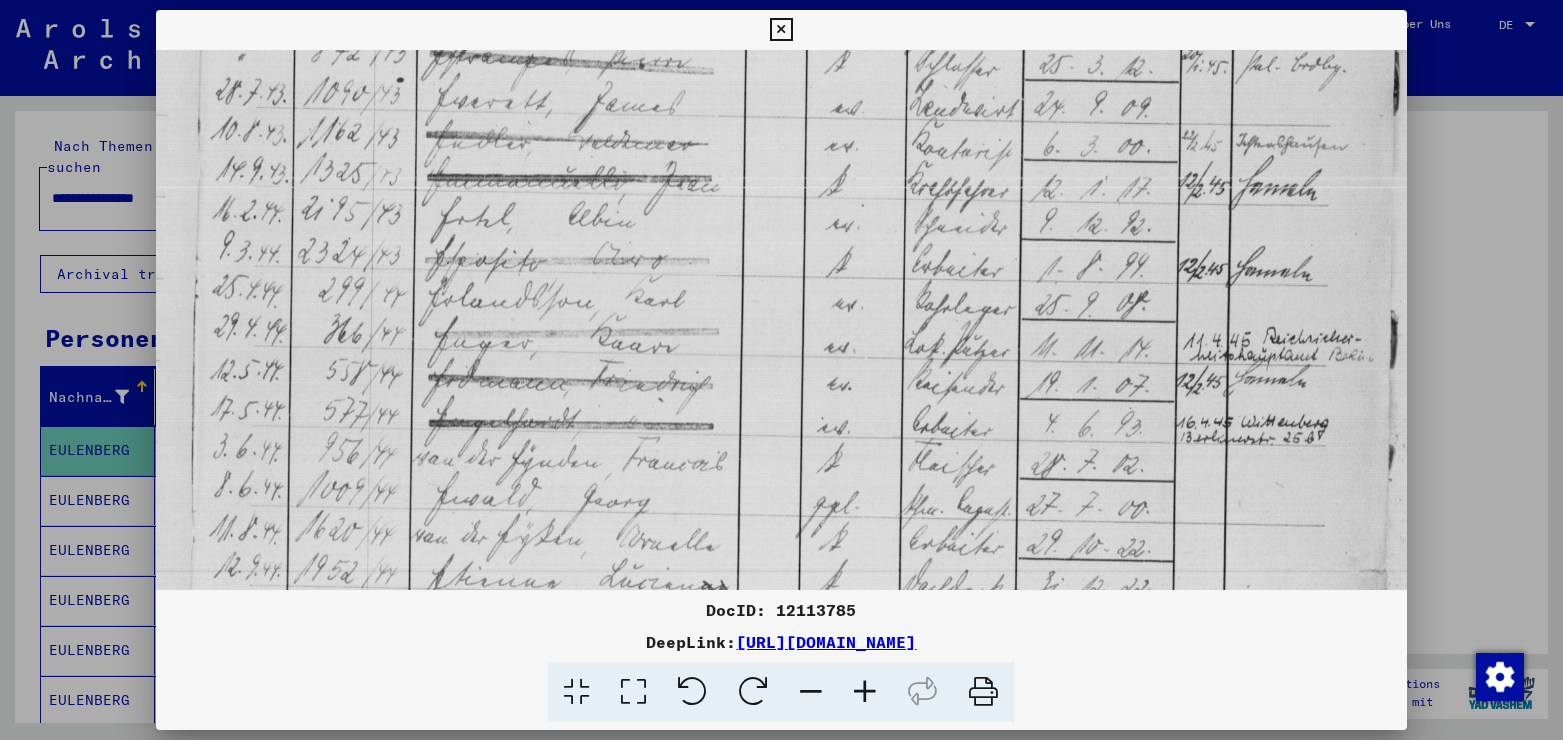 drag, startPoint x: 761, startPoint y: 380, endPoint x: 761, endPoint y: 239, distance: 141 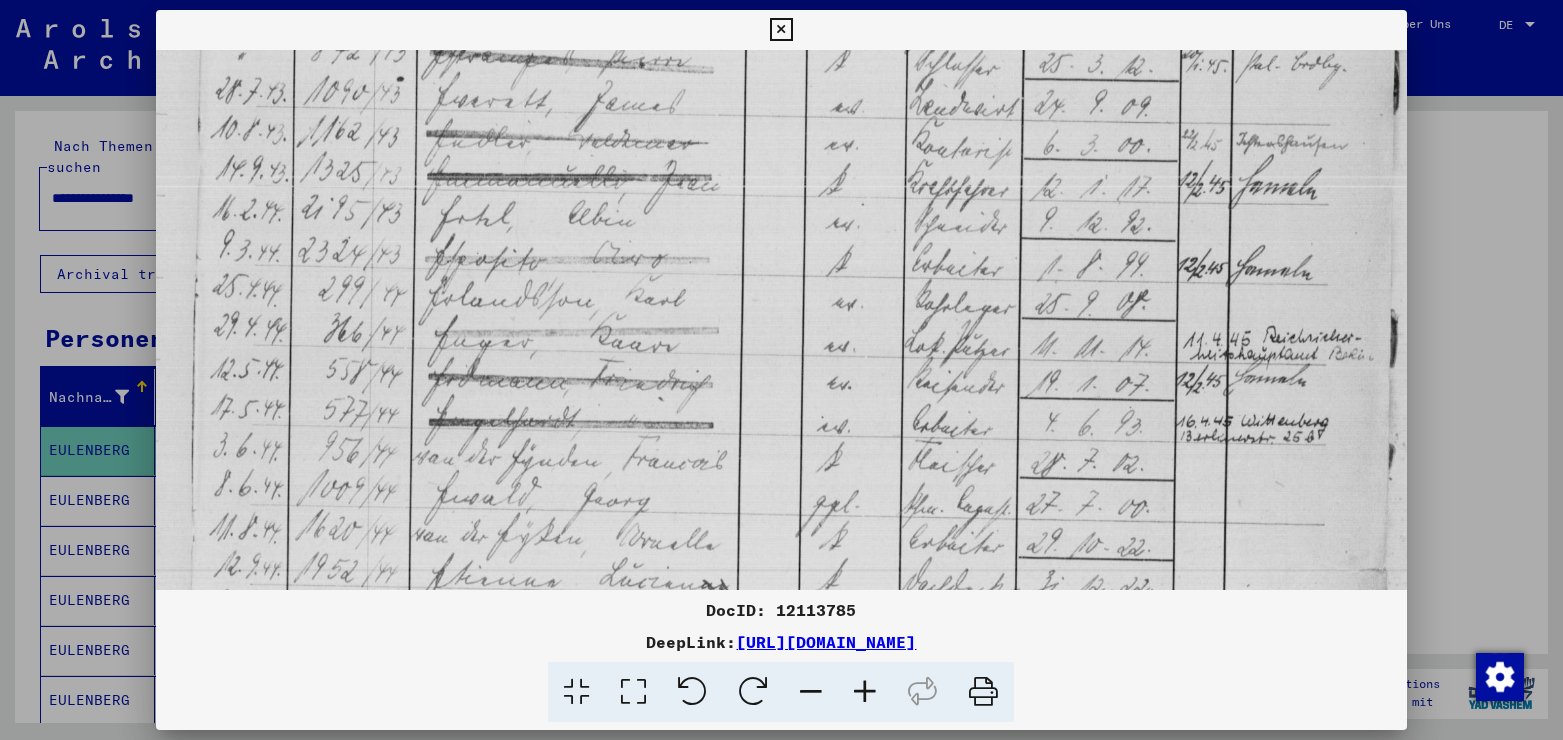 click at bounding box center (781, 344) 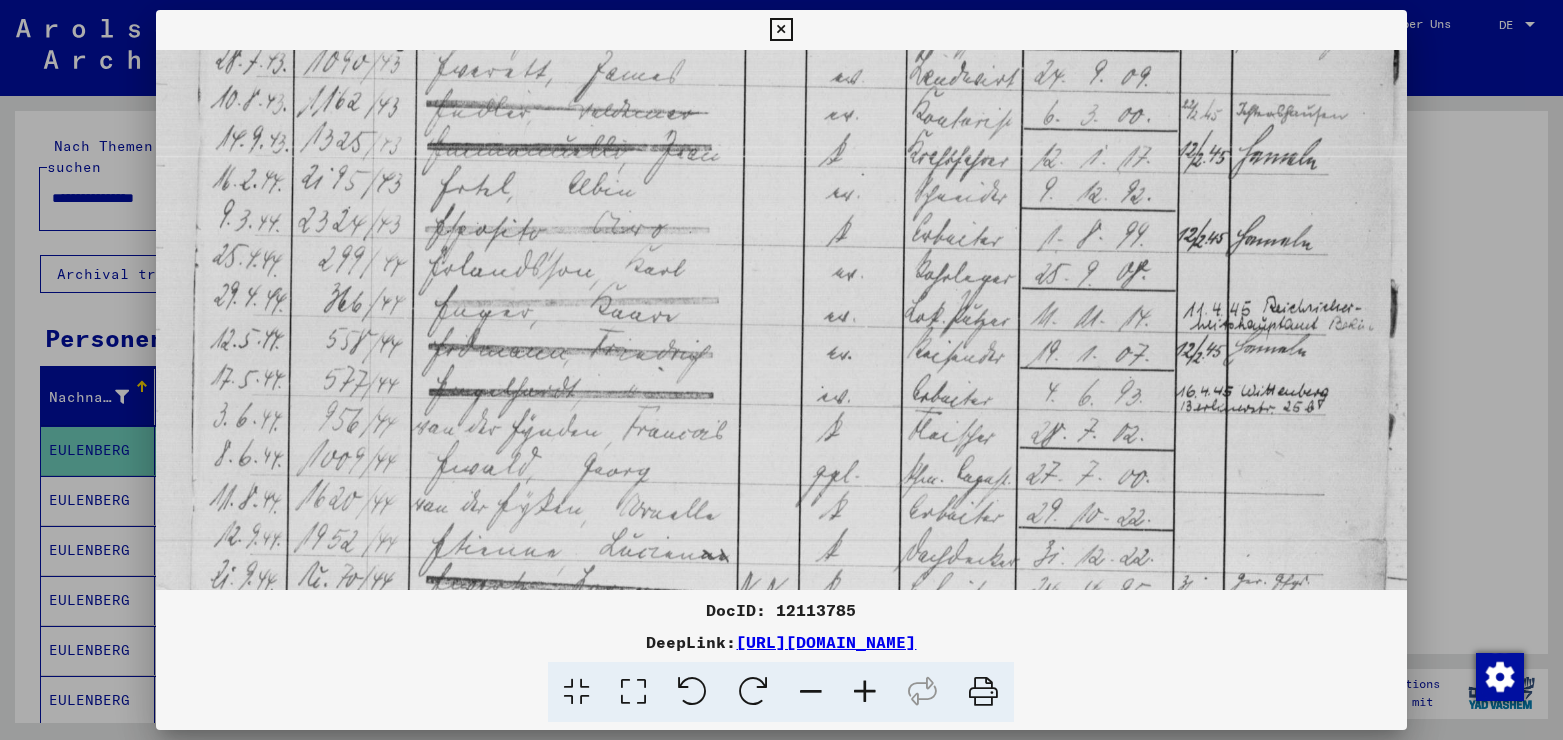 drag, startPoint x: 761, startPoint y: 217, endPoint x: 760, endPoint y: 200, distance: 17.029387 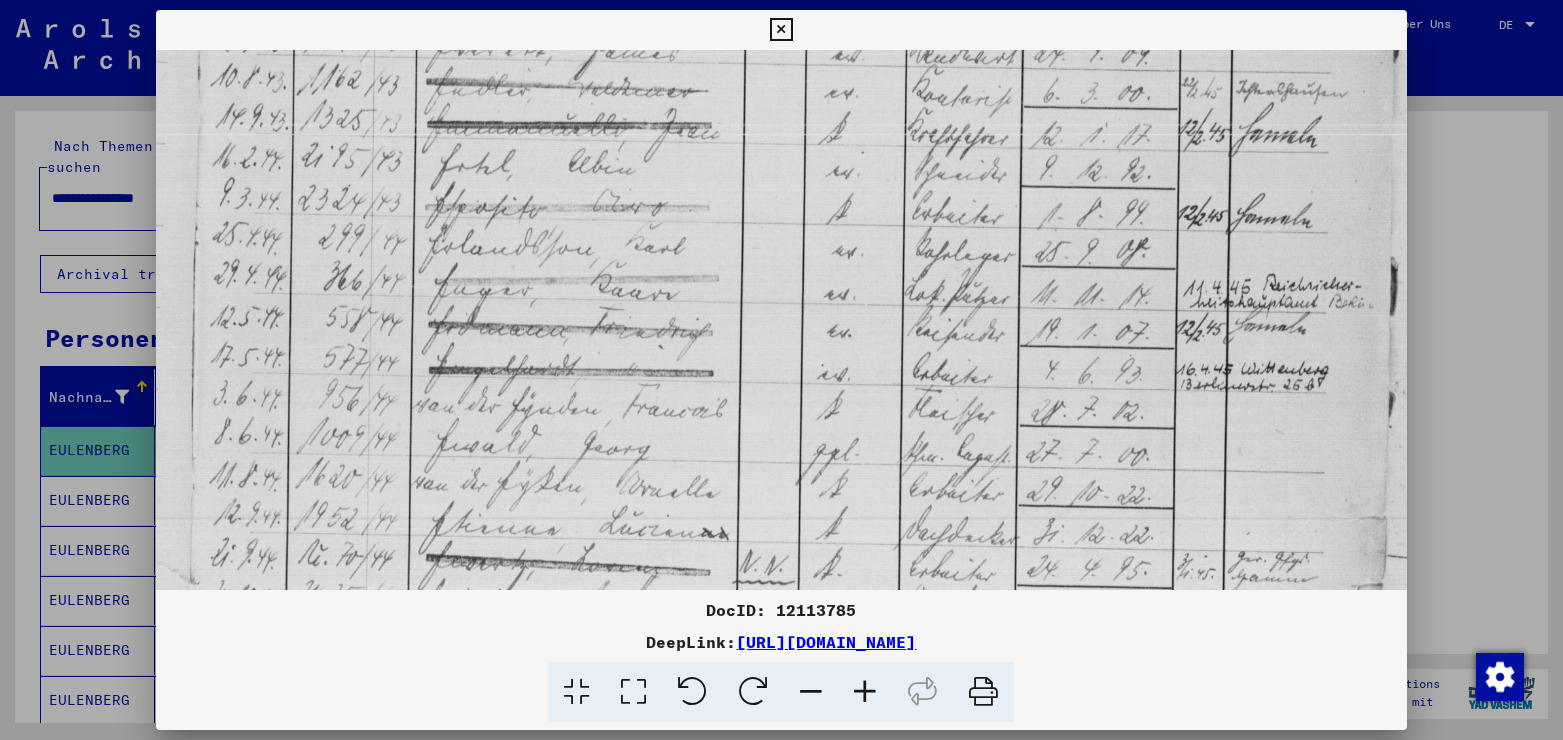 scroll, scrollTop: 627, scrollLeft: 0, axis: vertical 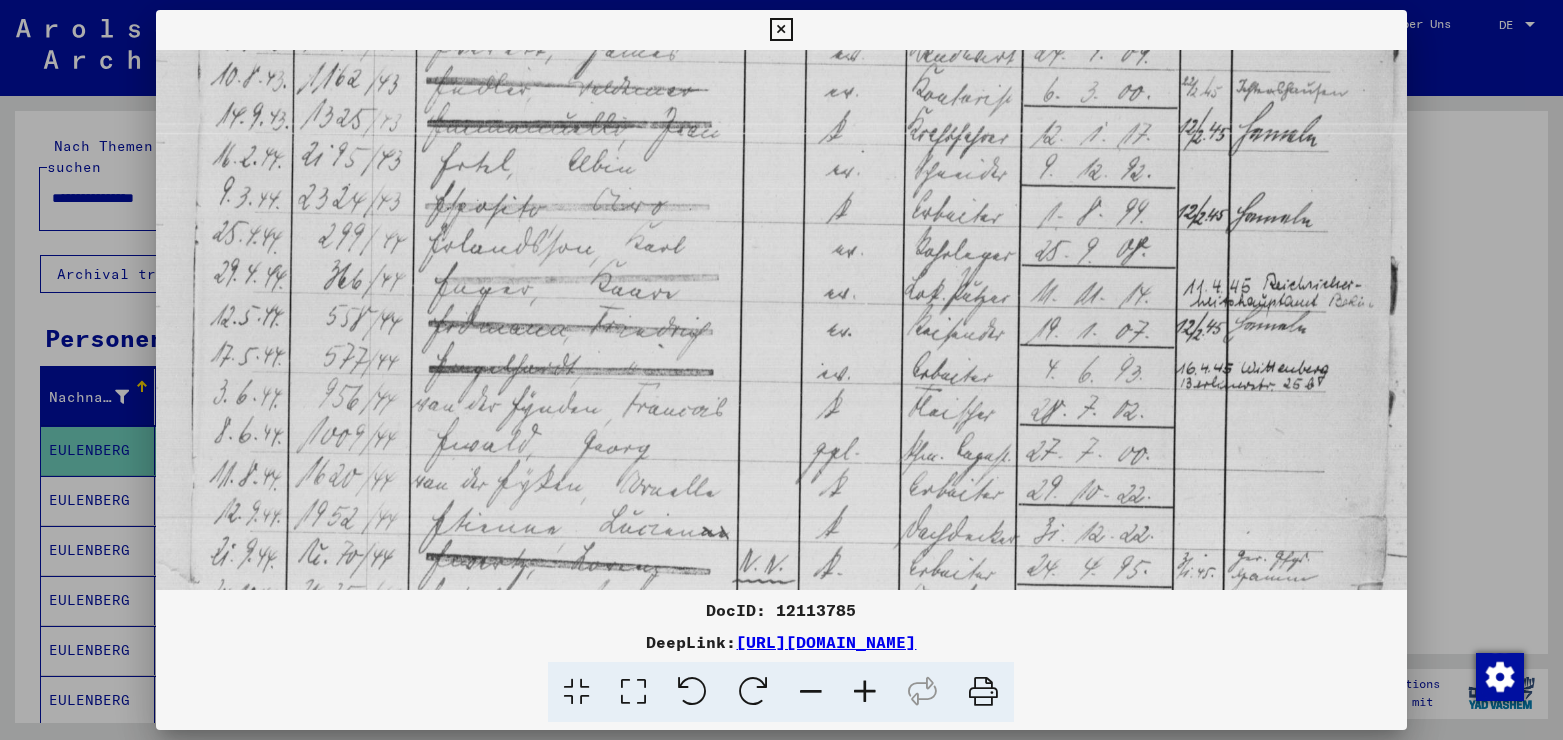 click at bounding box center [781, 291] 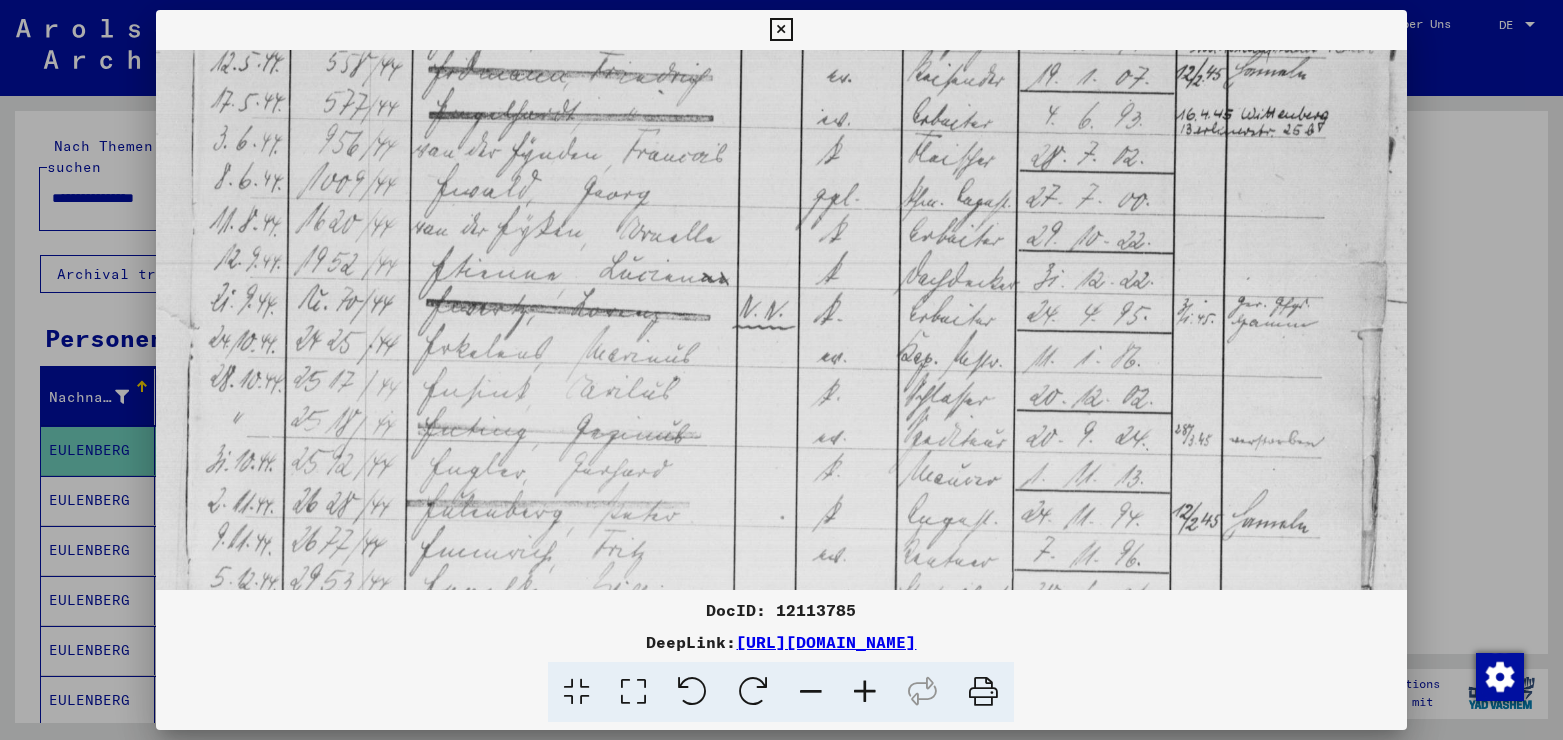 scroll, scrollTop: 893, scrollLeft: 0, axis: vertical 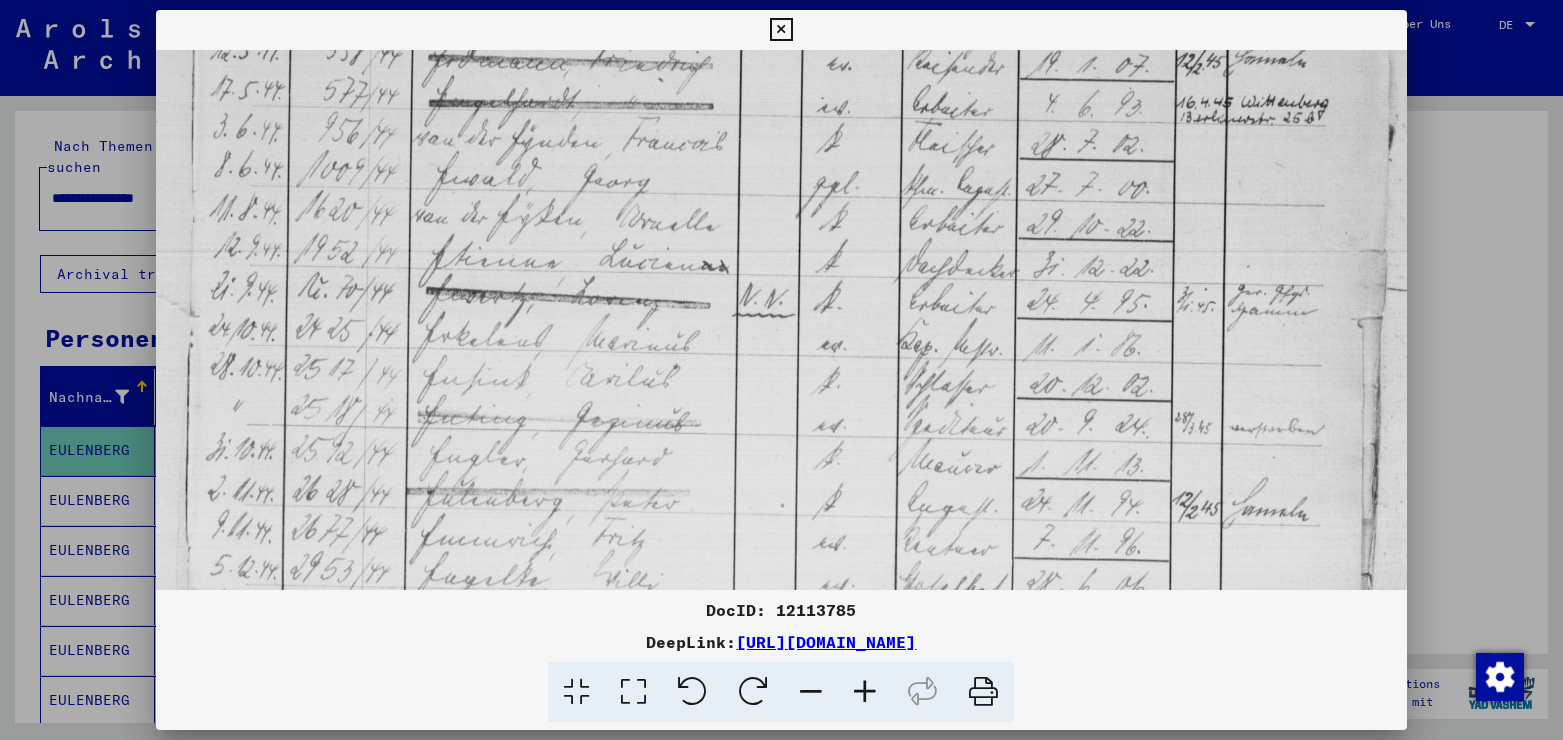 drag, startPoint x: 784, startPoint y: 395, endPoint x: 798, endPoint y: 129, distance: 266.36816 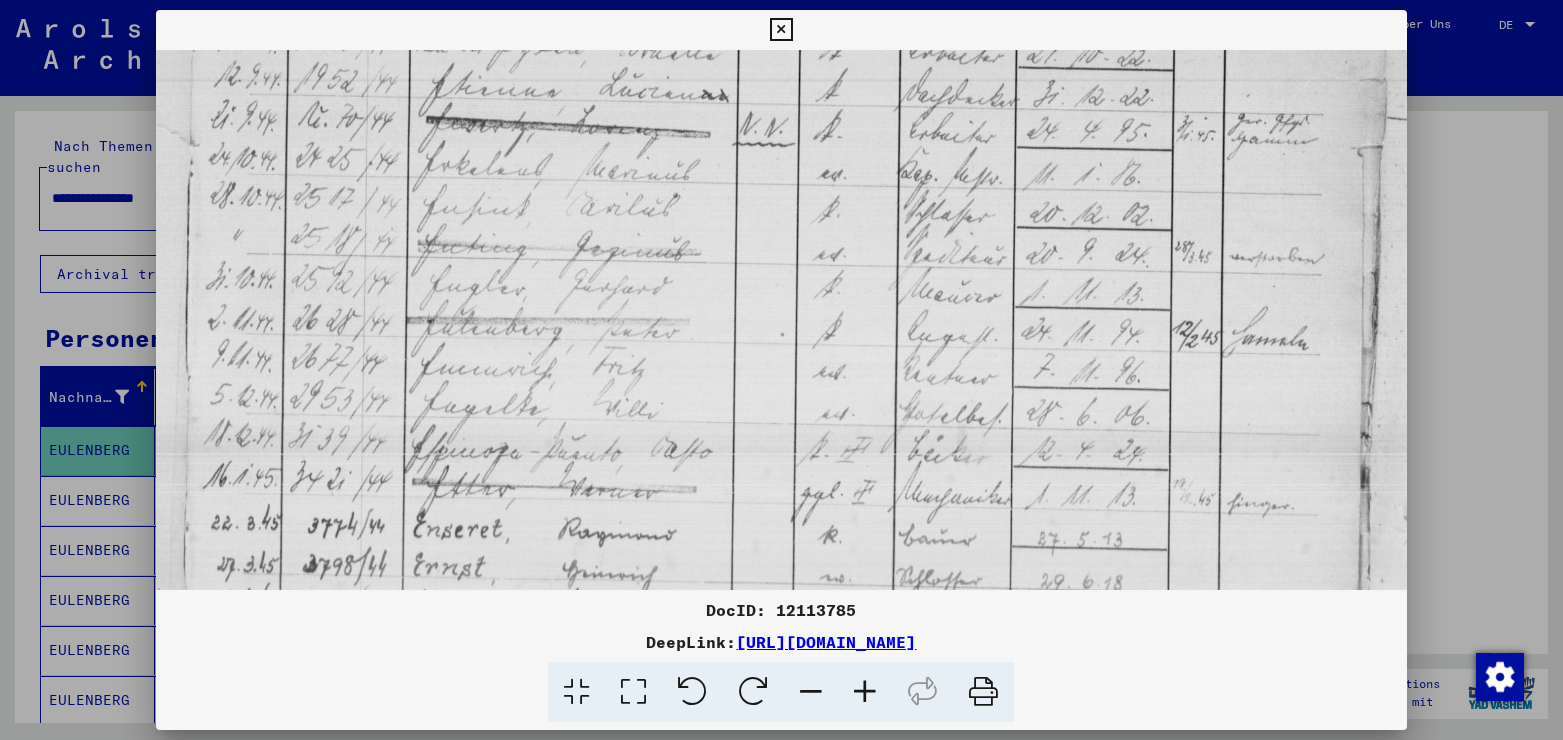 scroll, scrollTop: 1071, scrollLeft: 0, axis: vertical 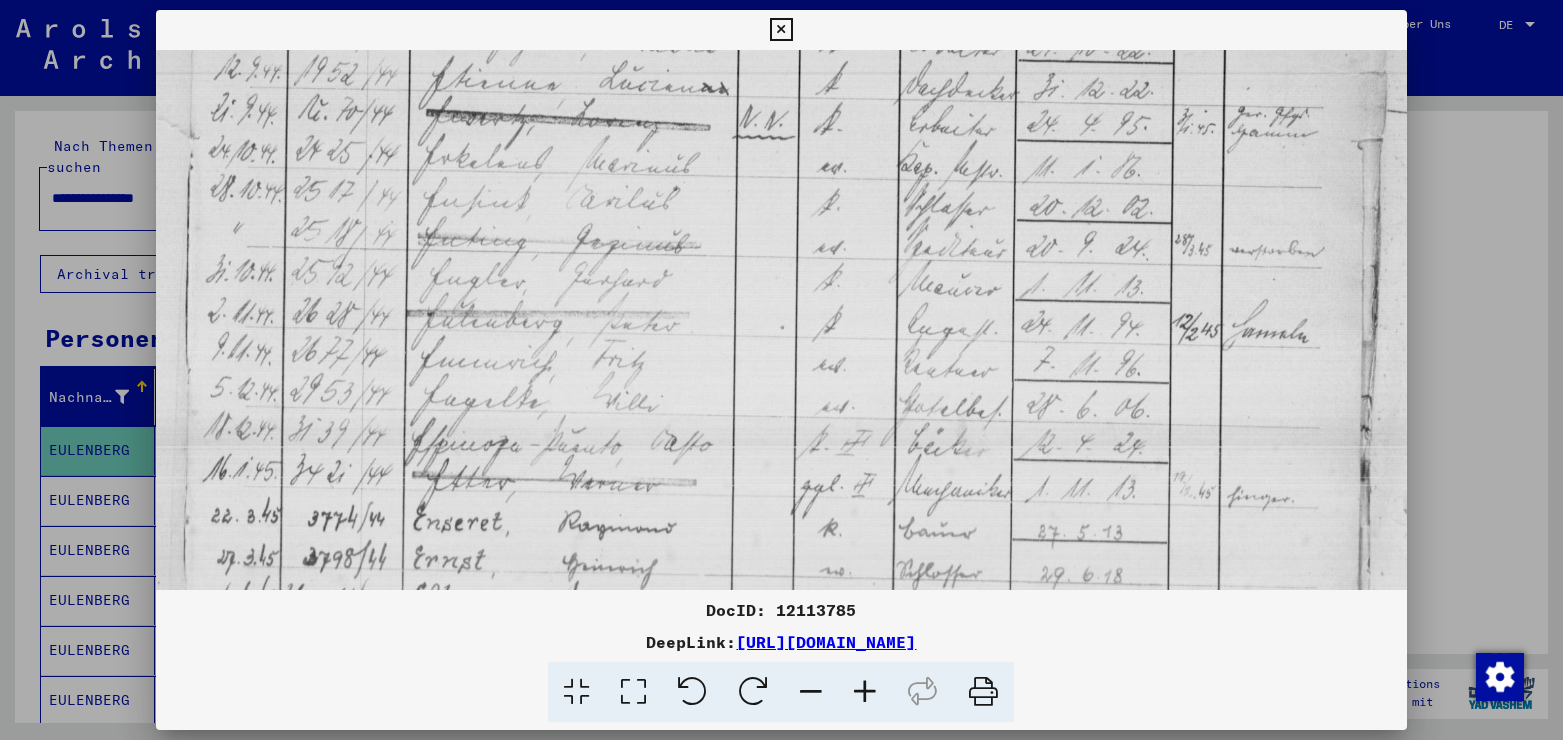 drag, startPoint x: 739, startPoint y: 324, endPoint x: 739, endPoint y: 203, distance: 121 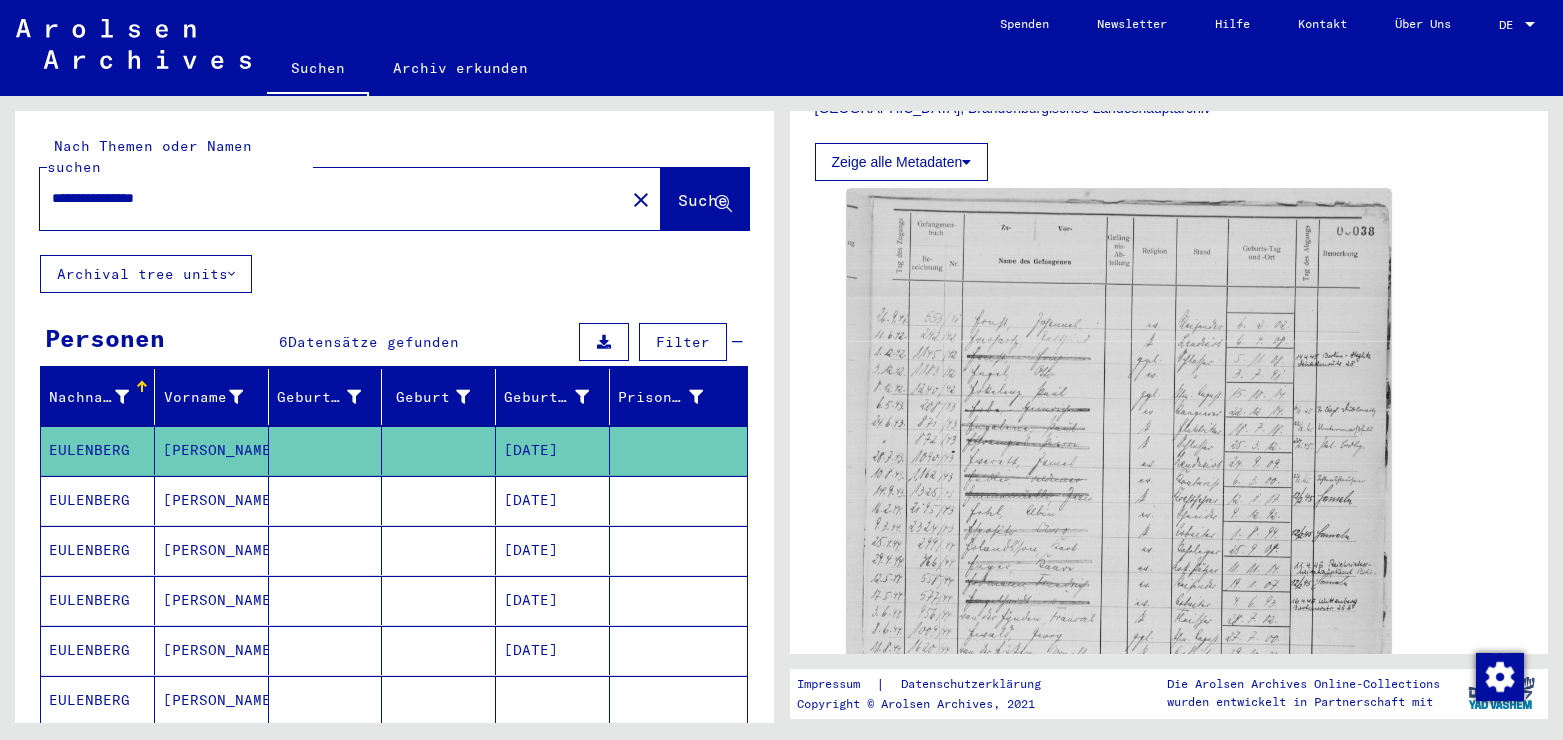 click on "[PERSON_NAME]" at bounding box center (212, 550) 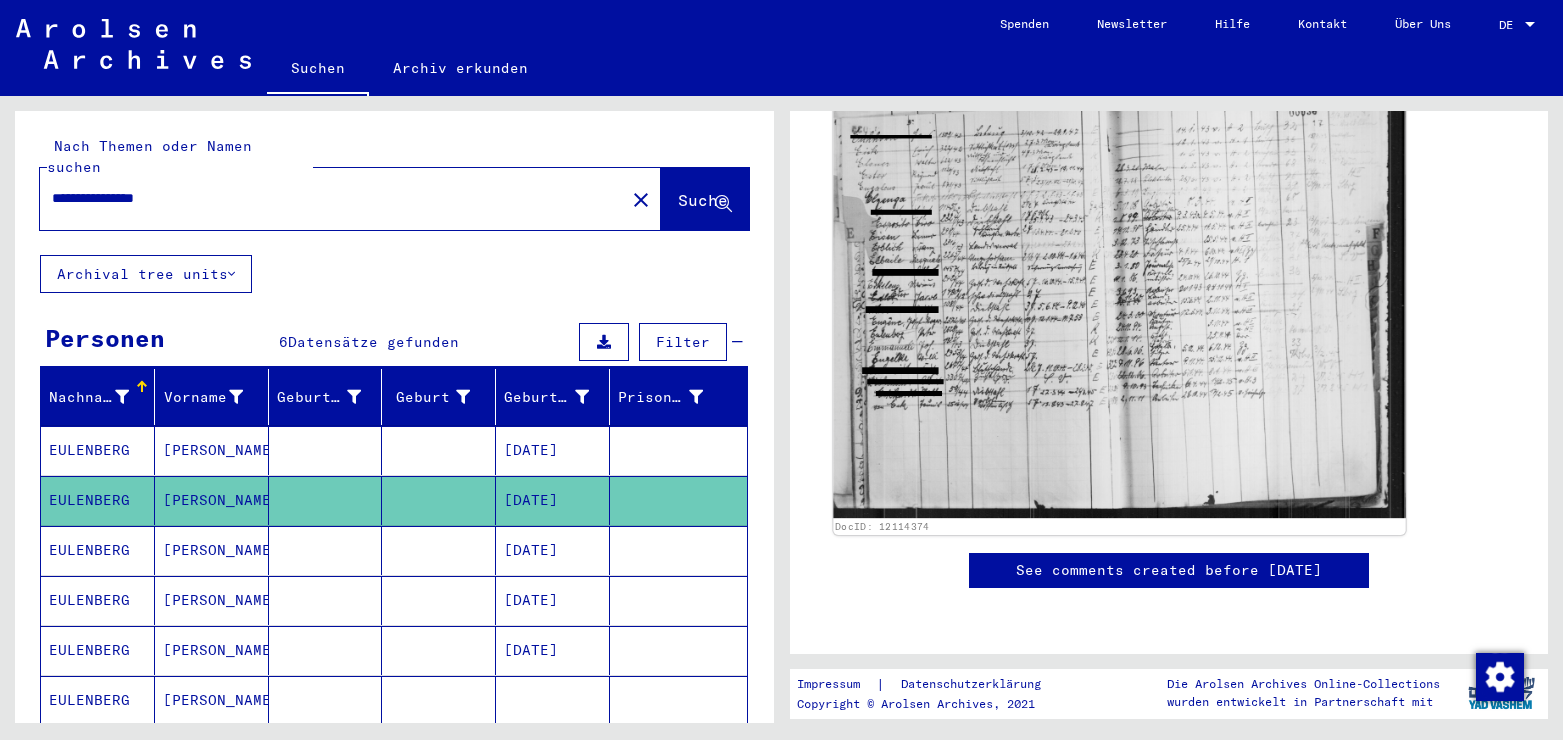 click 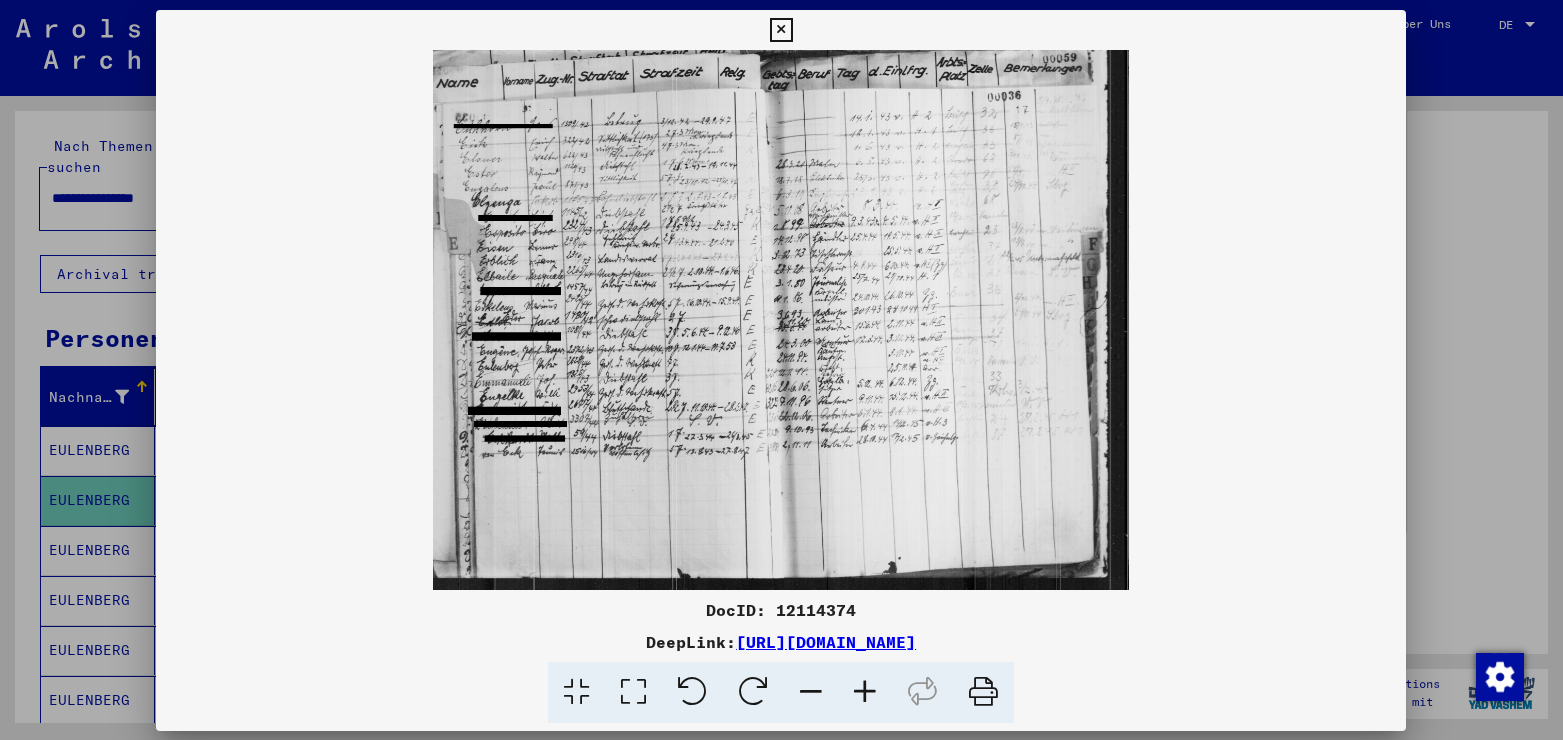 scroll, scrollTop: 648, scrollLeft: 0, axis: vertical 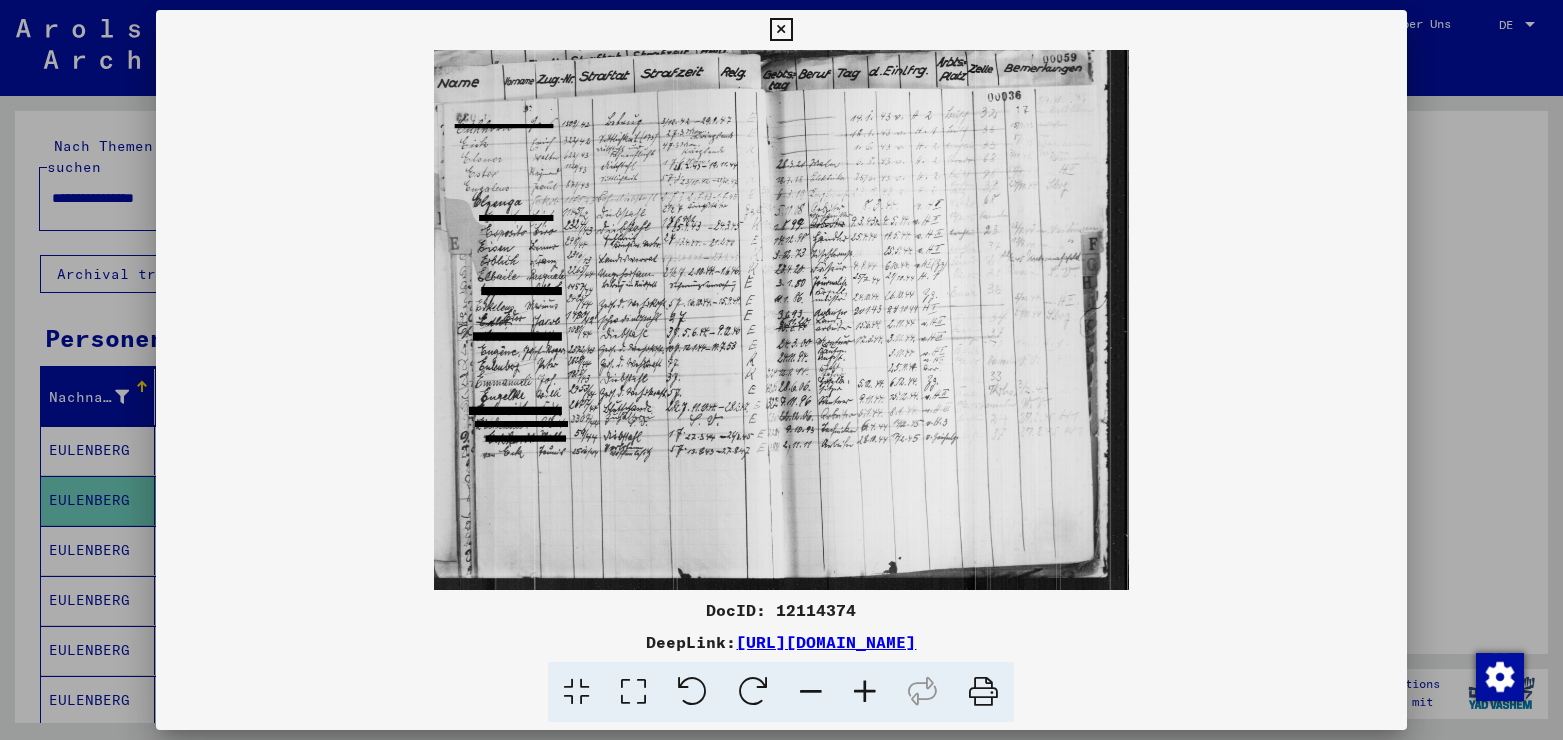 click at bounding box center (633, 692) 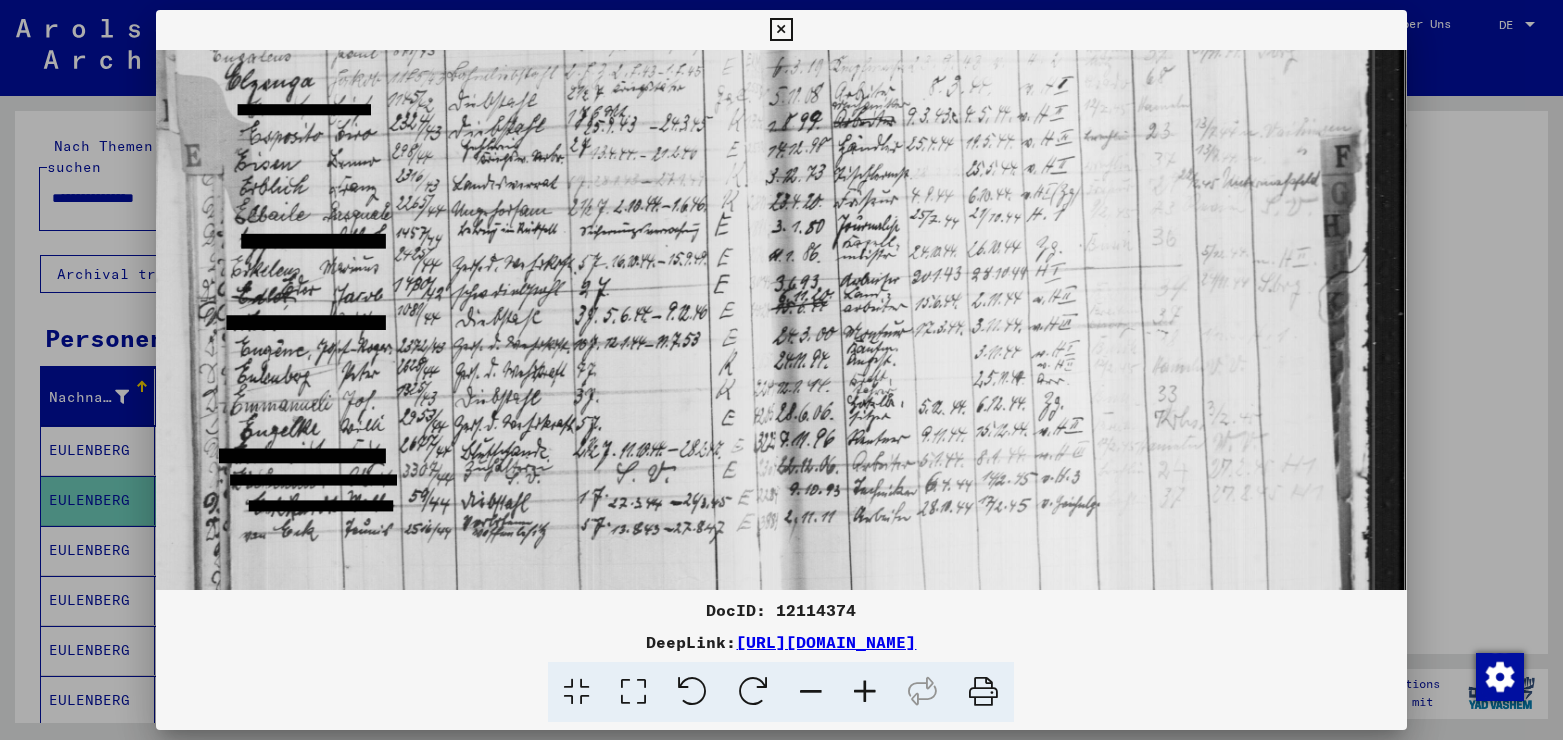 scroll, scrollTop: 261, scrollLeft: 0, axis: vertical 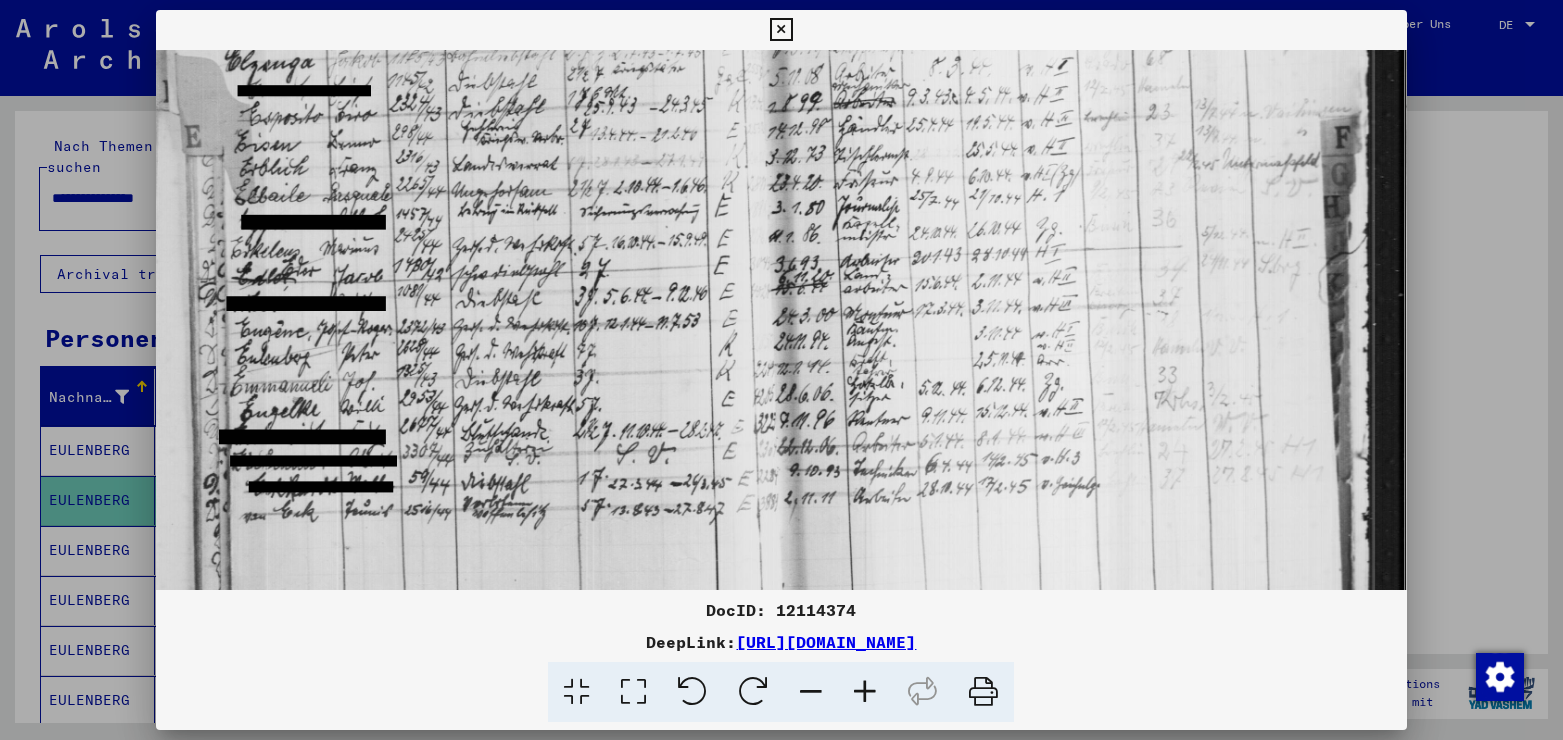 drag, startPoint x: 430, startPoint y: 427, endPoint x: 509, endPoint y: 166, distance: 272.69397 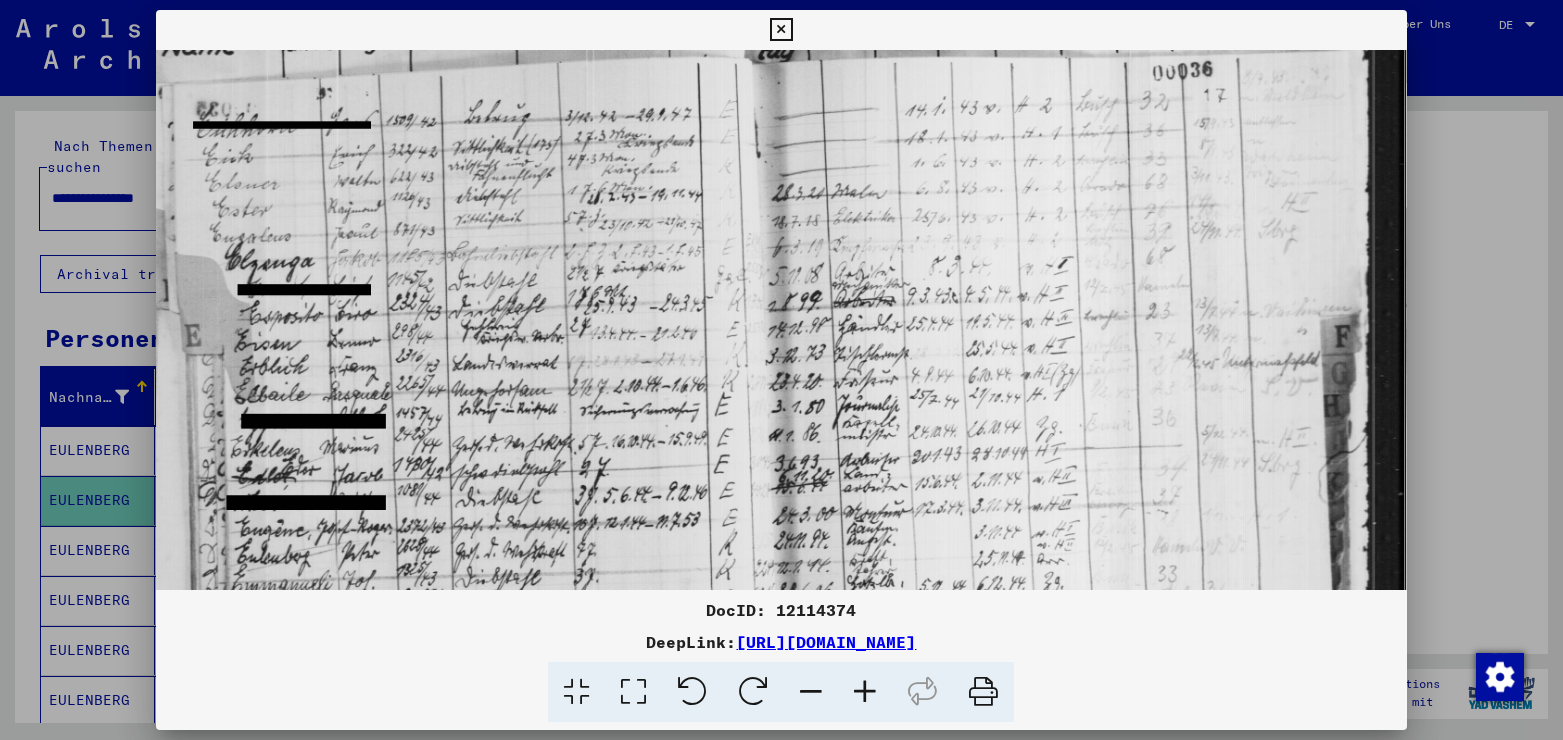 scroll, scrollTop: 0, scrollLeft: 0, axis: both 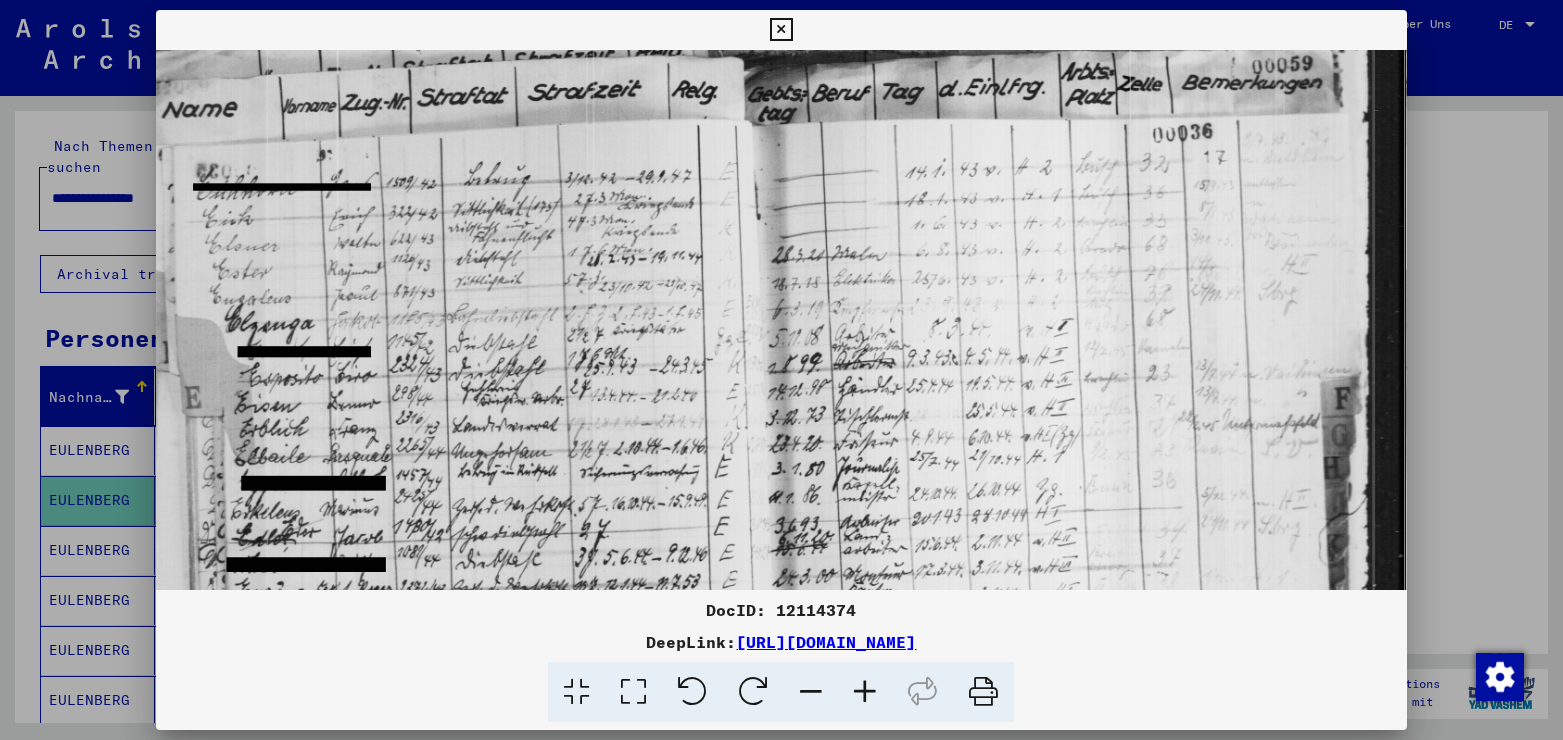 drag, startPoint x: 1007, startPoint y: 297, endPoint x: 906, endPoint y: 645, distance: 362.36032 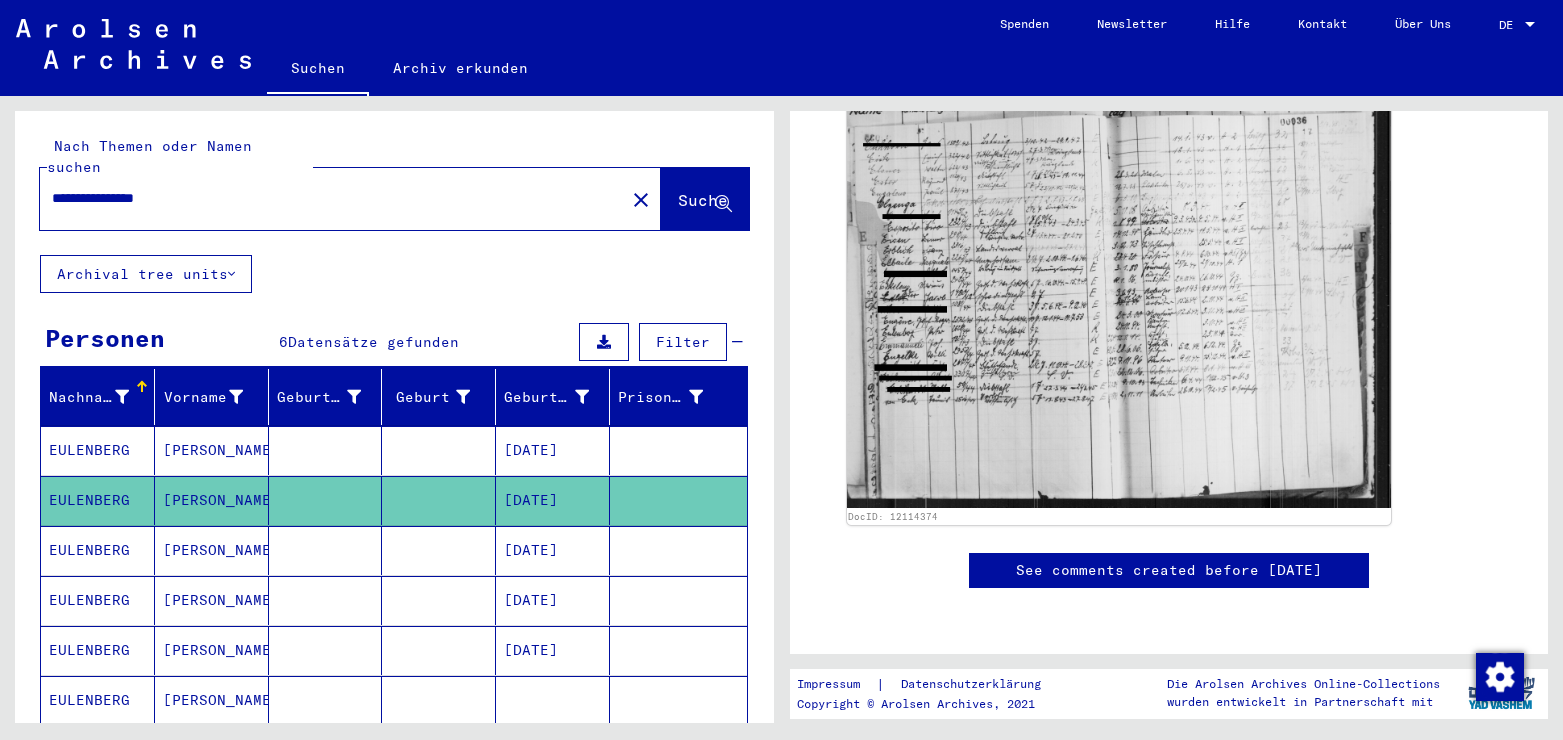 click on "[DATE]" at bounding box center (553, 600) 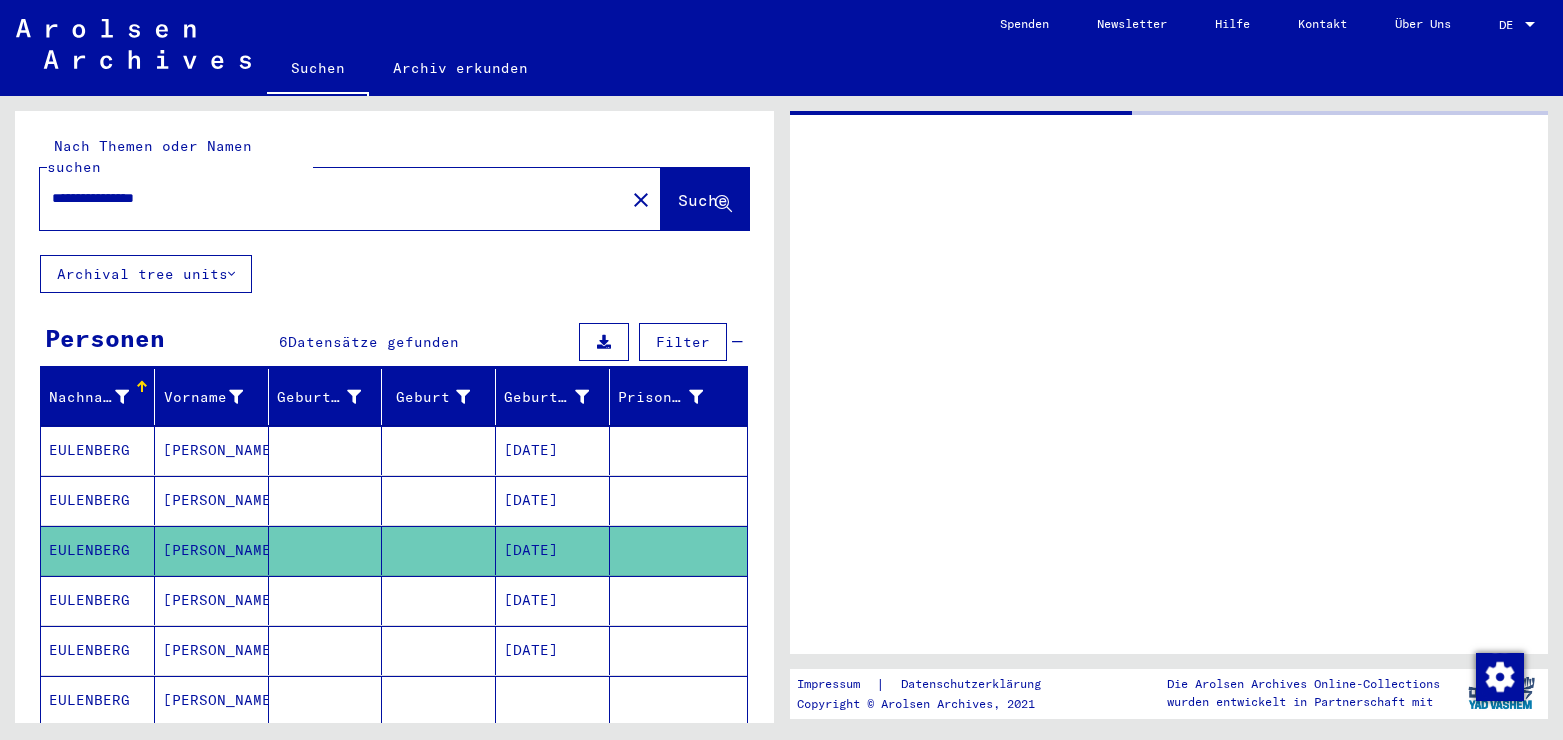 scroll, scrollTop: 0, scrollLeft: 0, axis: both 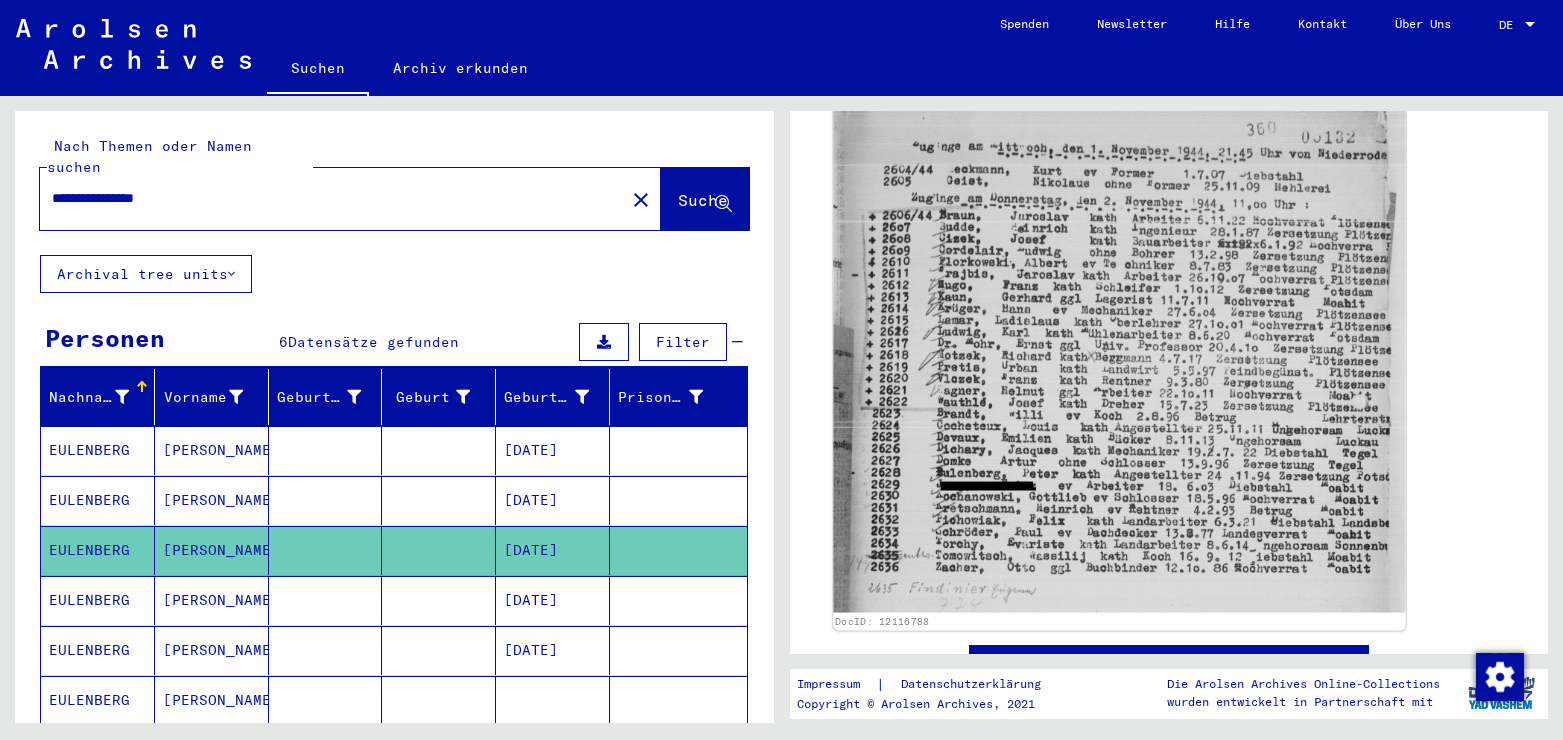 click 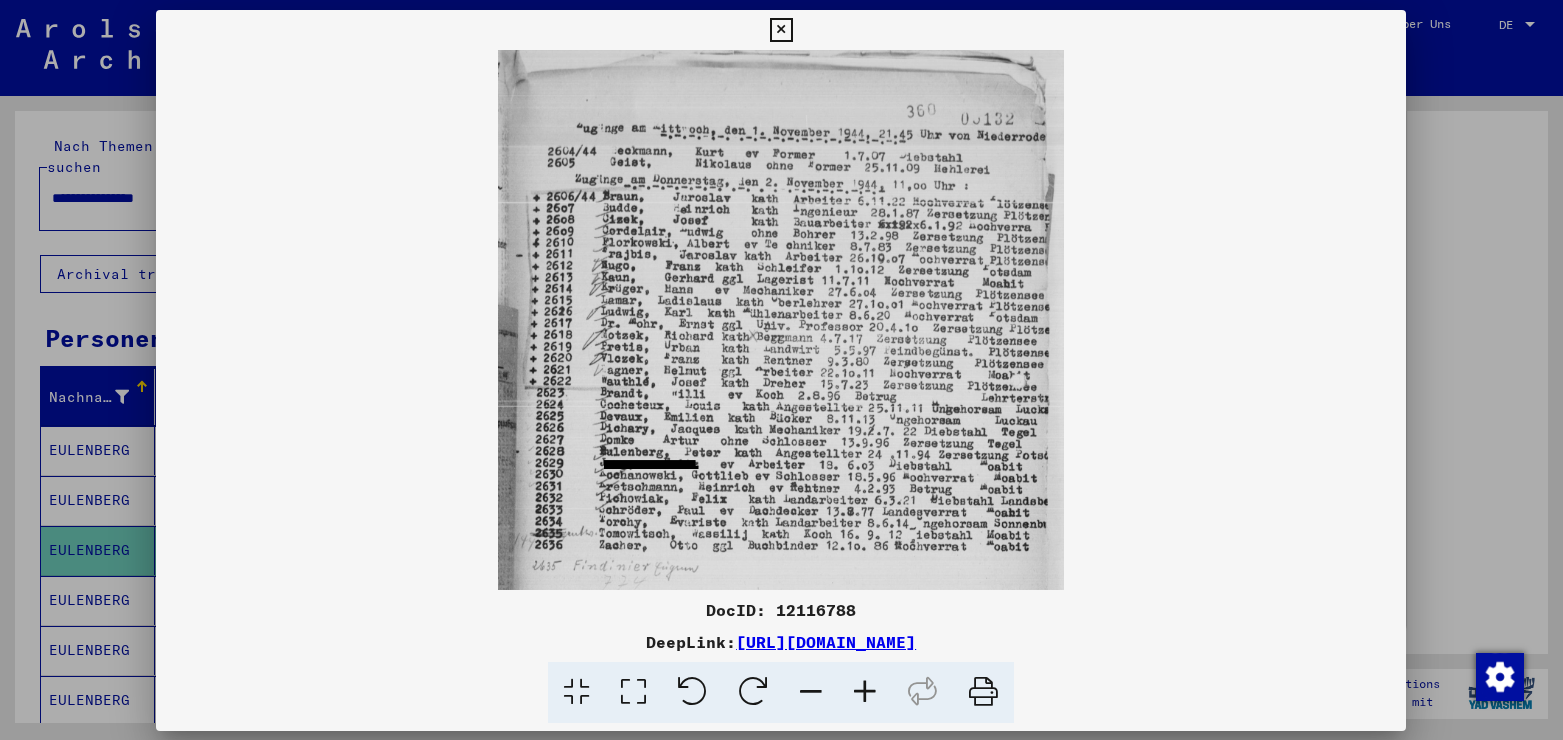 scroll, scrollTop: 648, scrollLeft: 0, axis: vertical 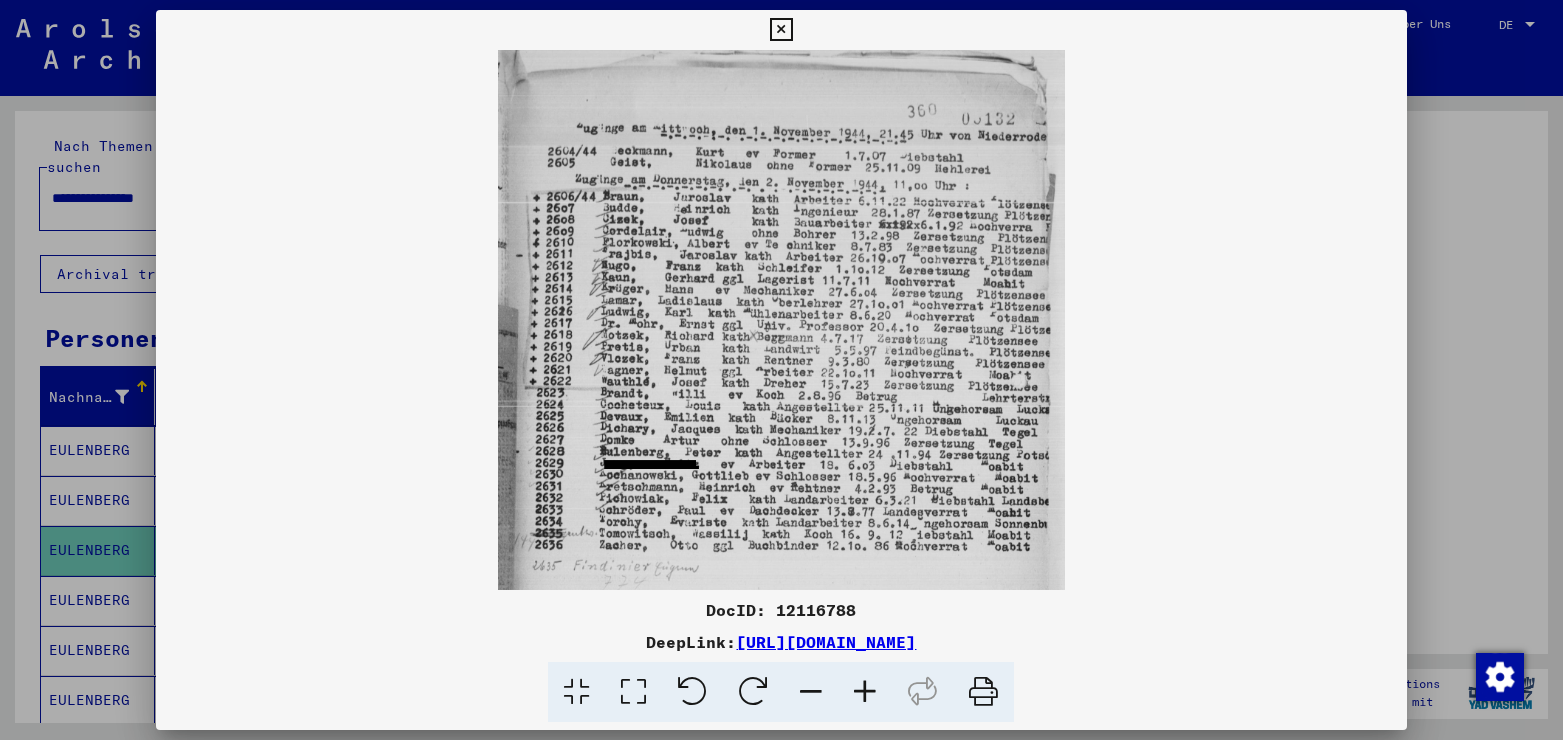 click at bounding box center [633, 692] 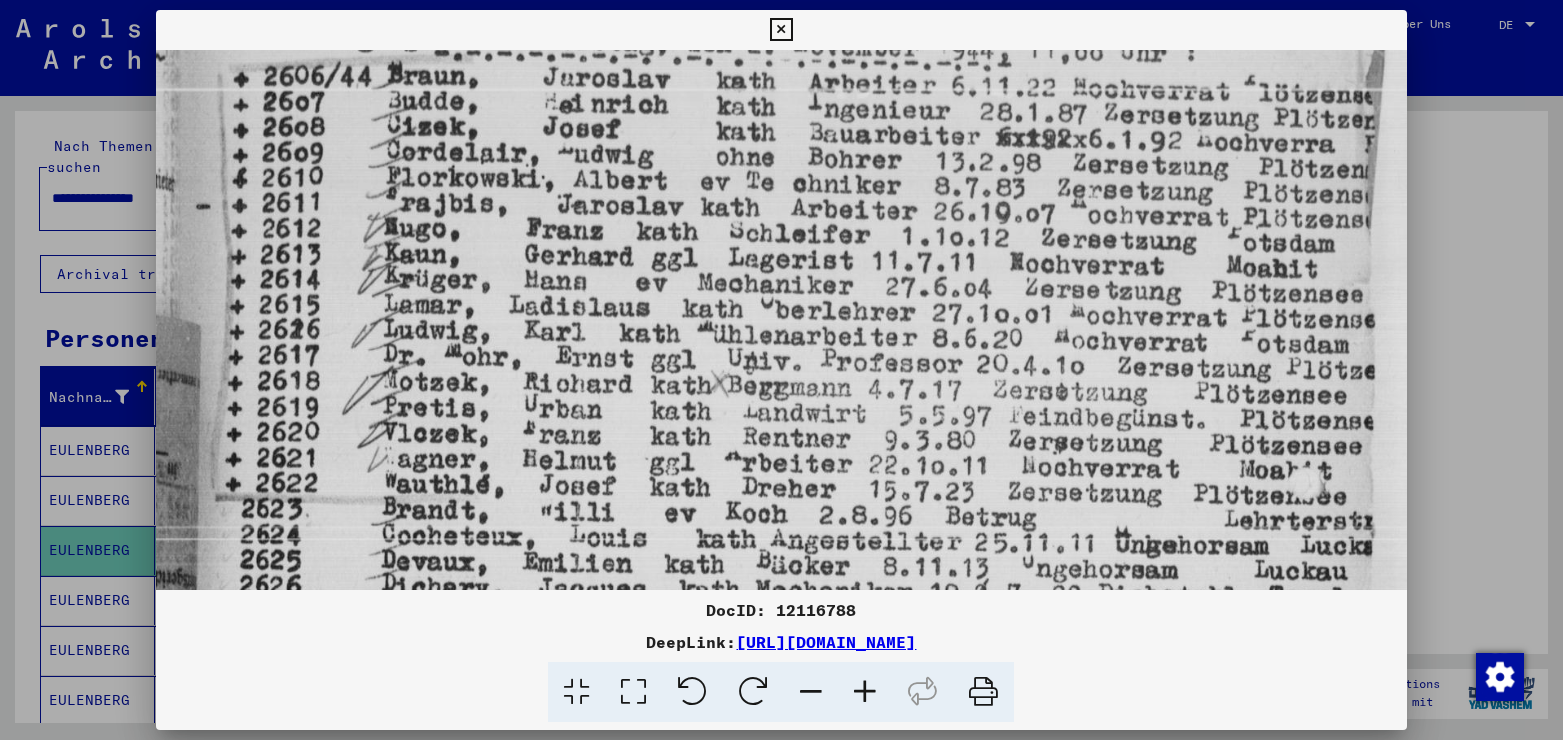 scroll, scrollTop: 298, scrollLeft: 0, axis: vertical 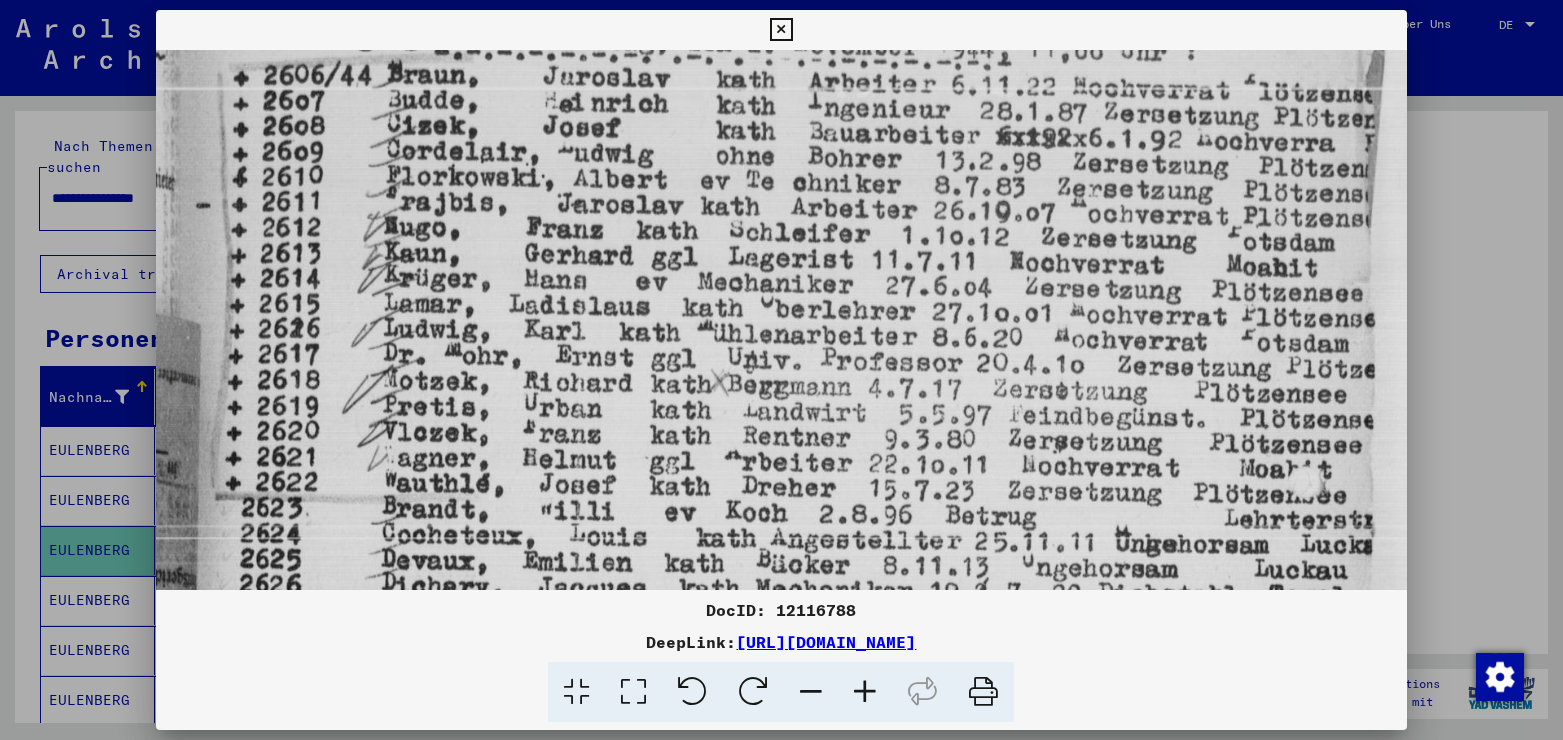 drag, startPoint x: 697, startPoint y: 391, endPoint x: 622, endPoint y: 94, distance: 306.32336 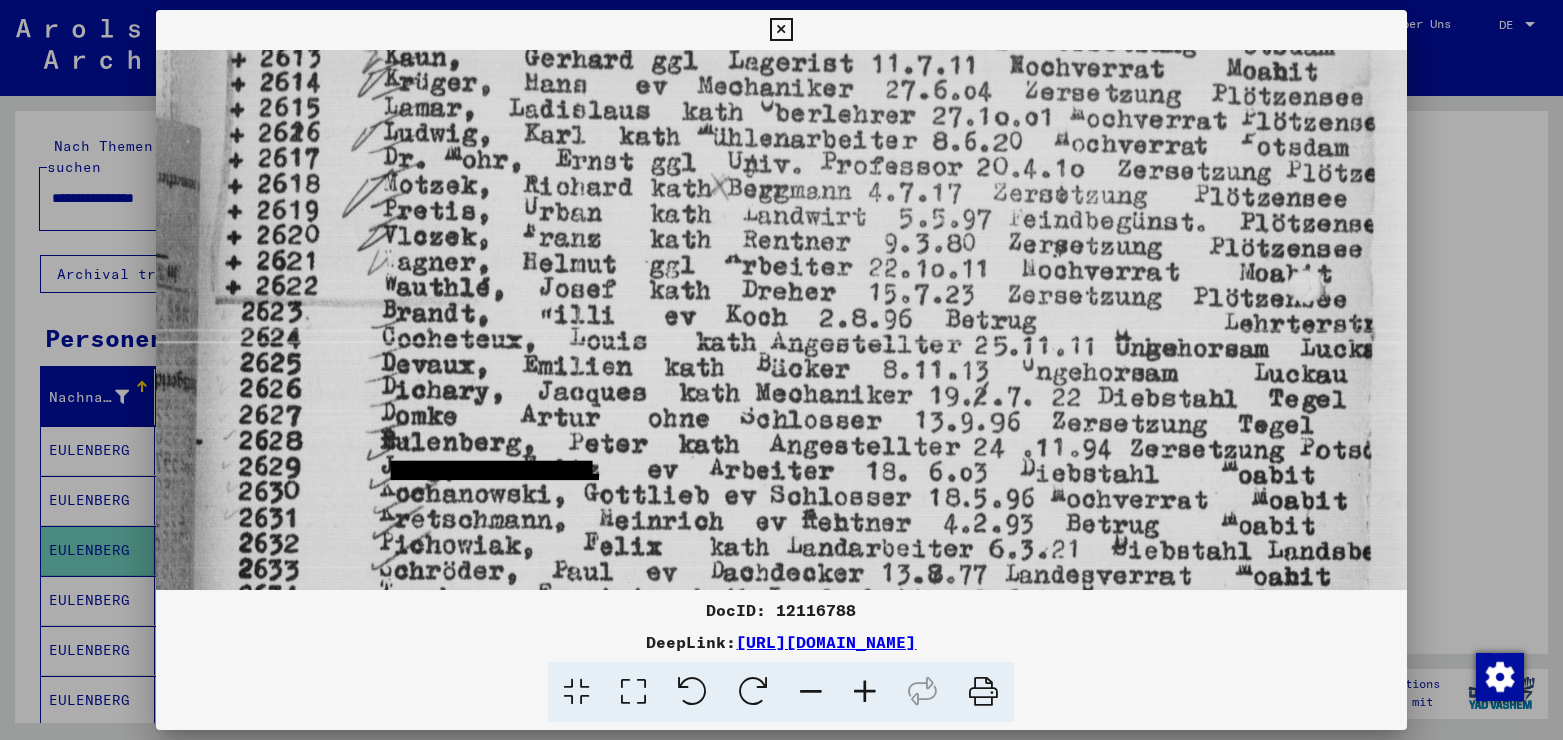 scroll, scrollTop: 497, scrollLeft: 0, axis: vertical 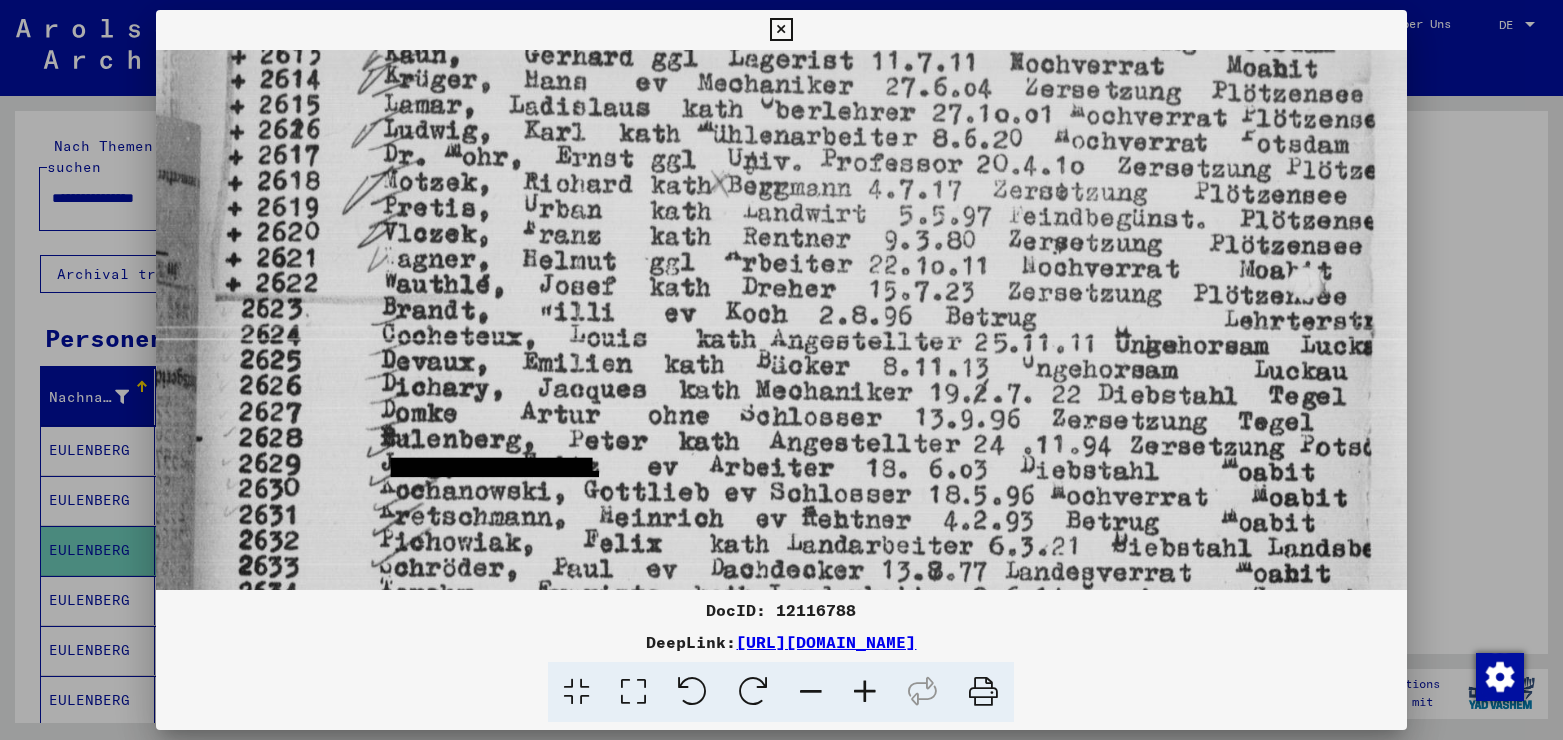 drag, startPoint x: 707, startPoint y: 358, endPoint x: 671, endPoint y: 150, distance: 211.09239 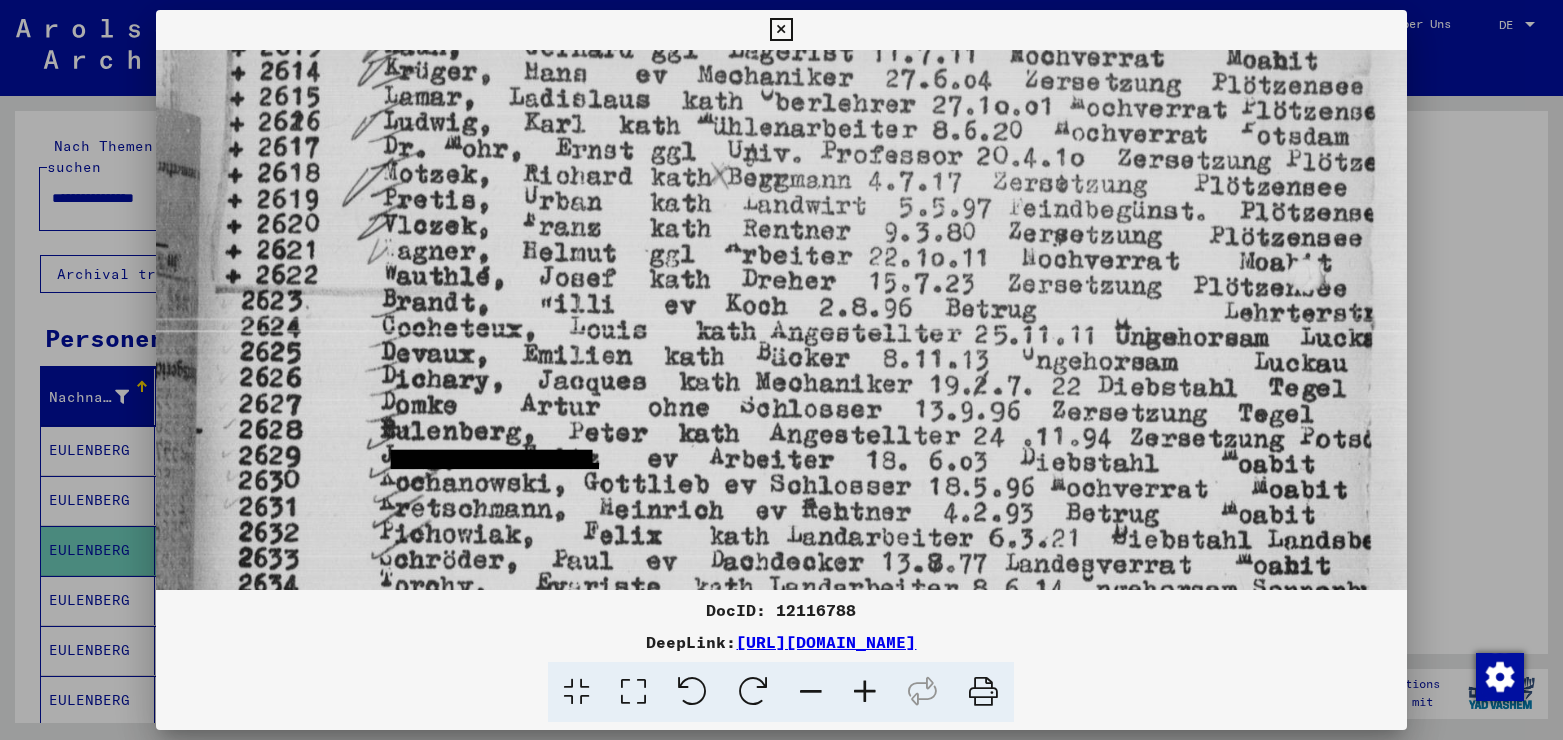 scroll, scrollTop: 509, scrollLeft: 0, axis: vertical 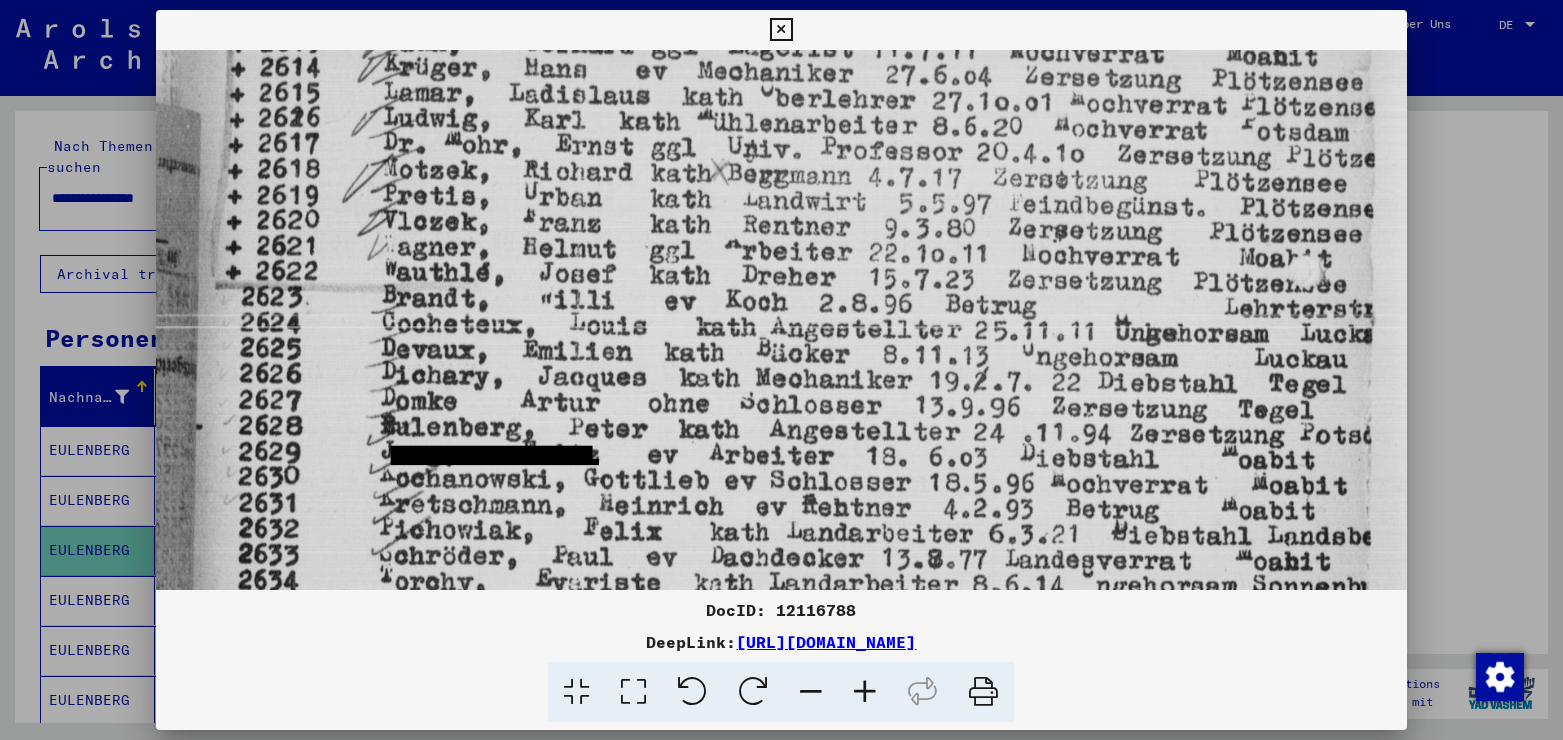 drag, startPoint x: 625, startPoint y: 470, endPoint x: 625, endPoint y: 458, distance: 12 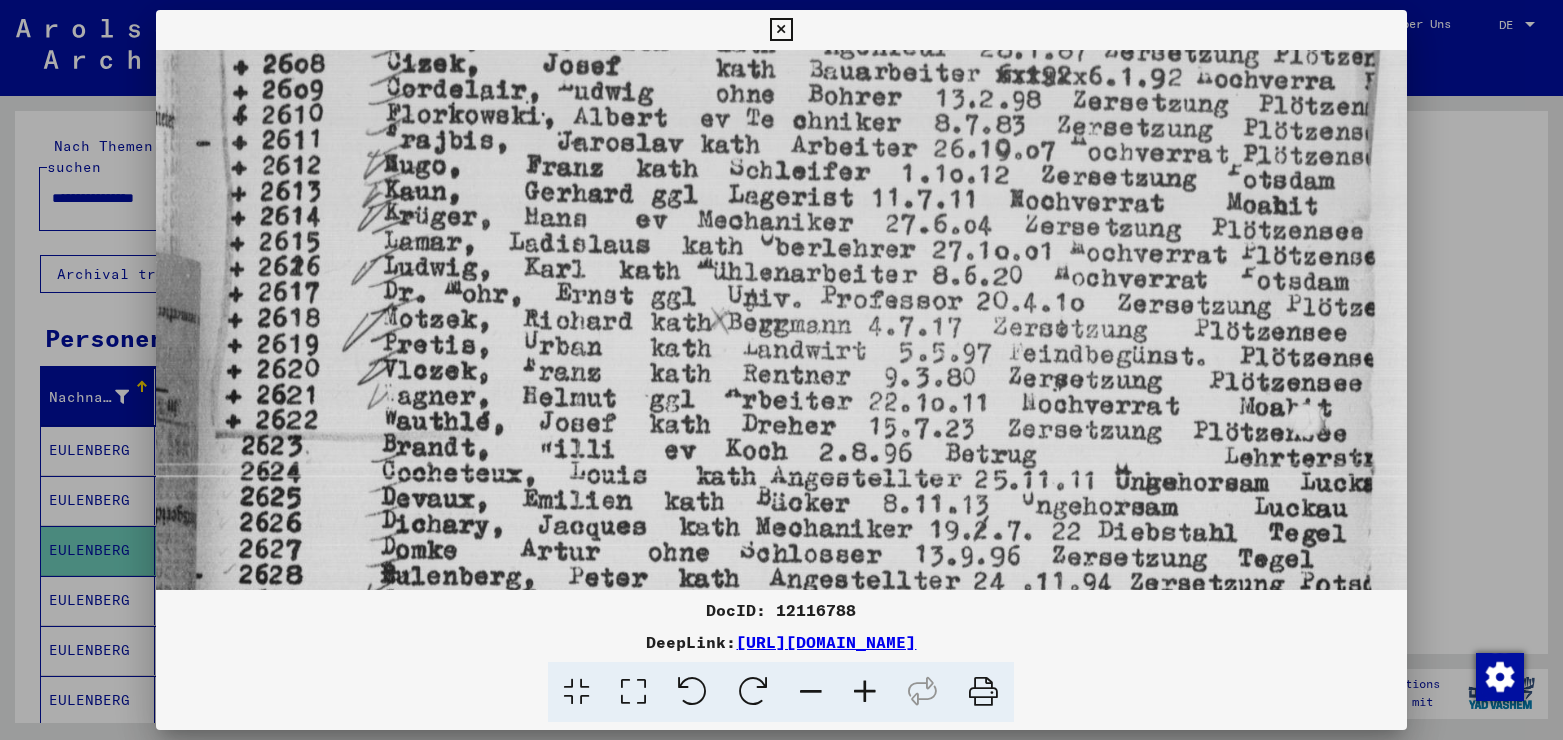 scroll, scrollTop: 350, scrollLeft: 0, axis: vertical 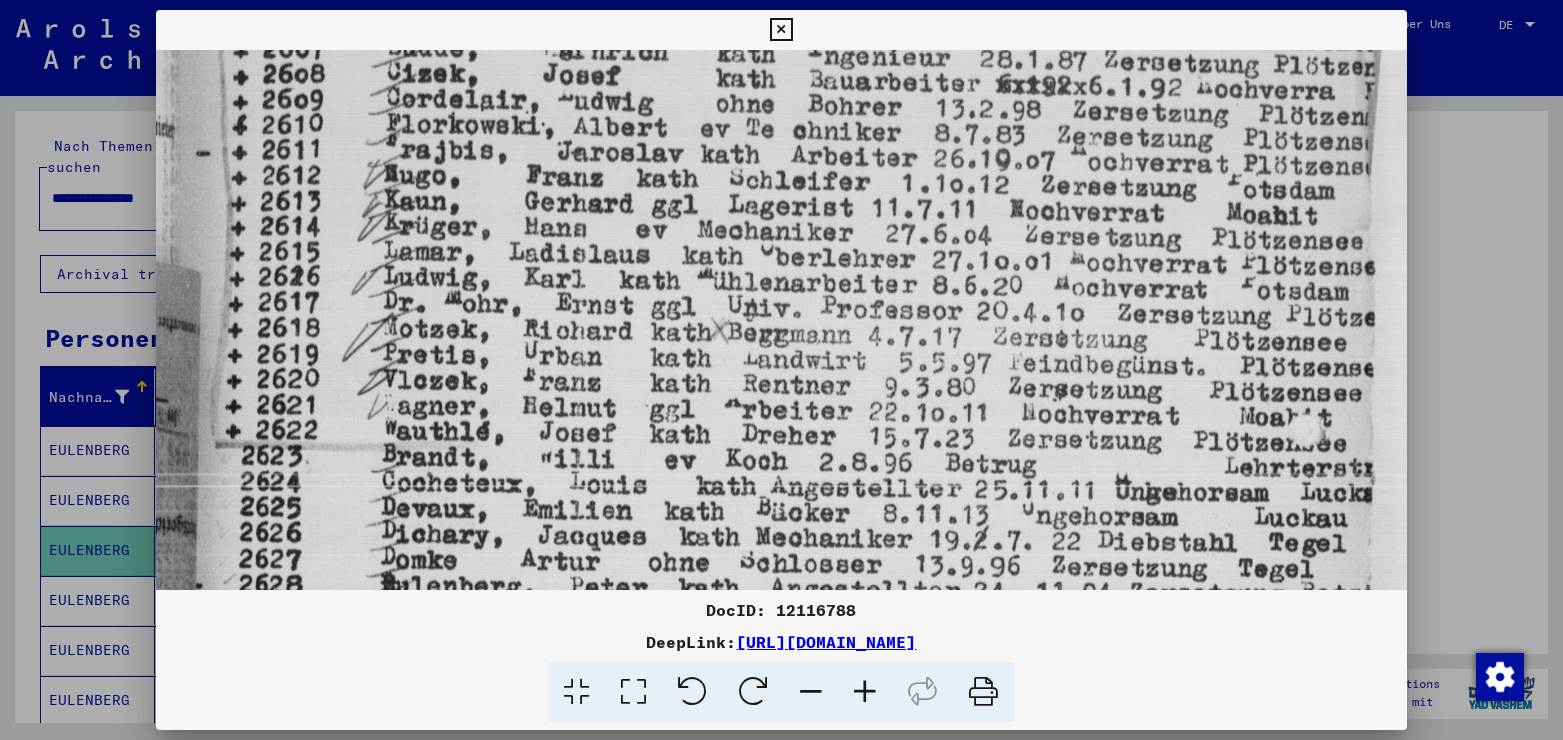 drag, startPoint x: 778, startPoint y: 281, endPoint x: 664, endPoint y: 440, distance: 195.64508 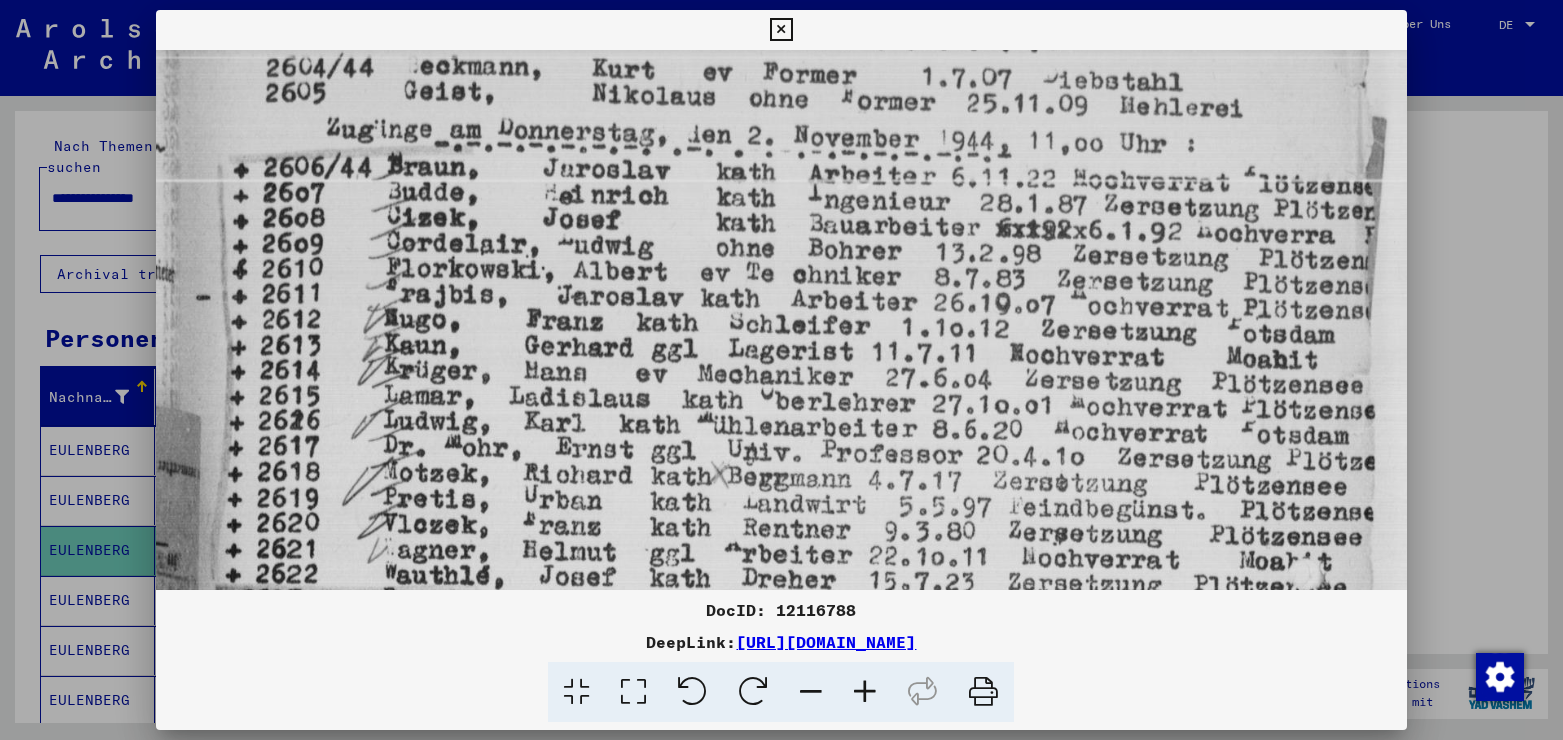 scroll, scrollTop: 202, scrollLeft: 0, axis: vertical 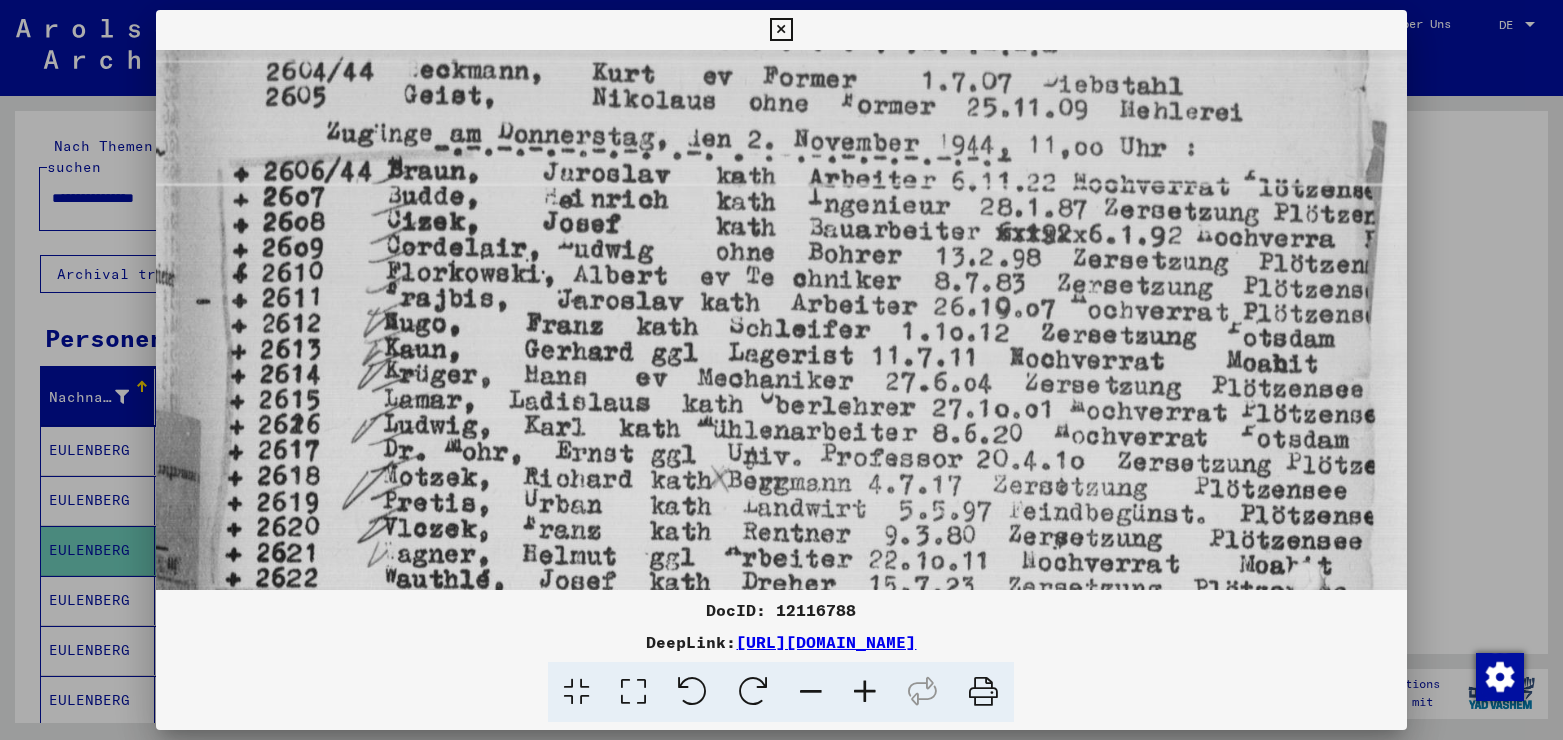 drag, startPoint x: 746, startPoint y: 297, endPoint x: 722, endPoint y: 445, distance: 149.93332 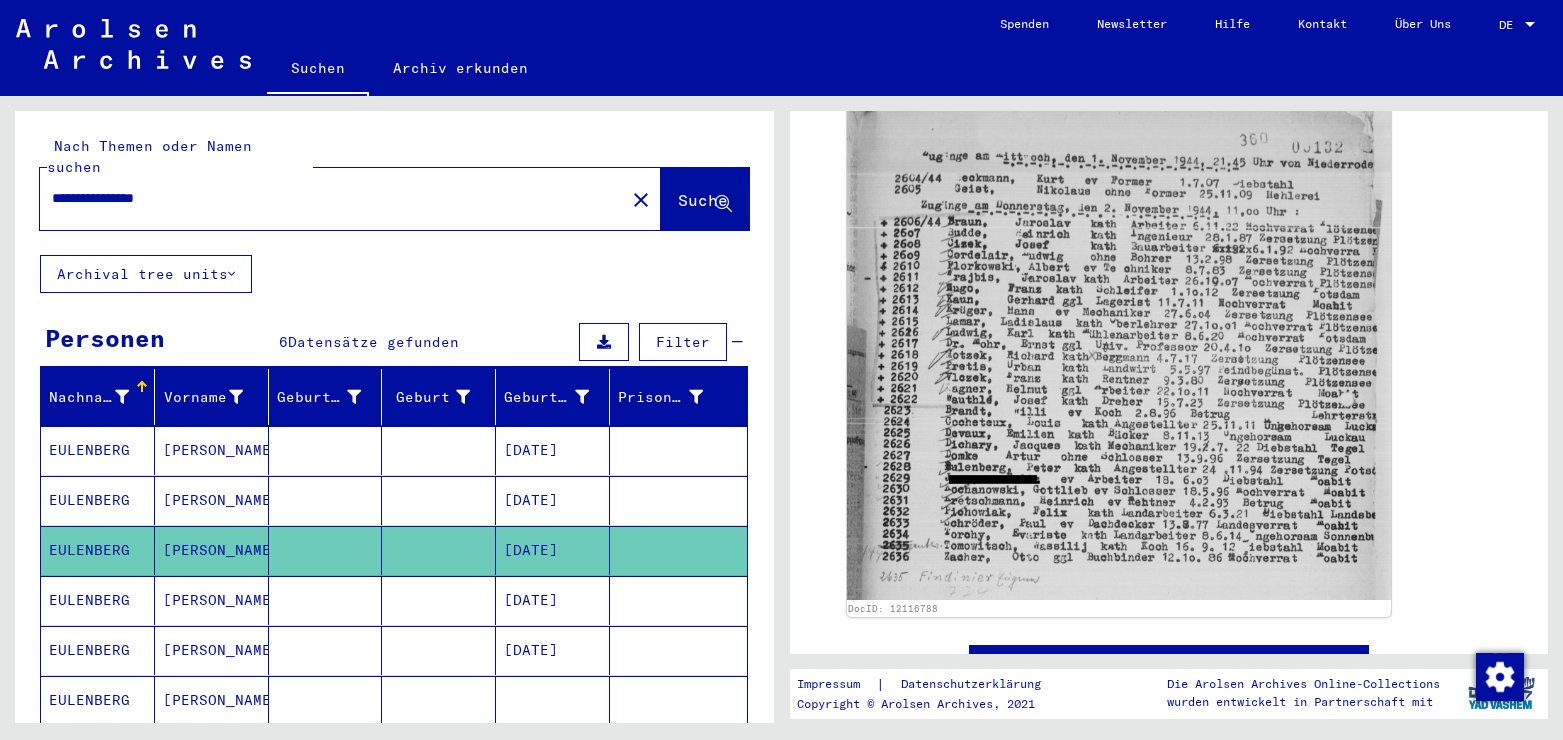 click on "[DATE]" at bounding box center [553, 650] 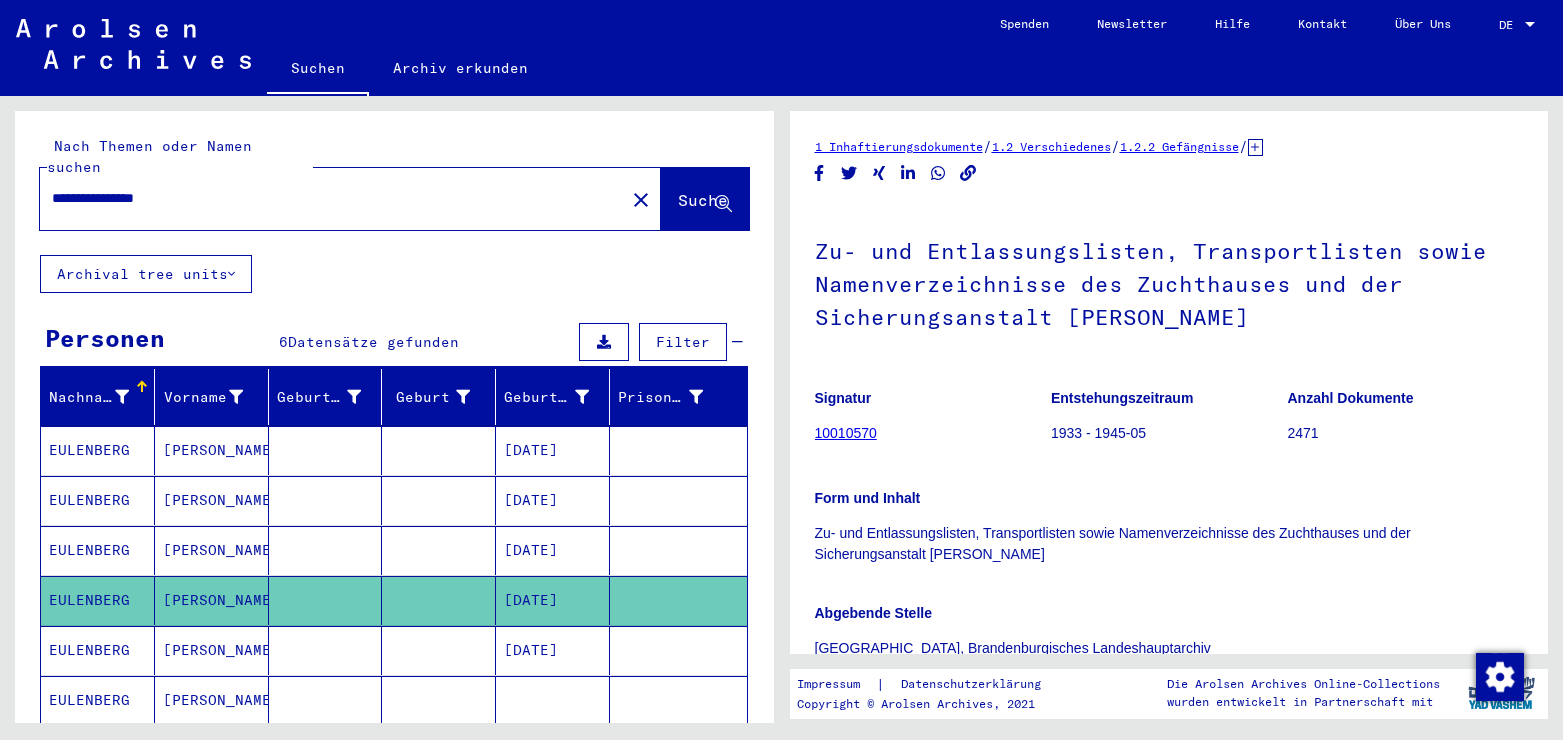 scroll, scrollTop: 540, scrollLeft: 0, axis: vertical 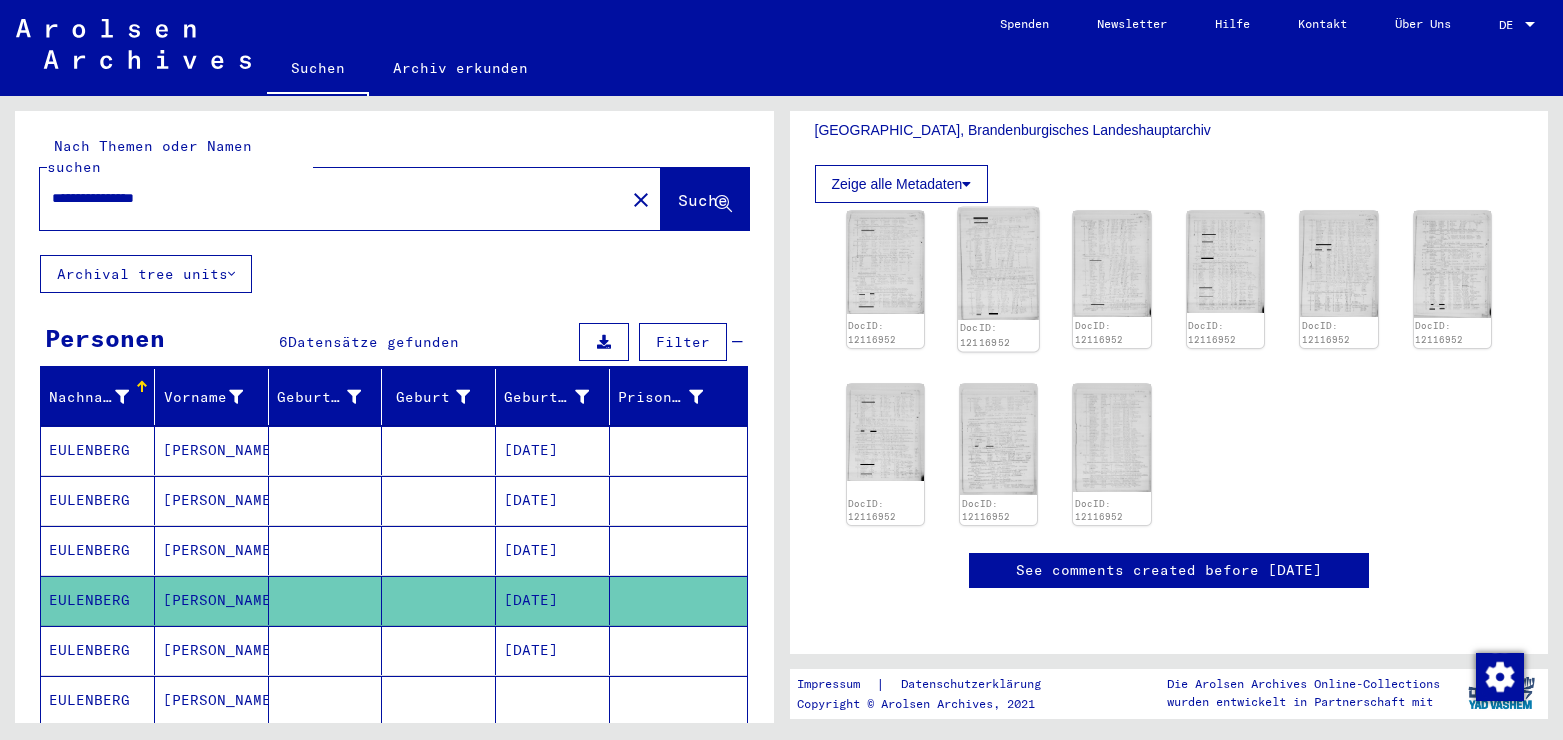 click 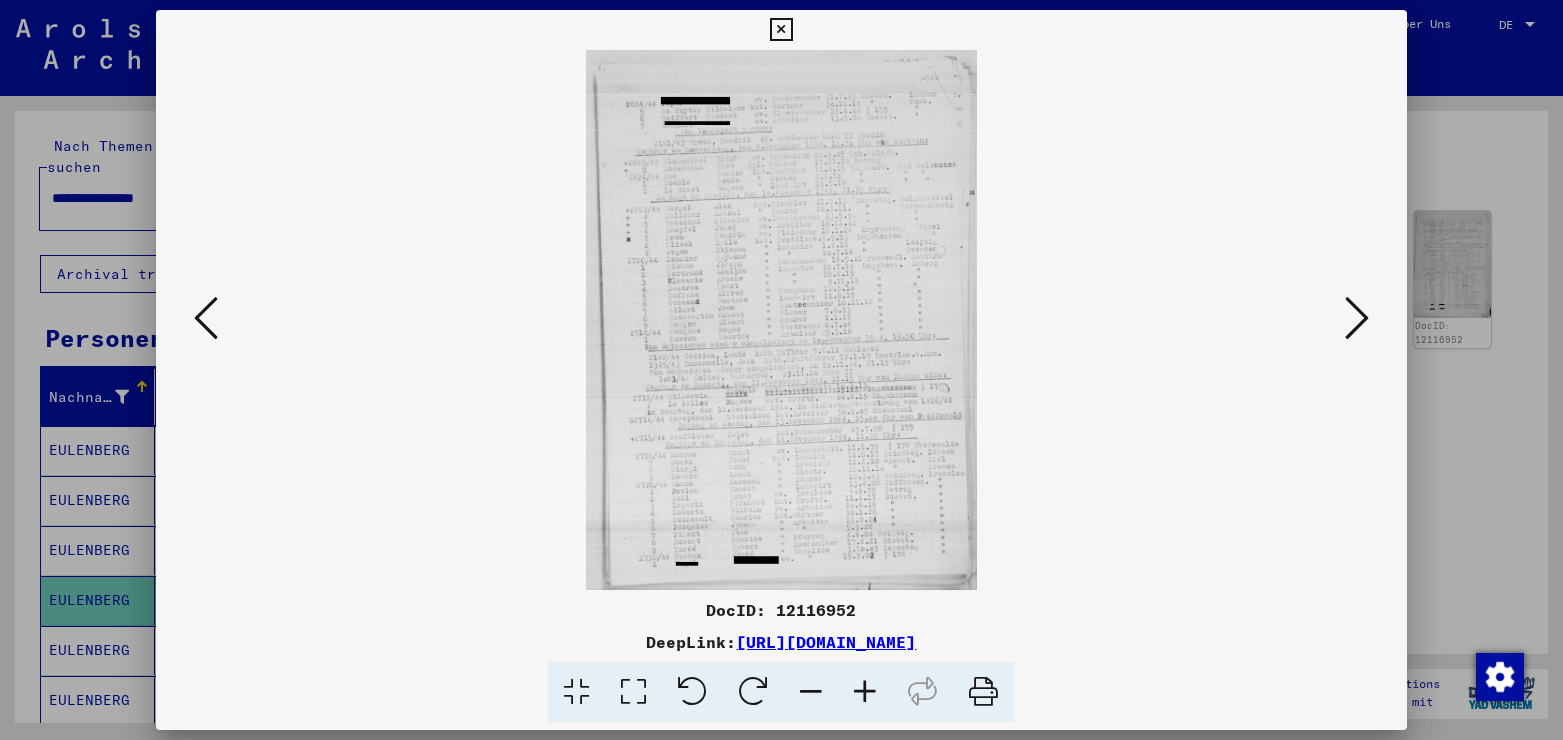 click at bounding box center [633, 692] 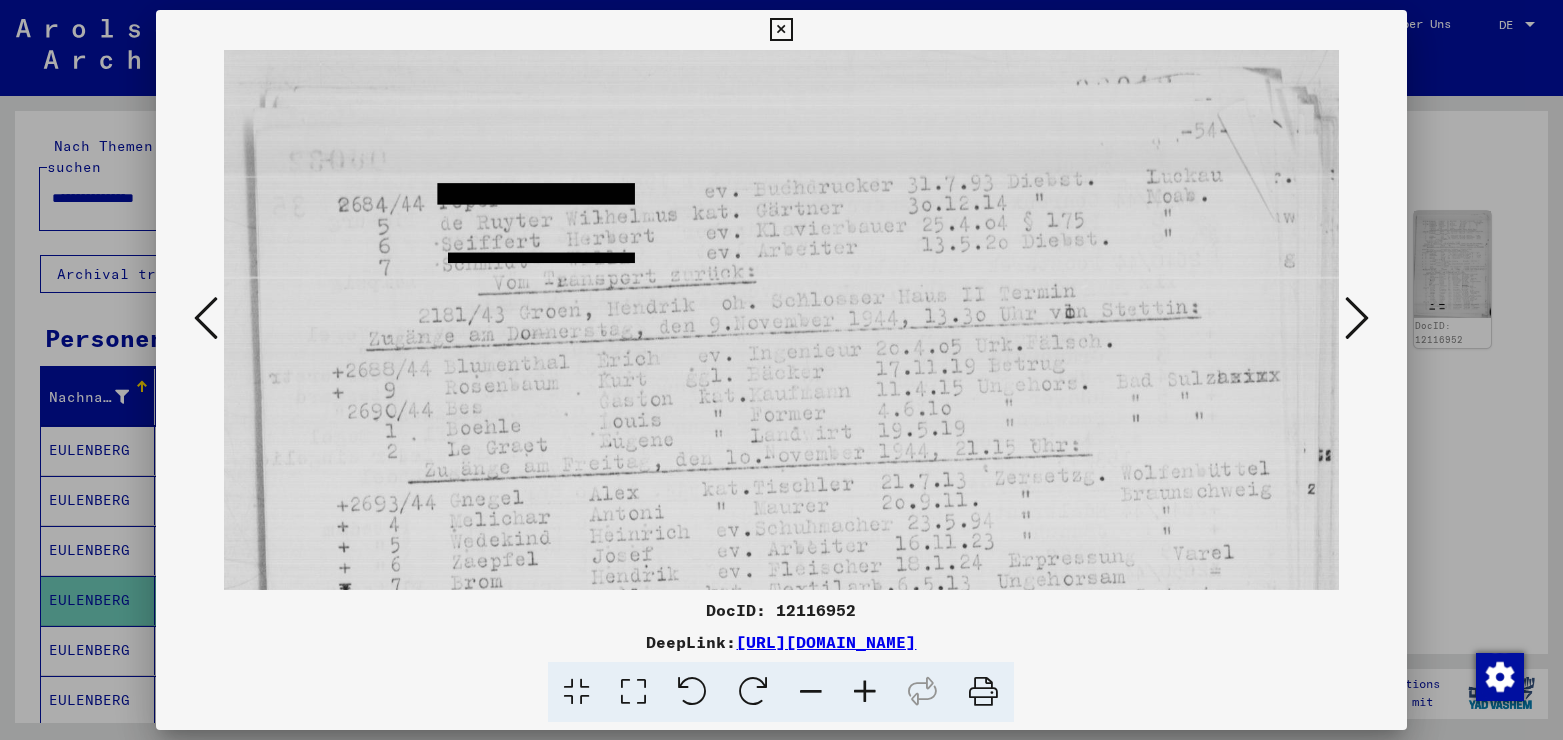 click at bounding box center [781, 30] 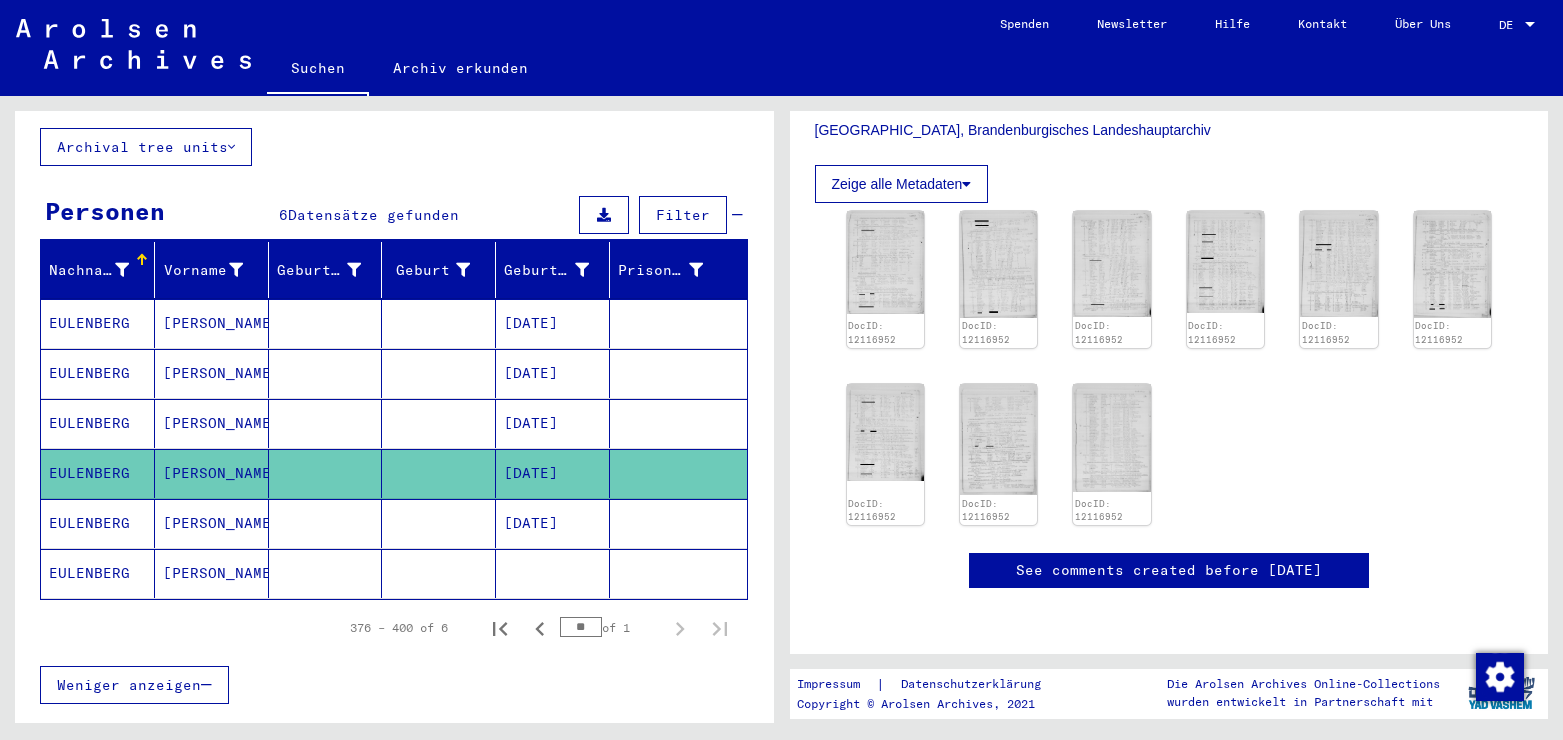 scroll, scrollTop: 236, scrollLeft: 0, axis: vertical 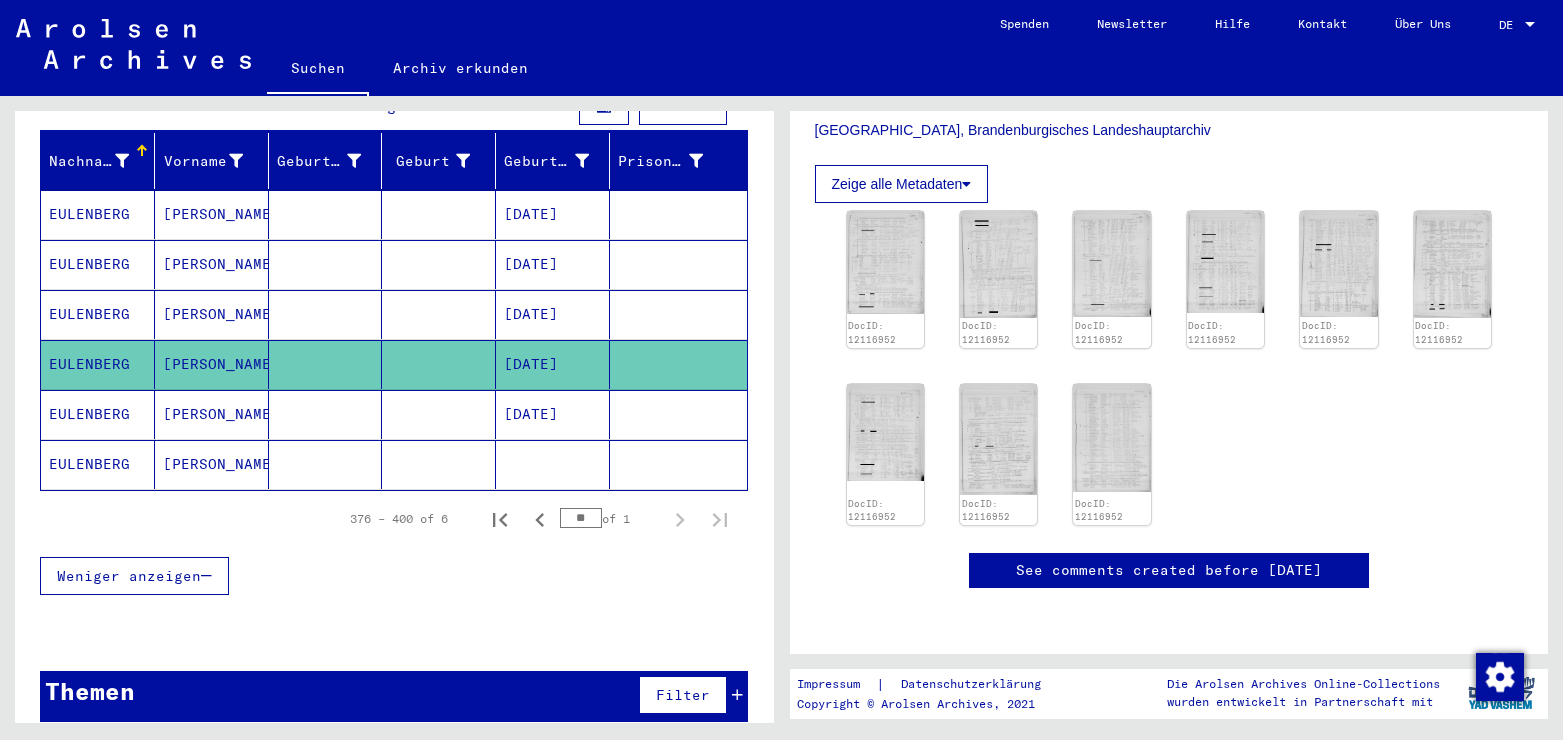 click on "[DATE]" at bounding box center (553, 464) 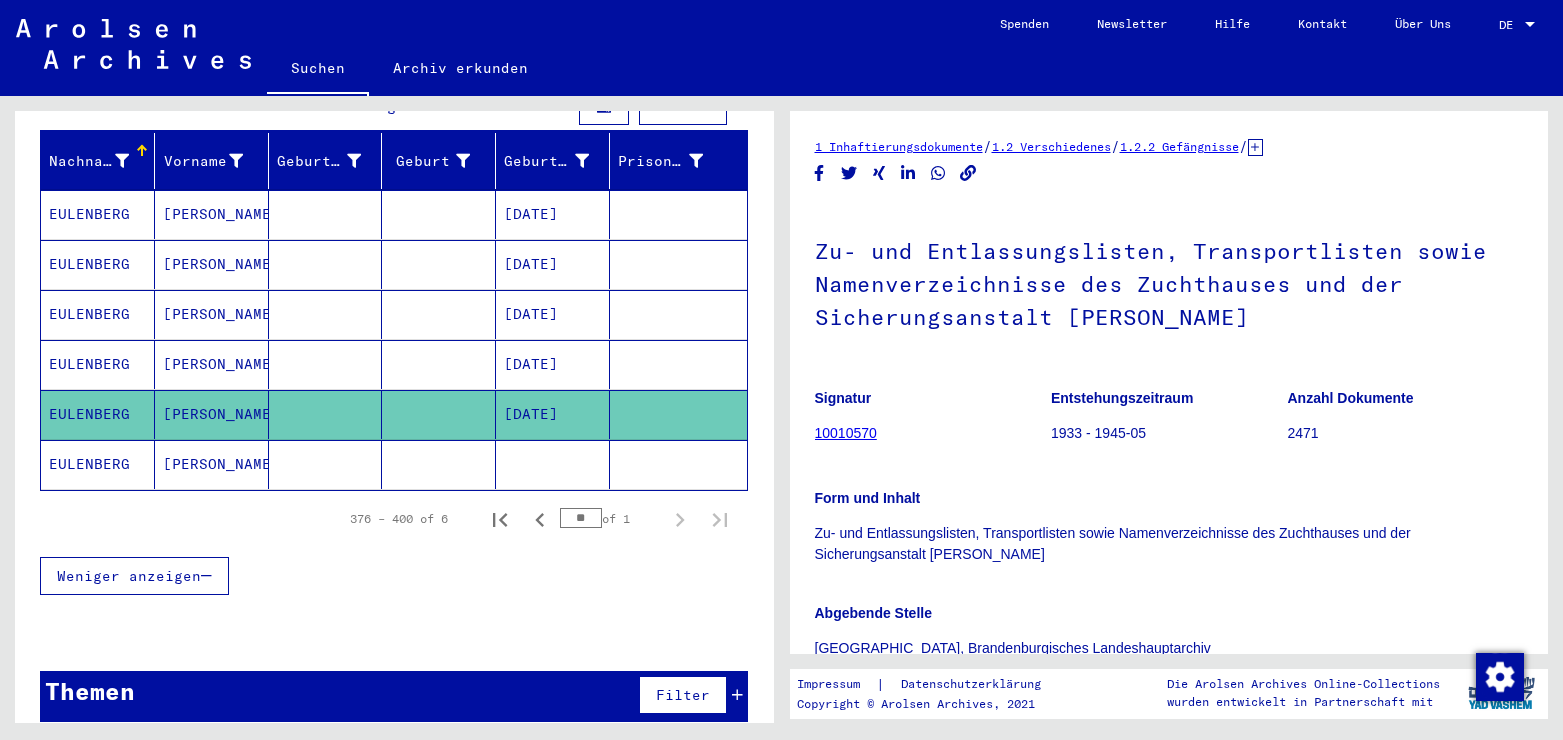 scroll, scrollTop: 324, scrollLeft: 0, axis: vertical 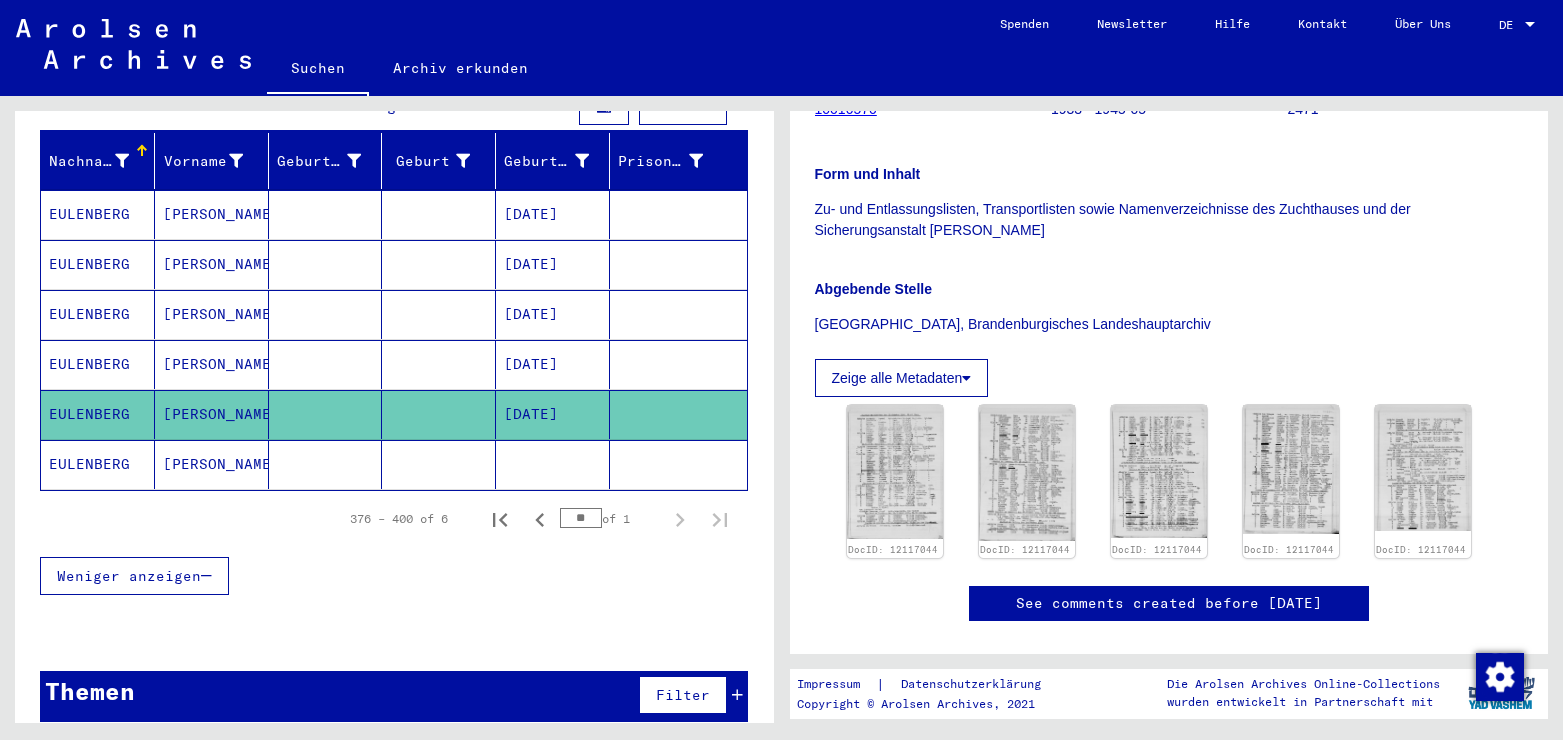 click on "[PERSON_NAME]" 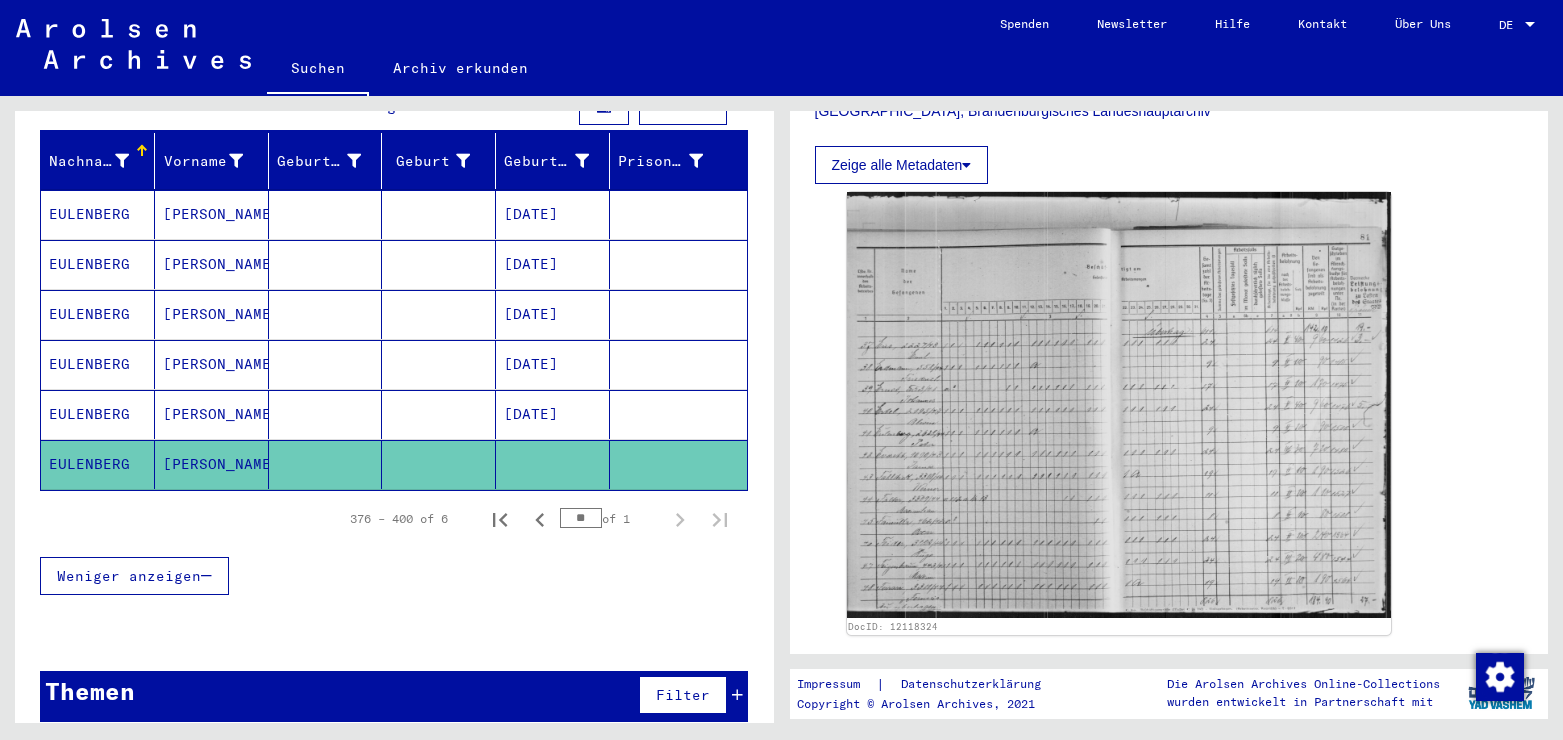 scroll, scrollTop: 540, scrollLeft: 0, axis: vertical 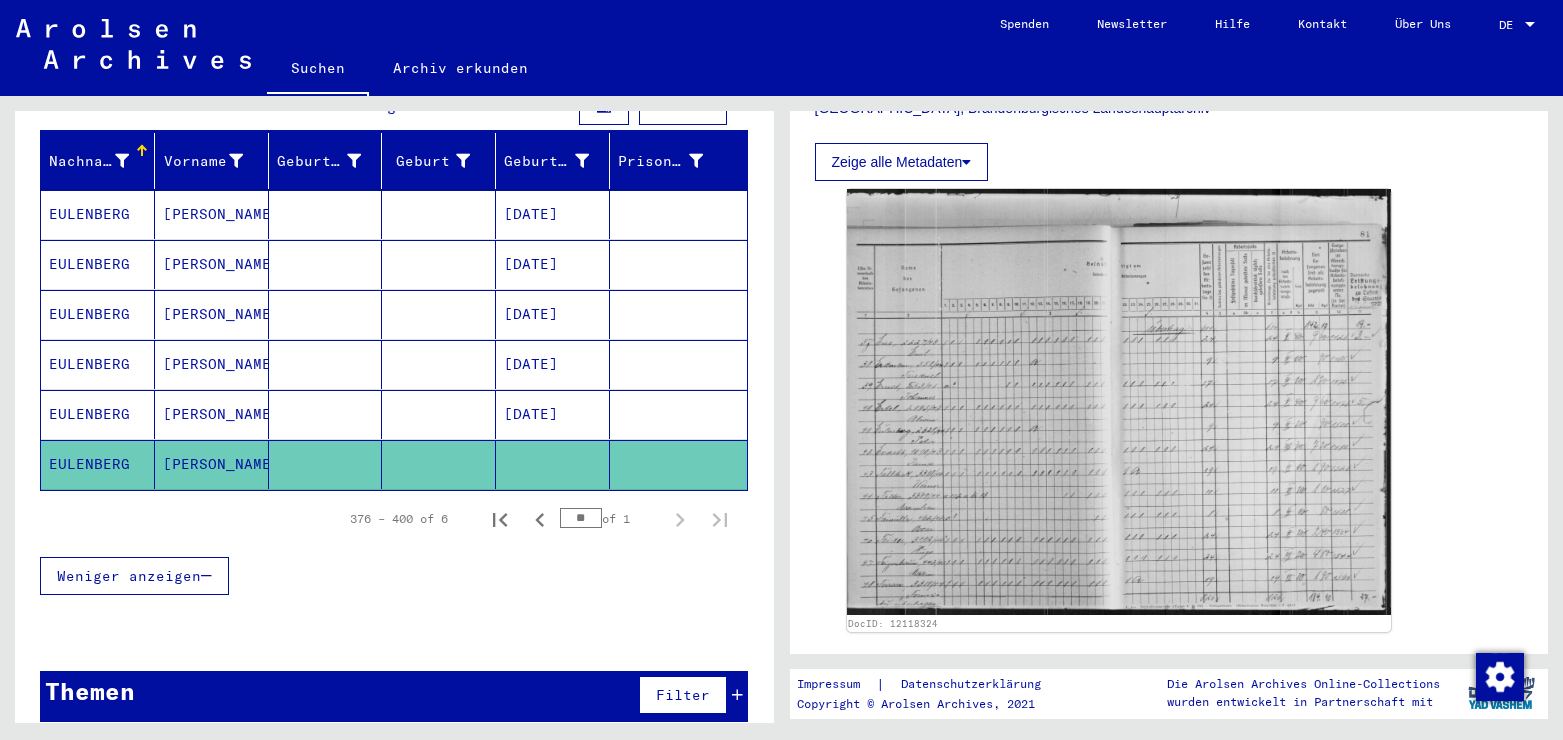 click on "[DATE]" at bounding box center (553, 464) 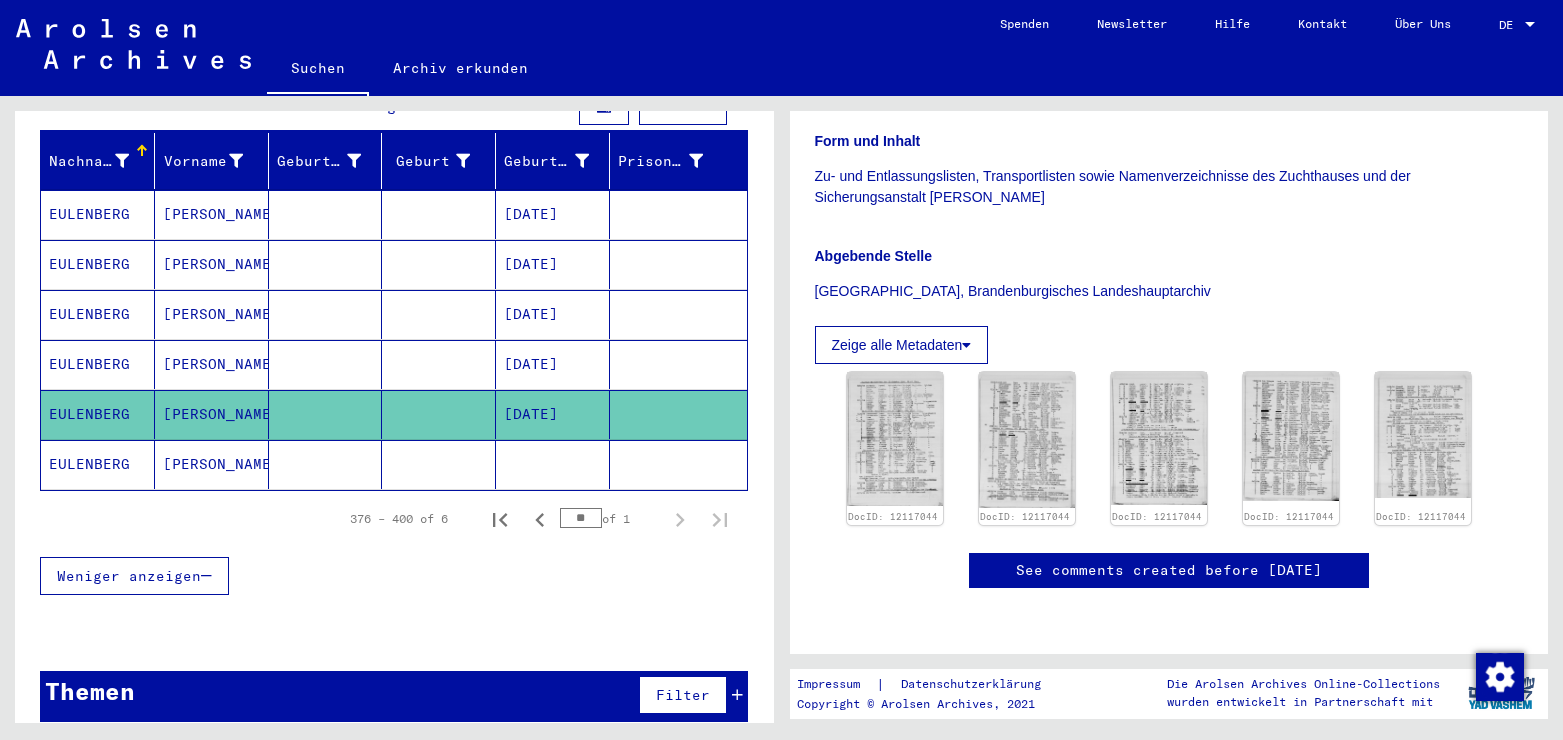 scroll, scrollTop: 540, scrollLeft: 0, axis: vertical 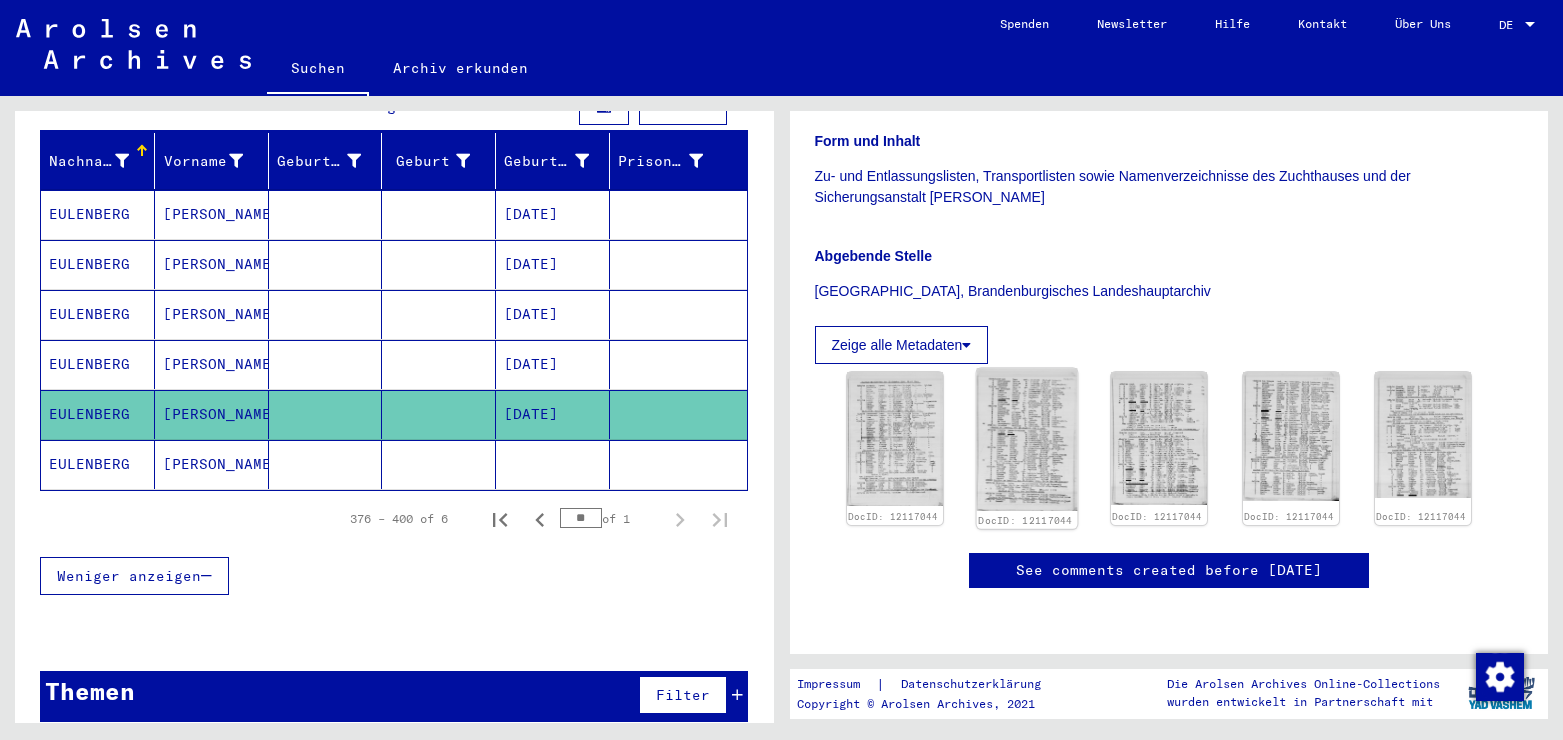 click 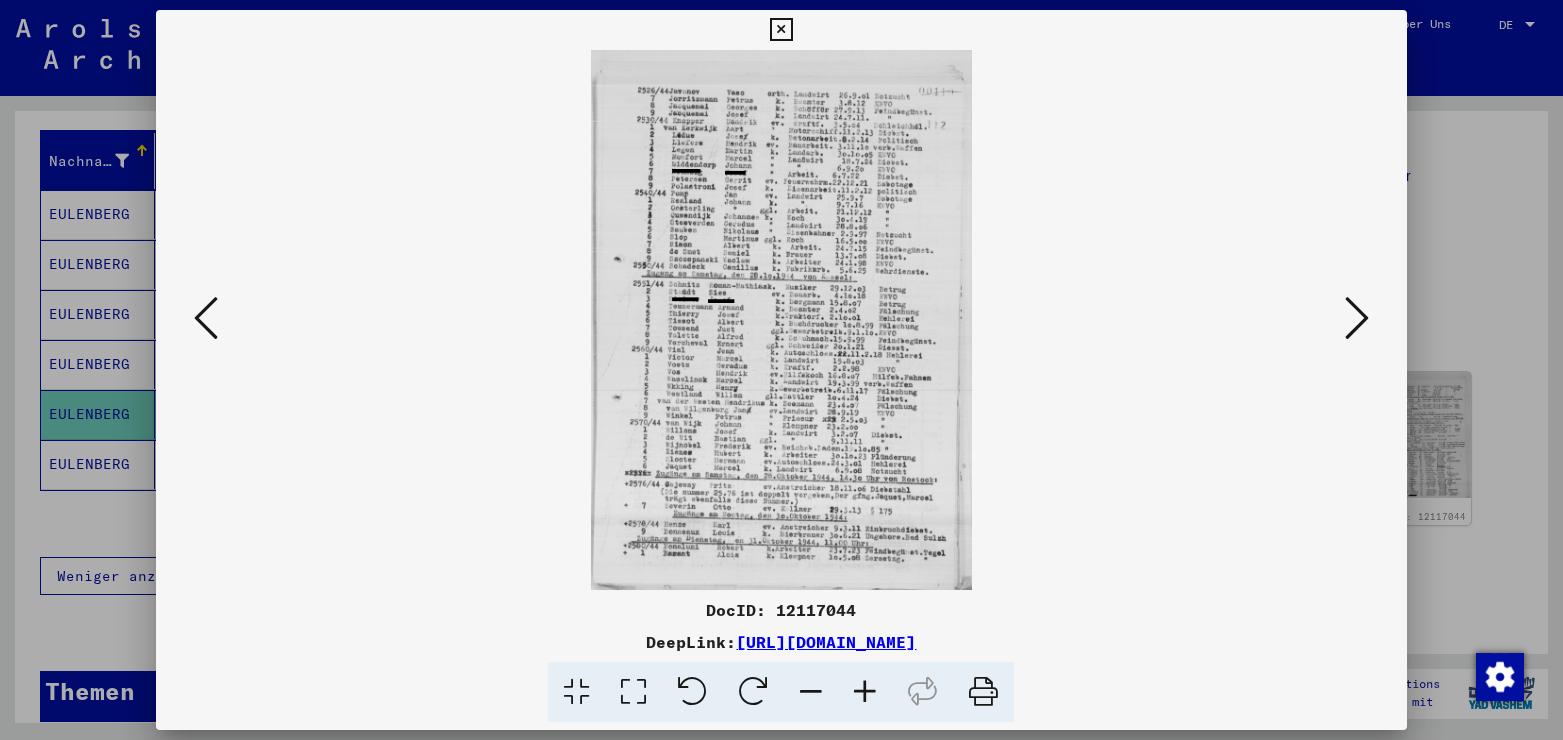 click at bounding box center (633, 692) 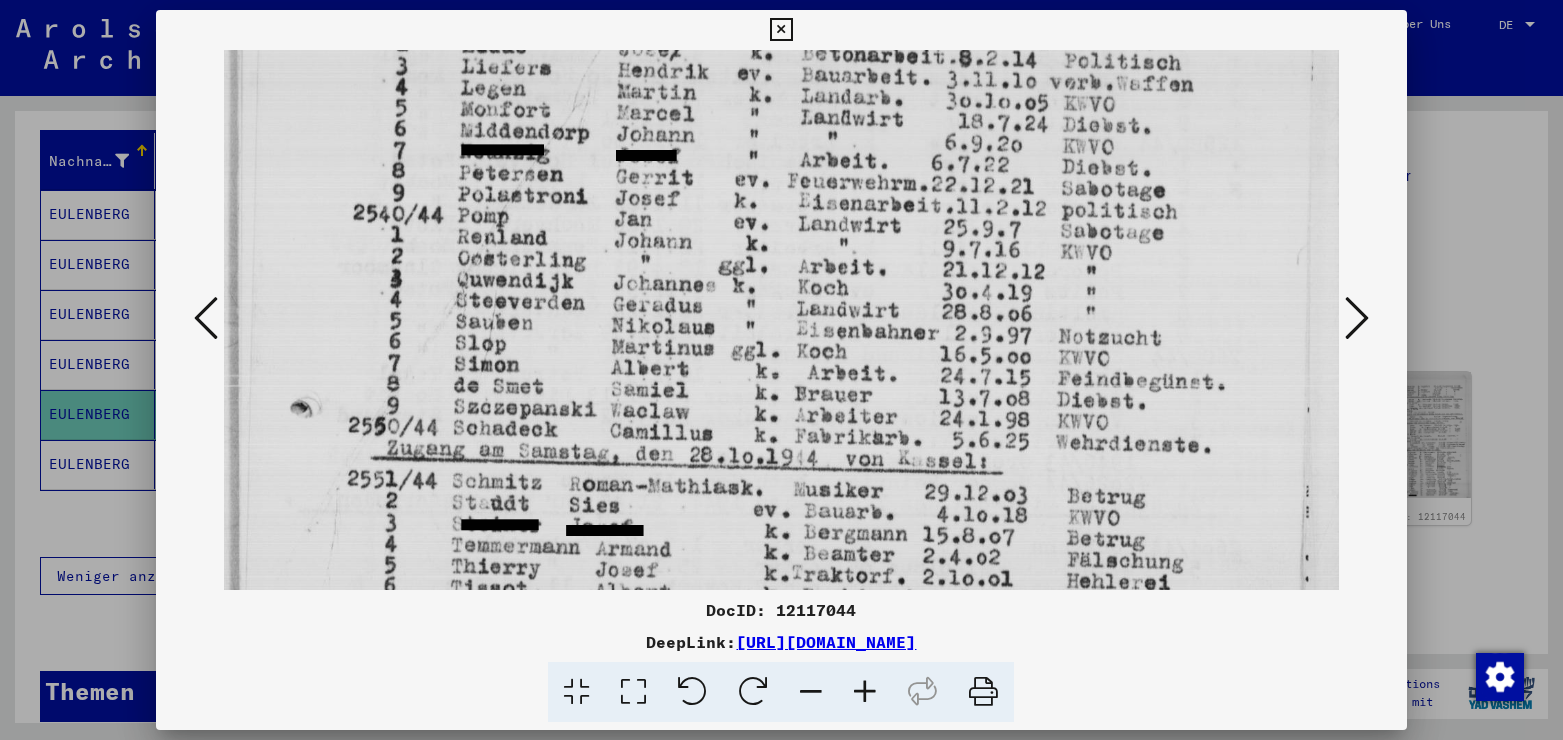 scroll, scrollTop: 287, scrollLeft: 0, axis: vertical 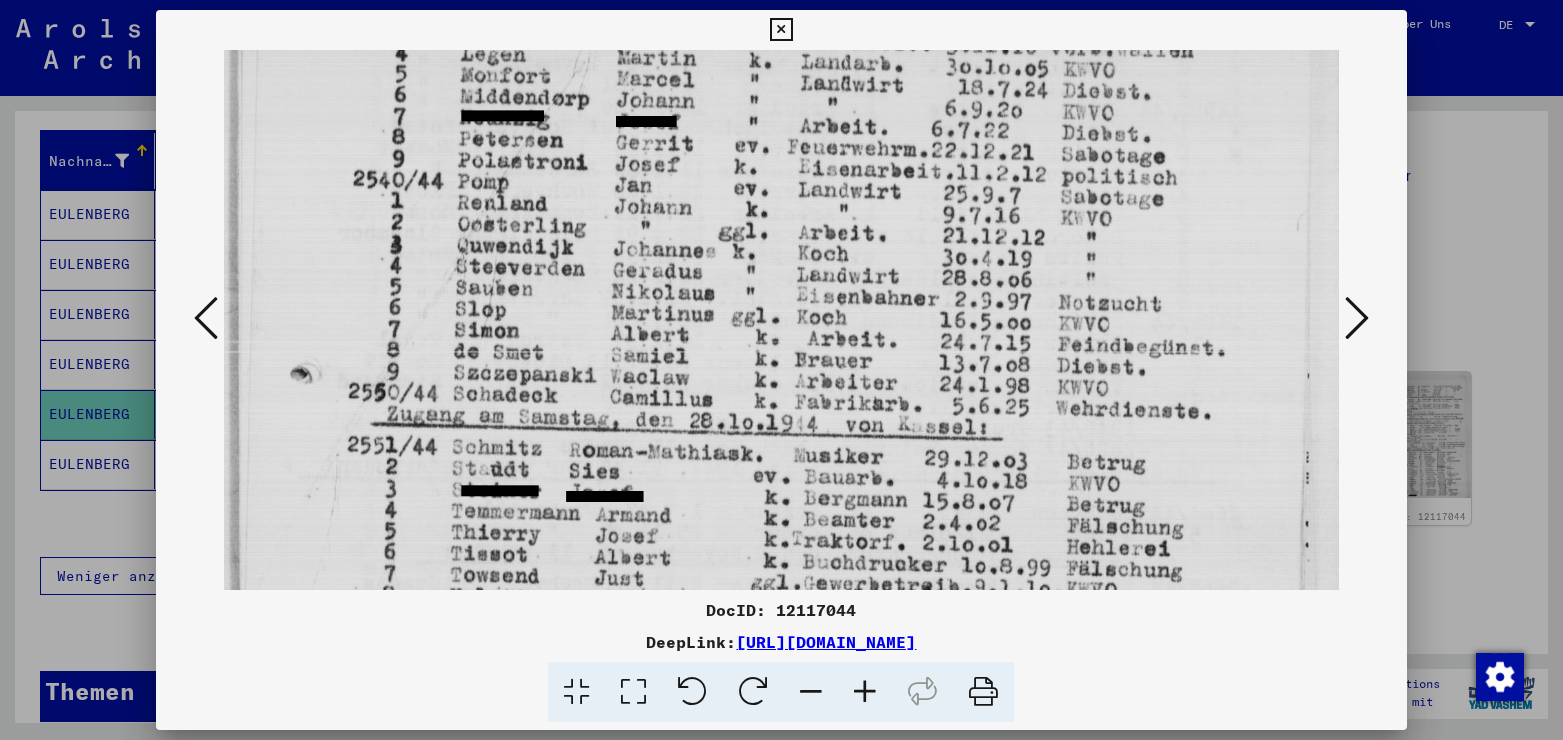 drag, startPoint x: 698, startPoint y: 410, endPoint x: 691, endPoint y: 123, distance: 287.08536 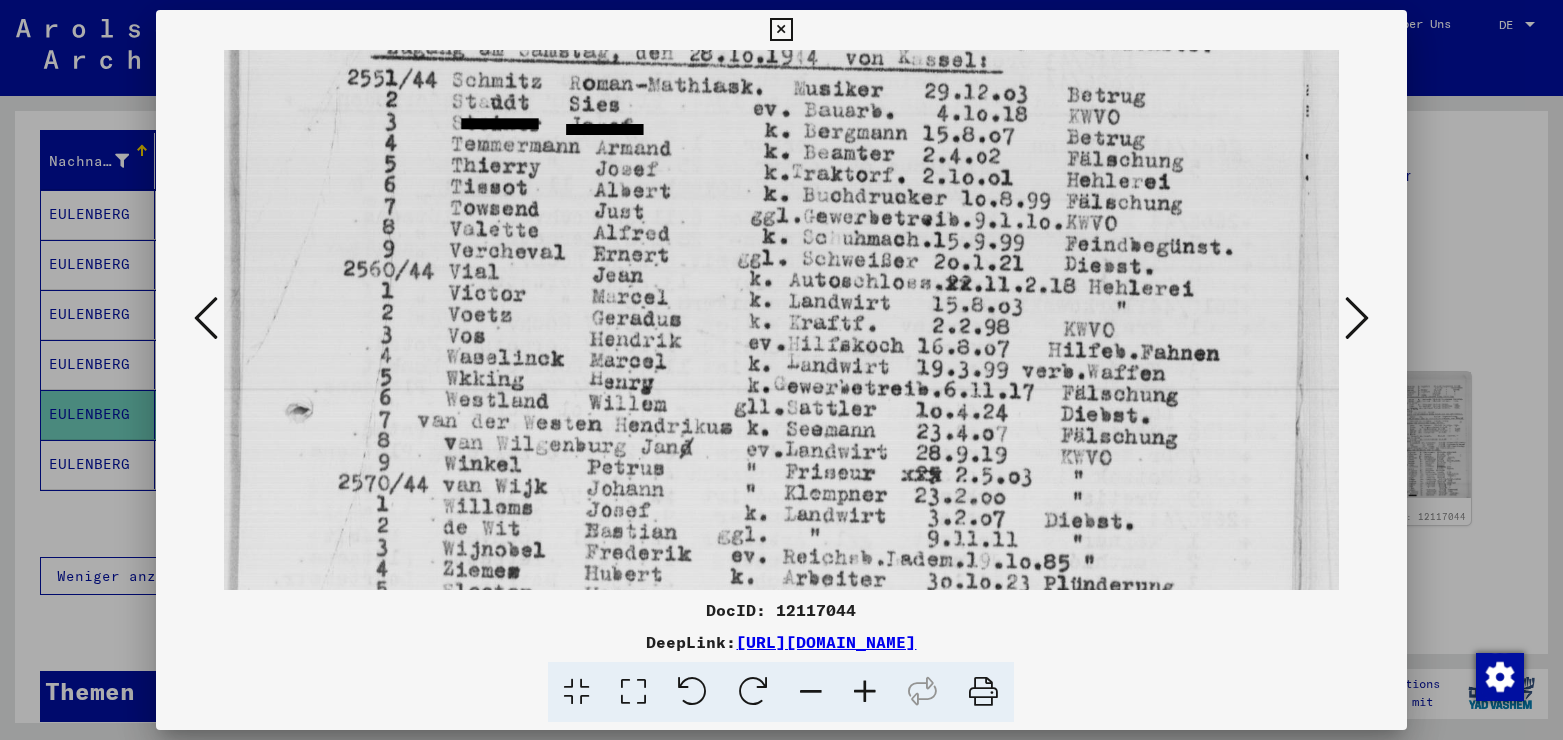 drag, startPoint x: 887, startPoint y: 499, endPoint x: 904, endPoint y: 132, distance: 367.39352 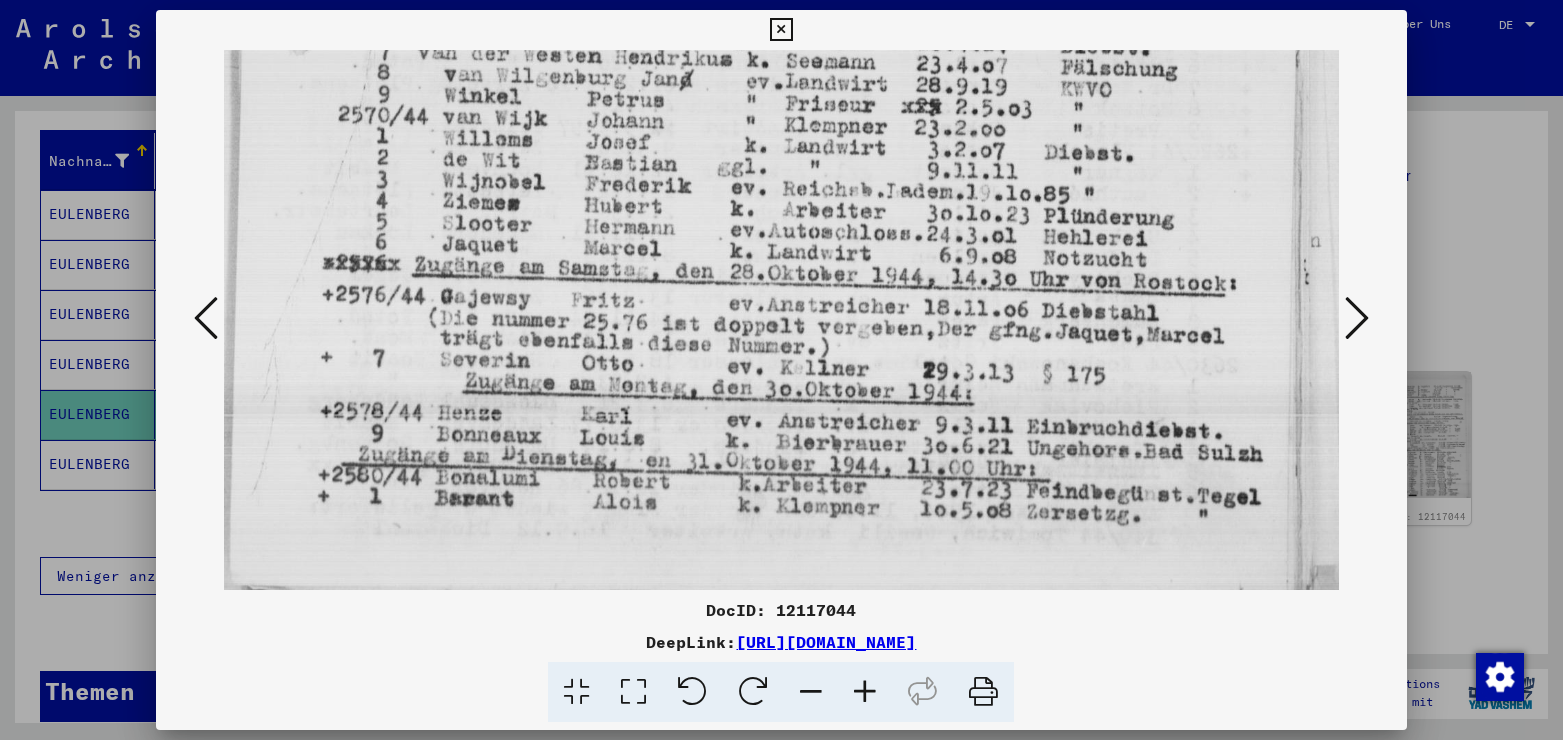 scroll, scrollTop: 1028, scrollLeft: 0, axis: vertical 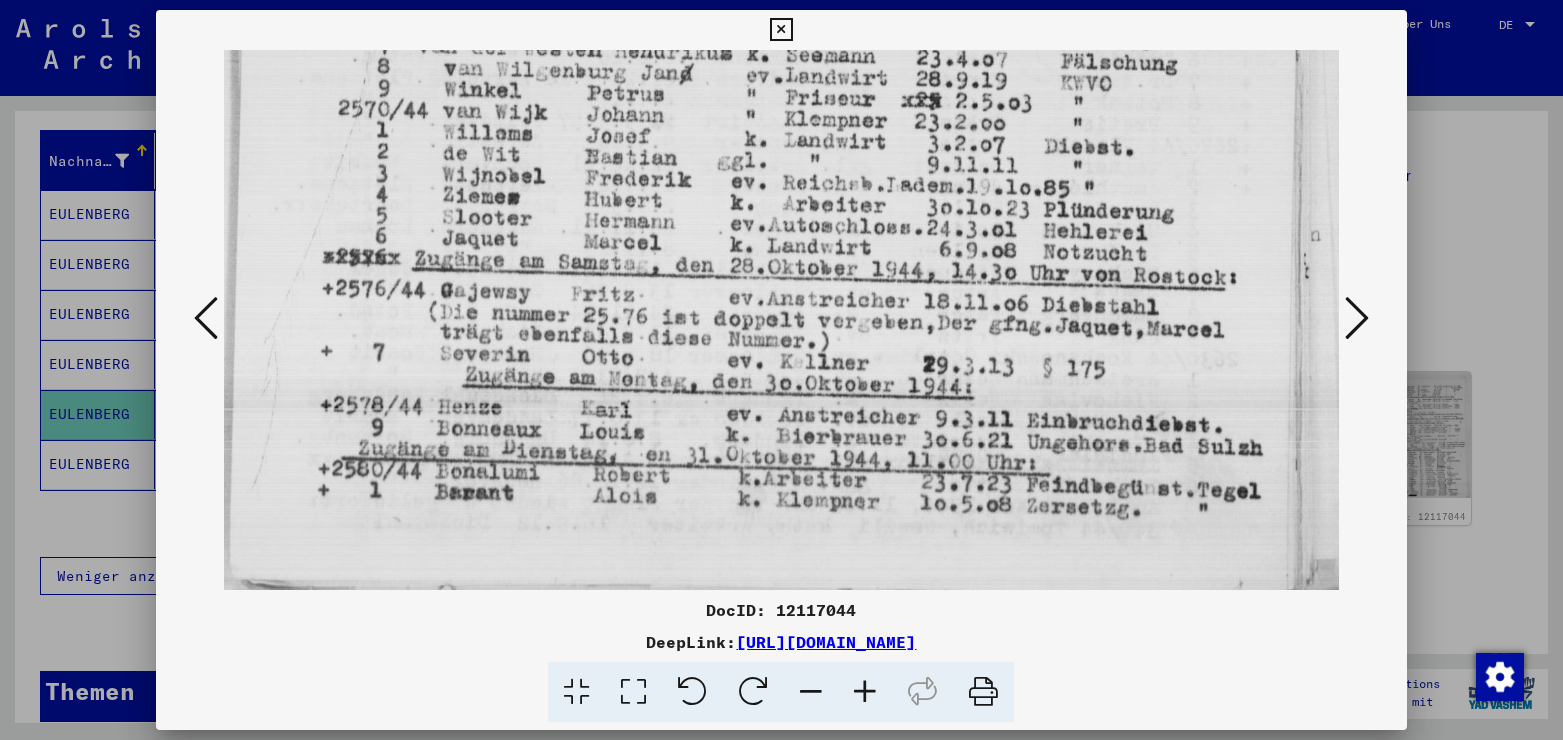 drag, startPoint x: 1001, startPoint y: 486, endPoint x: 968, endPoint y: 112, distance: 375.45306 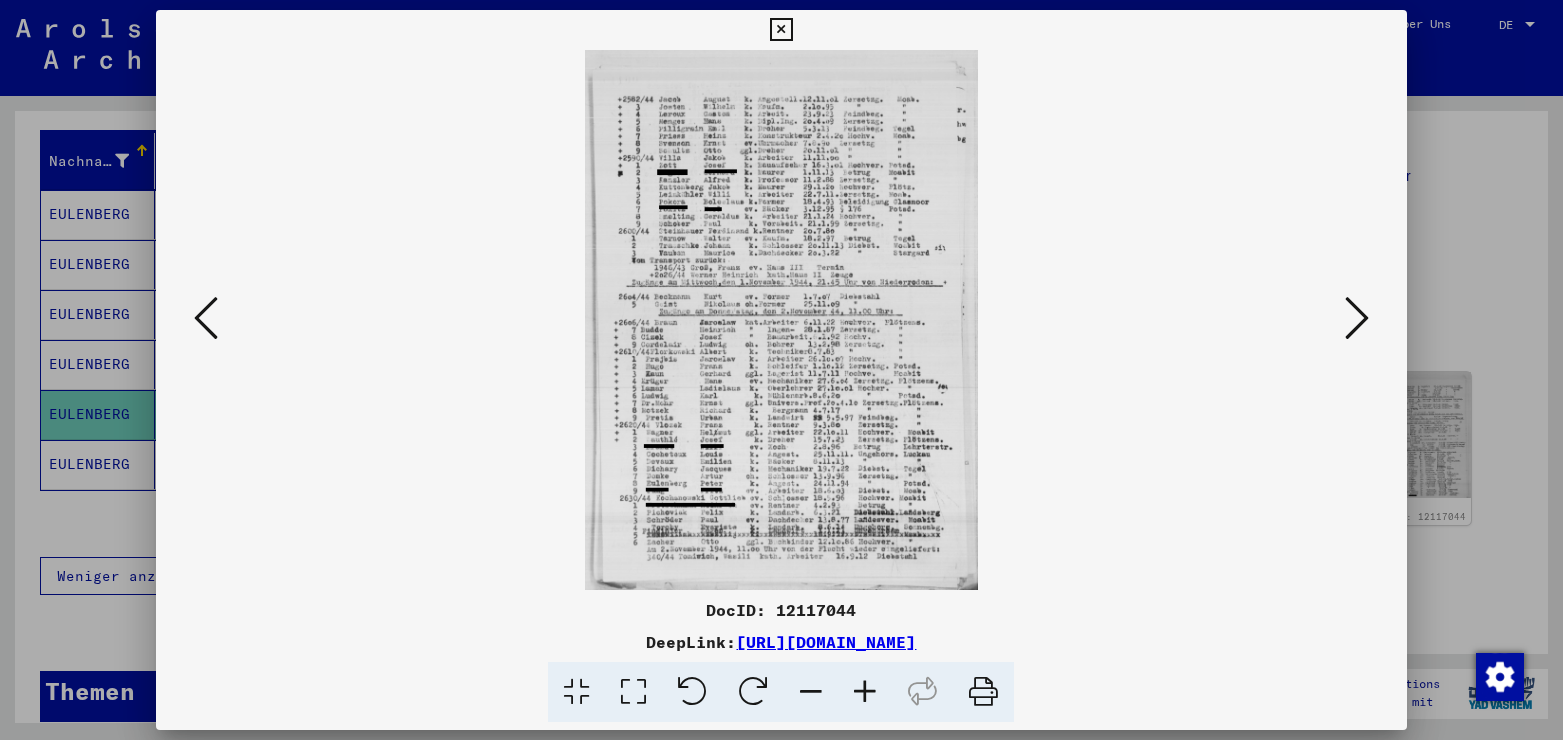 scroll, scrollTop: 0, scrollLeft: 0, axis: both 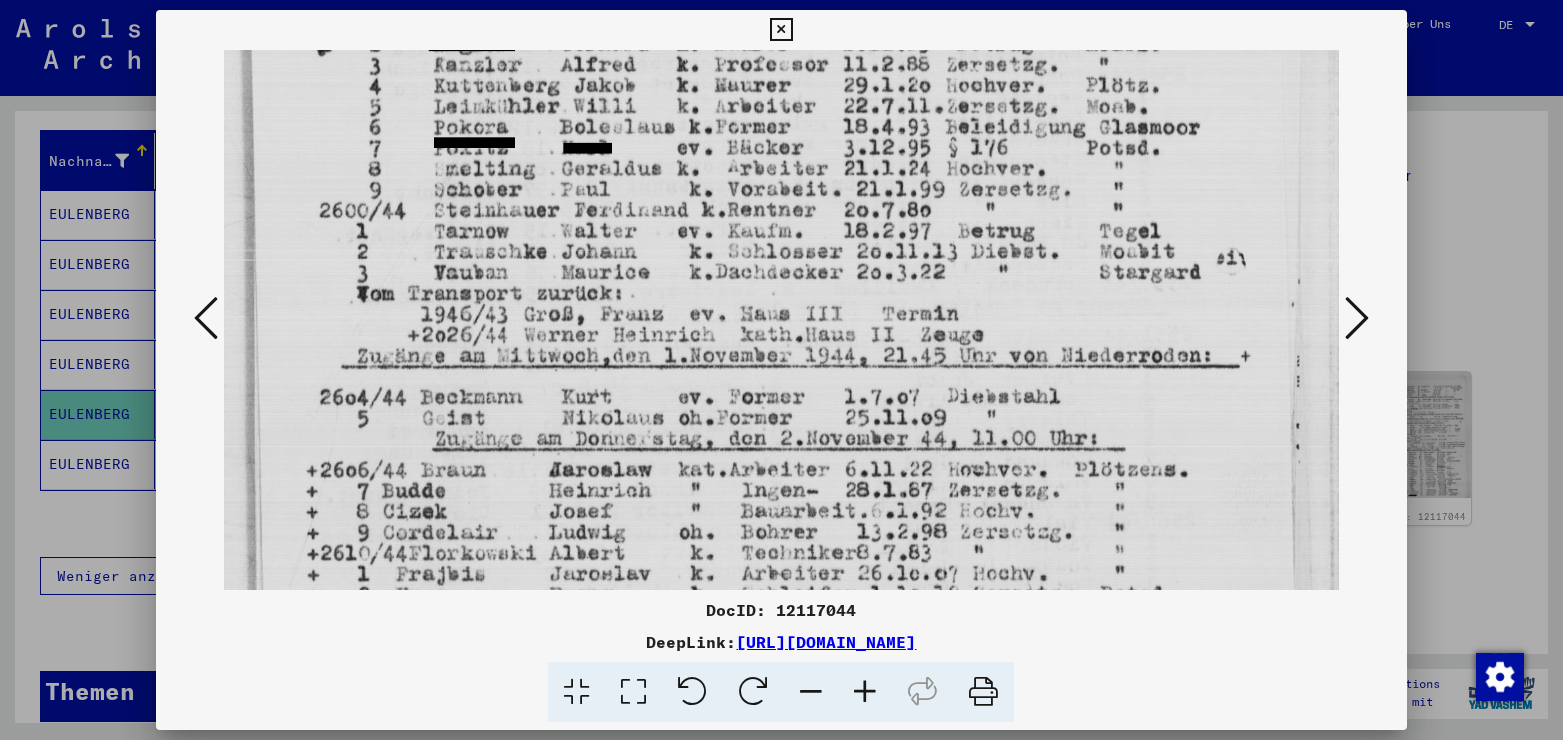 drag, startPoint x: 745, startPoint y: 358, endPoint x: 759, endPoint y: 179, distance: 179.54665 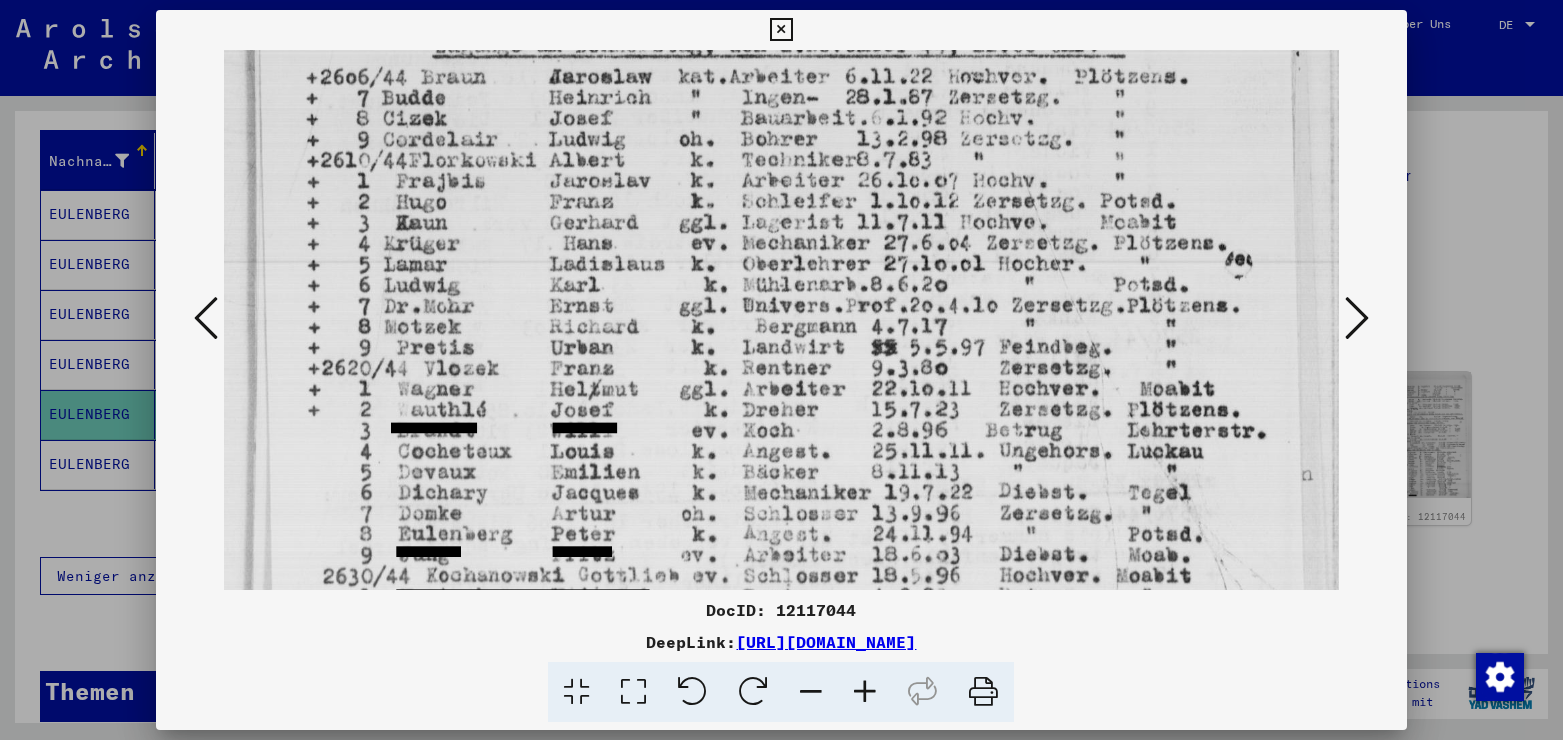 scroll, scrollTop: 758, scrollLeft: 0, axis: vertical 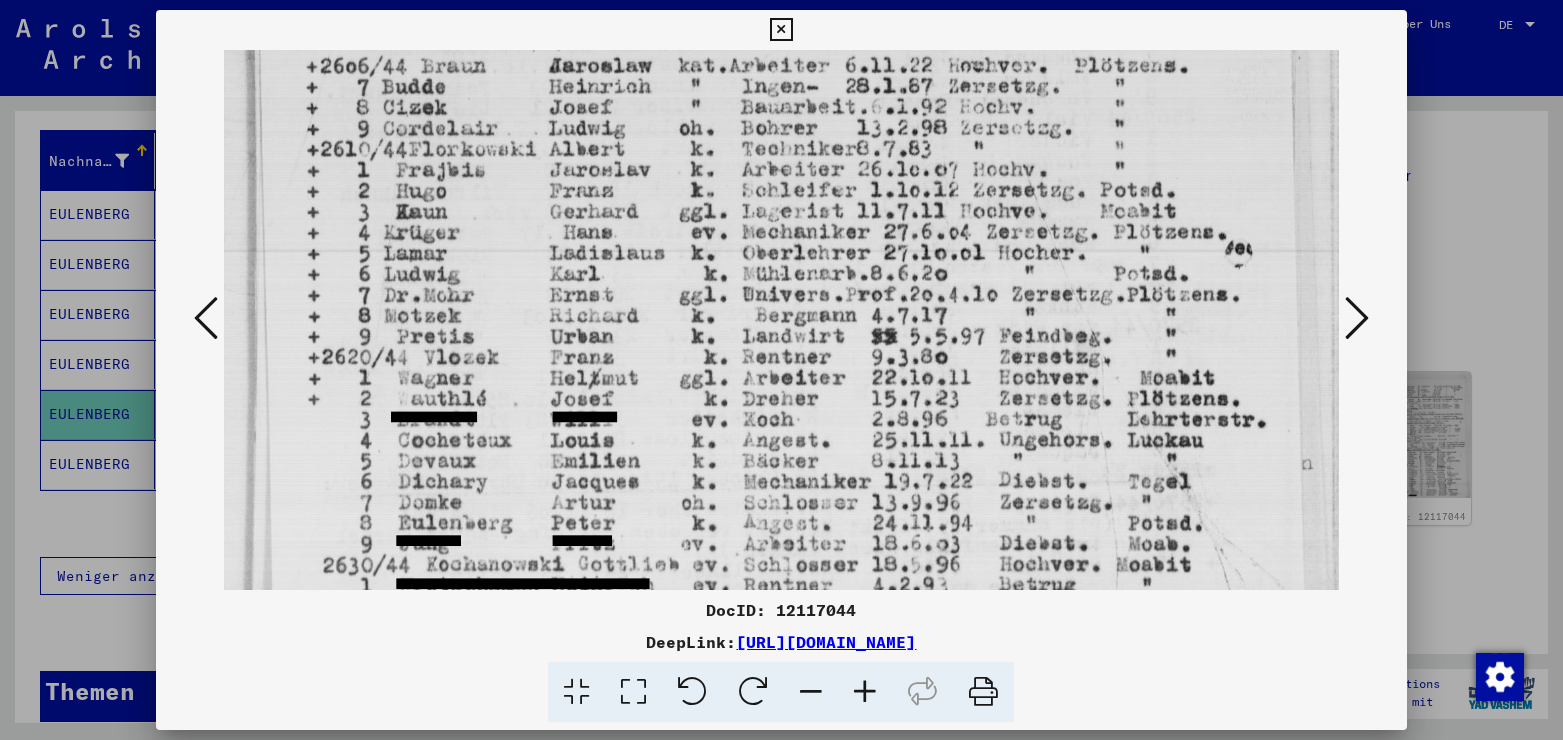 drag, startPoint x: 809, startPoint y: 534, endPoint x: 813, endPoint y: 131, distance: 403.01984 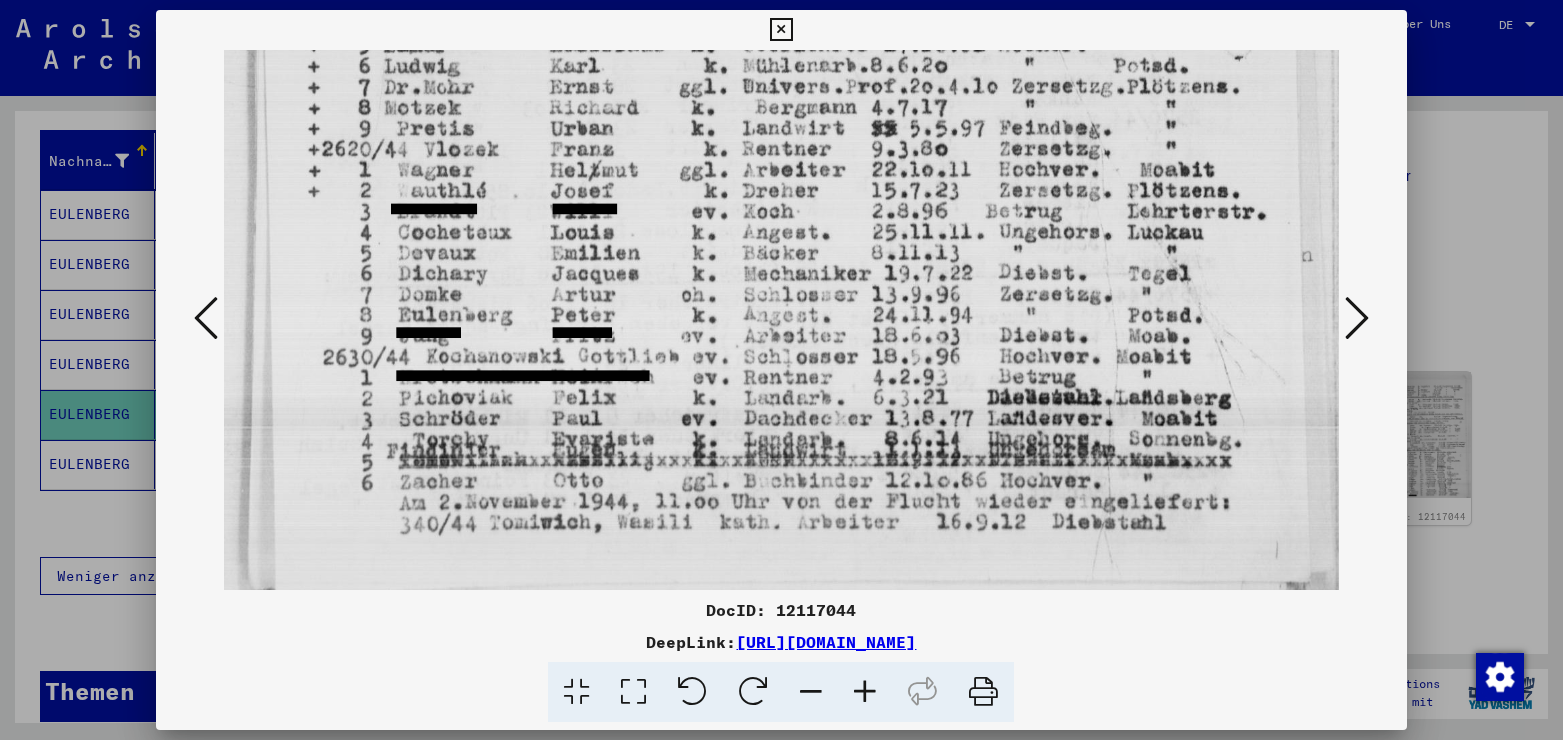 scroll, scrollTop: 969, scrollLeft: 0, axis: vertical 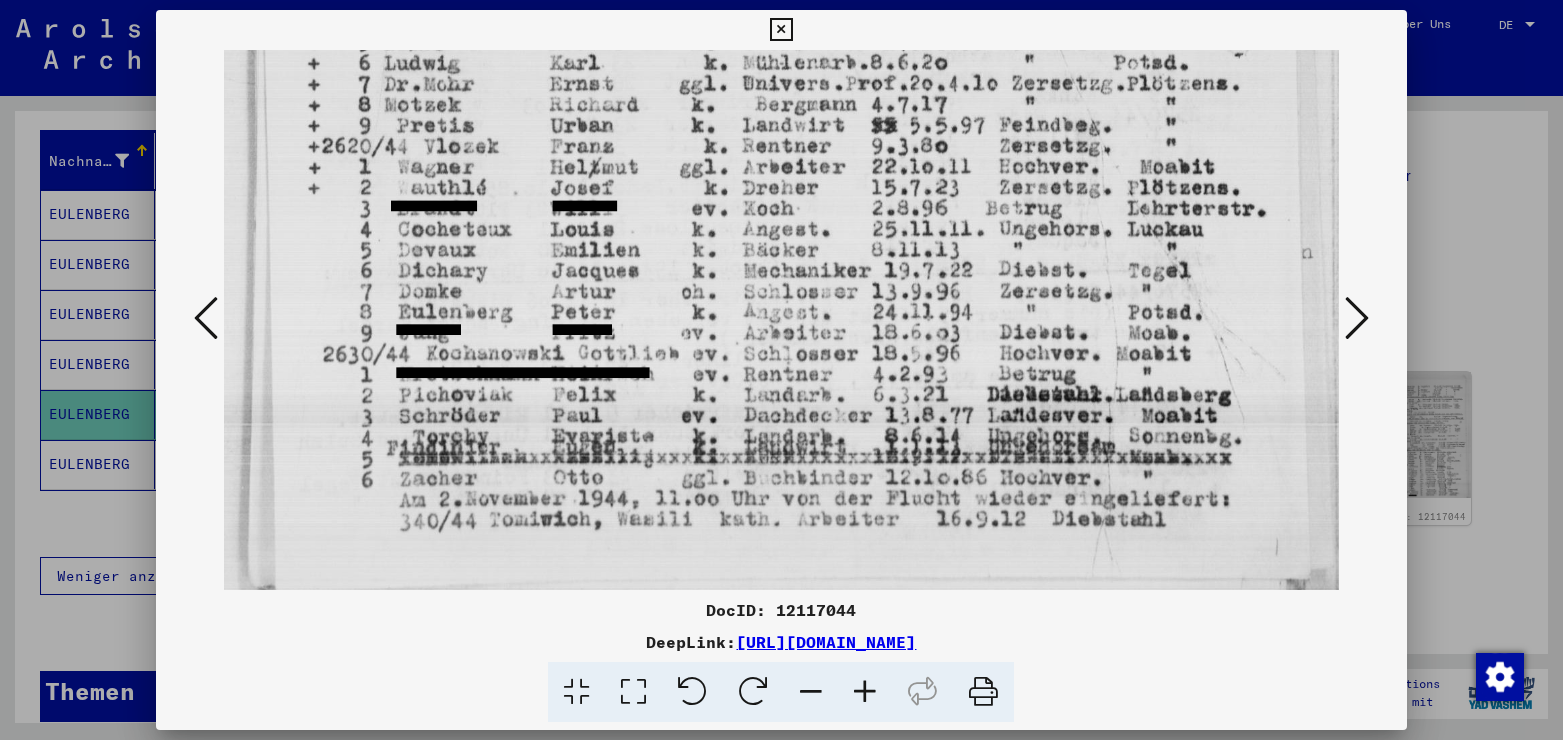 drag, startPoint x: 833, startPoint y: 386, endPoint x: 791, endPoint y: 169, distance: 221.02715 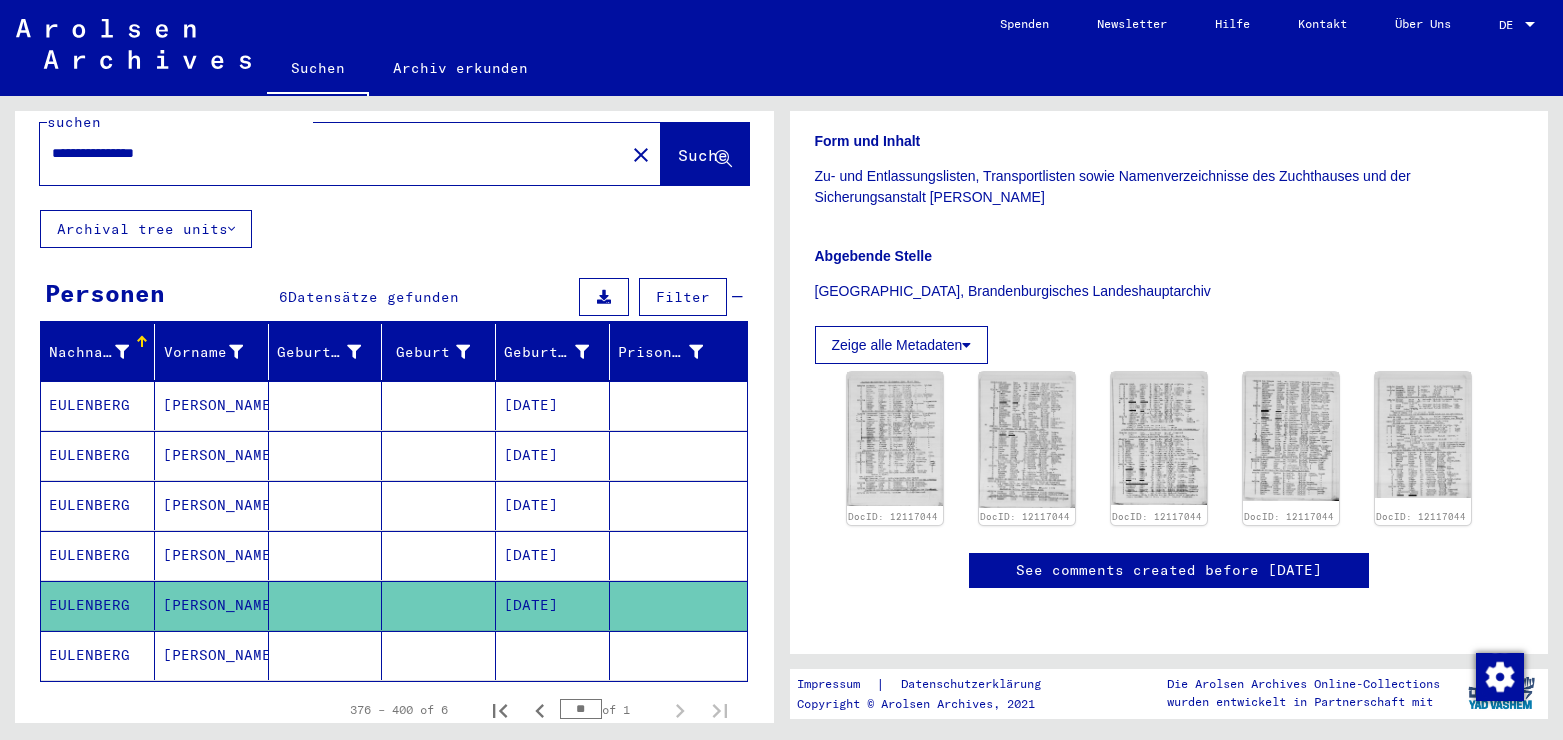 scroll, scrollTop: 20, scrollLeft: 0, axis: vertical 